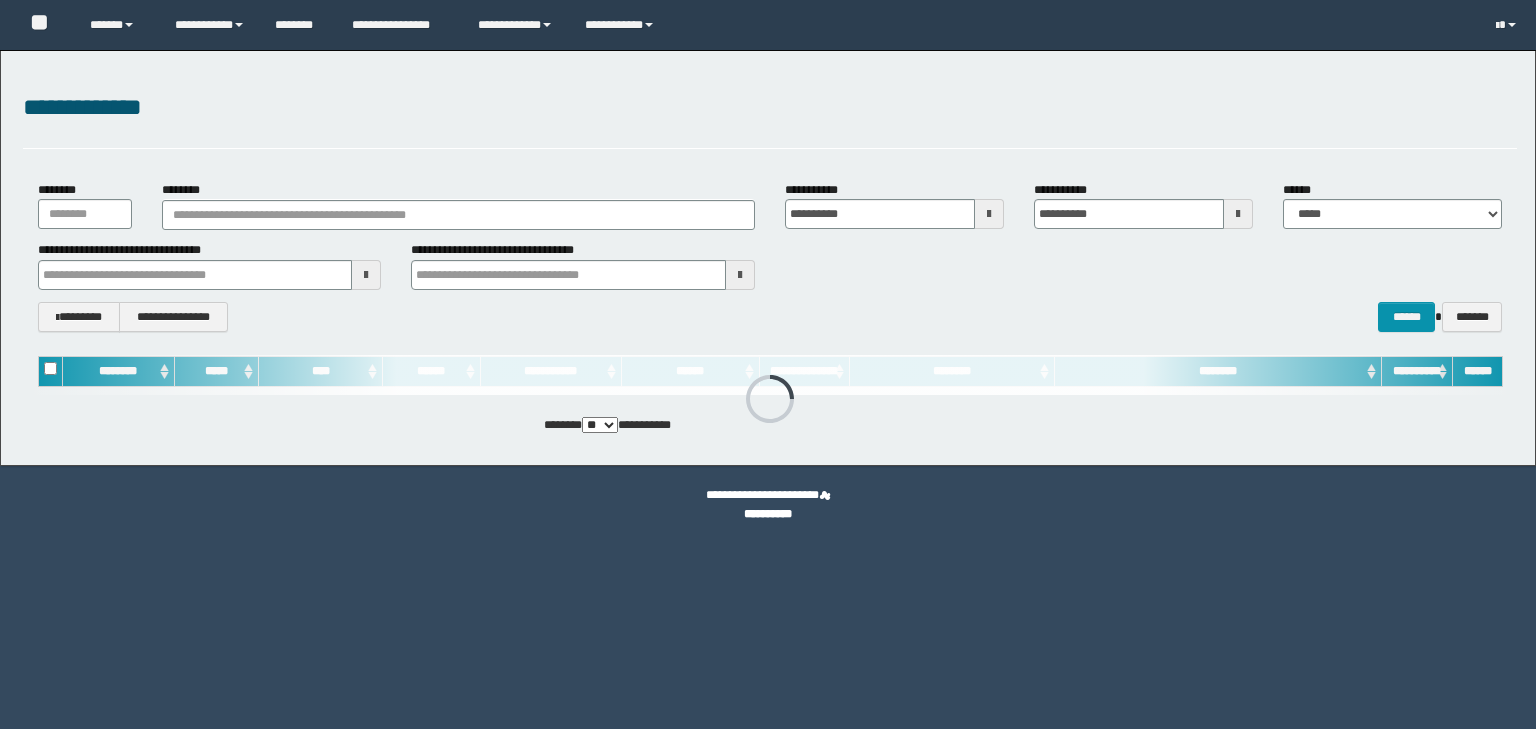 scroll, scrollTop: 0, scrollLeft: 0, axis: both 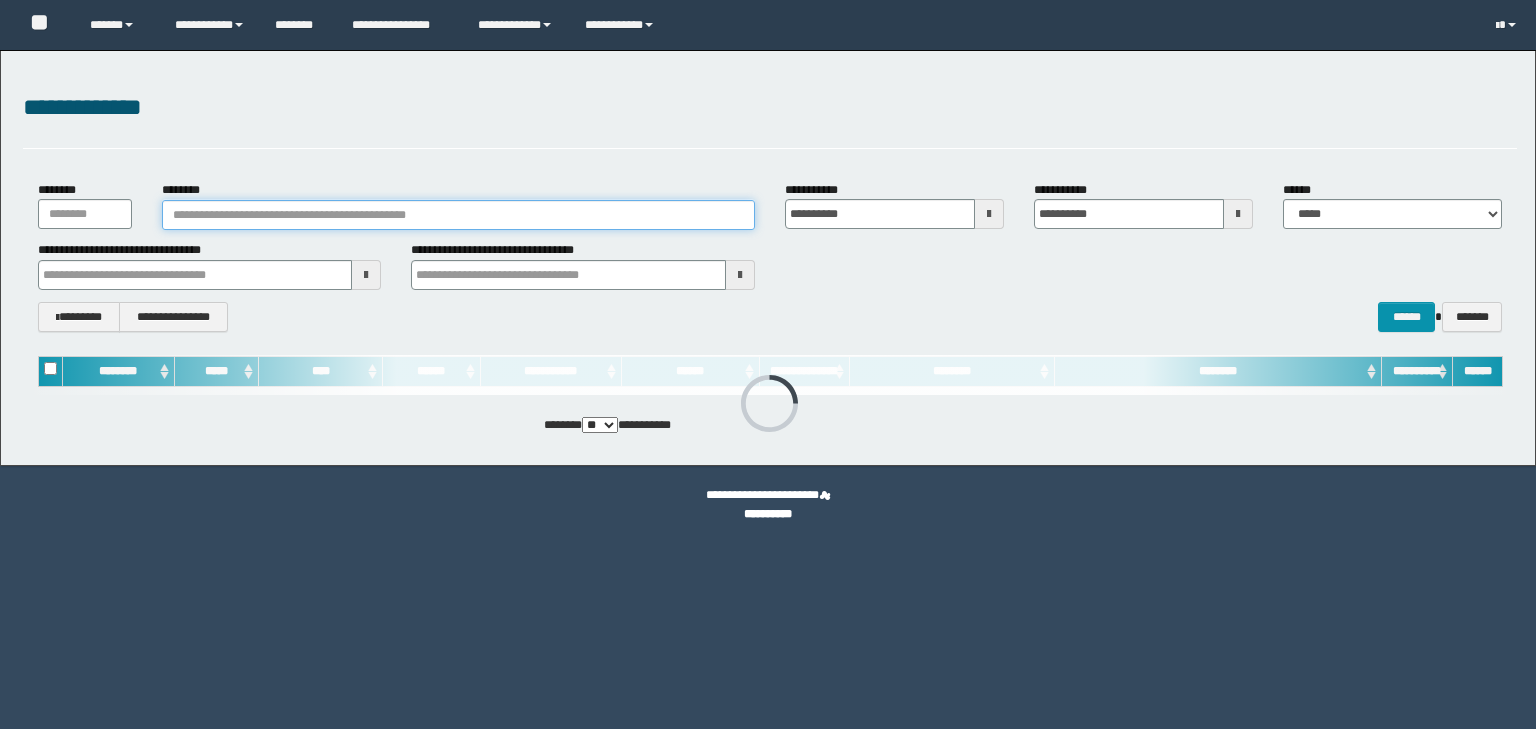 click on "********" at bounding box center [458, 215] 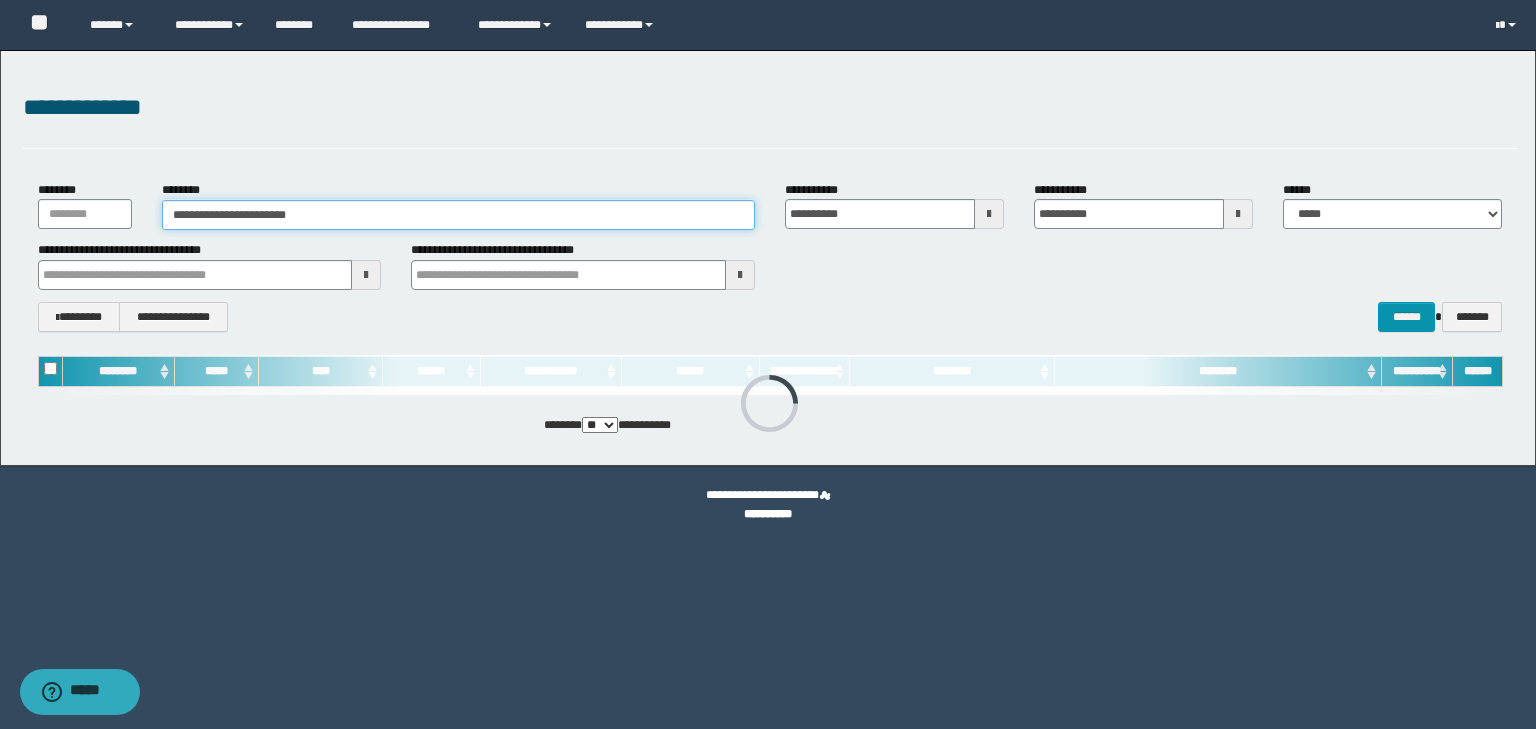 type on "**********" 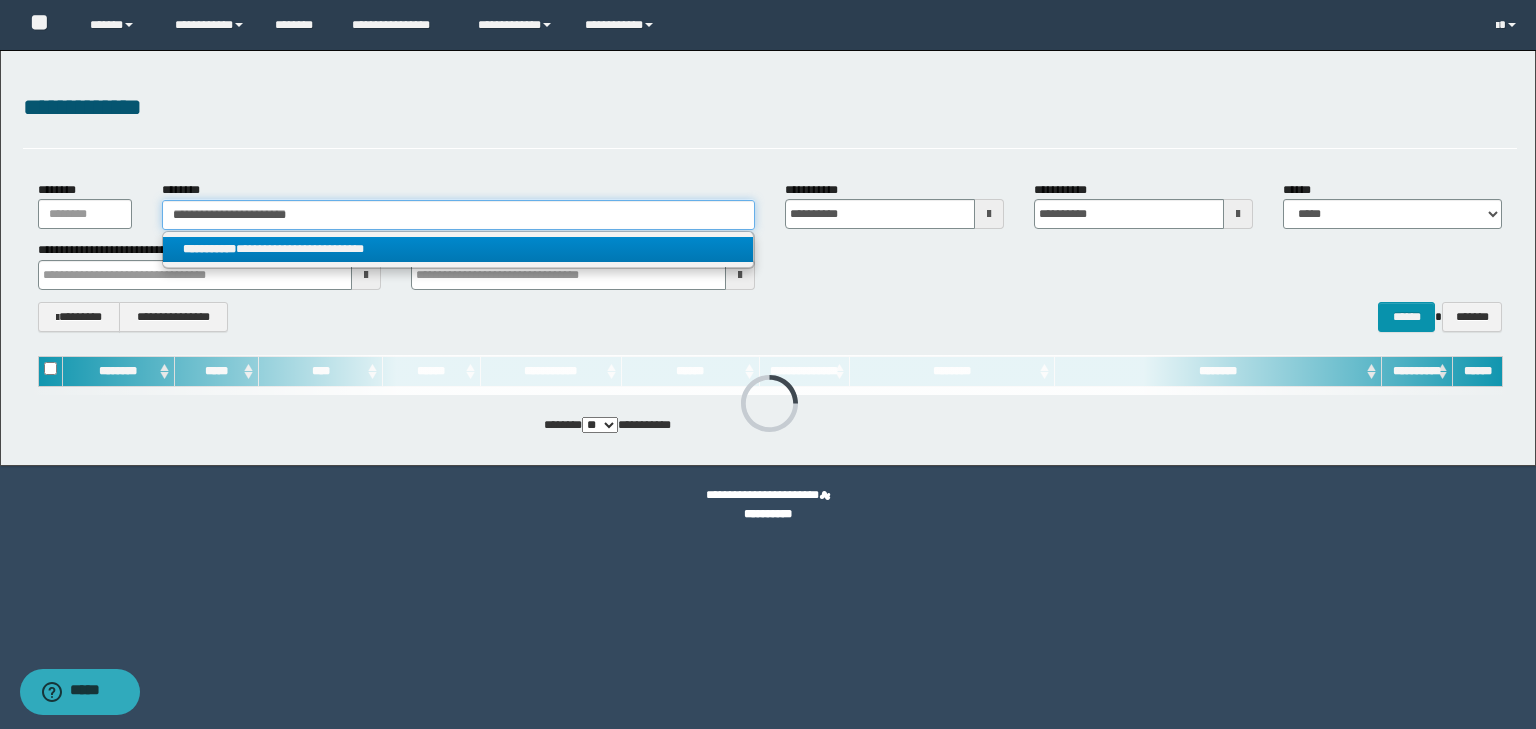 type on "**********" 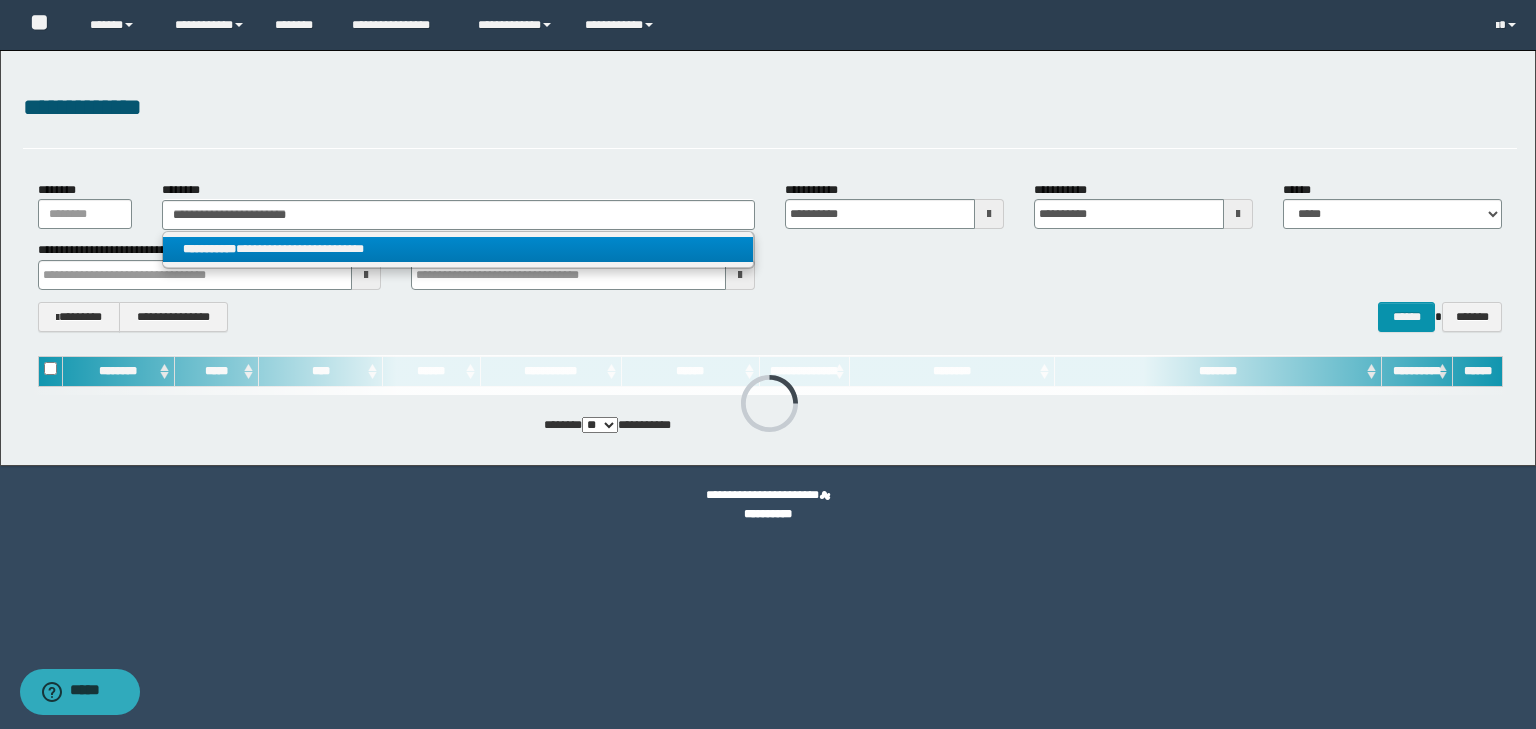 drag, startPoint x: 314, startPoint y: 259, endPoint x: 315, endPoint y: 247, distance: 12.0415945 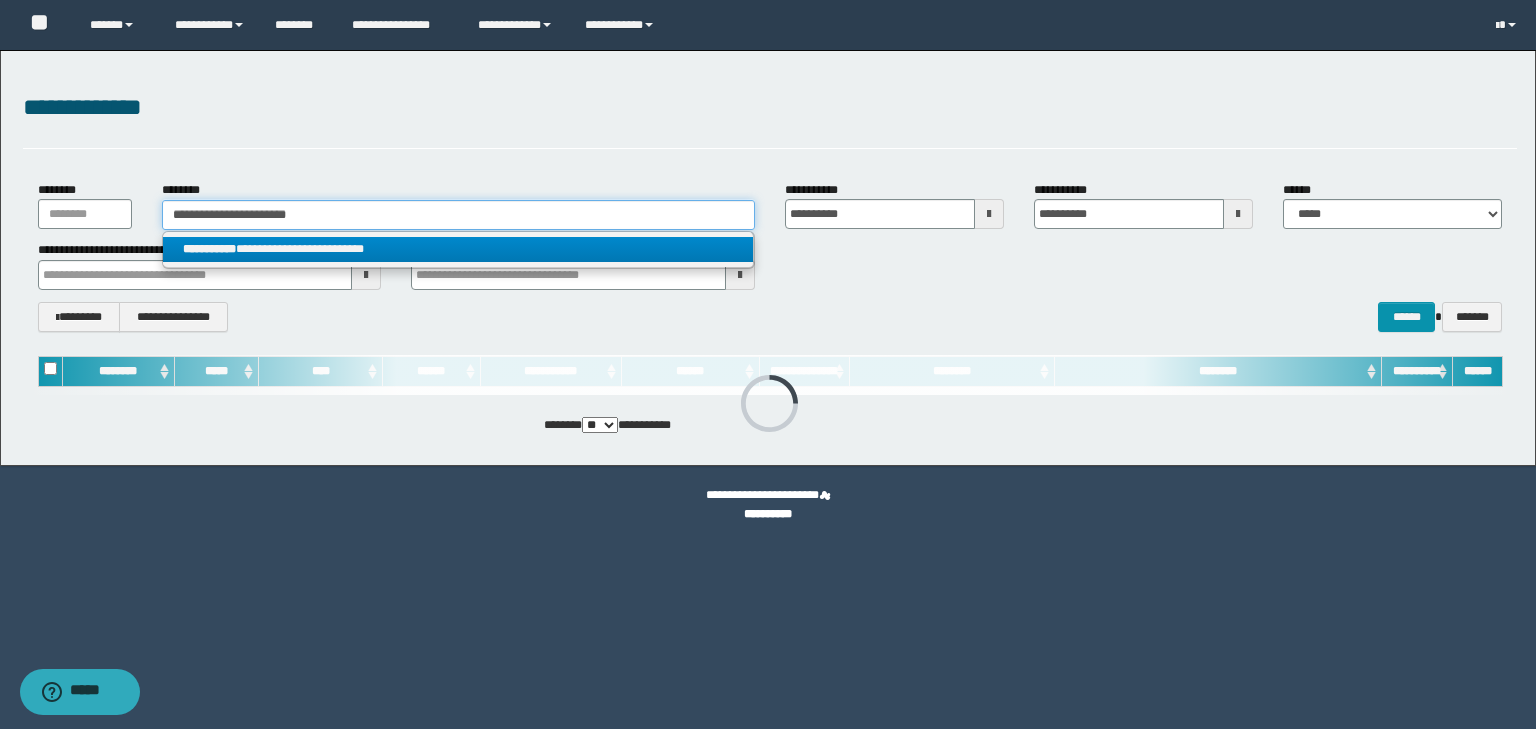type 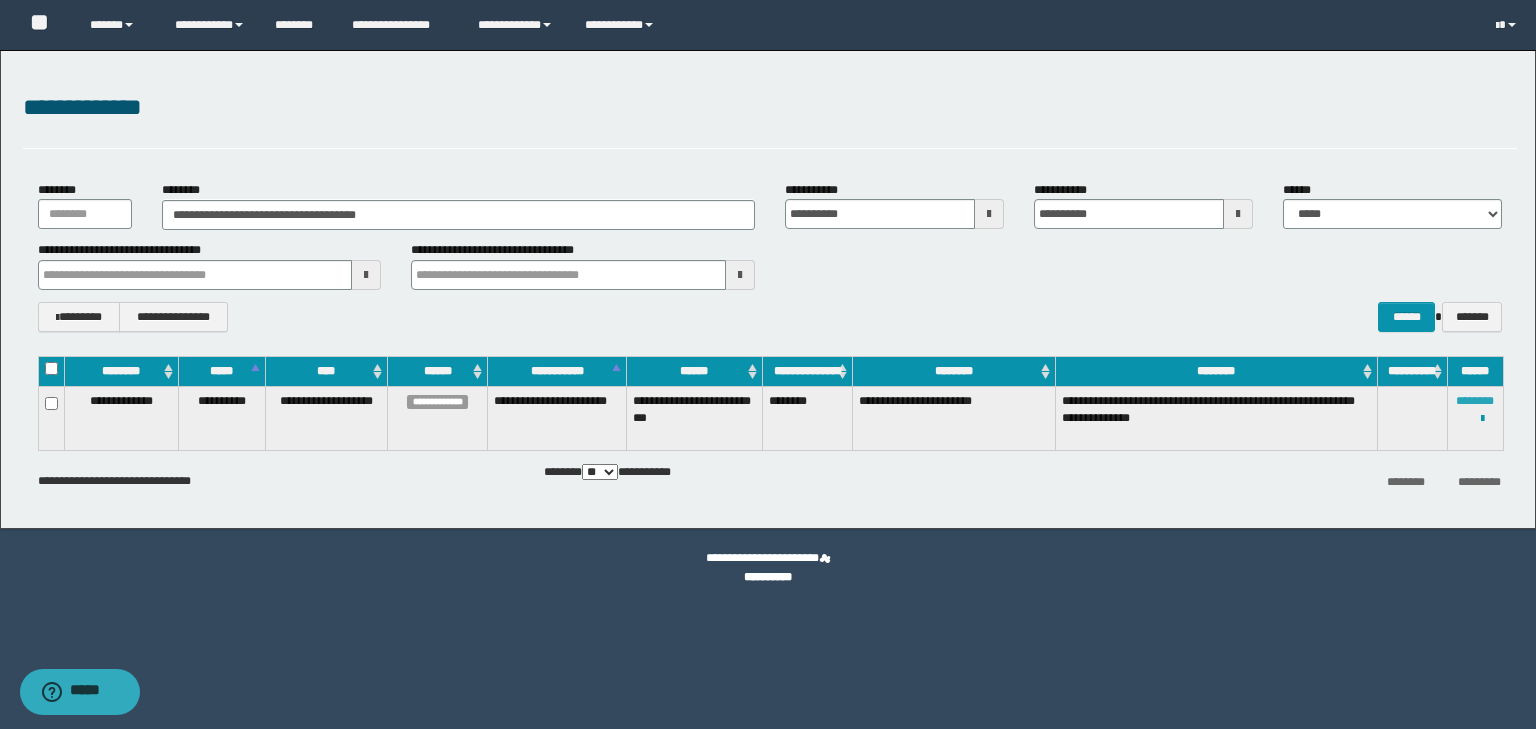click on "********" at bounding box center (1475, 401) 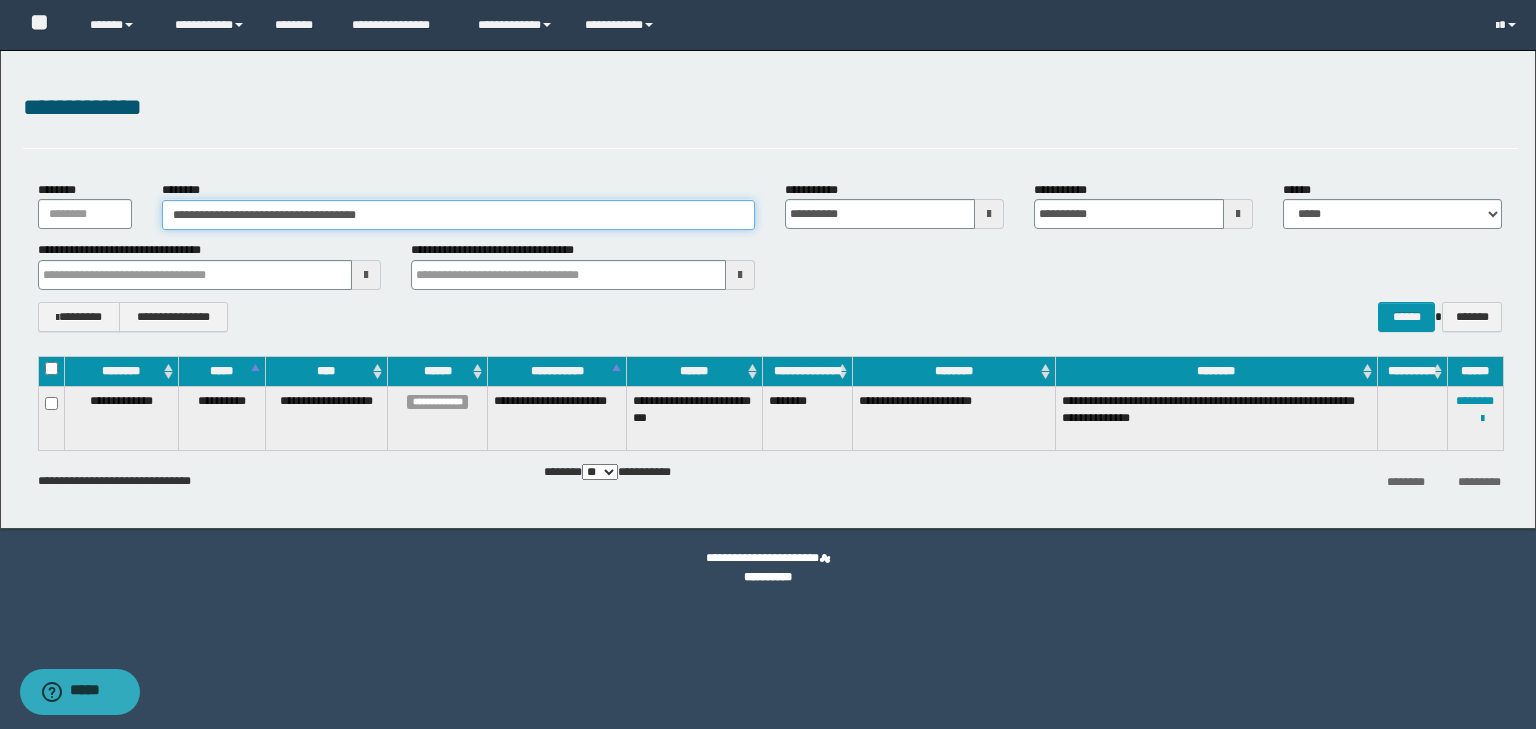 drag, startPoint x: 408, startPoint y: 205, endPoint x: 0, endPoint y: 251, distance: 410.58496 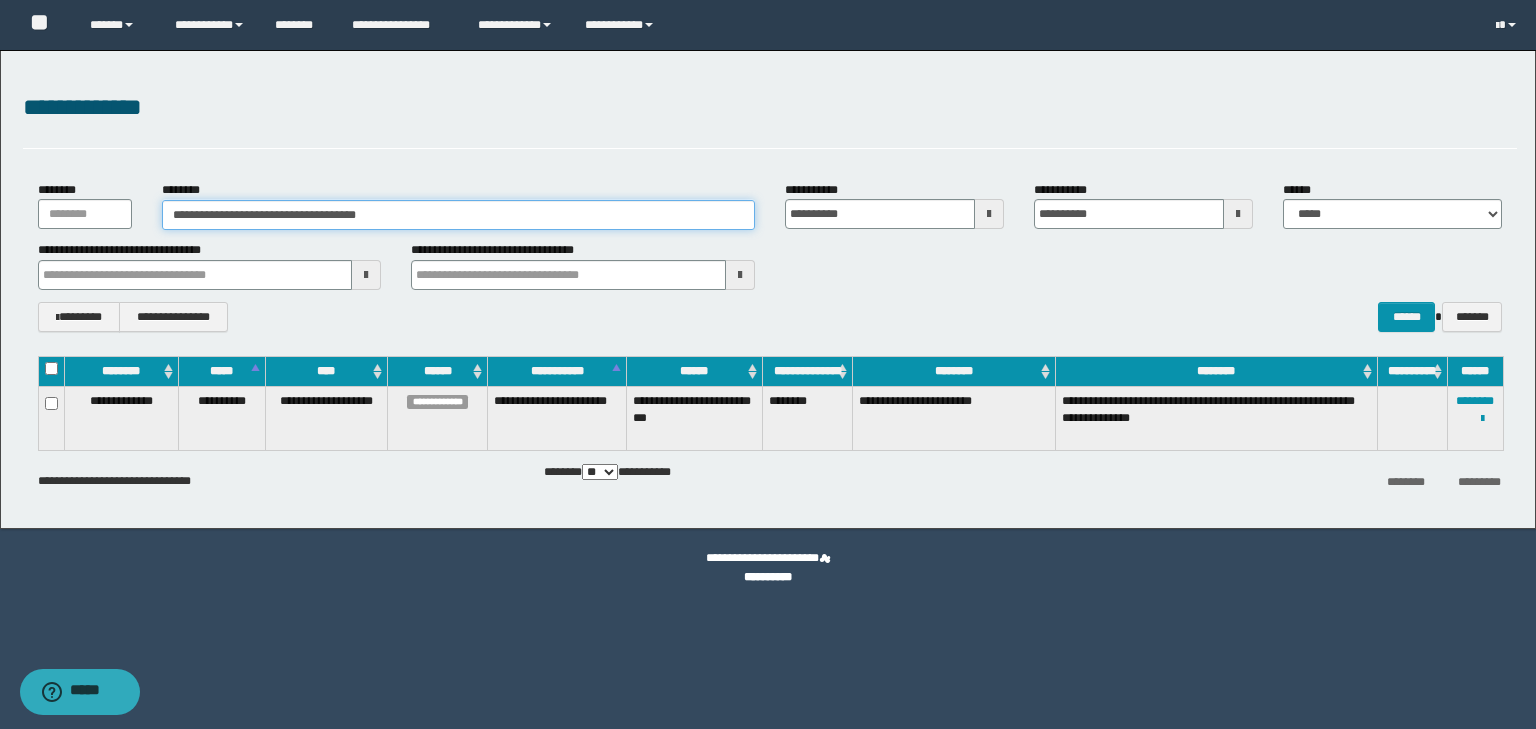 paste 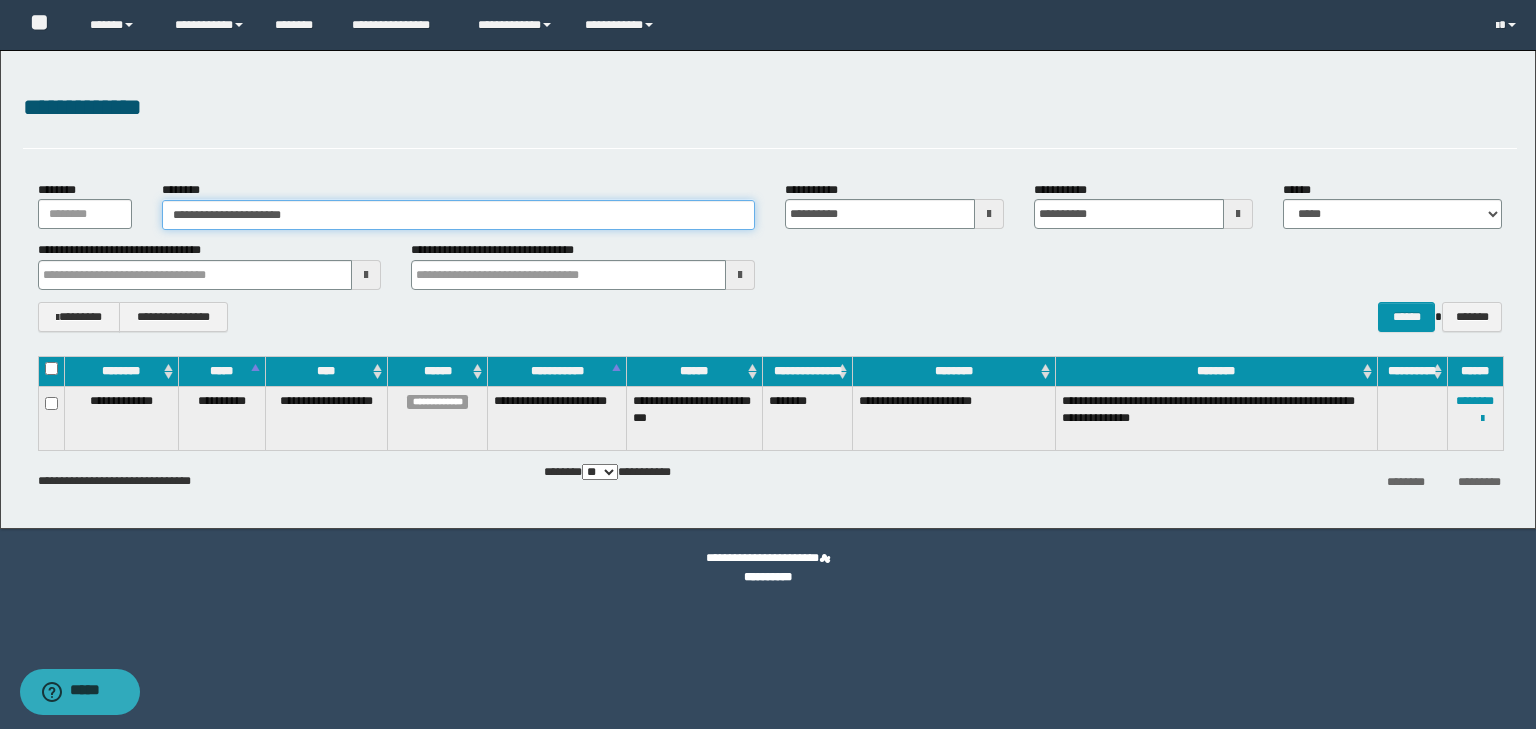 type on "**********" 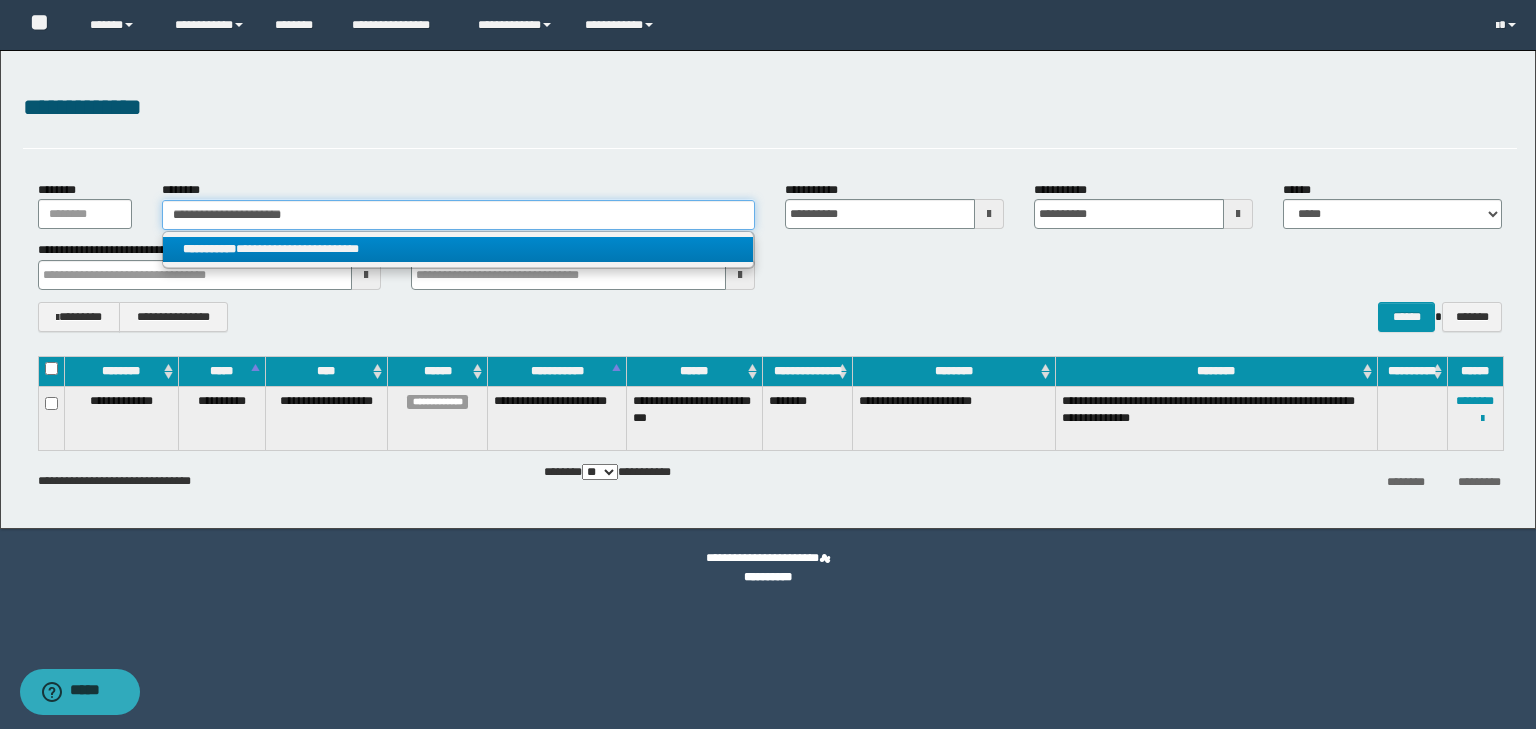 type on "**********" 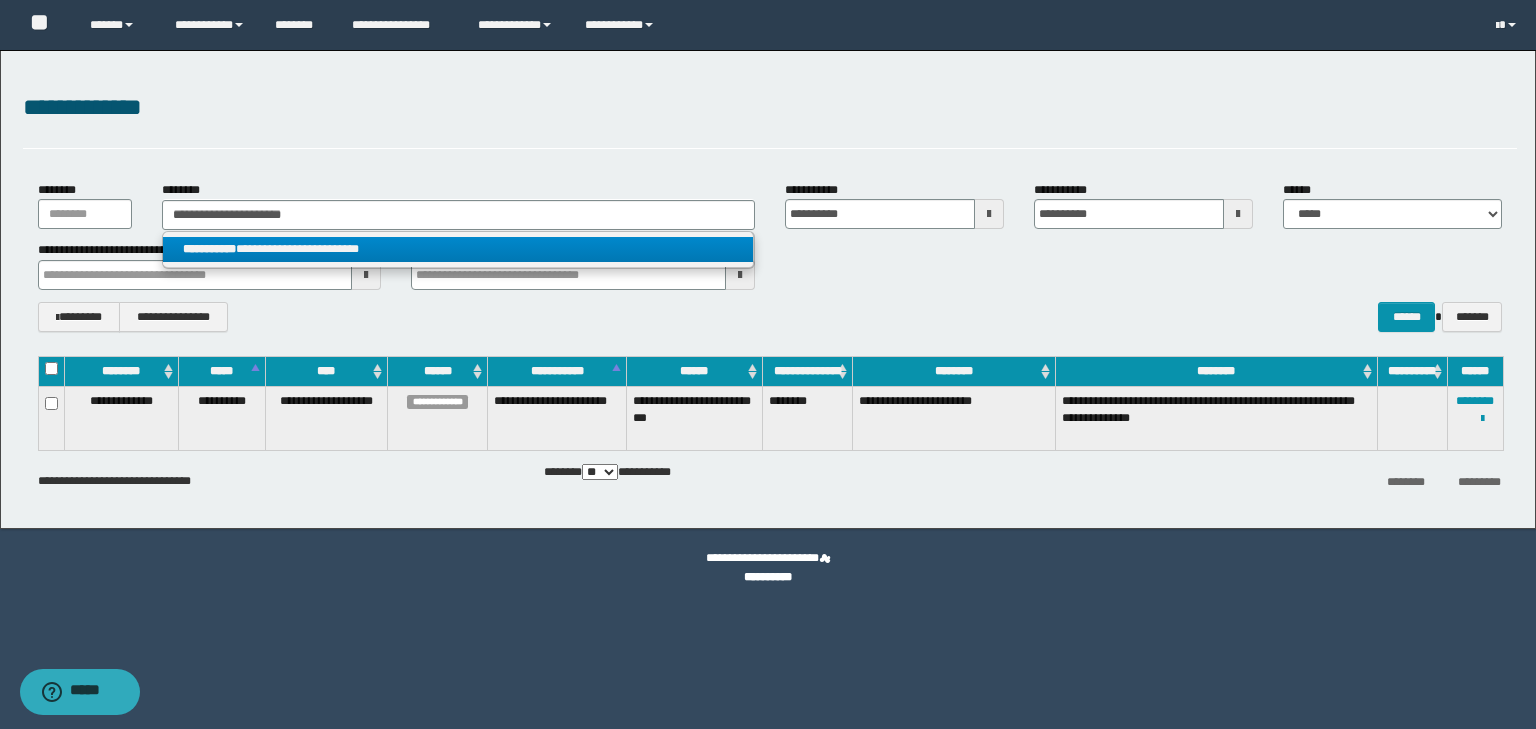 click on "**********" at bounding box center [458, 249] 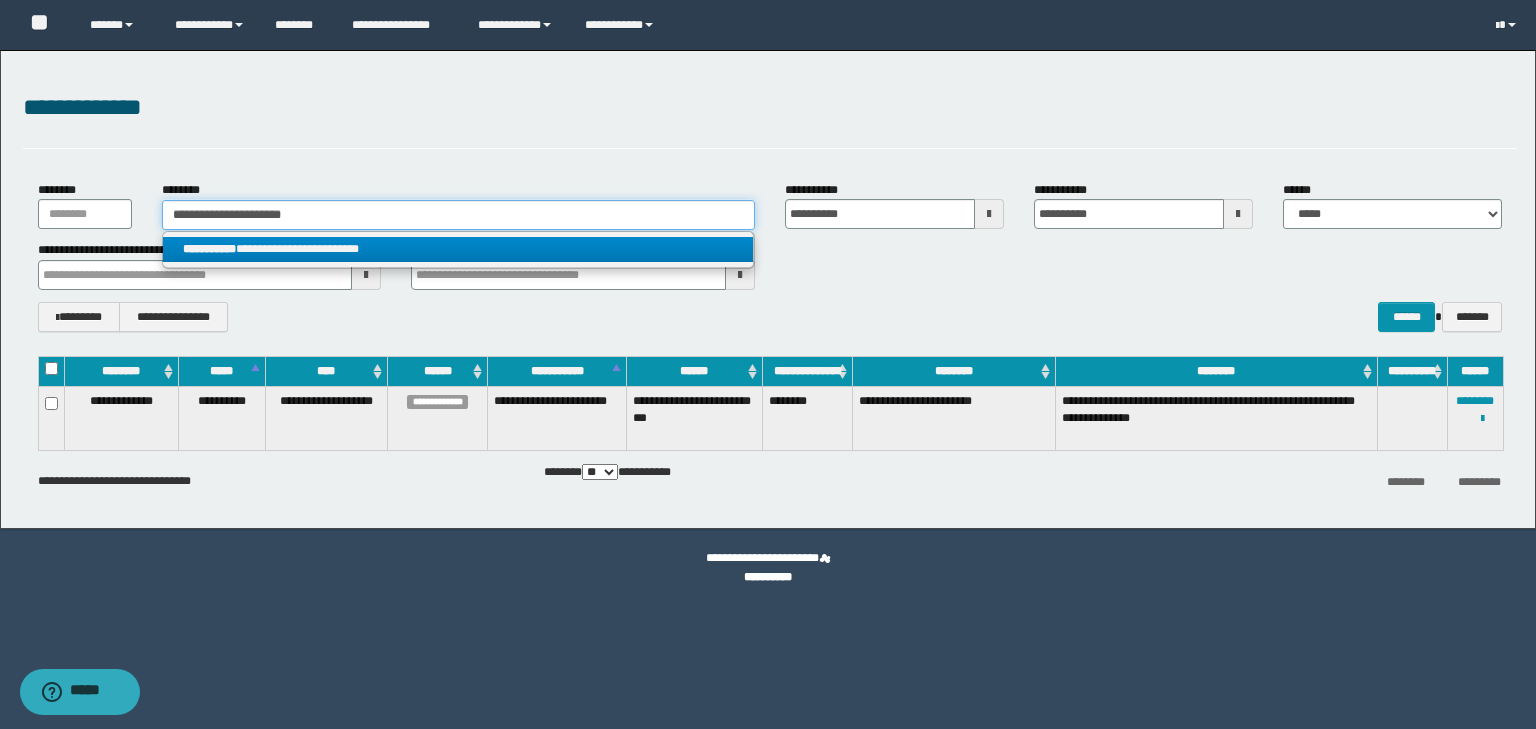 type 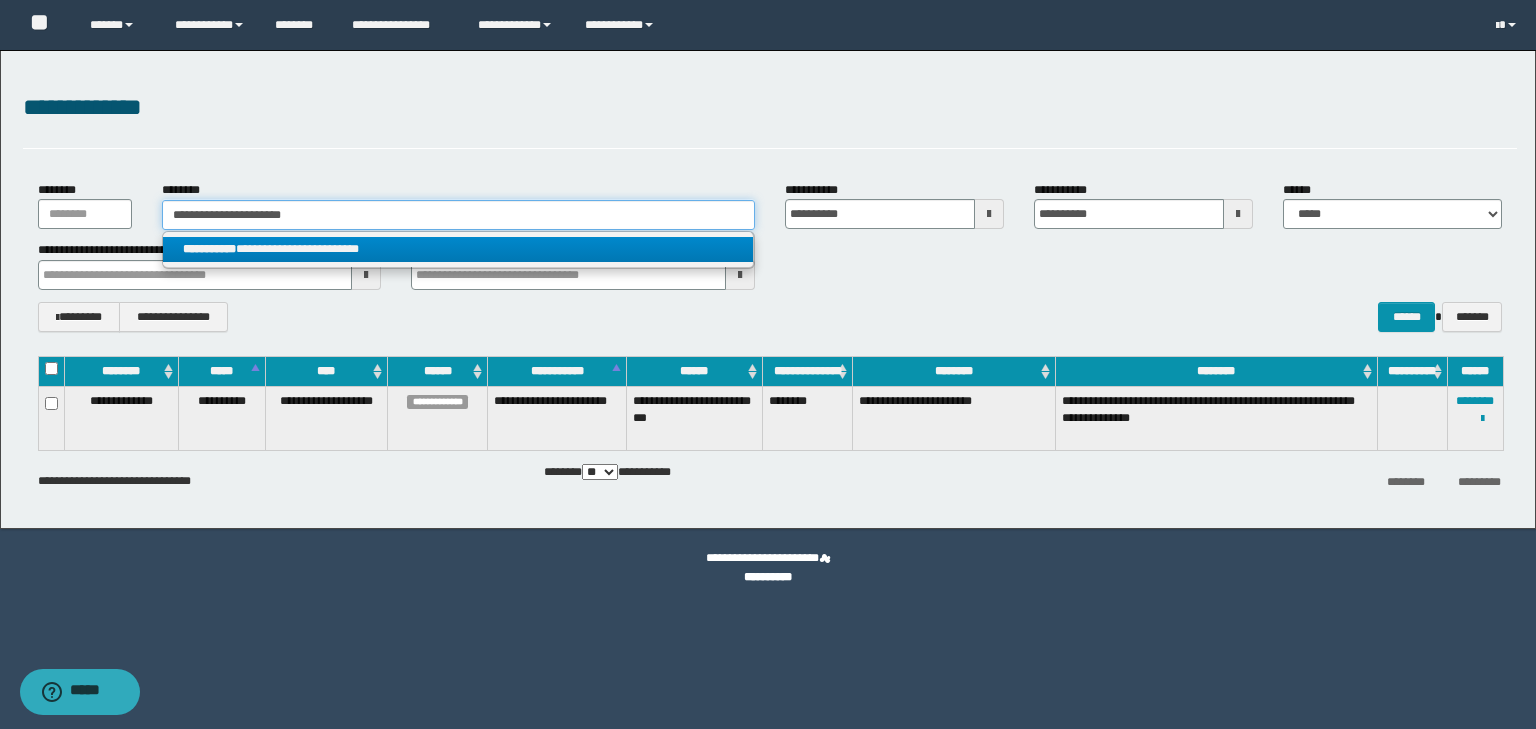 type on "**********" 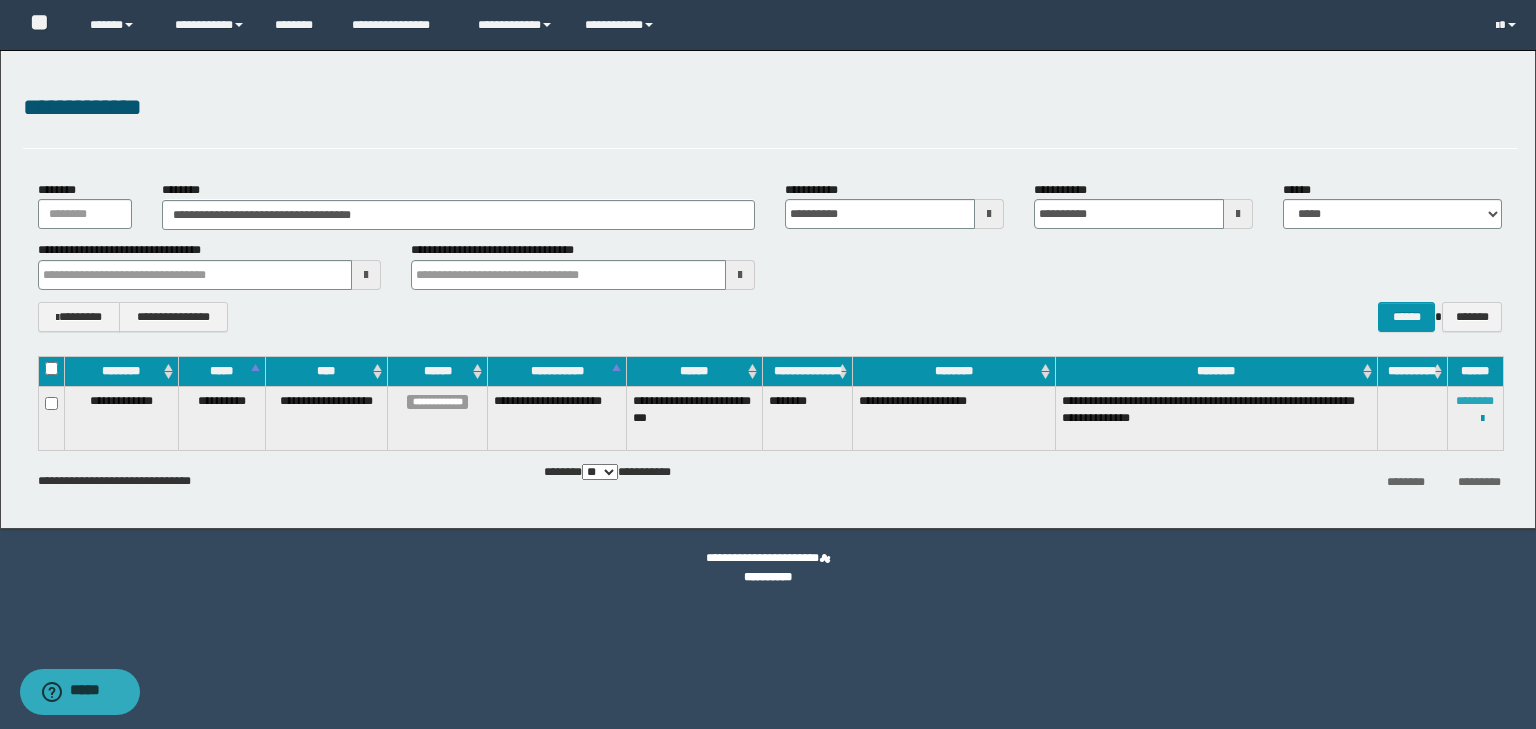 click on "********" at bounding box center (1475, 401) 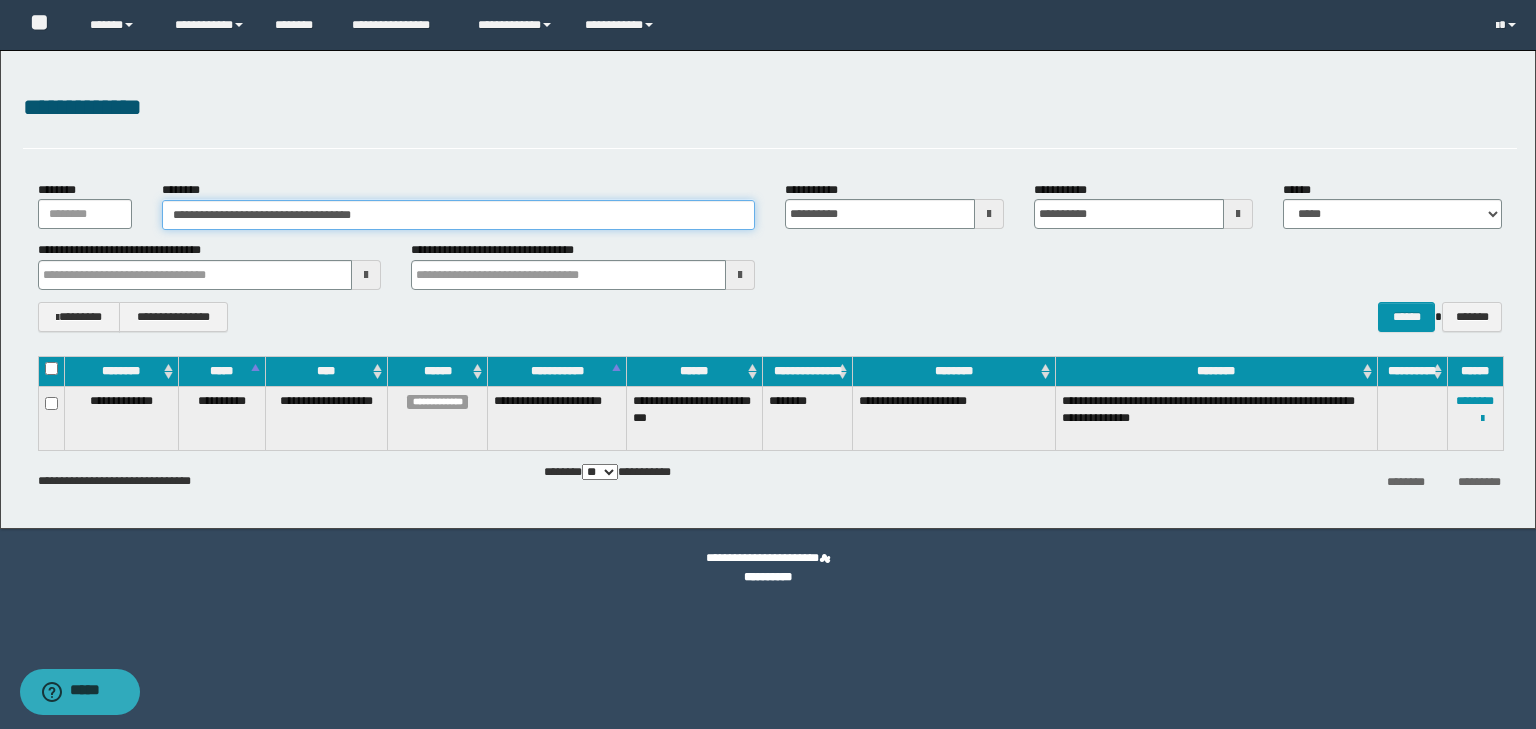 drag, startPoint x: 188, startPoint y: 211, endPoint x: 240, endPoint y: 212, distance: 52.009613 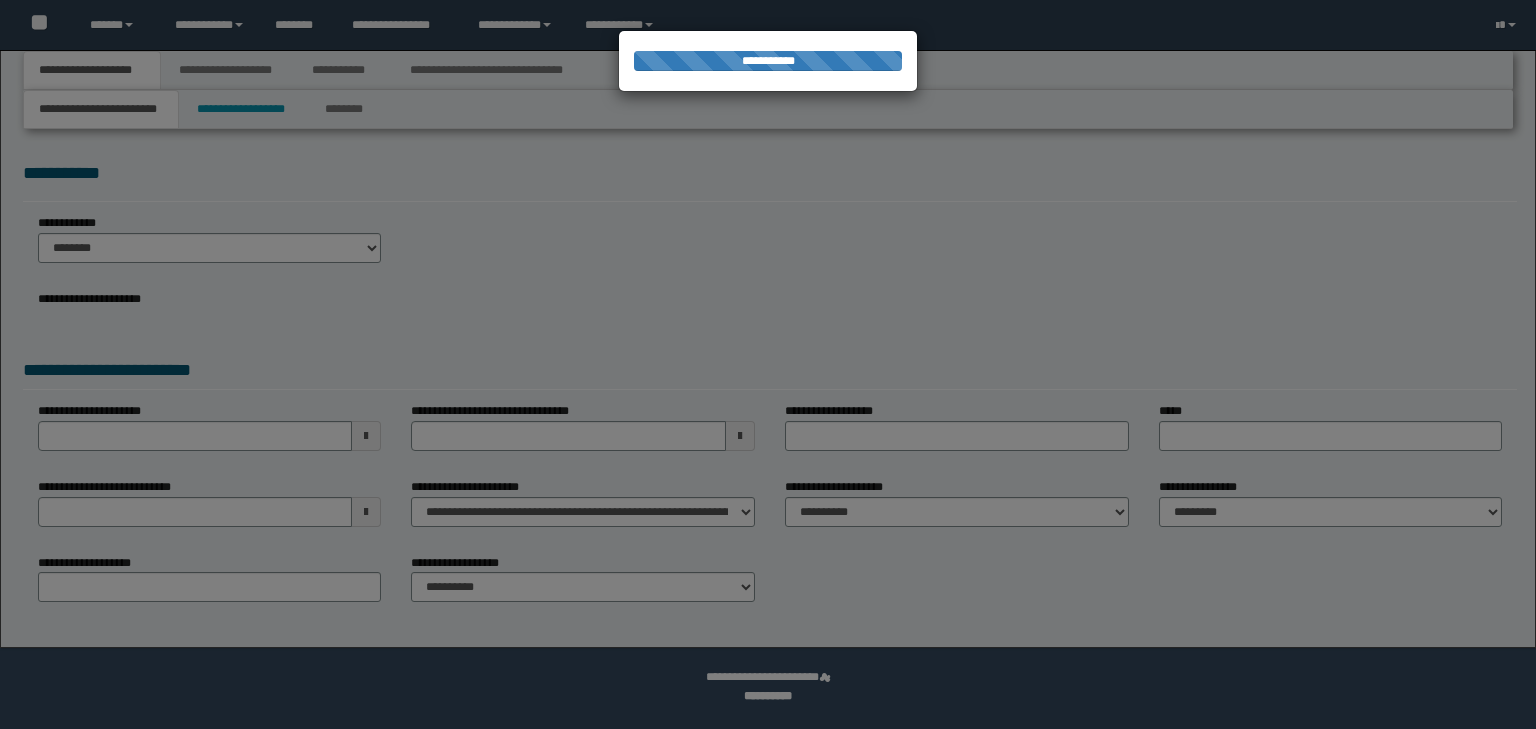 scroll, scrollTop: 0, scrollLeft: 0, axis: both 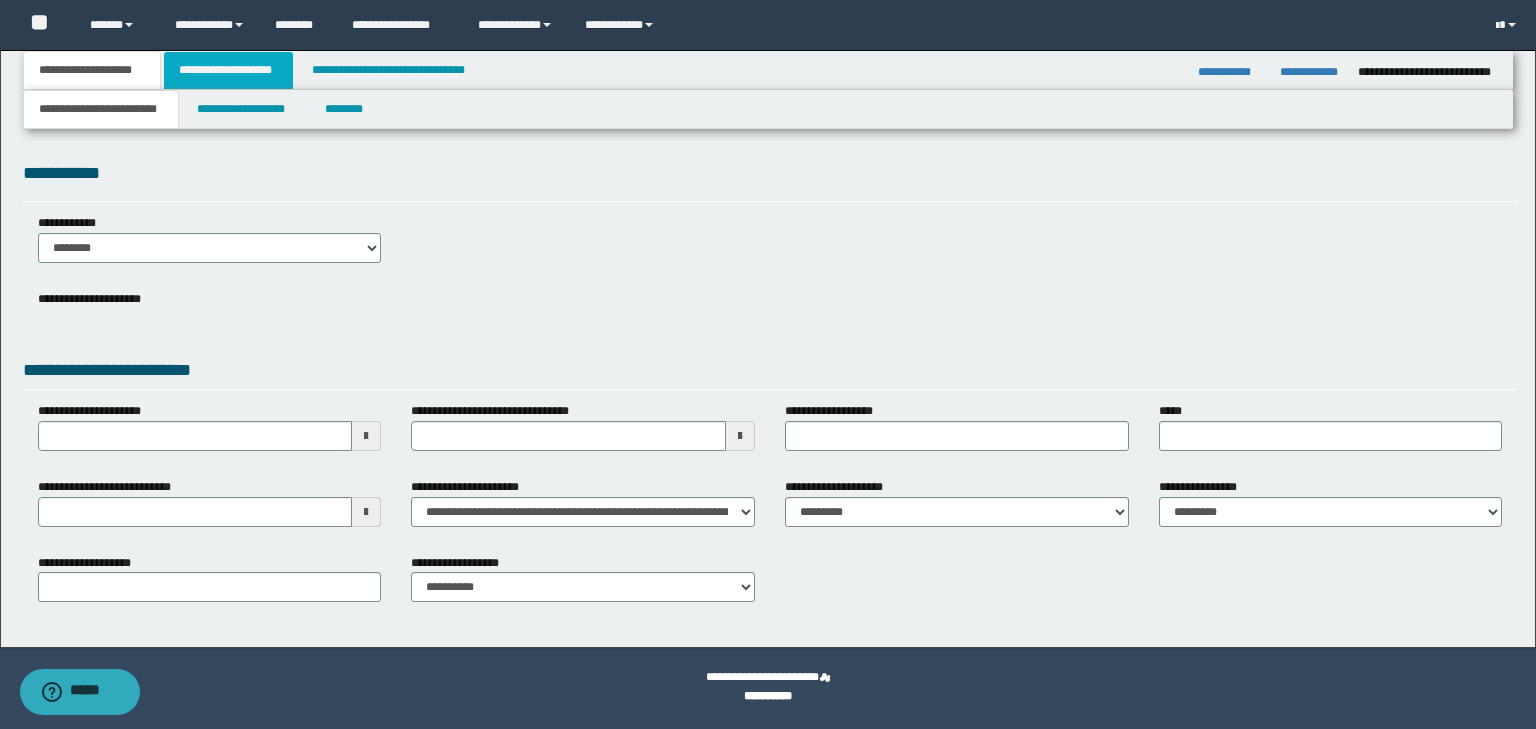 click on "**********" at bounding box center (228, 70) 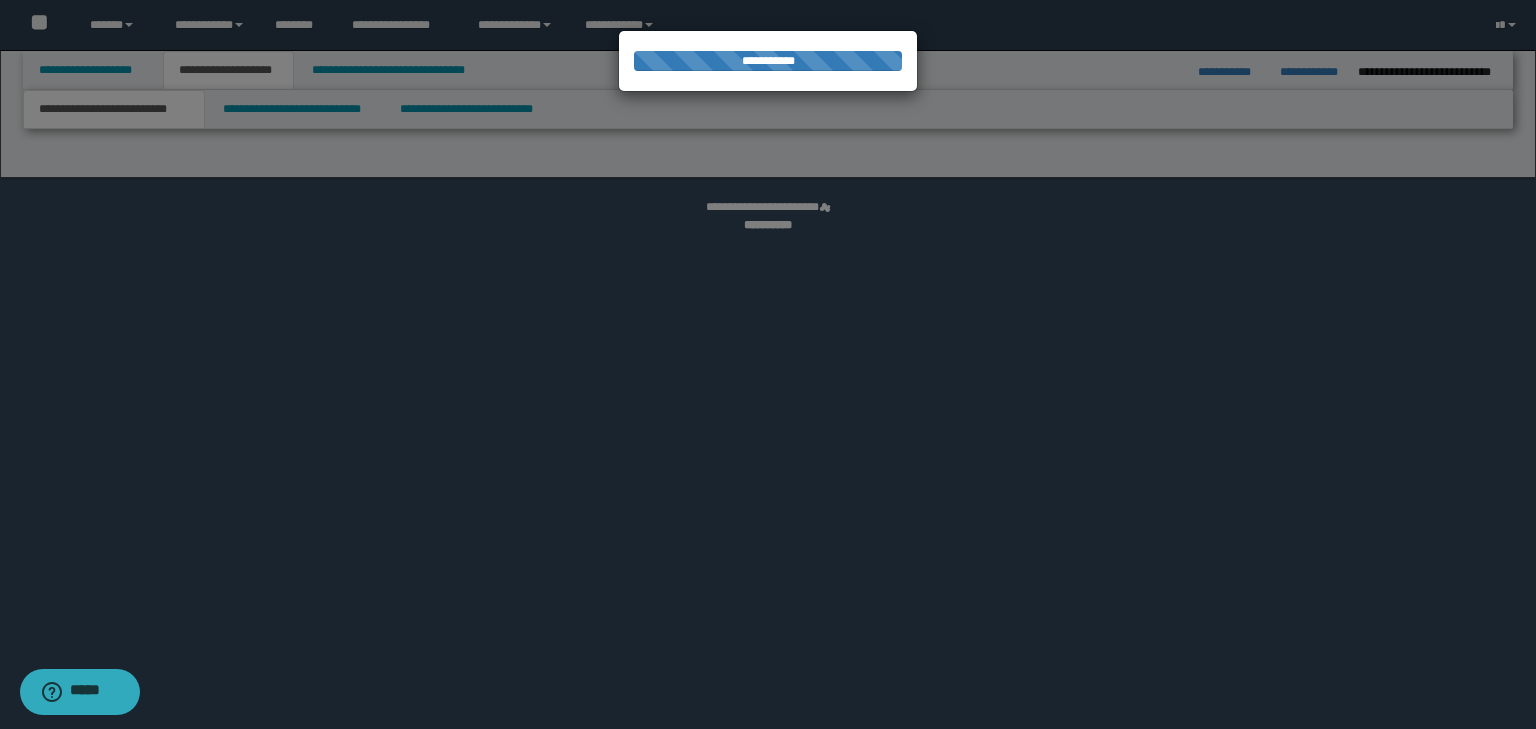 click at bounding box center [768, 364] 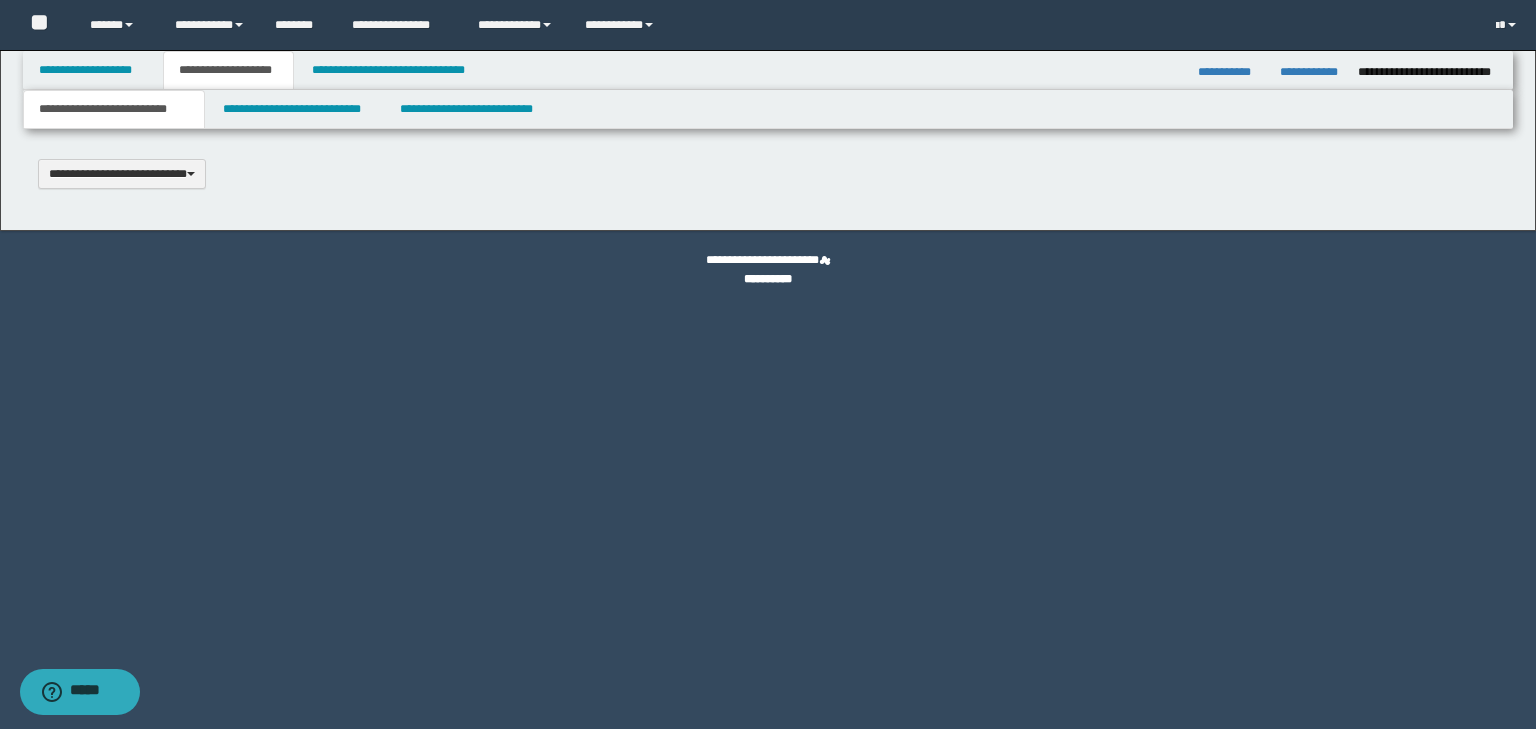 scroll, scrollTop: 0, scrollLeft: 0, axis: both 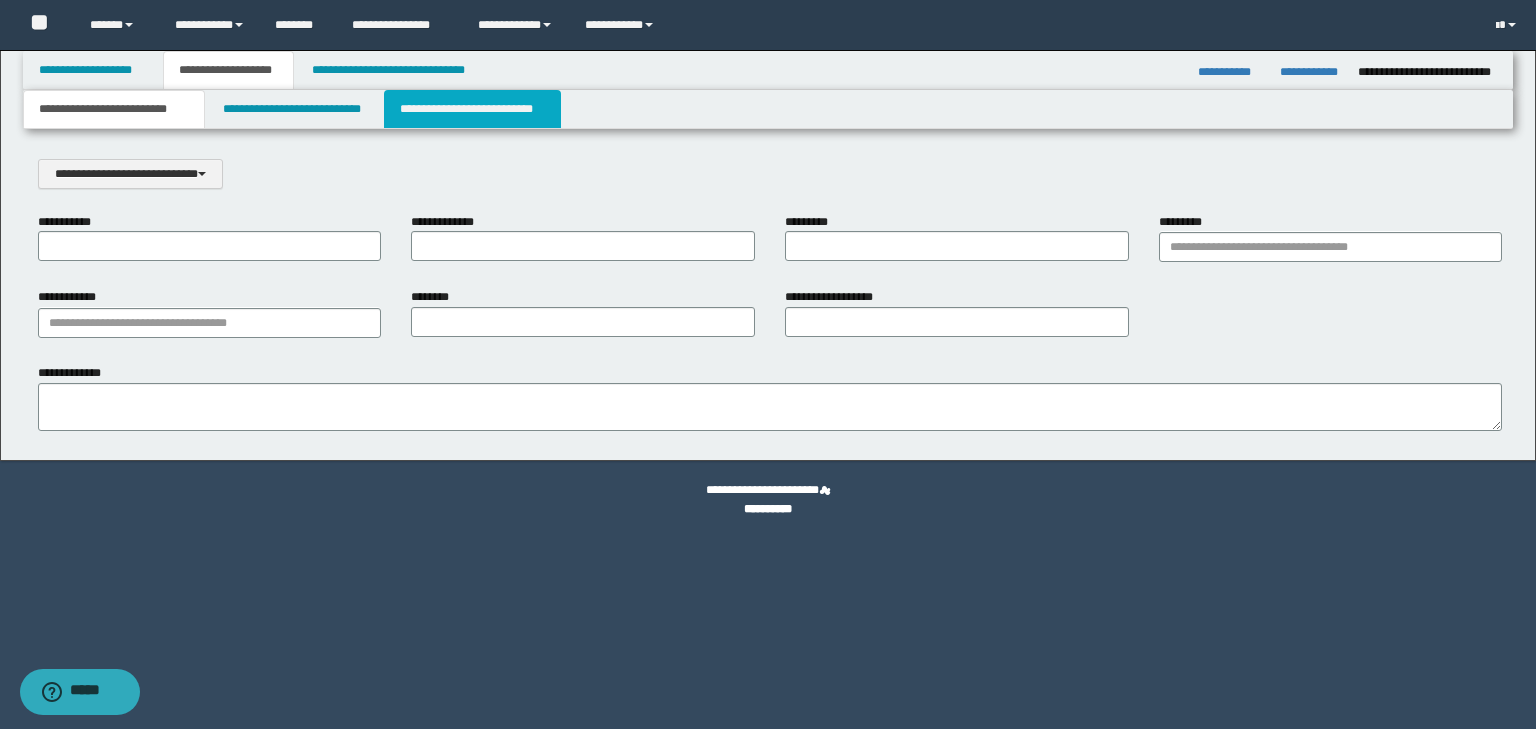 click on "**********" at bounding box center (472, 109) 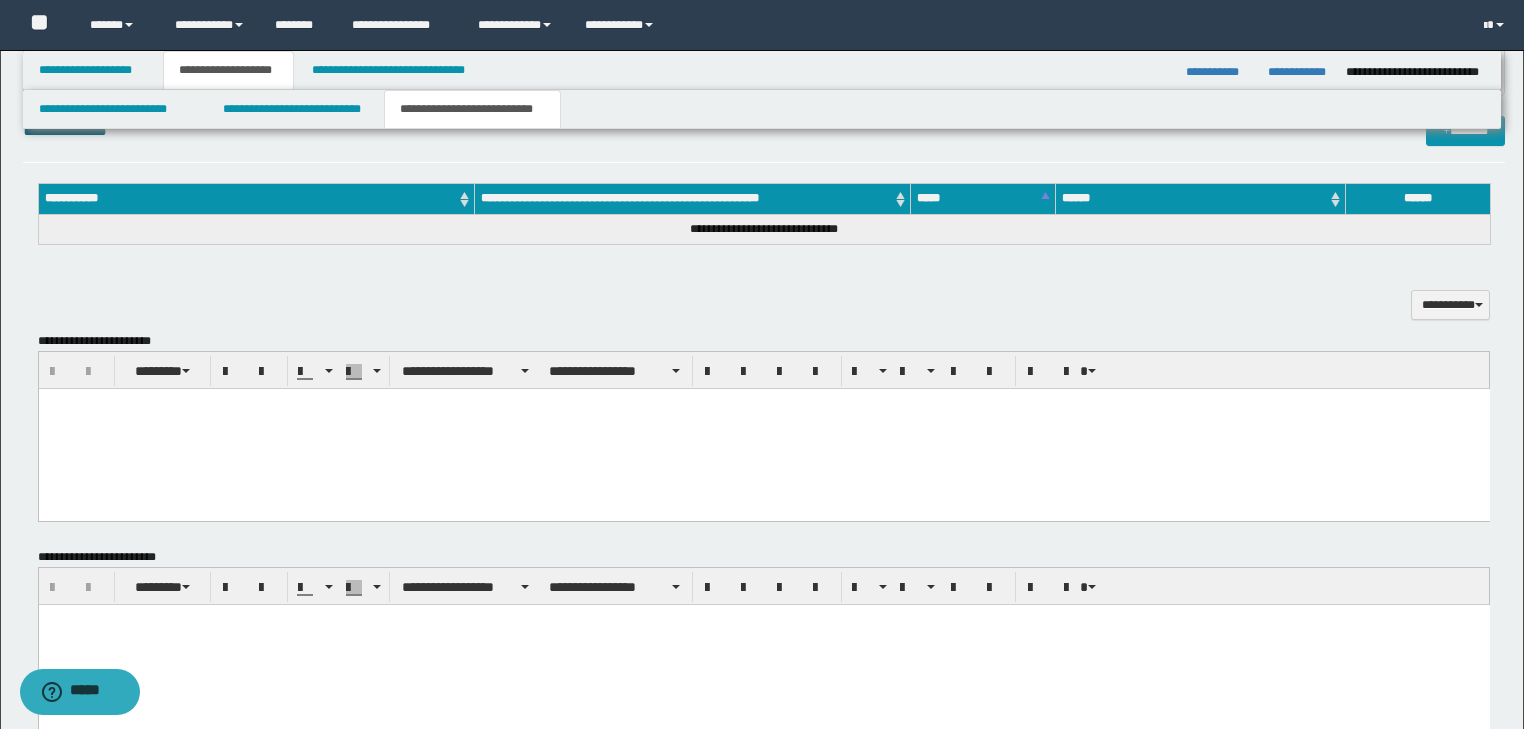 scroll, scrollTop: 783, scrollLeft: 0, axis: vertical 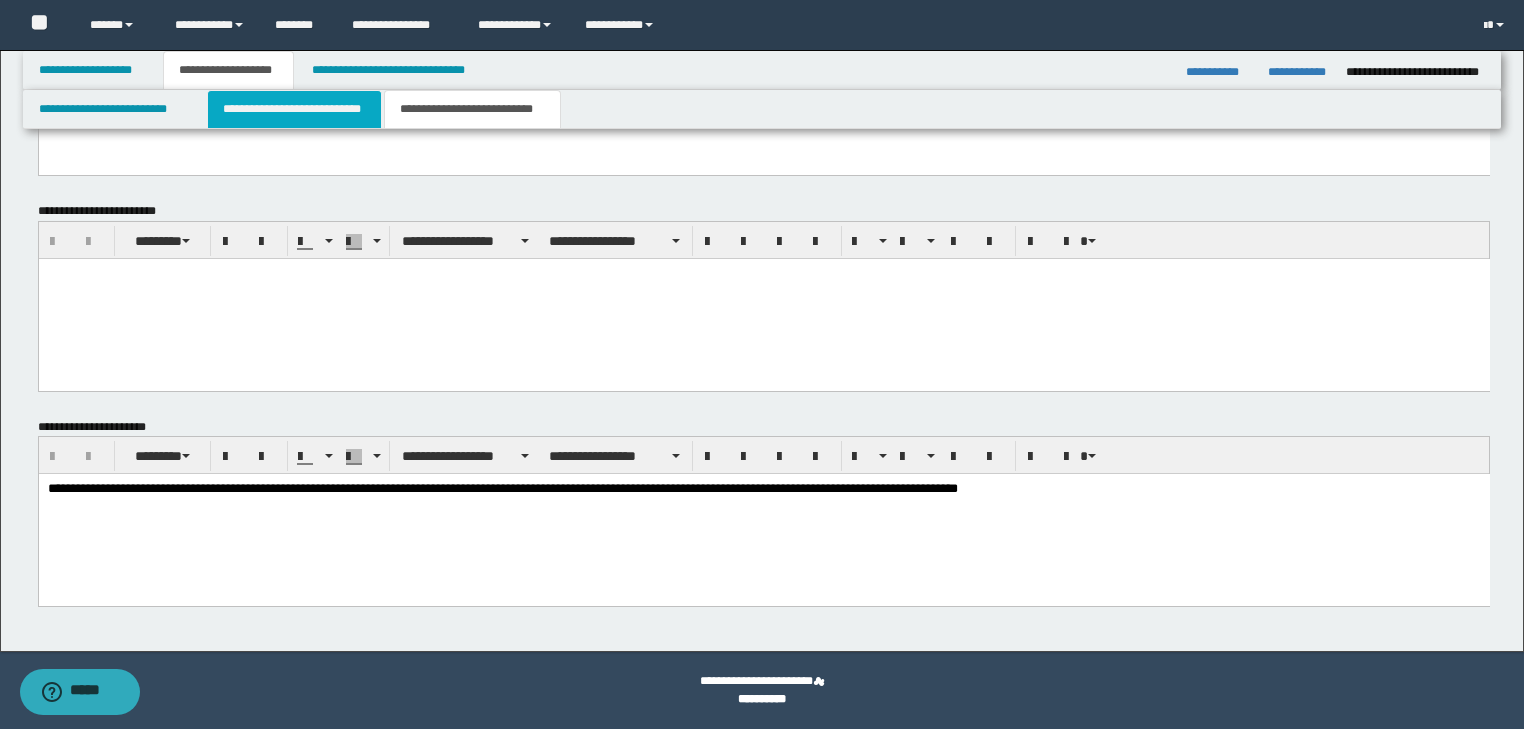 click on "**********" at bounding box center [294, 109] 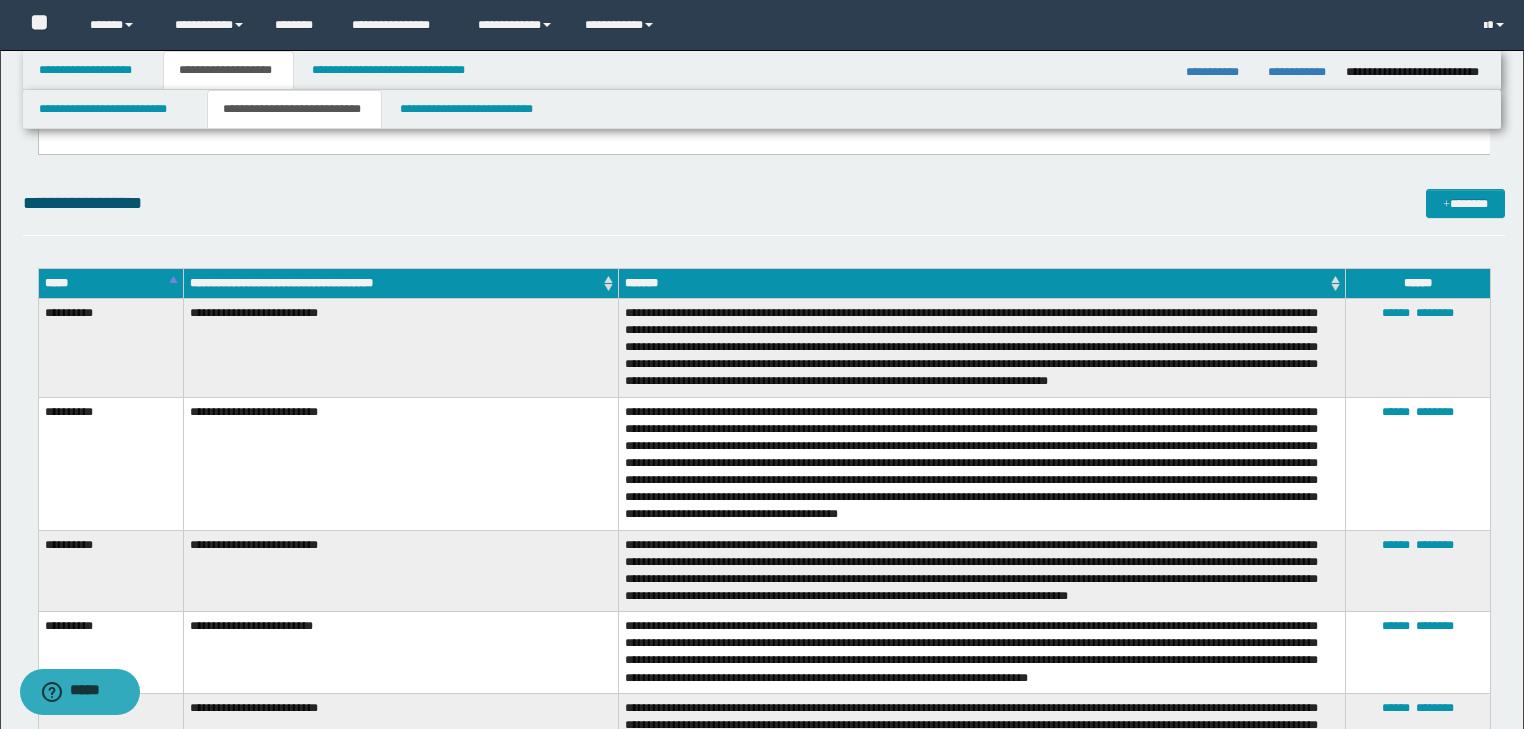 scroll, scrollTop: 266, scrollLeft: 0, axis: vertical 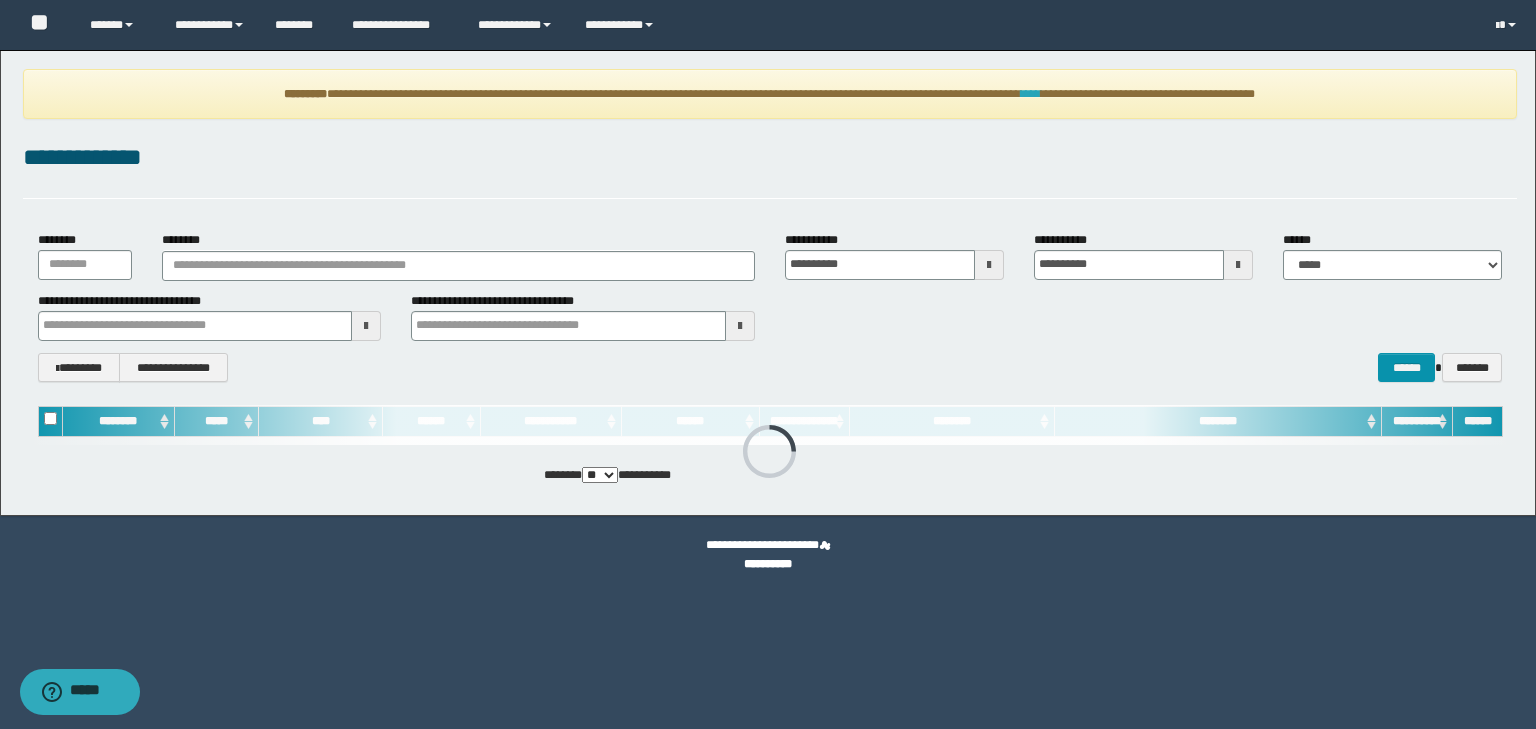 click on "****" at bounding box center (1031, 94) 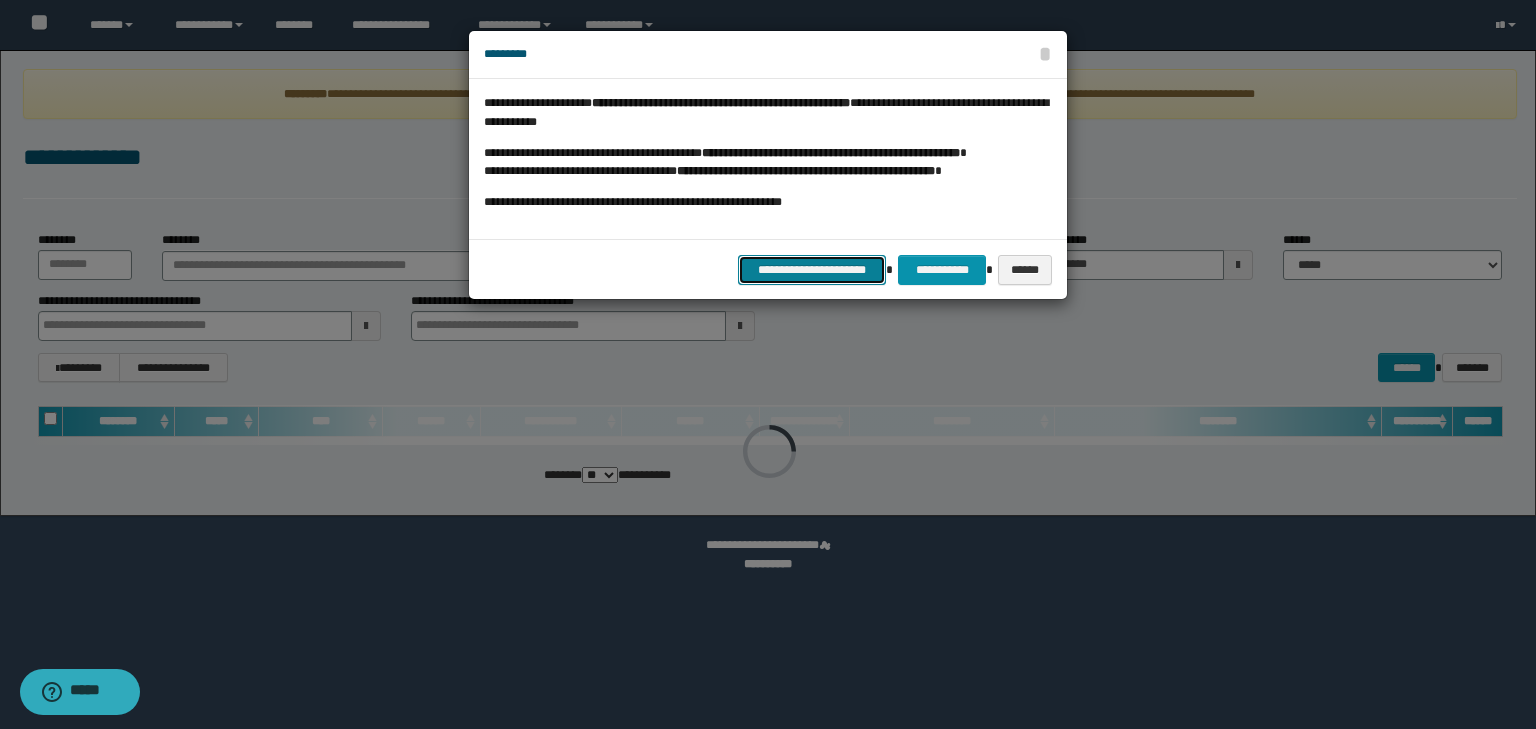 click on "**********" at bounding box center [812, 270] 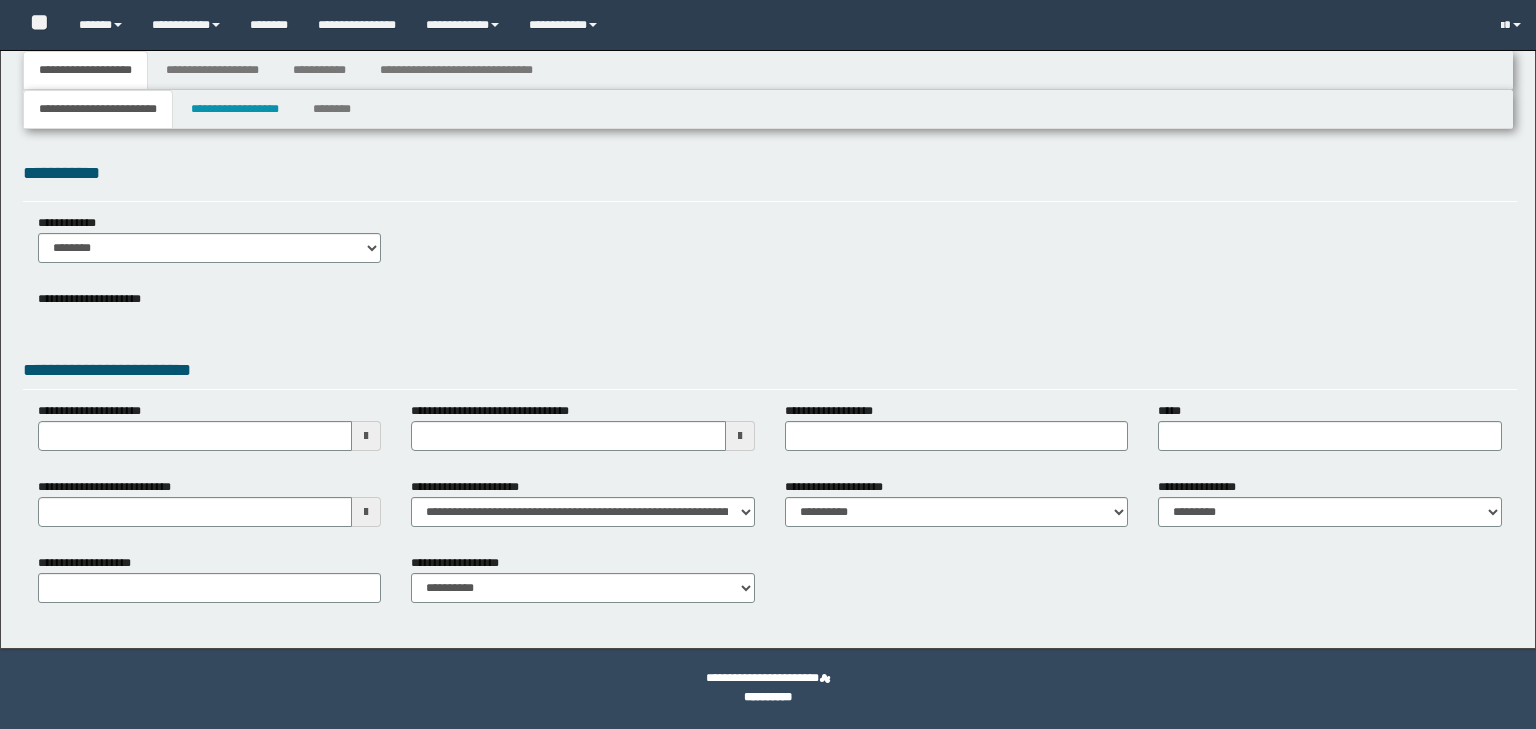 type 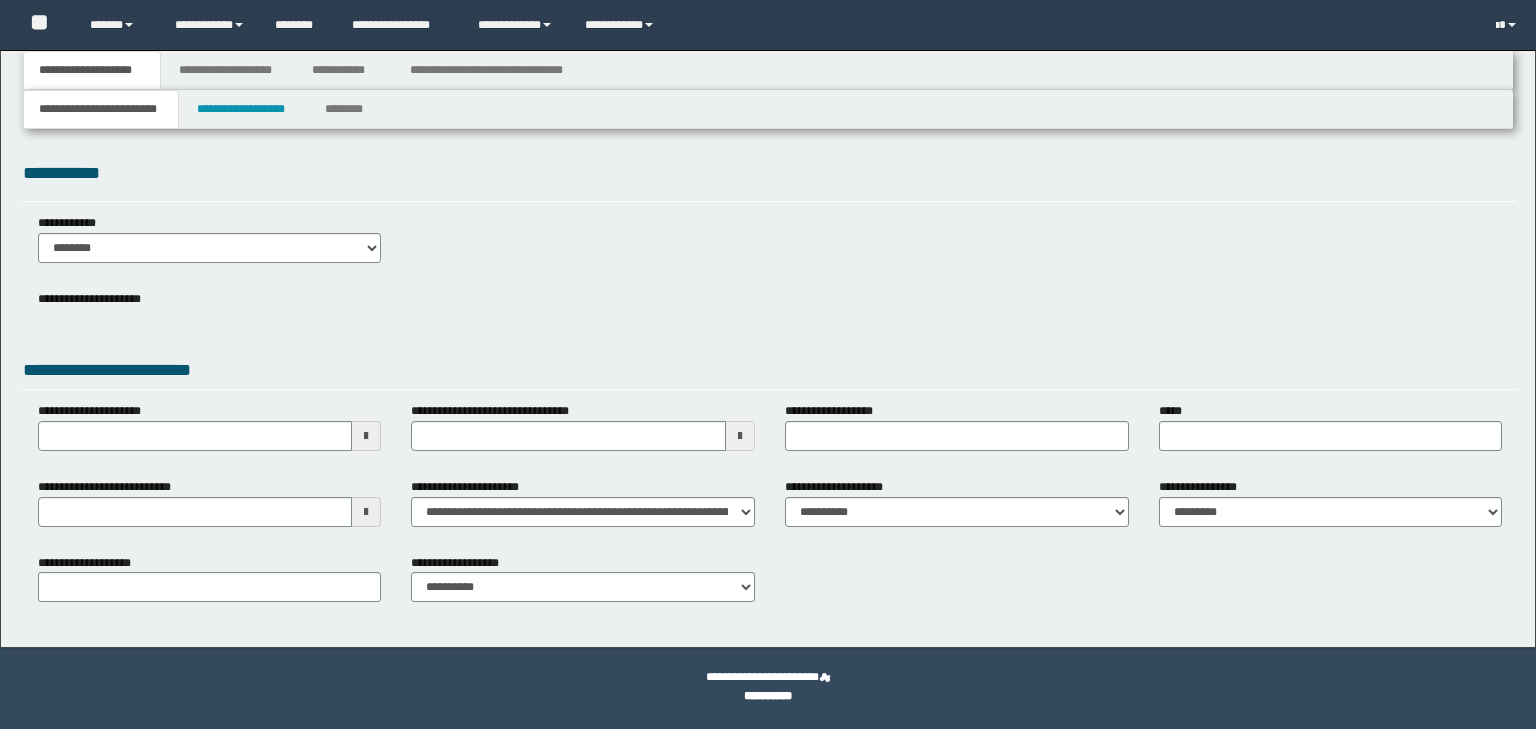 scroll, scrollTop: 0, scrollLeft: 0, axis: both 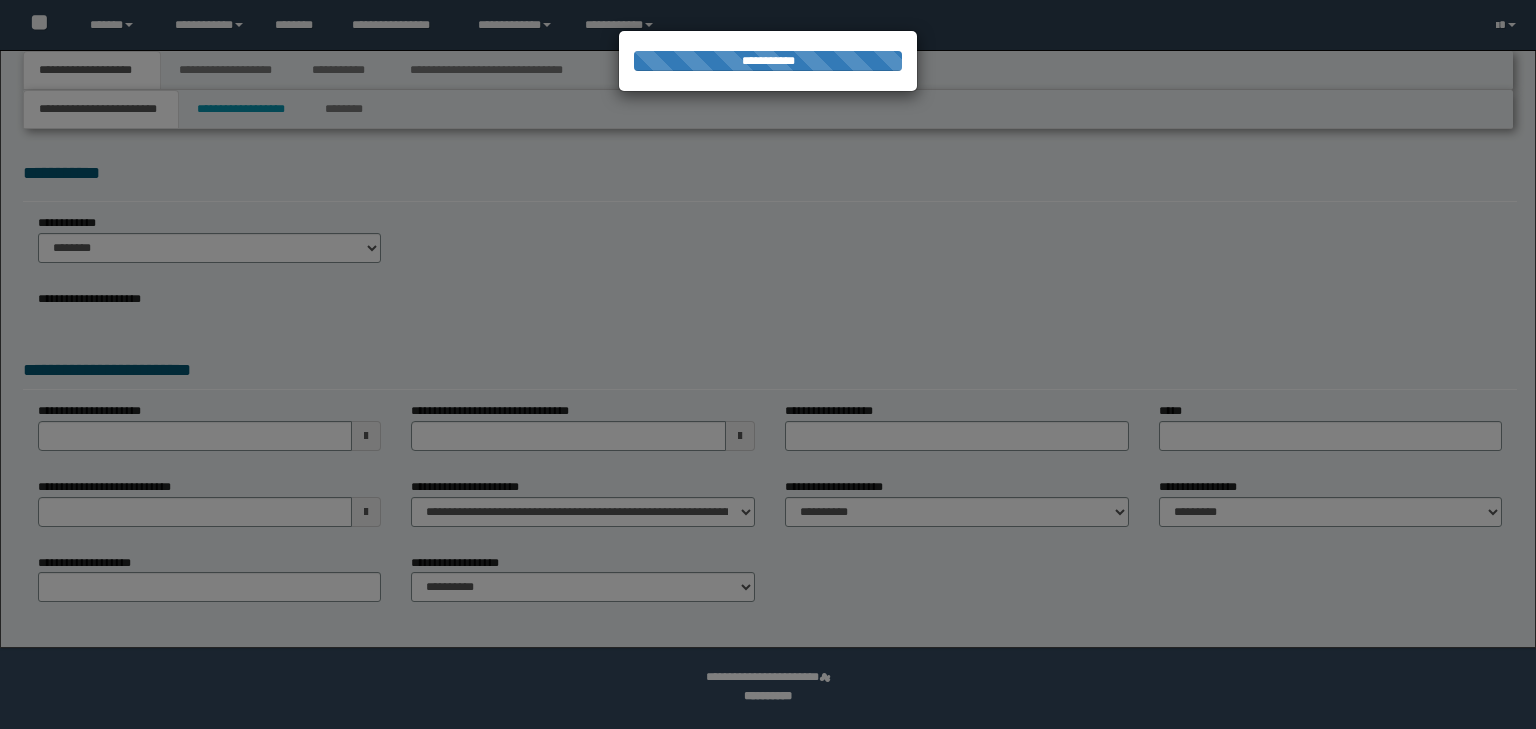 select on "*" 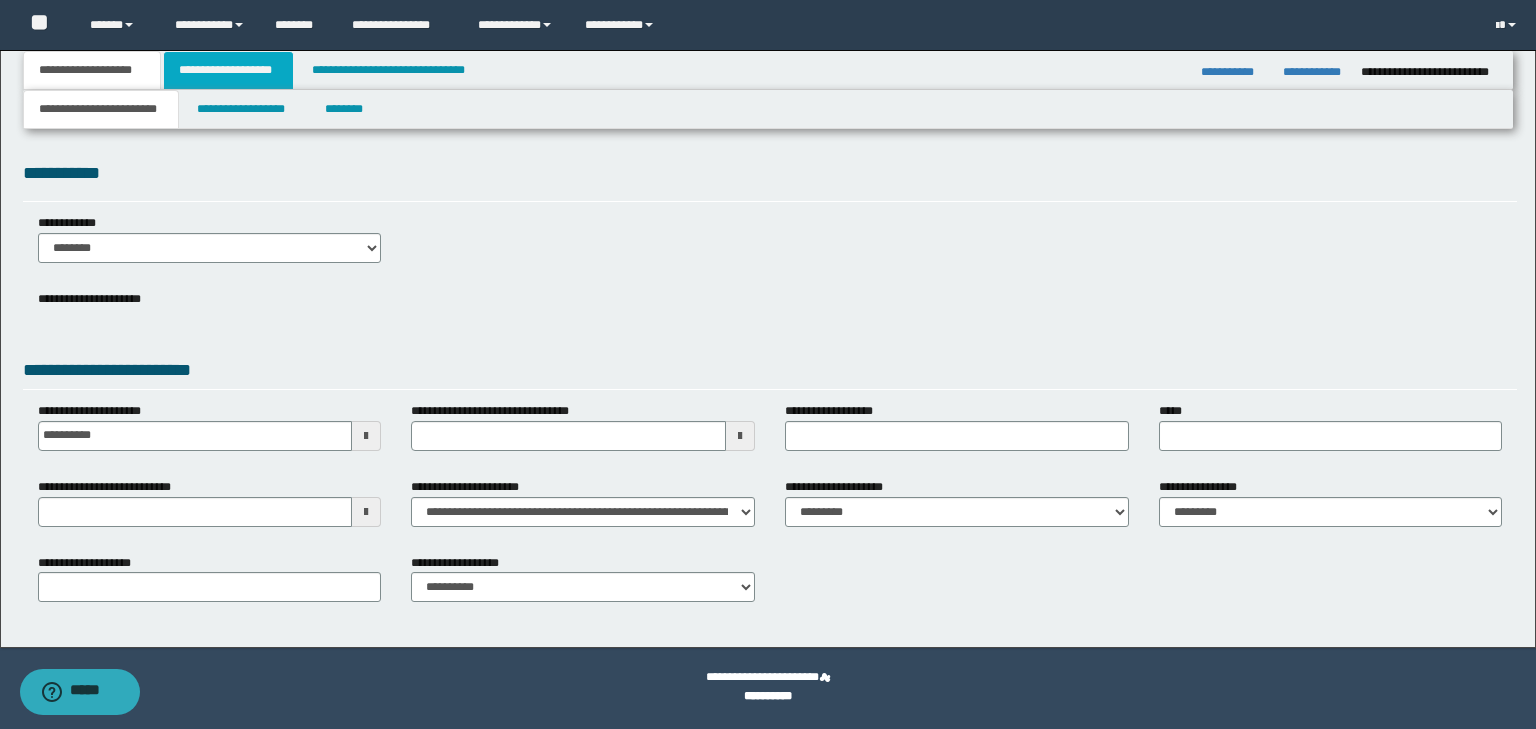click on "**********" at bounding box center [228, 70] 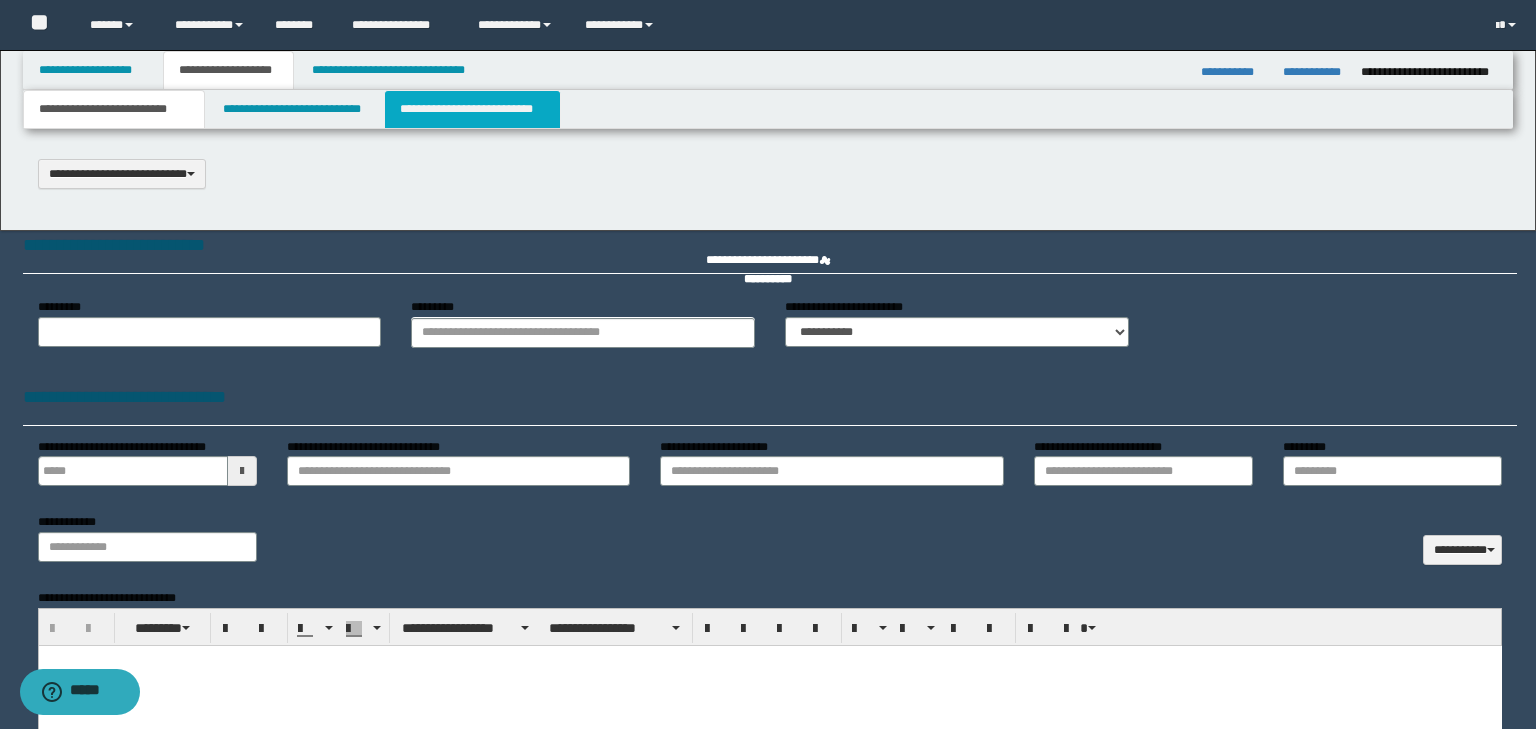 click on "**********" at bounding box center [768, 364] 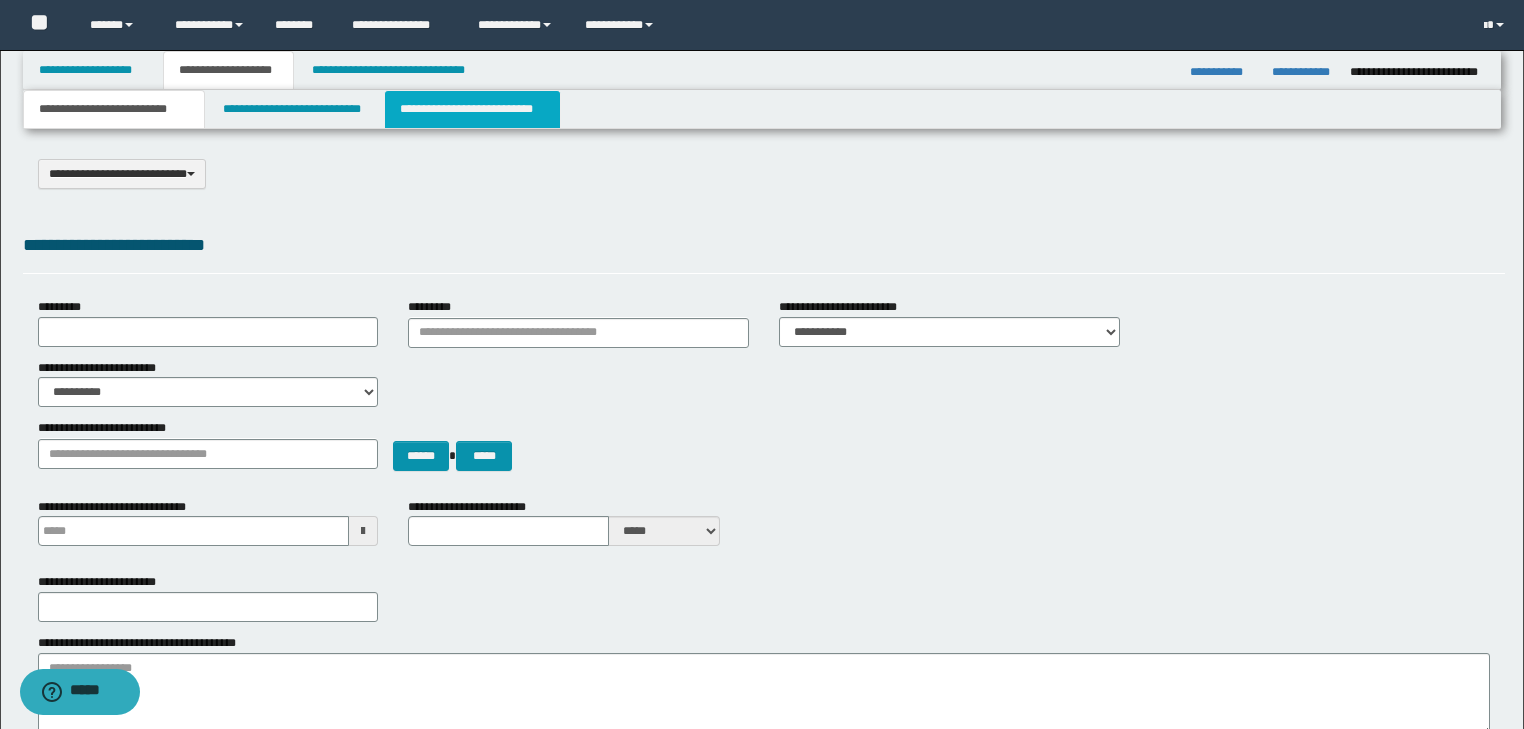 click on "**********" at bounding box center [472, 109] 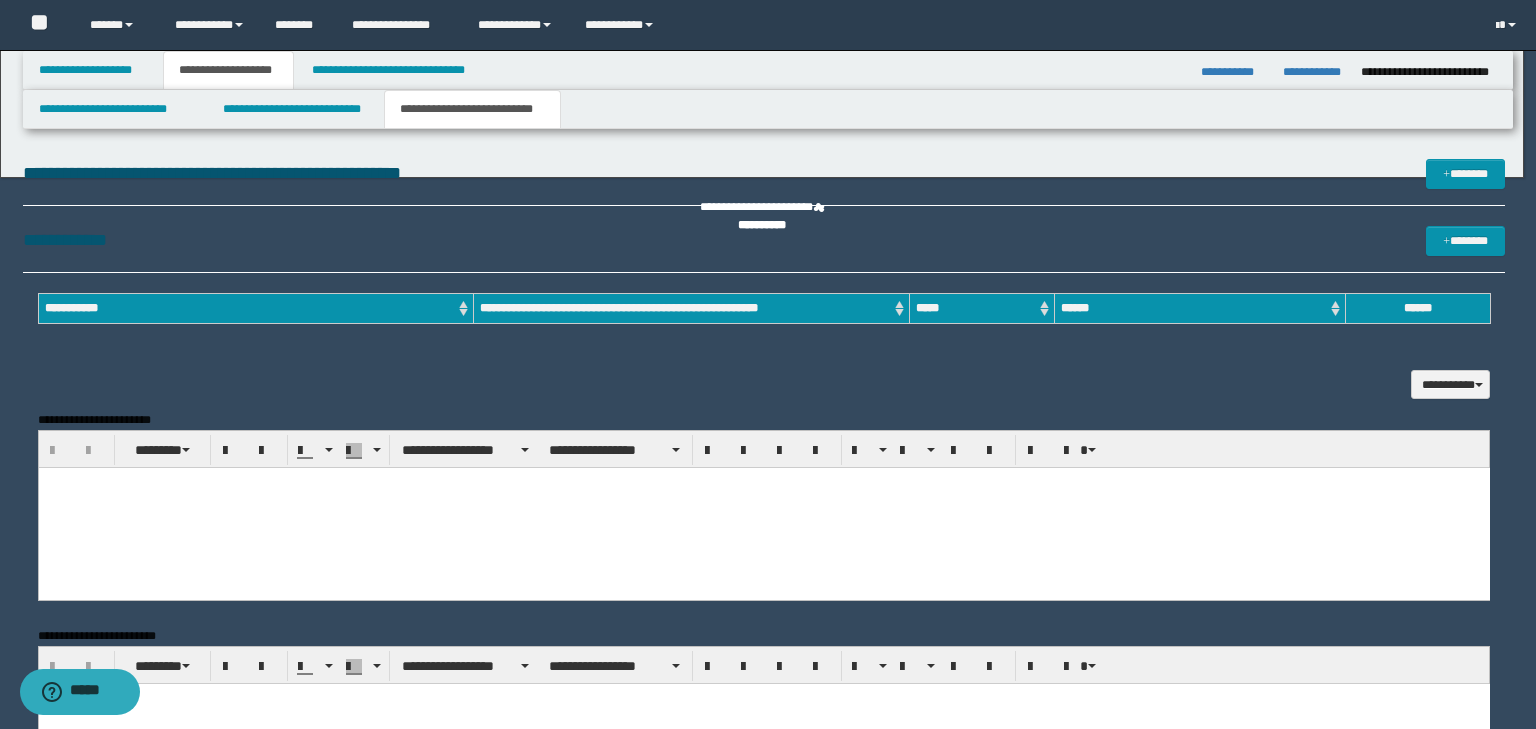 scroll, scrollTop: 0, scrollLeft: 0, axis: both 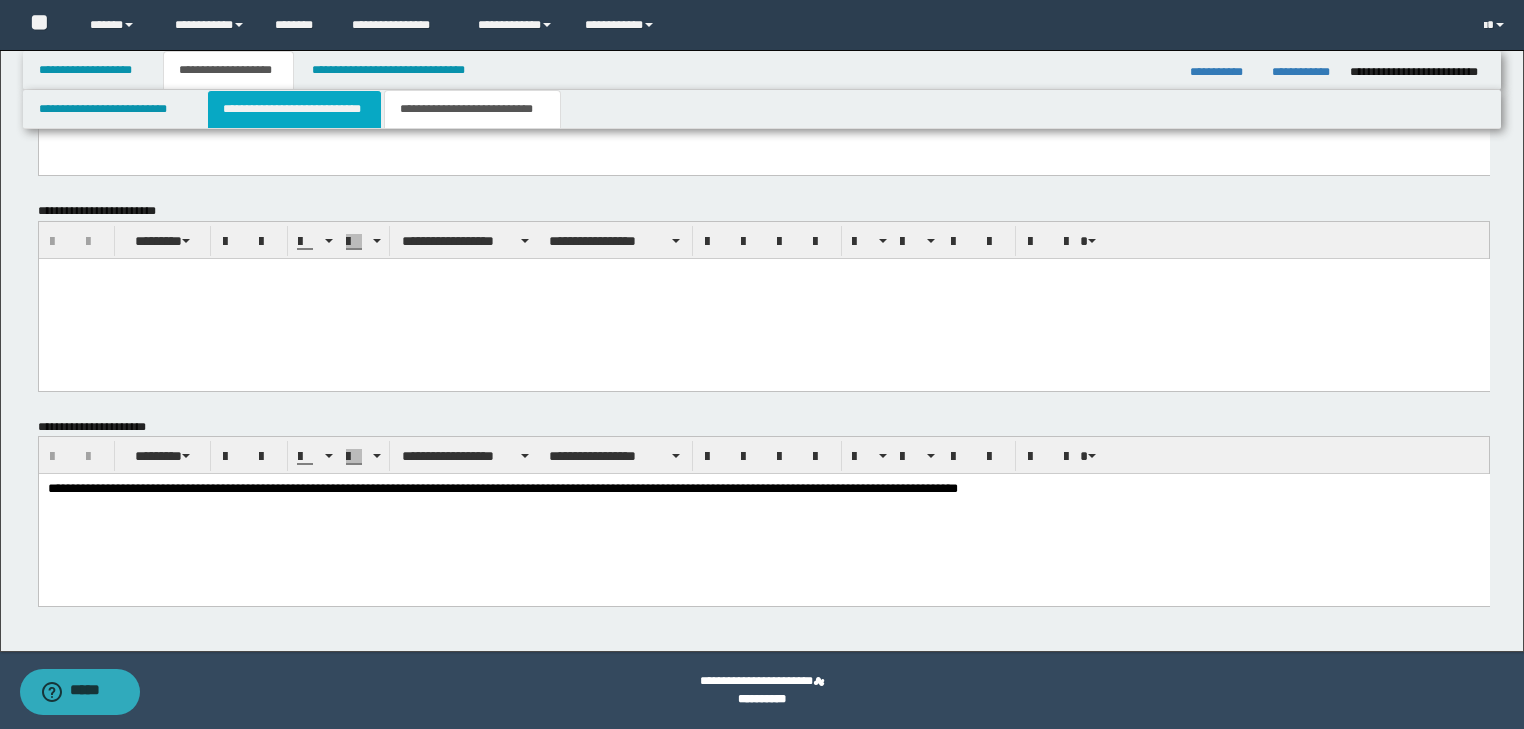 click on "**********" at bounding box center (294, 109) 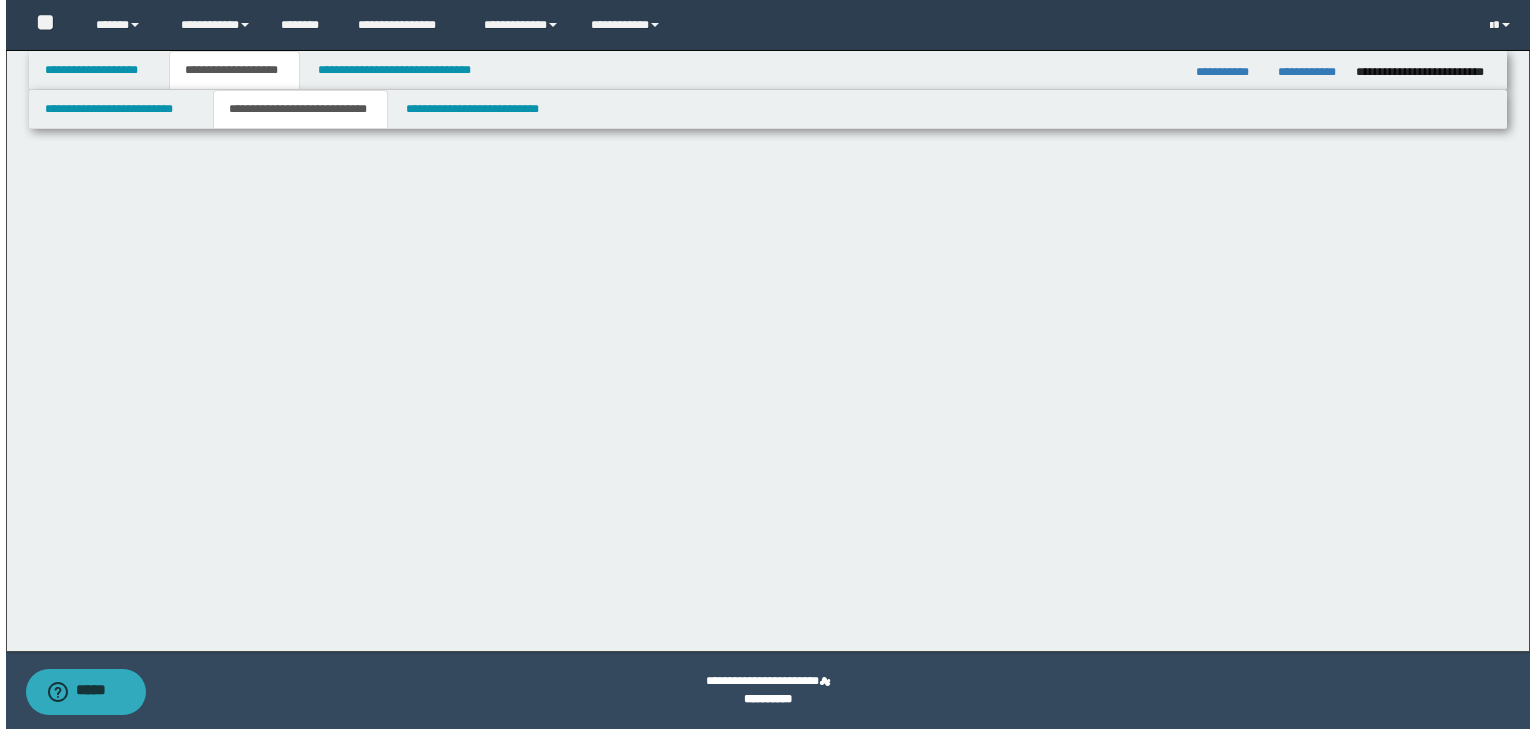 scroll, scrollTop: 0, scrollLeft: 0, axis: both 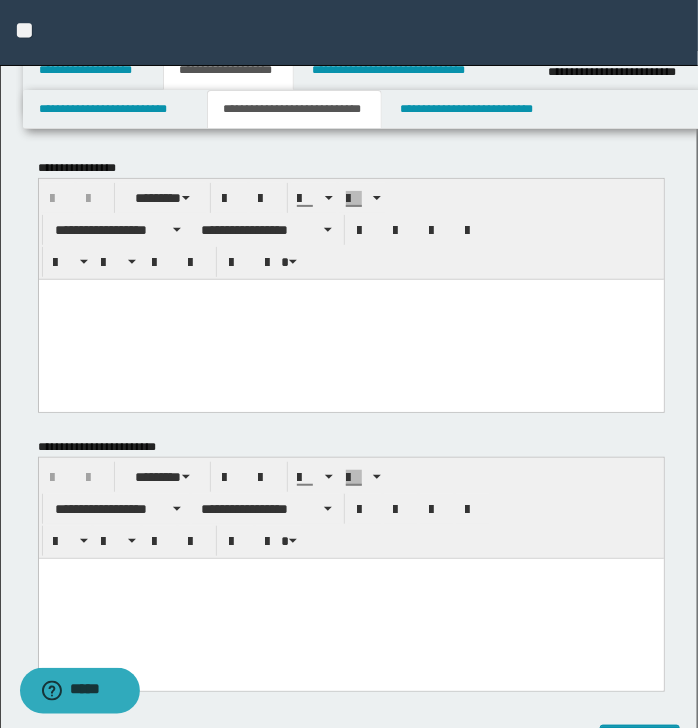 drag, startPoint x: 216, startPoint y: 316, endPoint x: 144, endPoint y: 495, distance: 192.93782 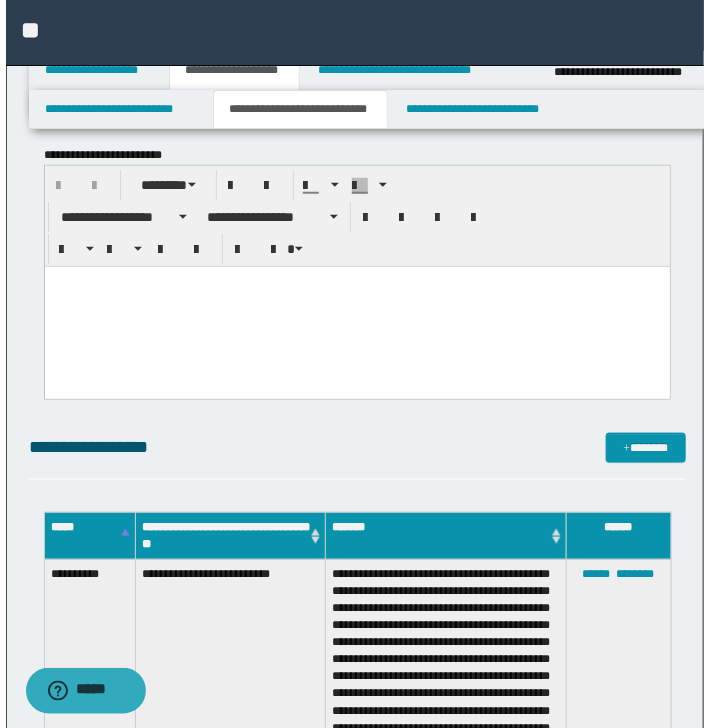 scroll, scrollTop: 533, scrollLeft: 0, axis: vertical 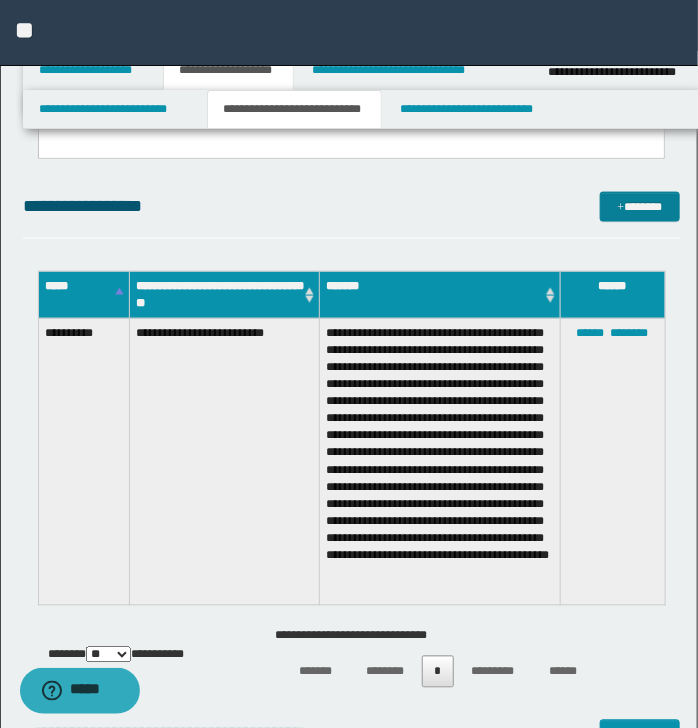 click on "*******" at bounding box center (639, 207) 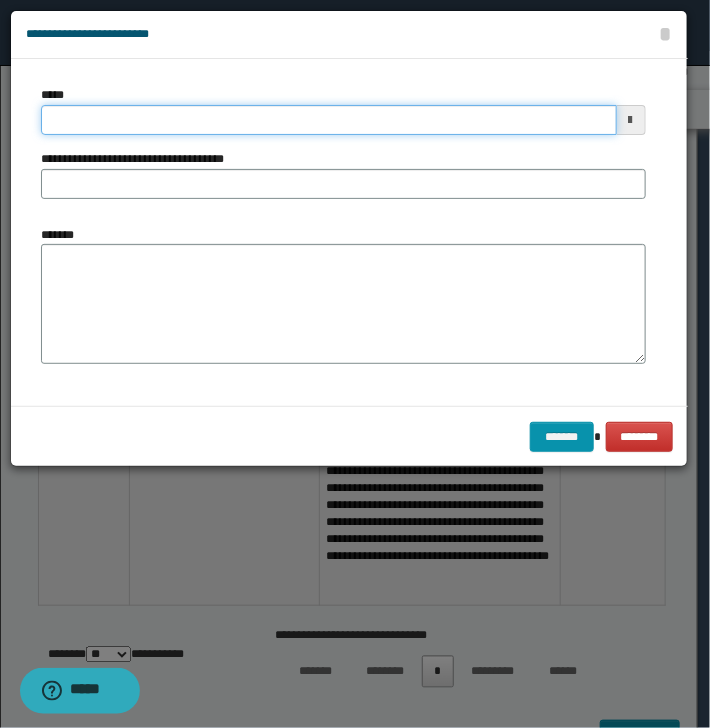 click on "*****" at bounding box center (329, 120) 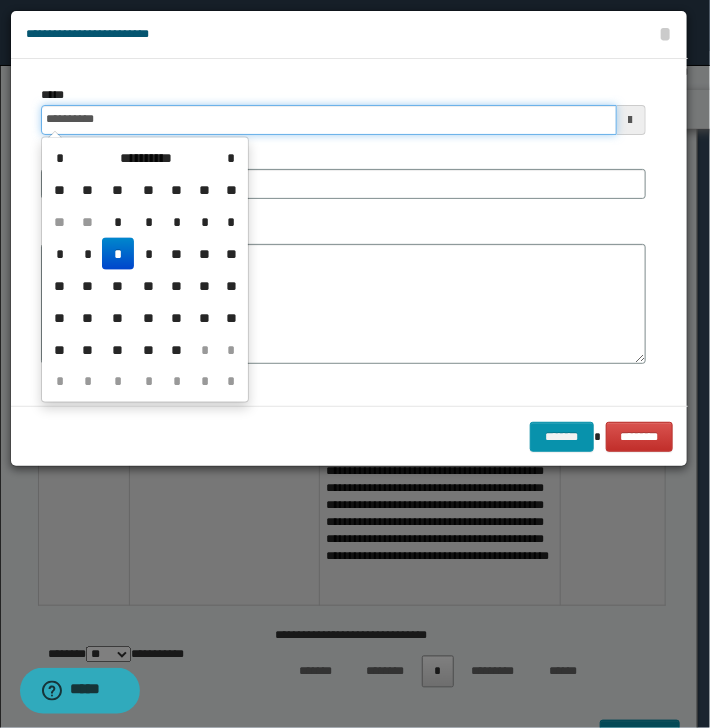 type on "**********" 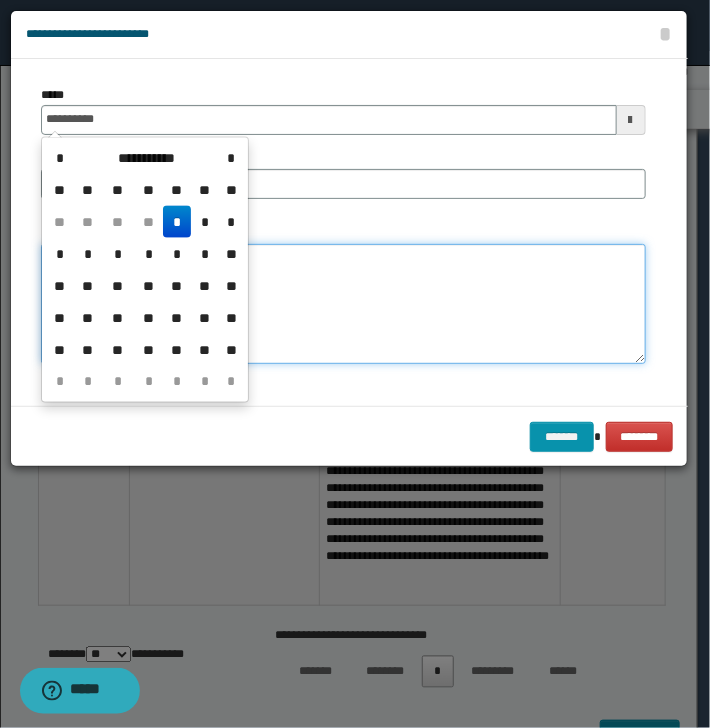 type on "**********" 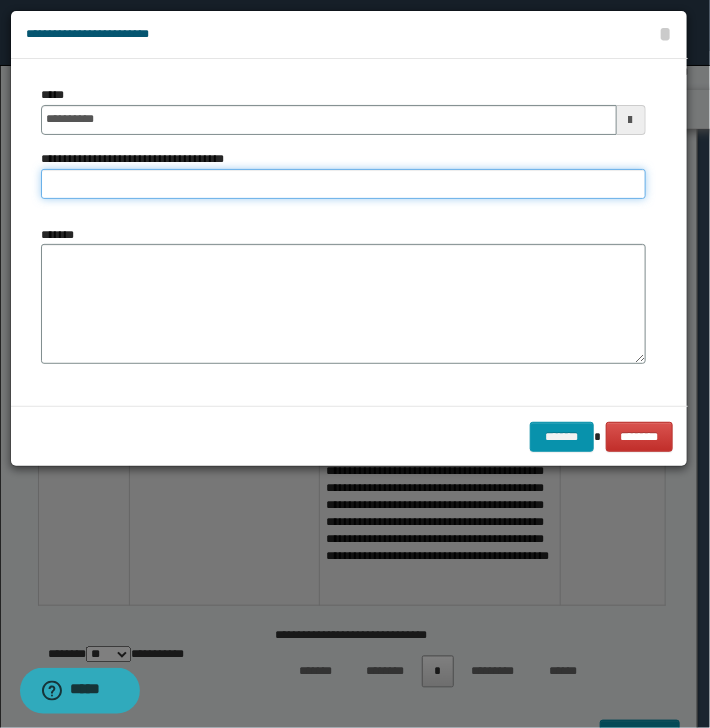 click on "**********" at bounding box center (343, 184) 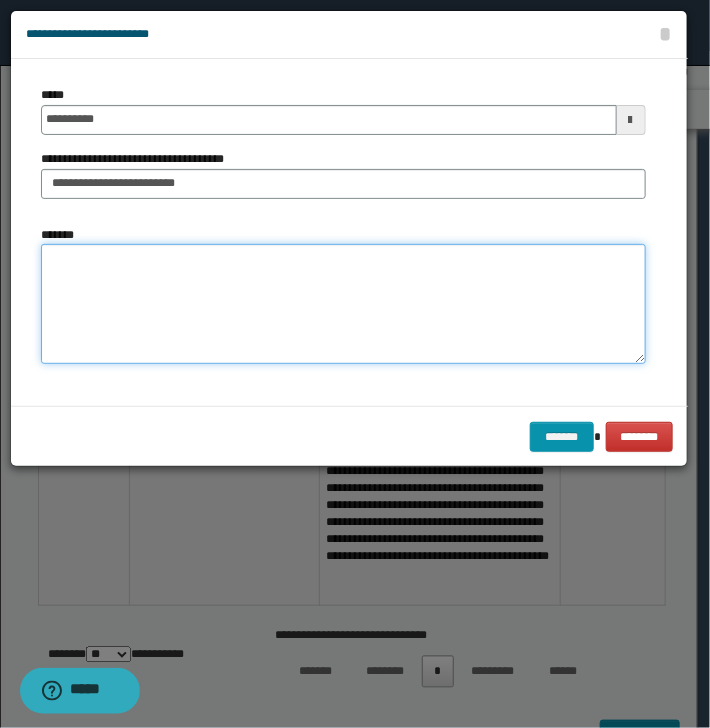 click on "*******" at bounding box center (343, 304) 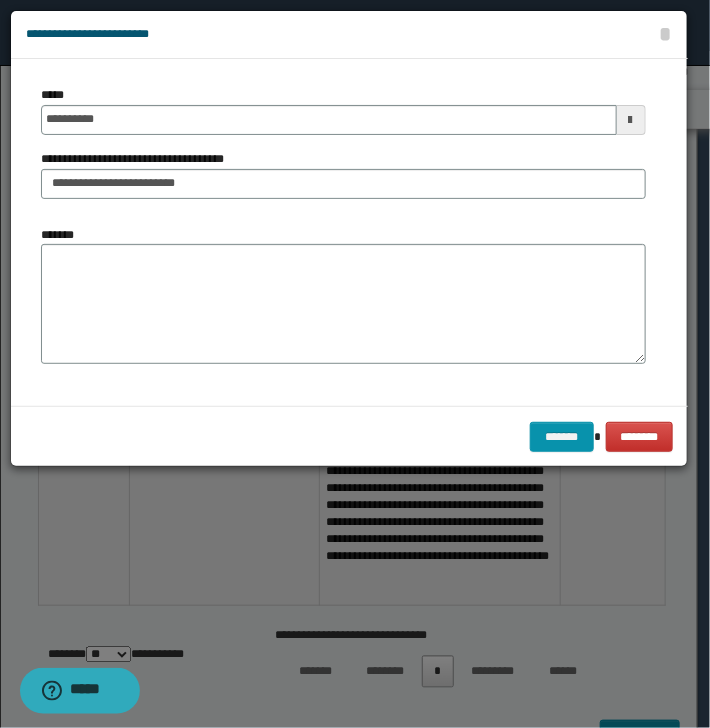 drag, startPoint x: 164, startPoint y: 220, endPoint x: 183, endPoint y: 275, distance: 58.189346 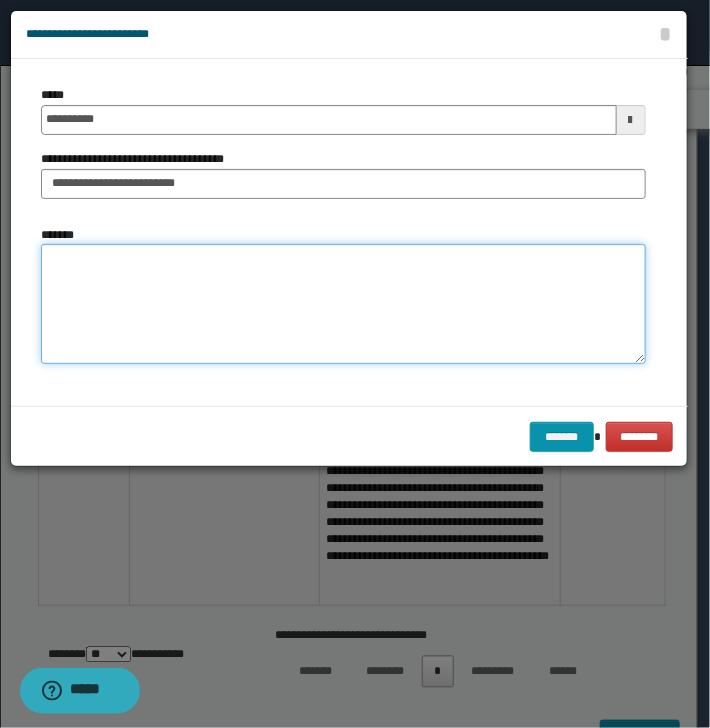 click on "*******" at bounding box center [343, 304] 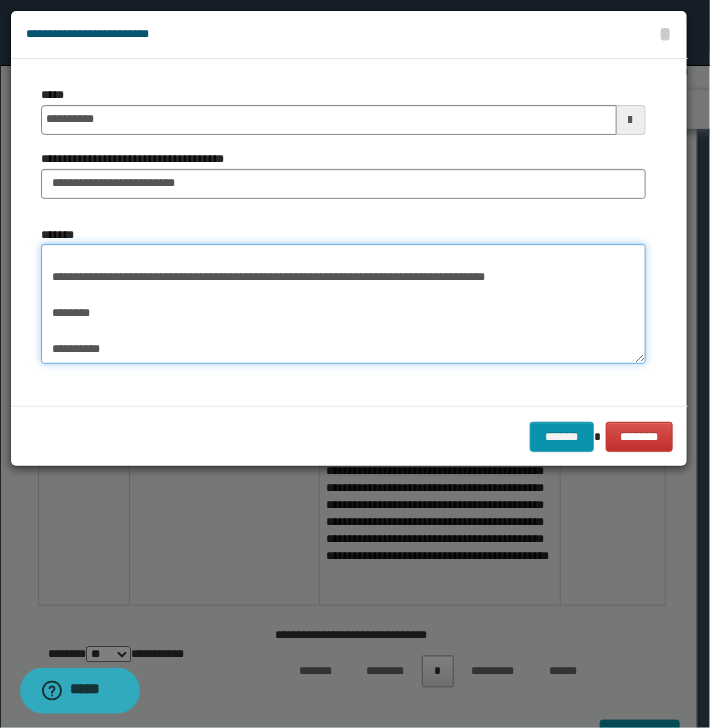 scroll, scrollTop: 33, scrollLeft: 0, axis: vertical 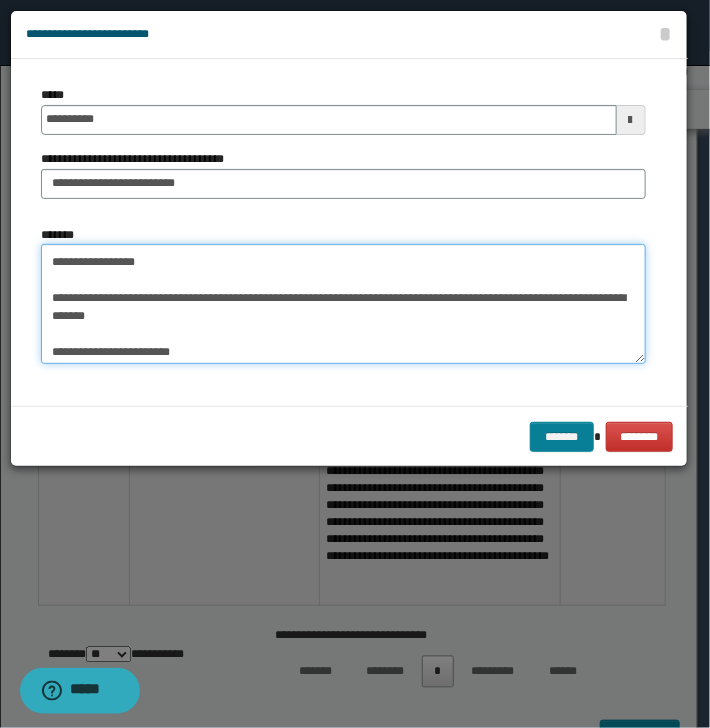 type on "**********" 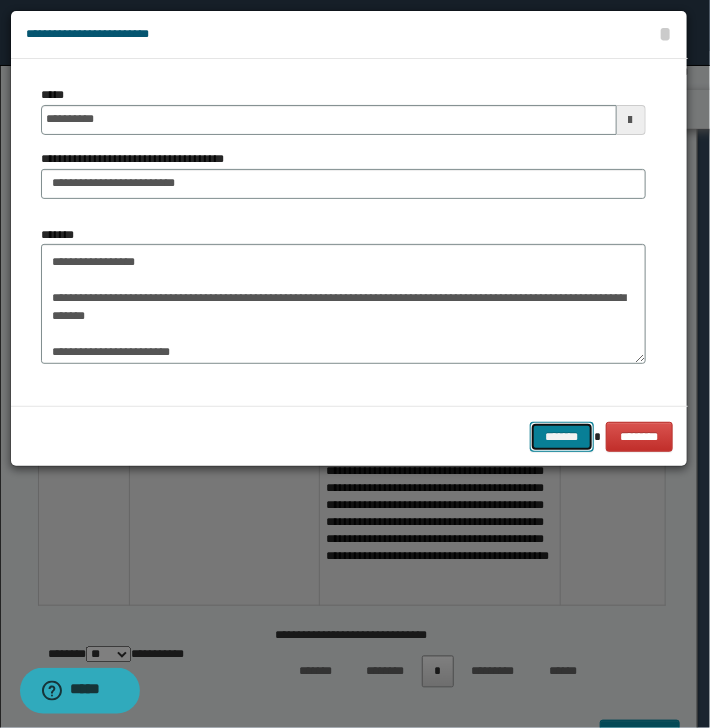 click on "*******" at bounding box center [562, 437] 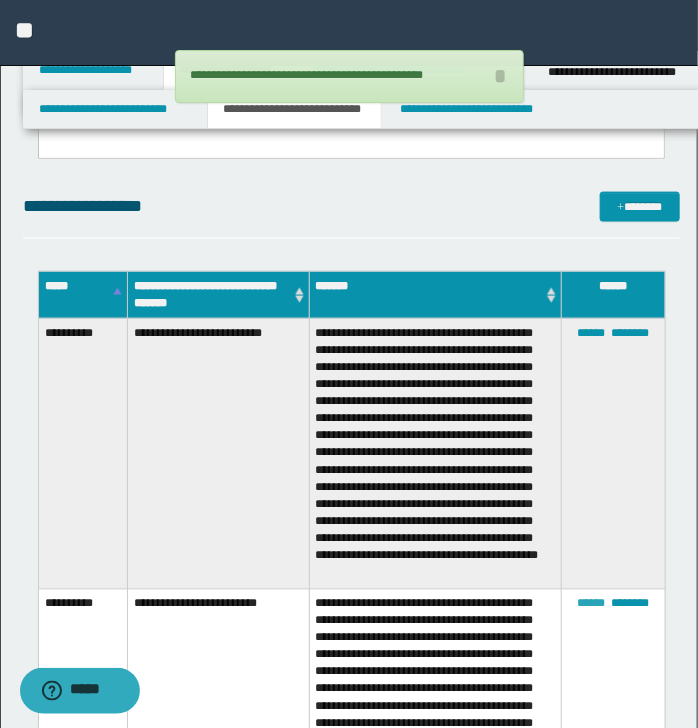 click on "******" at bounding box center [591, 604] 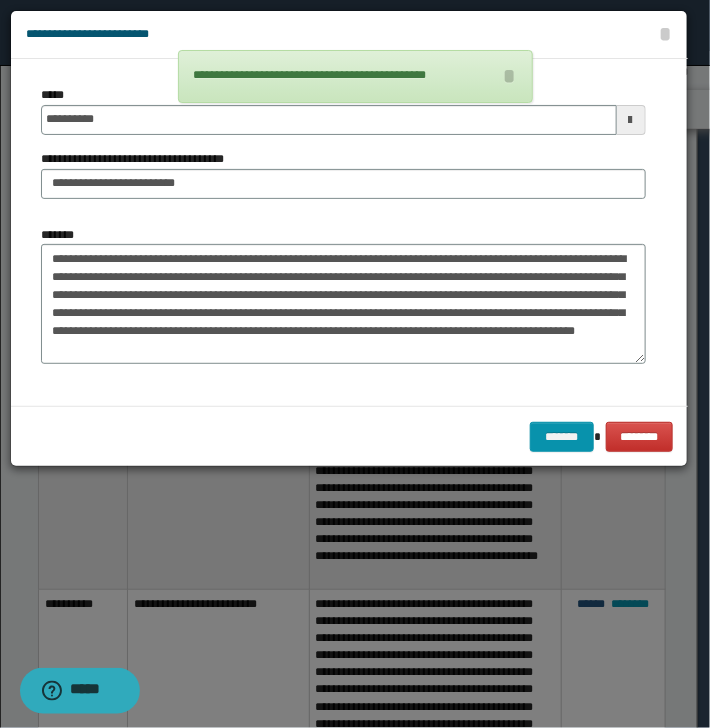 scroll, scrollTop: 0, scrollLeft: 0, axis: both 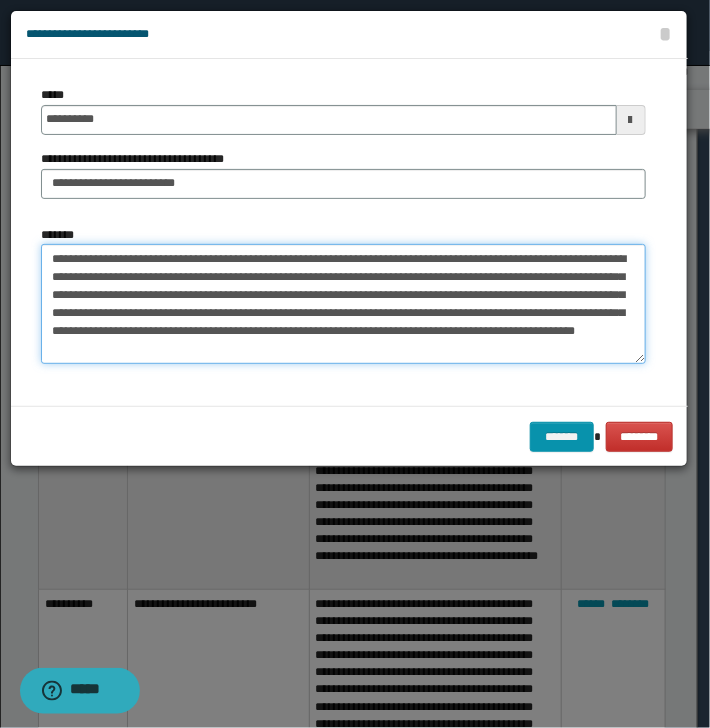 click on "**********" at bounding box center (343, 304) 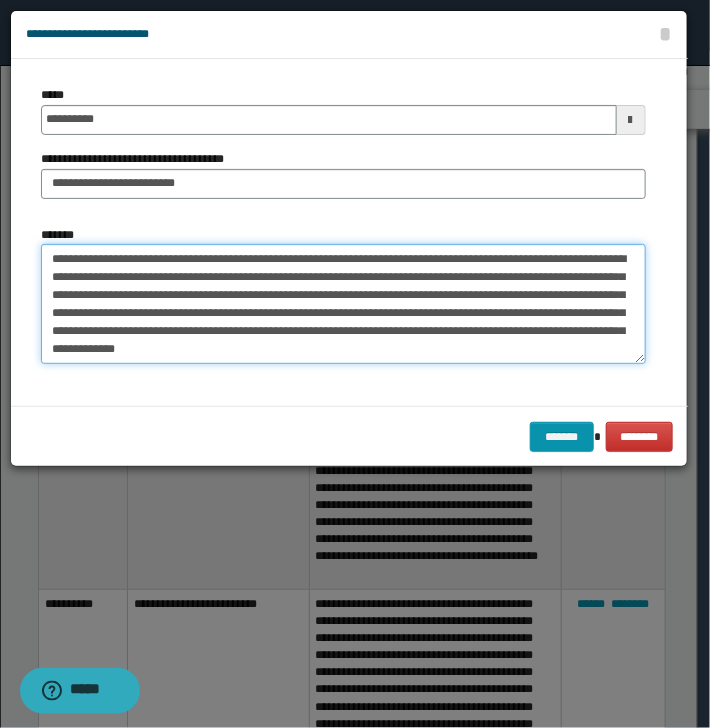 drag, startPoint x: 305, startPoint y: 260, endPoint x: 298, endPoint y: 269, distance: 11.401754 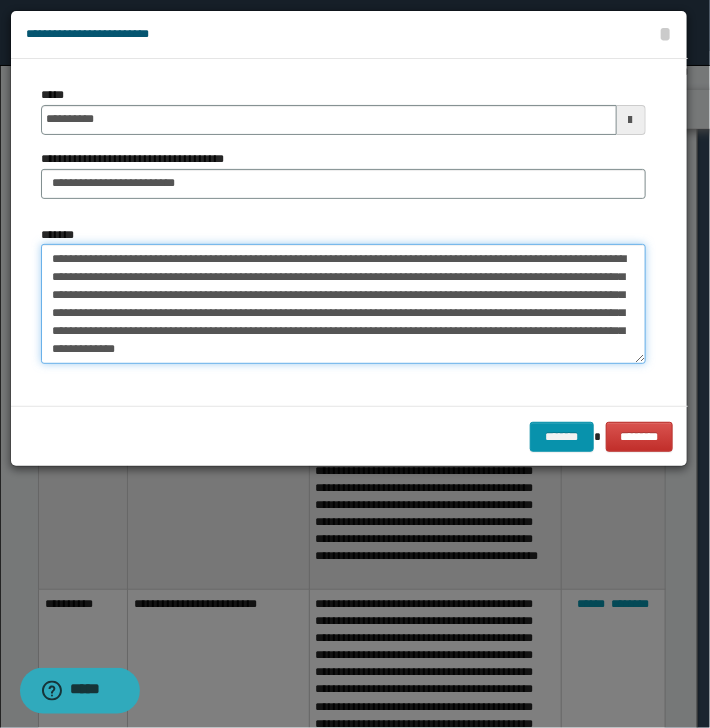 click on "**********" at bounding box center [343, 304] 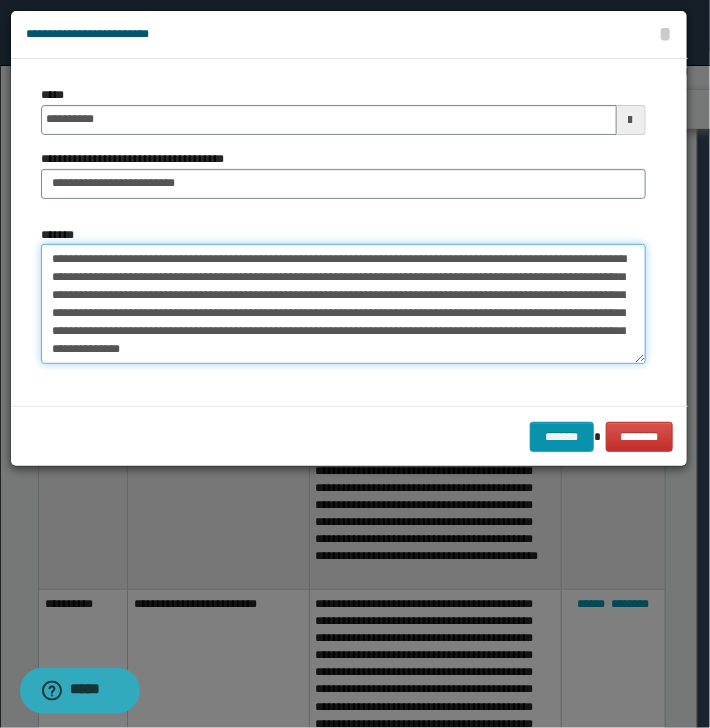 click on "**********" at bounding box center (343, 304) 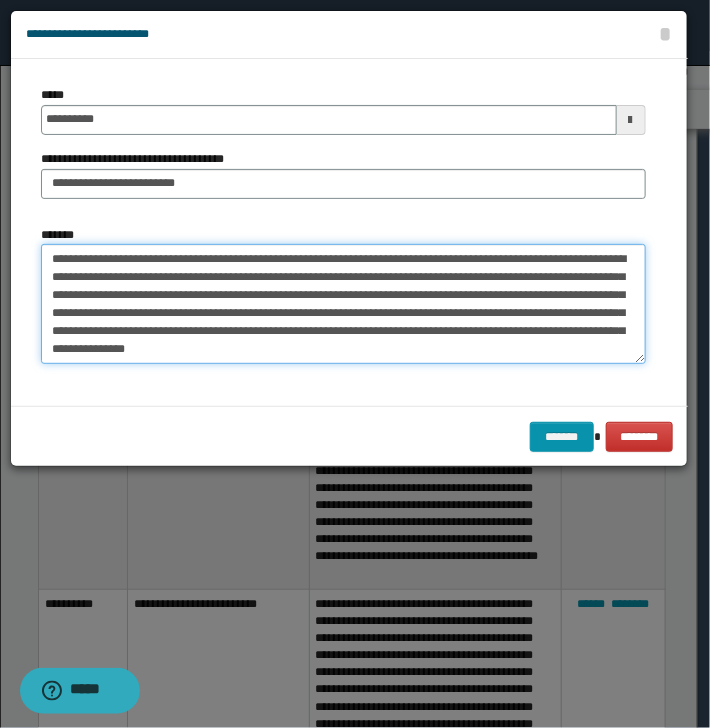 drag, startPoint x: 411, startPoint y: 258, endPoint x: 372, endPoint y: 281, distance: 45.276924 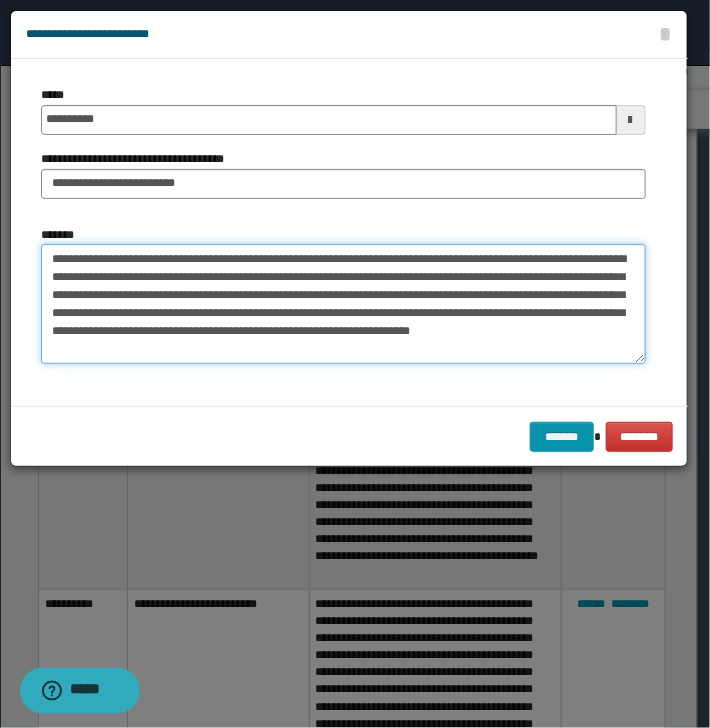 click on "**********" at bounding box center (343, 304) 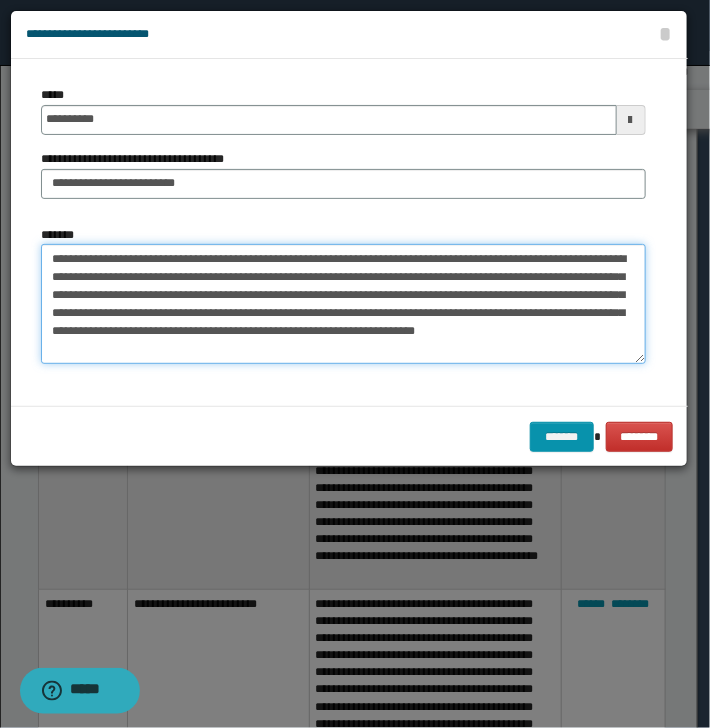 click on "**********" at bounding box center (343, 304) 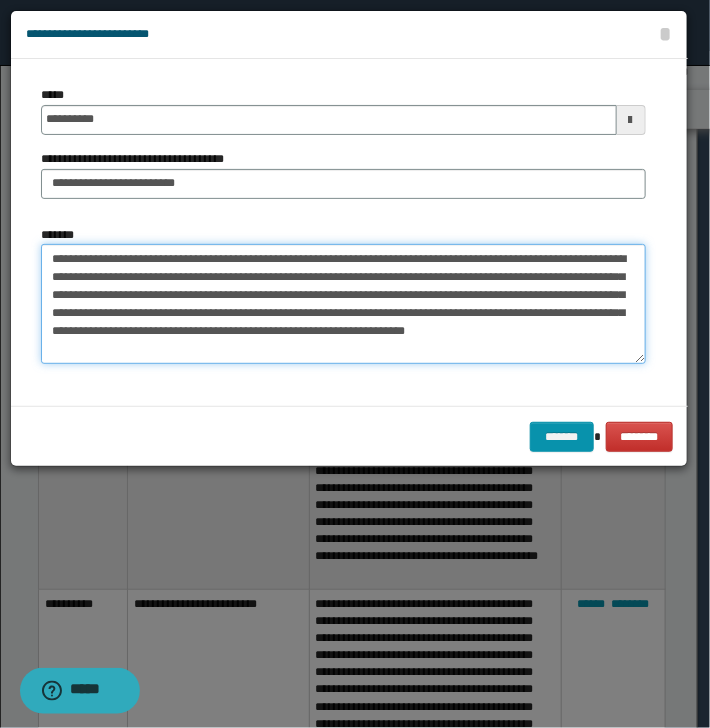 drag, startPoint x: 295, startPoint y: 296, endPoint x: 304, endPoint y: 288, distance: 12.0415945 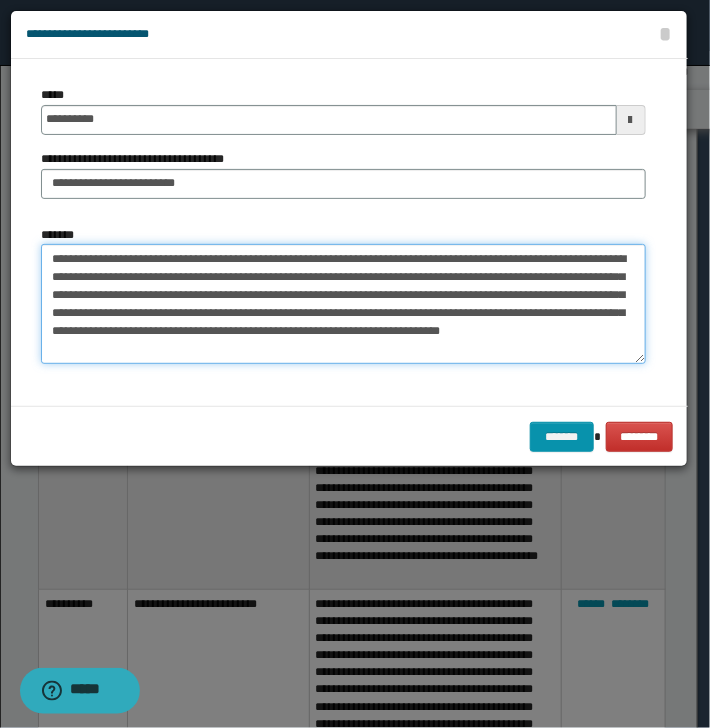 drag, startPoint x: 504, startPoint y: 329, endPoint x: 528, endPoint y: 334, distance: 24.5153 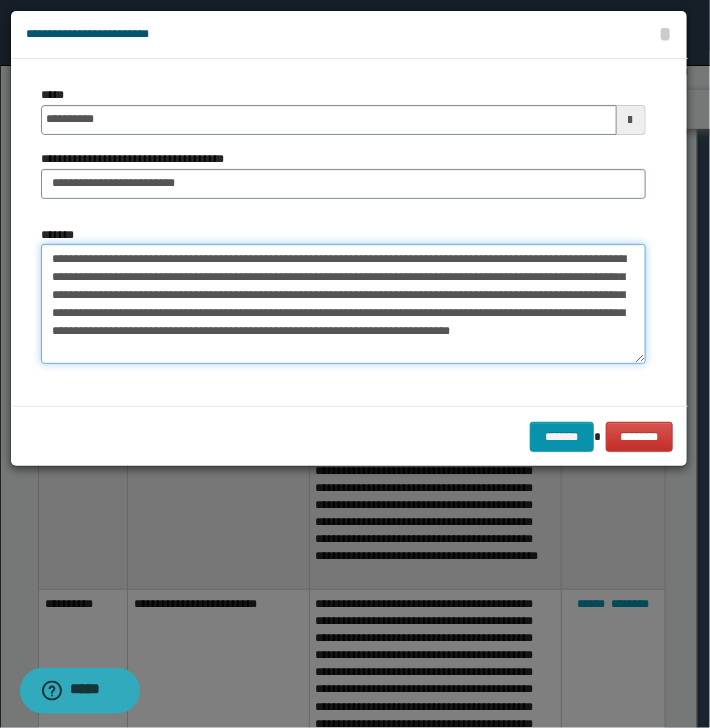 click on "**********" at bounding box center [343, 304] 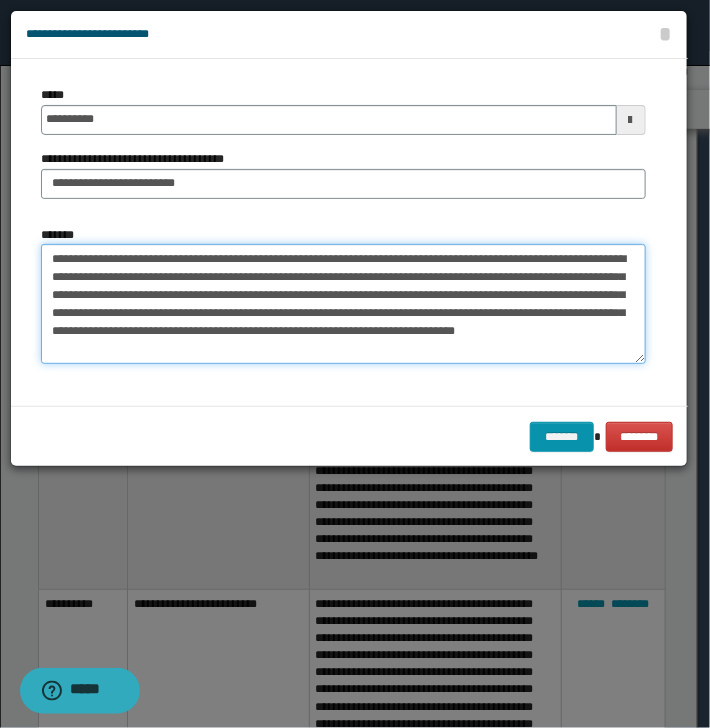 drag, startPoint x: 335, startPoint y: 328, endPoint x: 354, endPoint y: 328, distance: 19 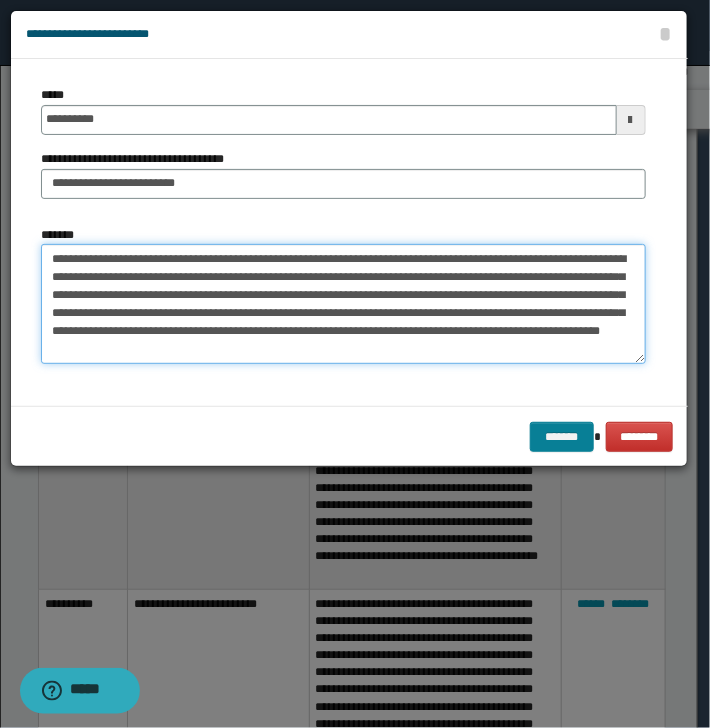 type on "**********" 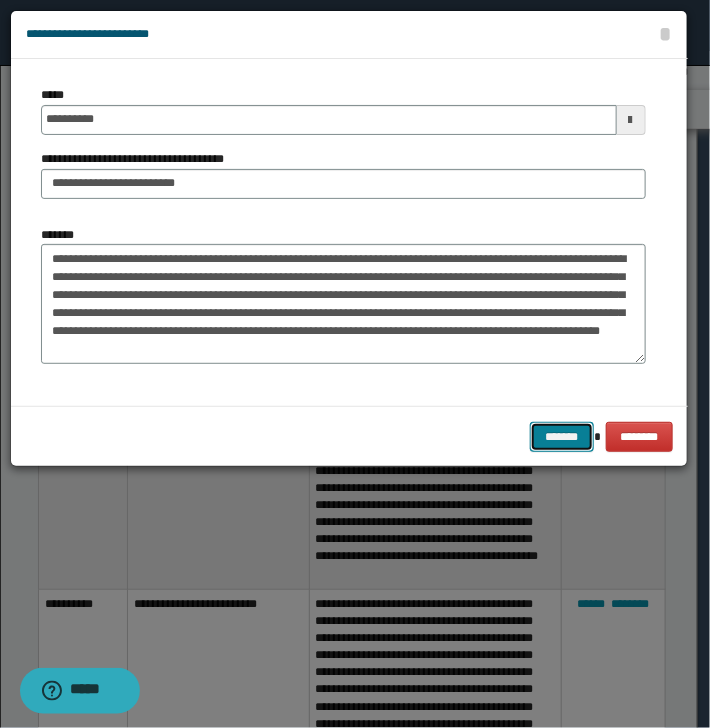click on "*******" at bounding box center (562, 437) 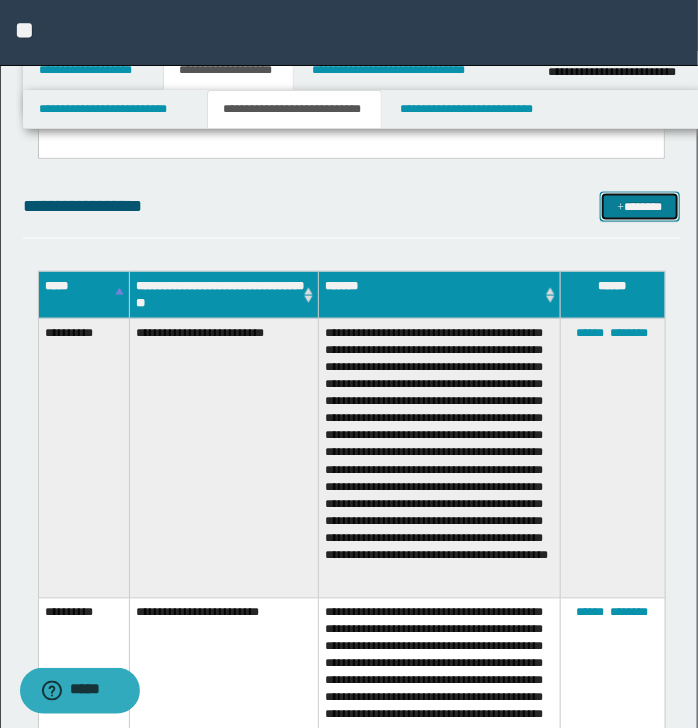 click on "*******" at bounding box center (639, 207) 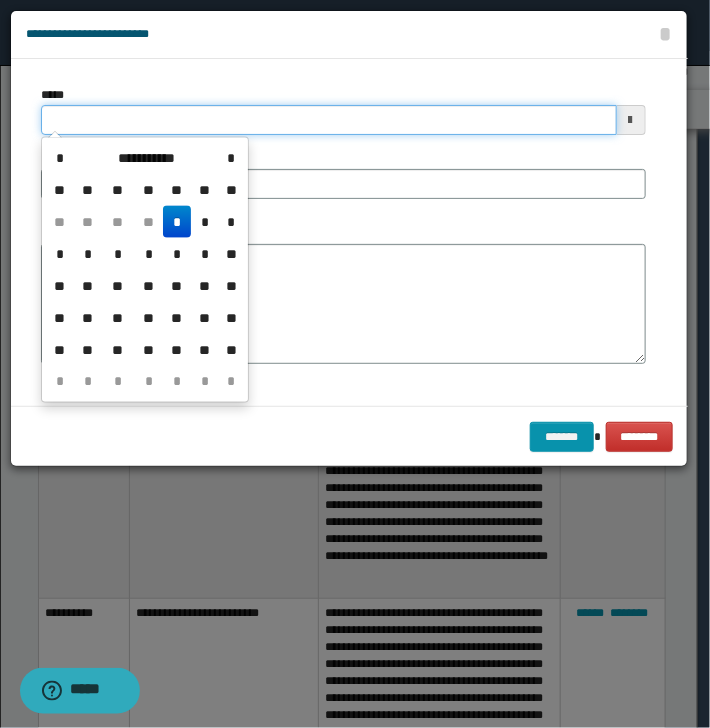 click on "*****" at bounding box center [329, 120] 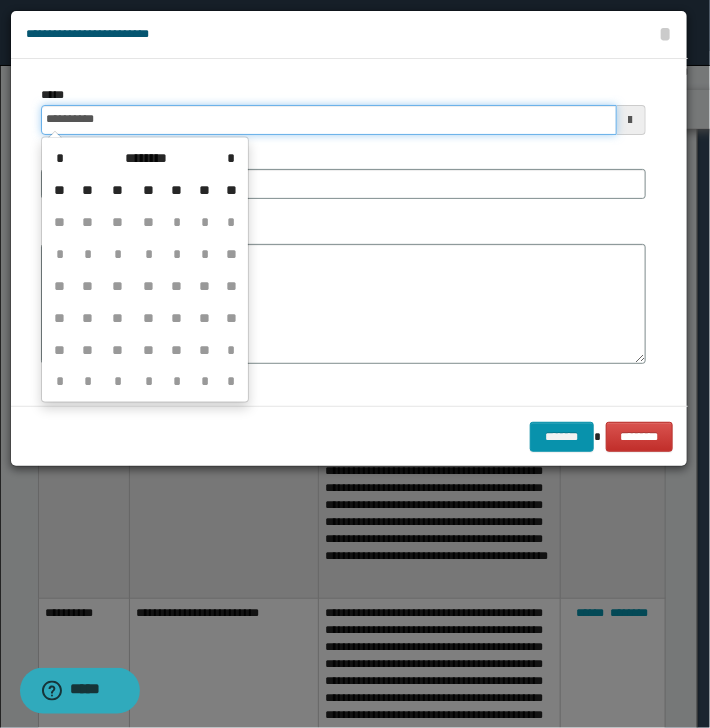 click on "**********" at bounding box center [329, 120] 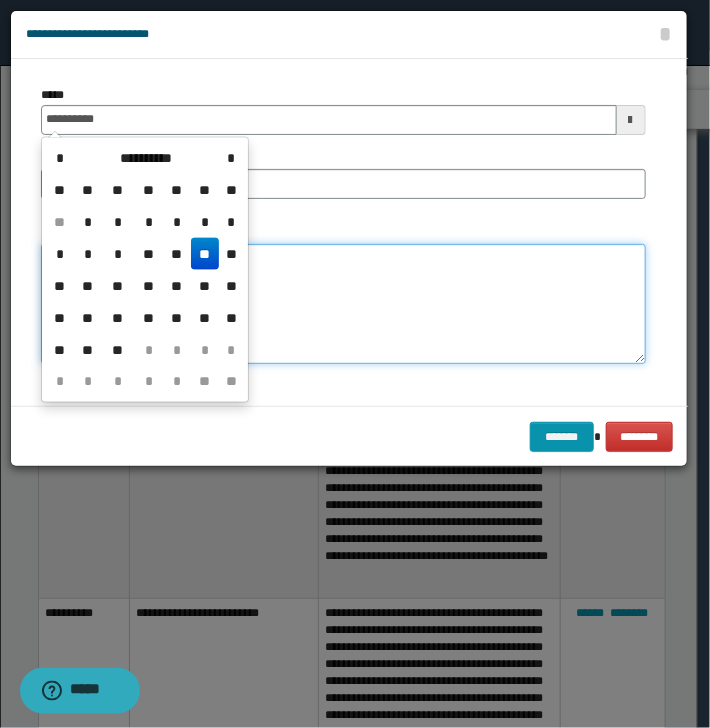 type on "**********" 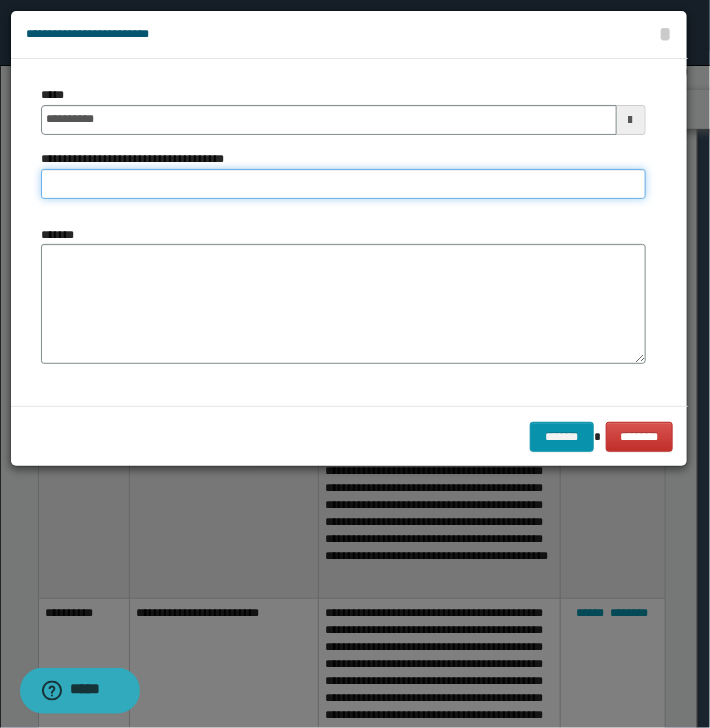 click on "**********" at bounding box center (343, 184) 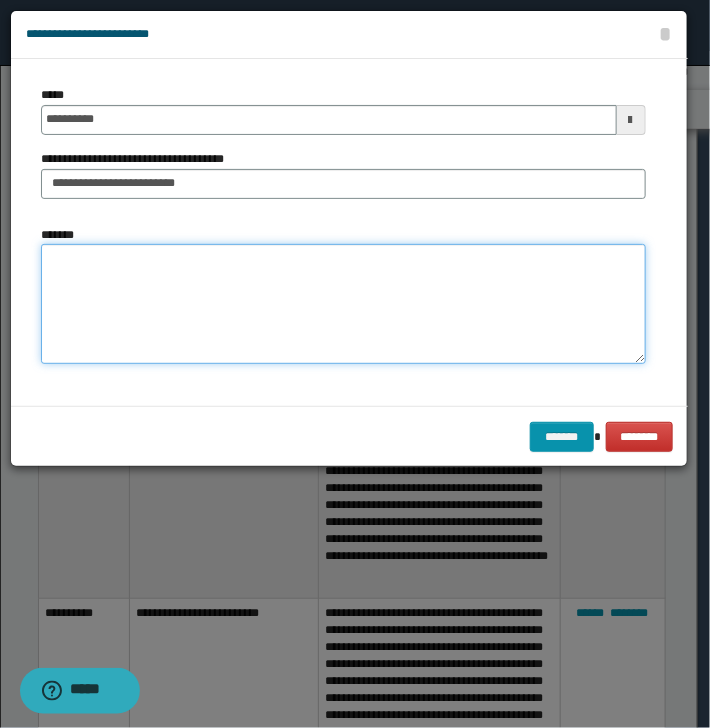 click on "*******" at bounding box center [343, 304] 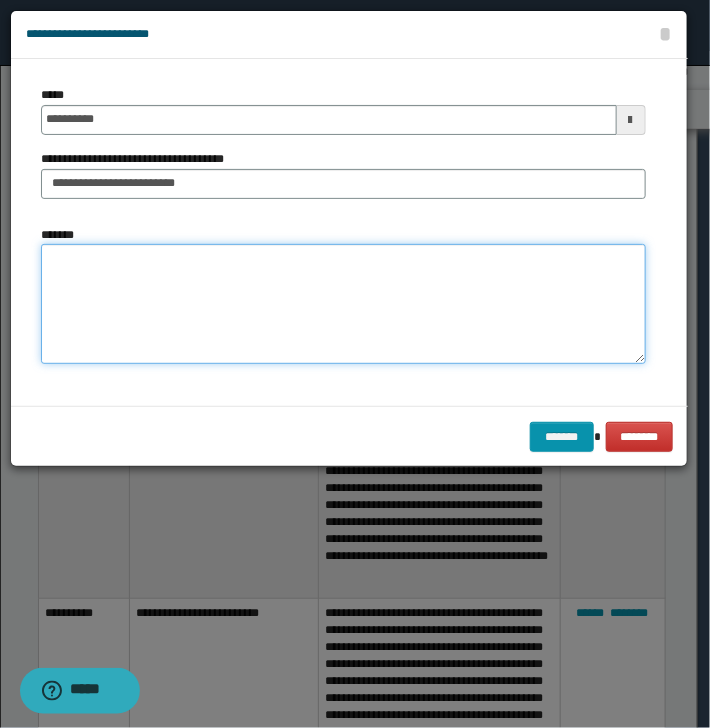 paste on "**********" 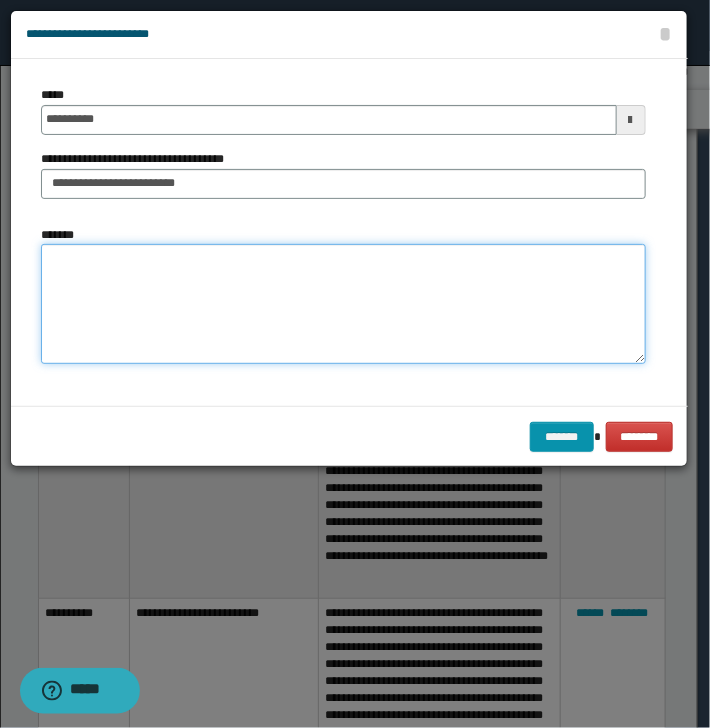 click on "*******" at bounding box center [343, 304] 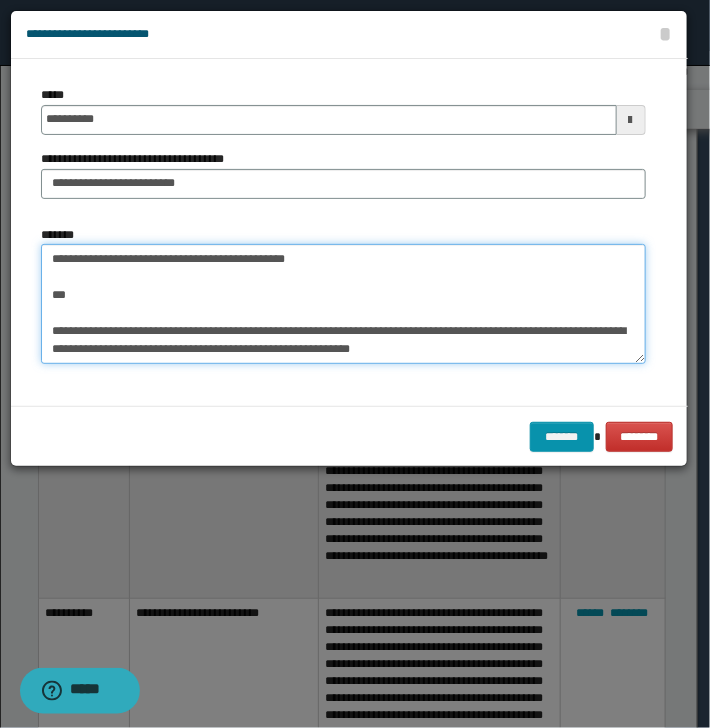 scroll, scrollTop: 0, scrollLeft: 0, axis: both 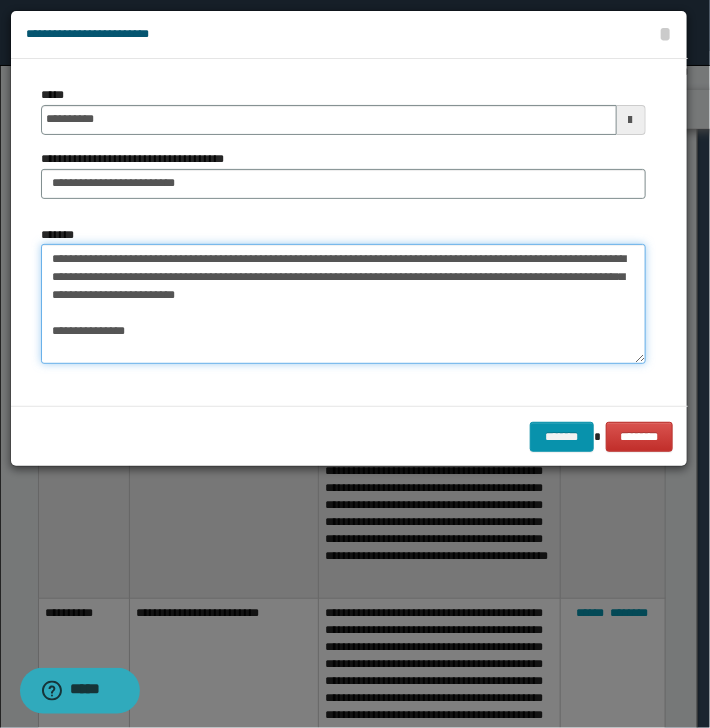 drag, startPoint x: 52, startPoint y: 262, endPoint x: 86, endPoint y: 260, distance: 34.058773 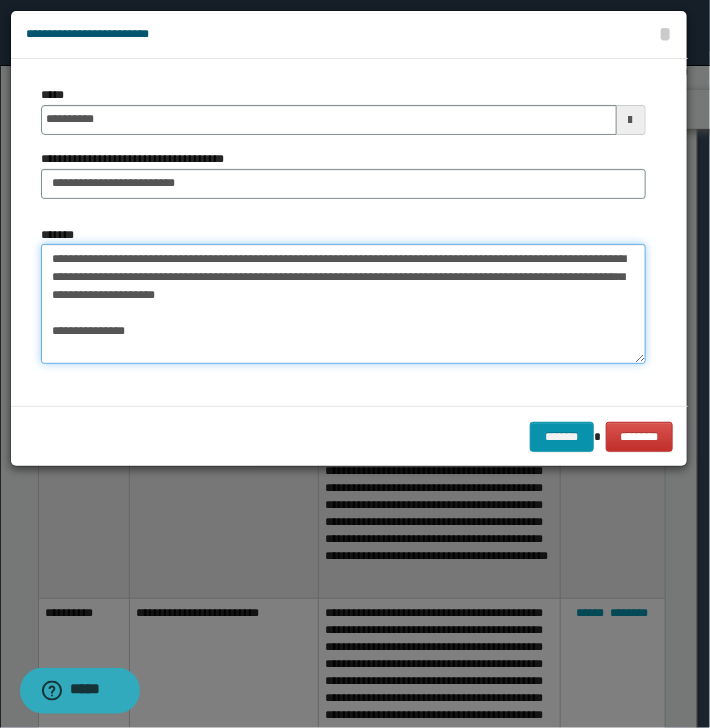 drag, startPoint x: 252, startPoint y: 296, endPoint x: 236, endPoint y: 316, distance: 25.612497 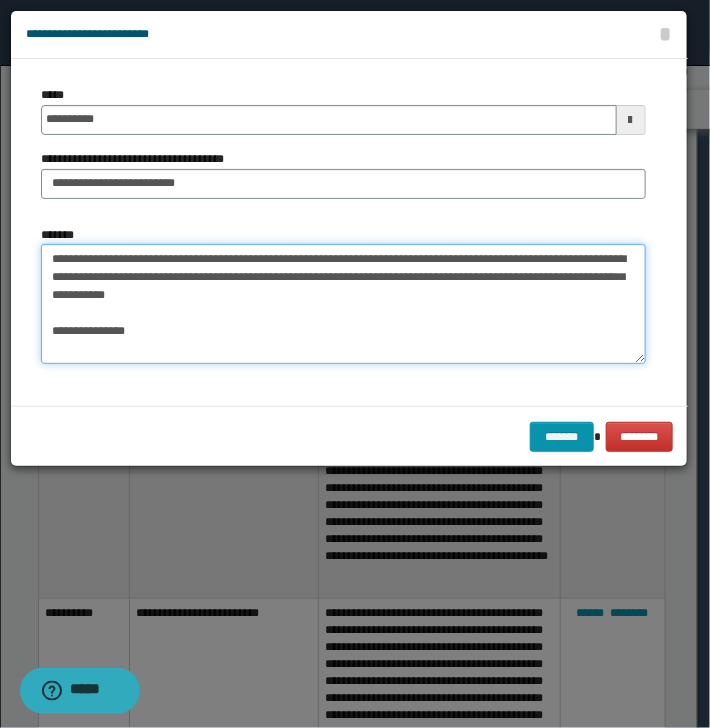 click on "**********" at bounding box center (343, 304) 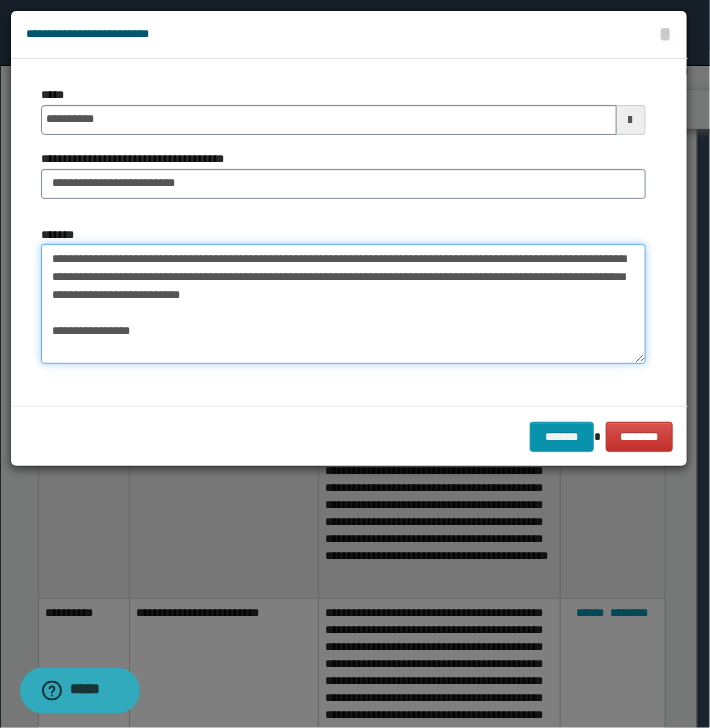 drag, startPoint x: 222, startPoint y: 300, endPoint x: 304, endPoint y: 337, distance: 89.961105 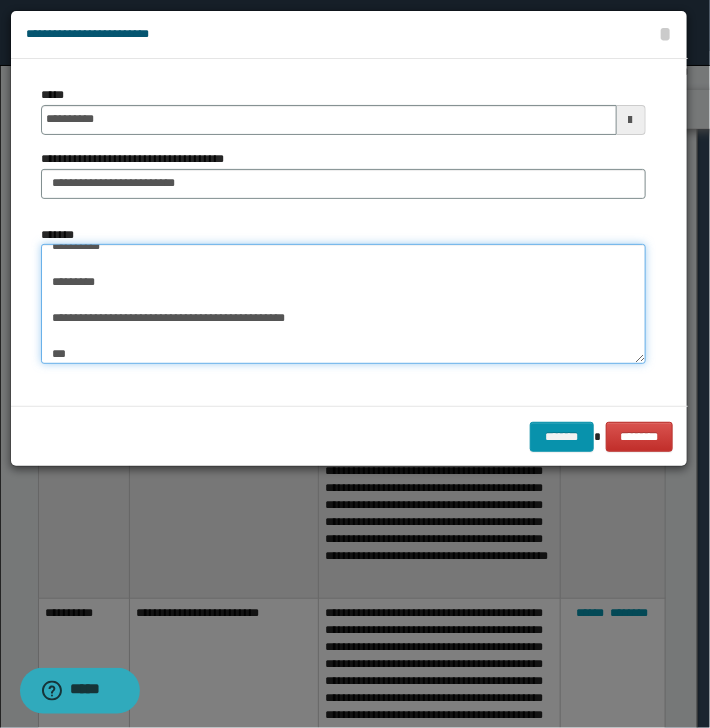 scroll, scrollTop: 0, scrollLeft: 0, axis: both 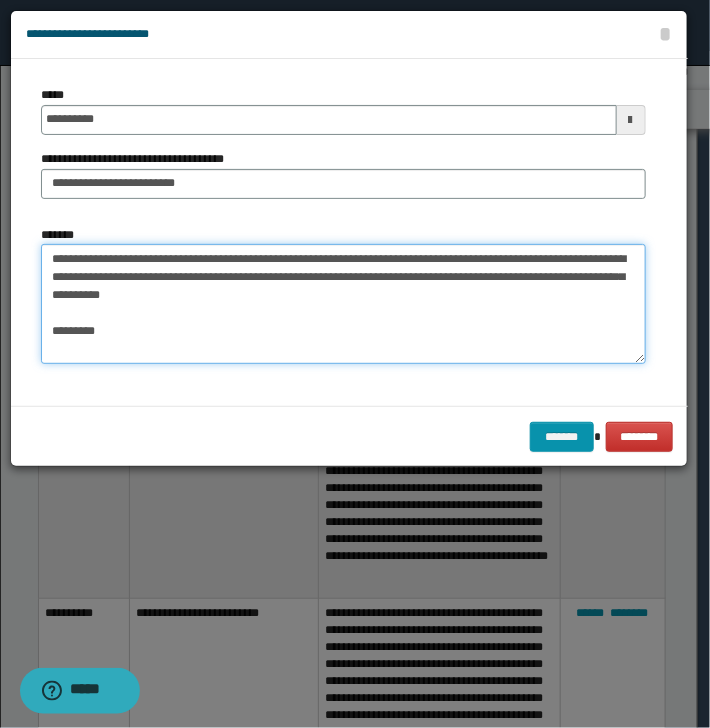 drag, startPoint x: 51, startPoint y: 328, endPoint x: 104, endPoint y: 328, distance: 53 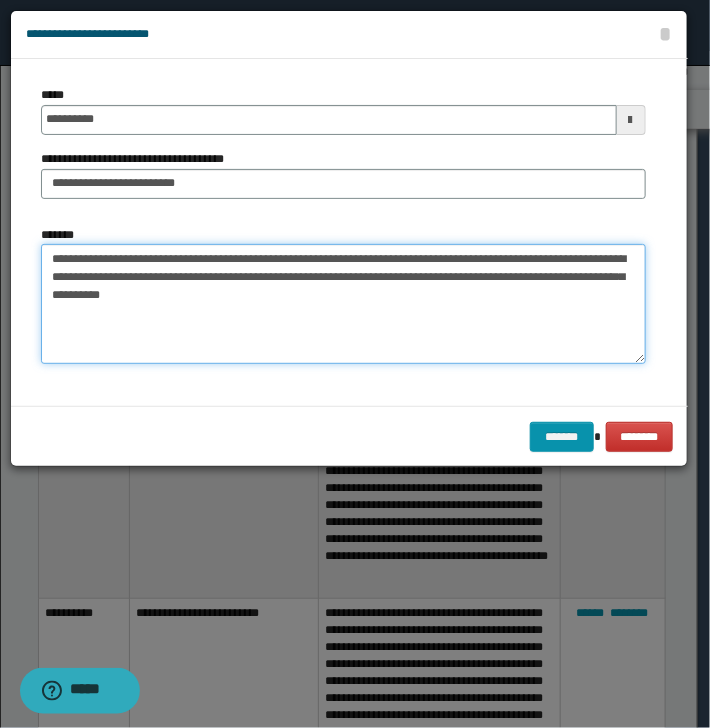click on "**********" at bounding box center (343, 304) 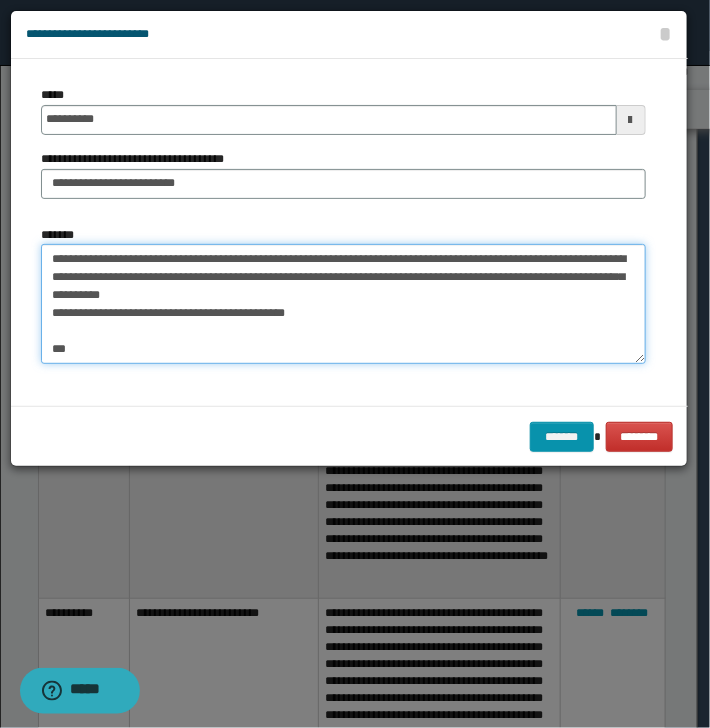 click on "**********" at bounding box center [343, 304] 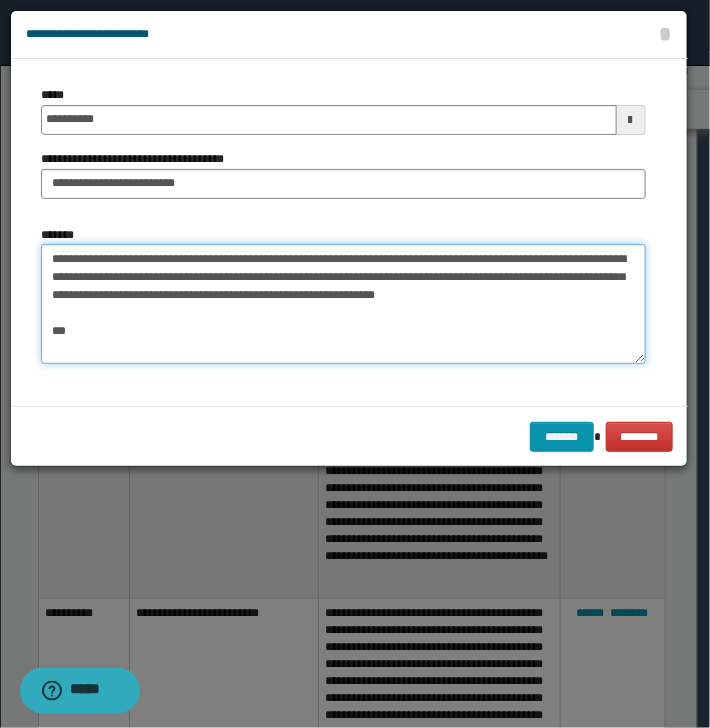 click on "**********" at bounding box center (343, 304) 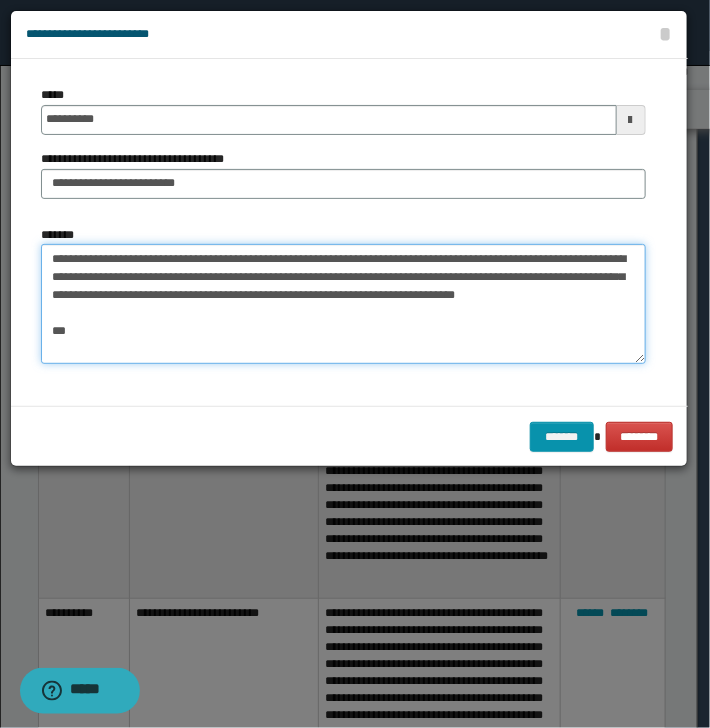 click on "**********" at bounding box center [343, 304] 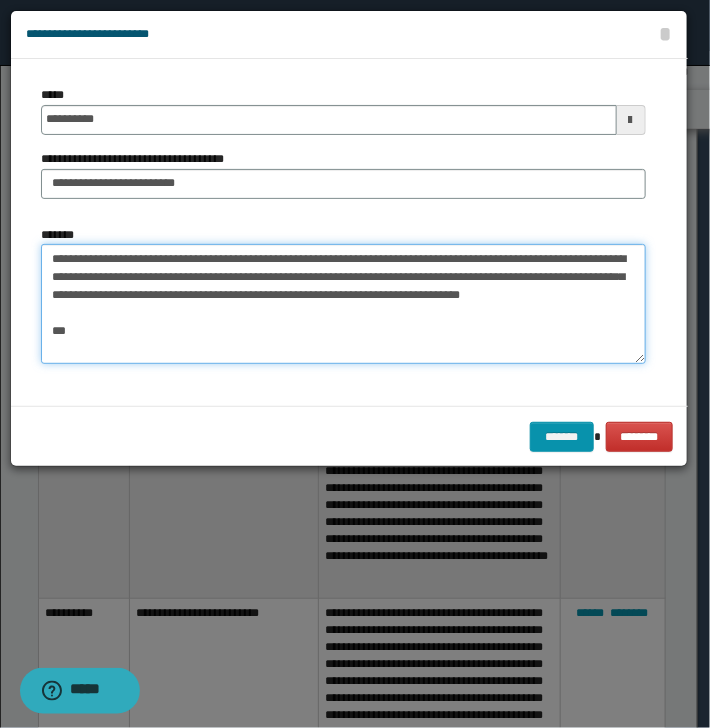 click on "**********" at bounding box center [343, 304] 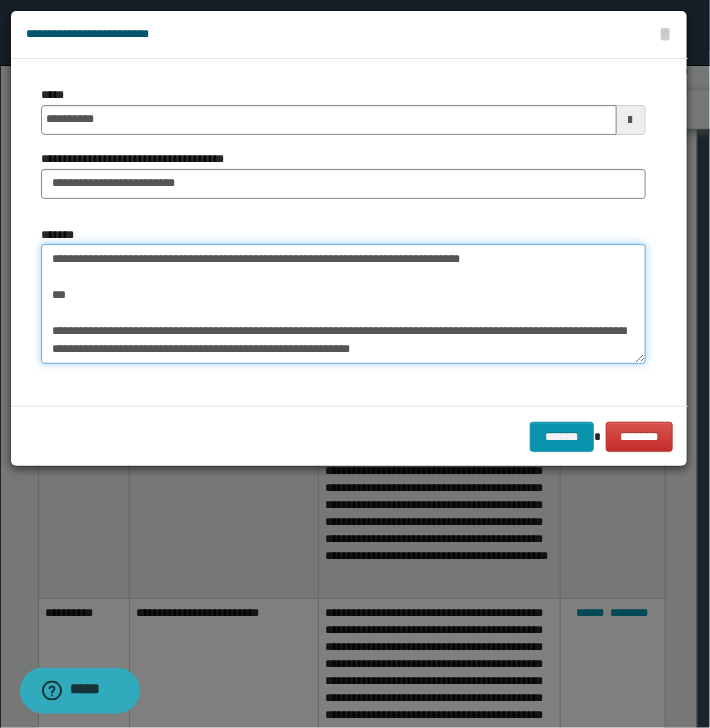 scroll, scrollTop: 53, scrollLeft: 0, axis: vertical 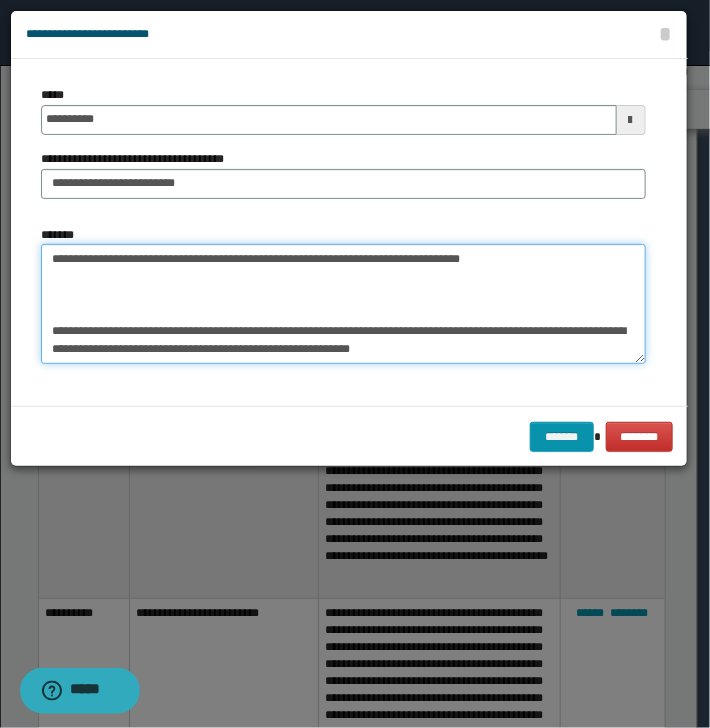 click on "**********" at bounding box center (343, 304) 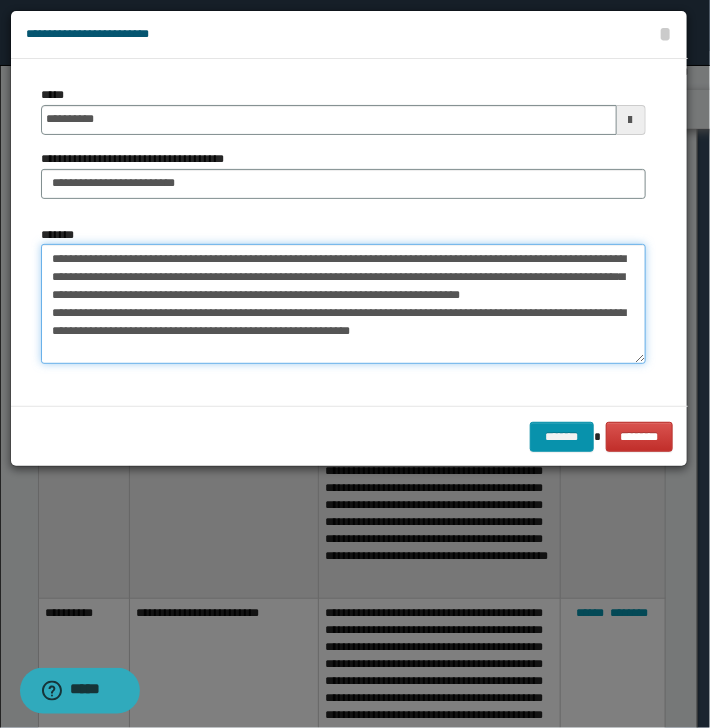 scroll, scrollTop: 0, scrollLeft: 0, axis: both 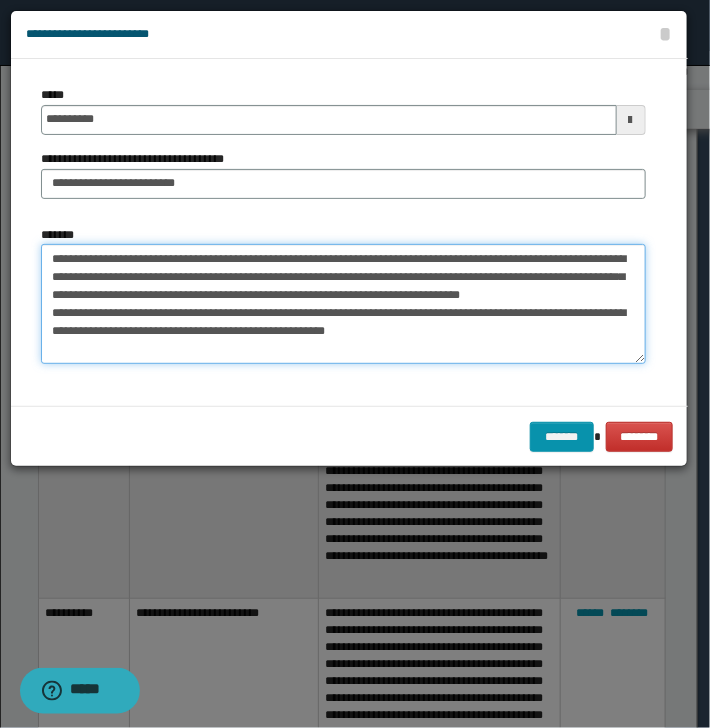 drag, startPoint x: 98, startPoint y: 313, endPoint x: 166, endPoint y: 310, distance: 68.06615 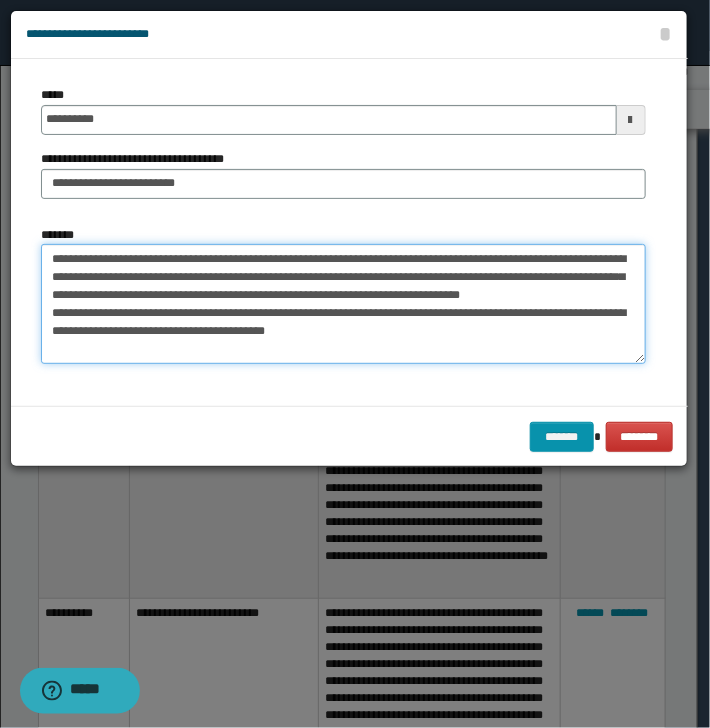 drag, startPoint x: 46, startPoint y: 332, endPoint x: 96, endPoint y: 332, distance: 50 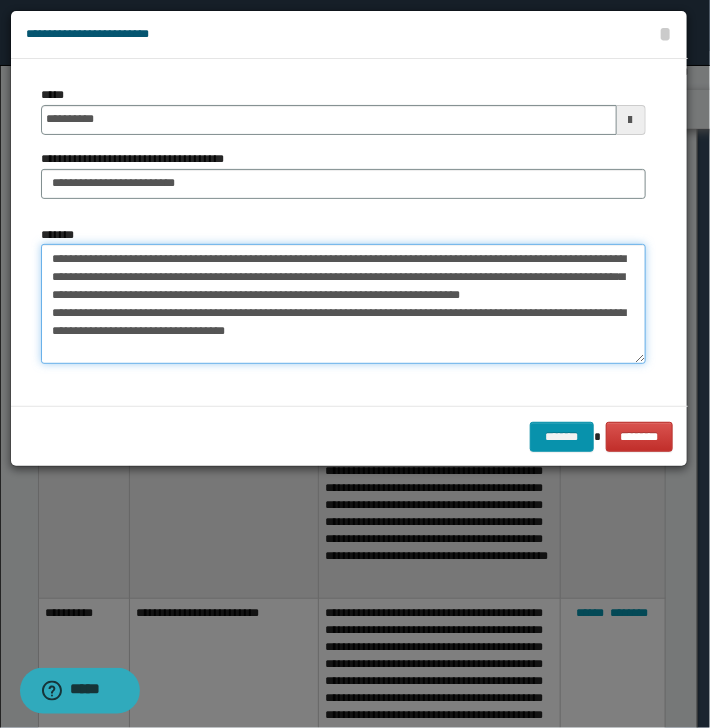 click on "**********" at bounding box center (343, 304) 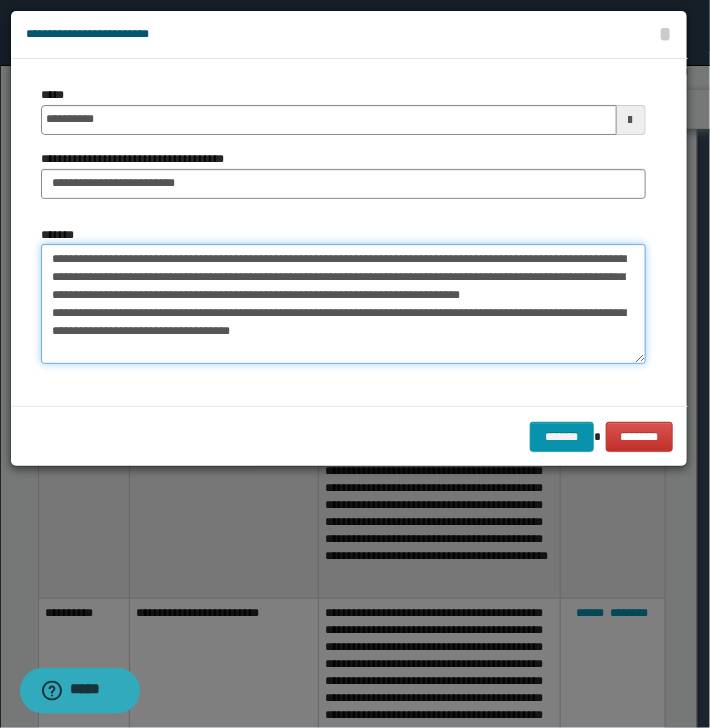 drag, startPoint x: 168, startPoint y: 332, endPoint x: 160, endPoint y: 347, distance: 17 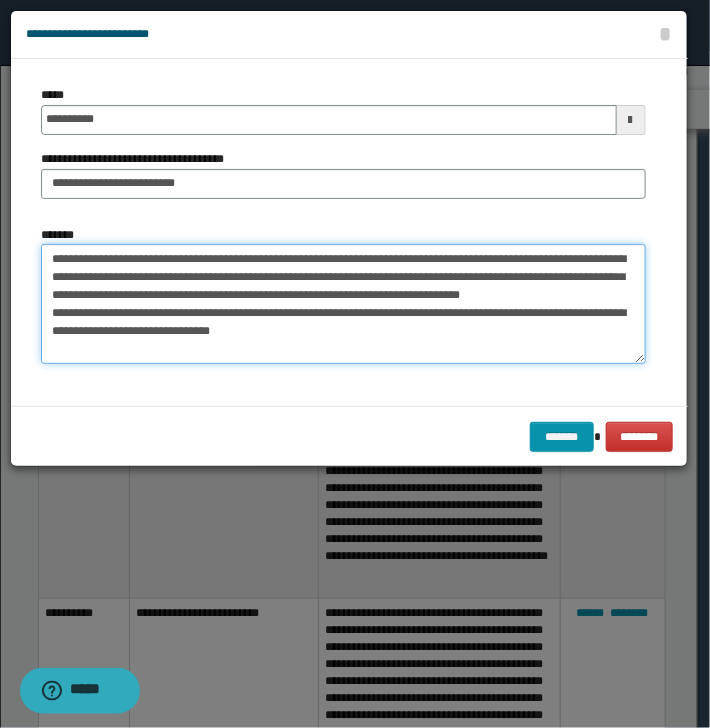 click on "**********" at bounding box center [343, 304] 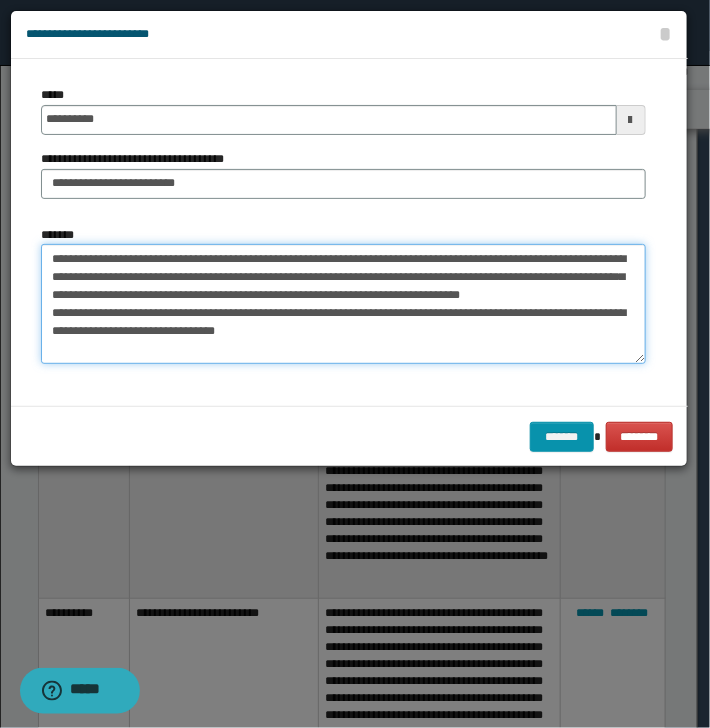click on "**********" at bounding box center [343, 304] 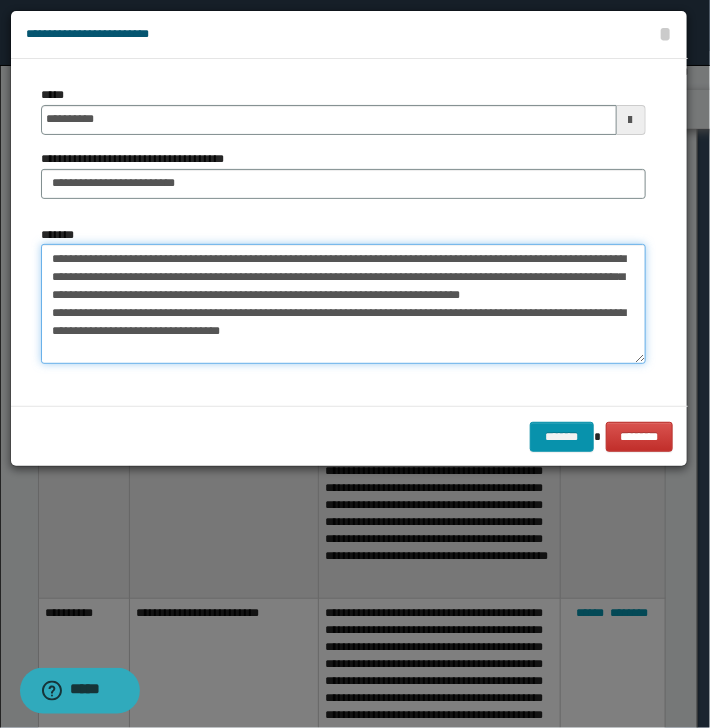 click on "**********" at bounding box center (343, 304) 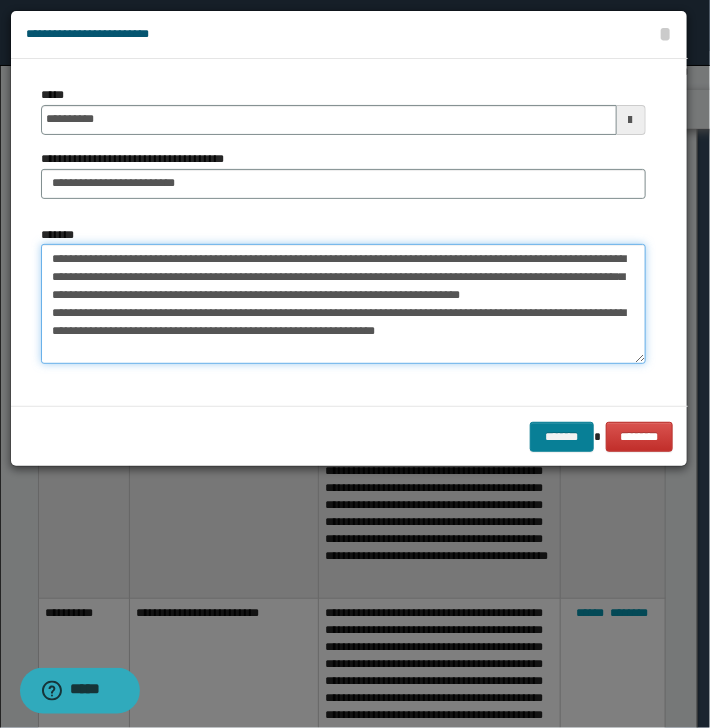 type on "**********" 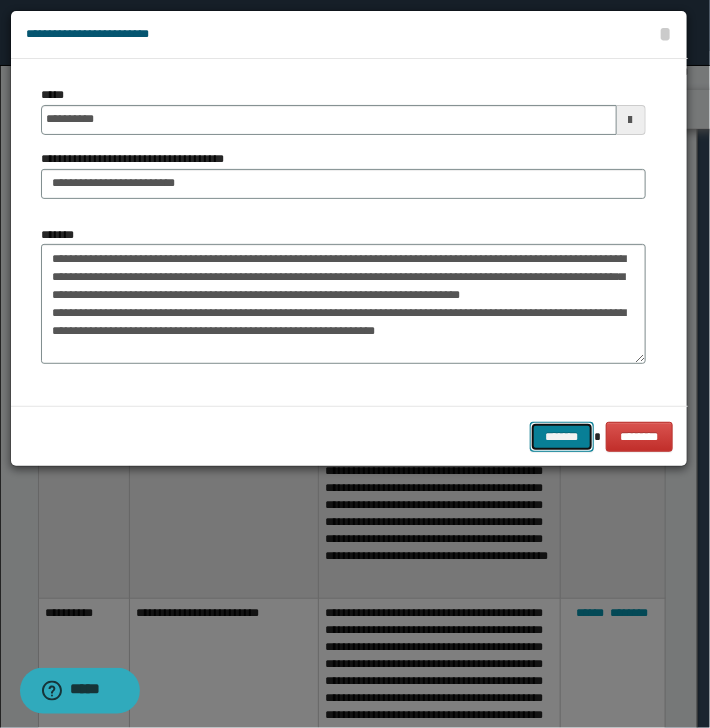 click on "*******" at bounding box center (562, 437) 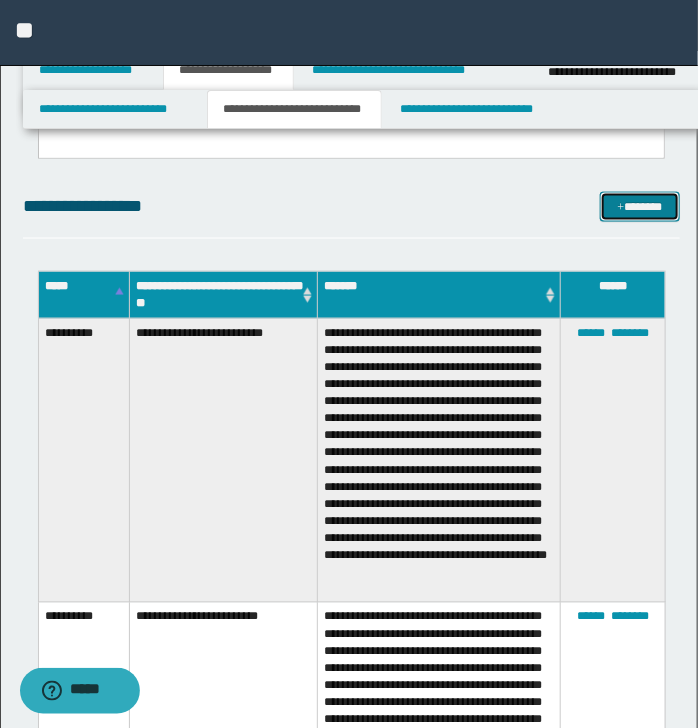 click on "*******" at bounding box center [639, 207] 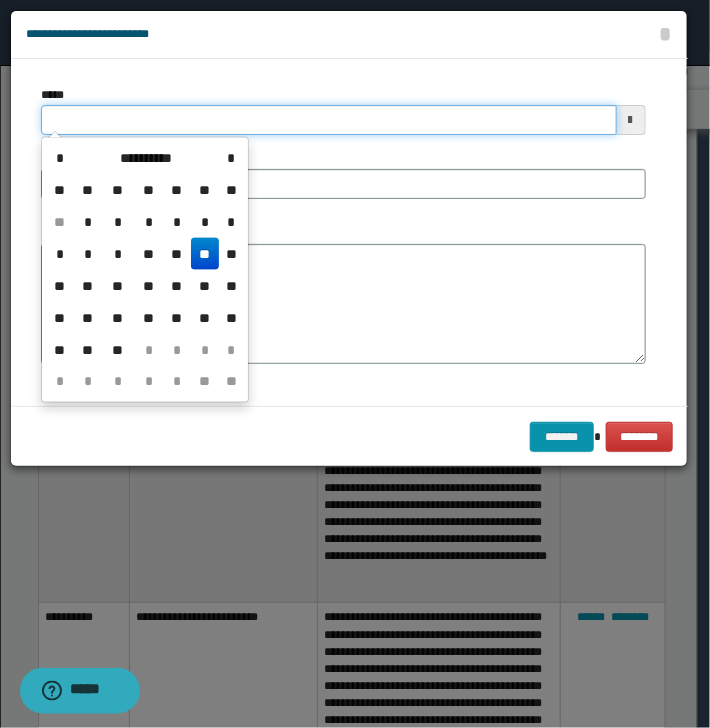 click on "*****" at bounding box center (329, 120) 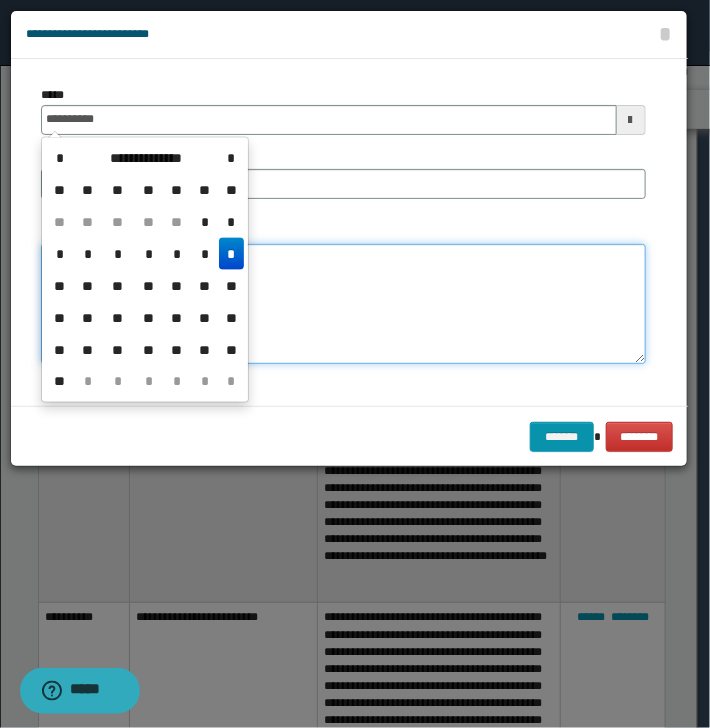 type on "**********" 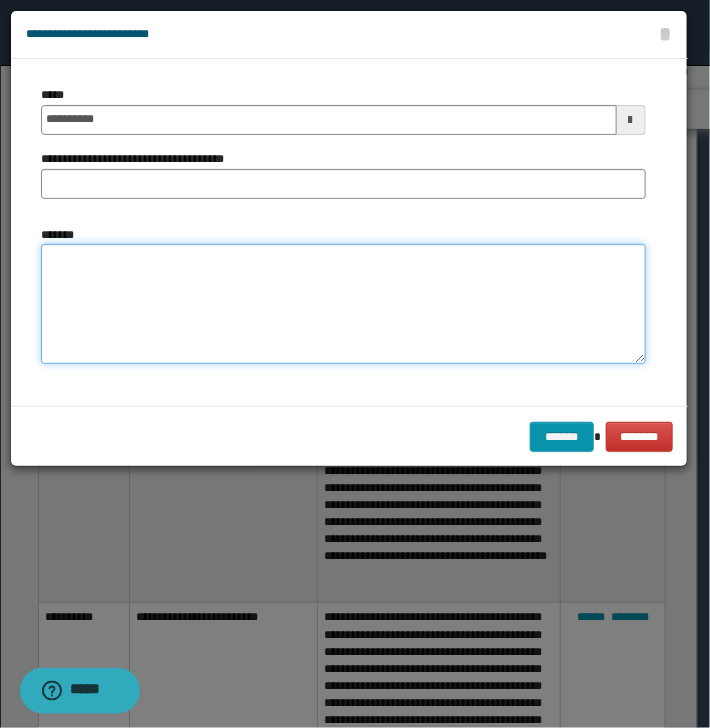 click on "*******" at bounding box center [343, 304] 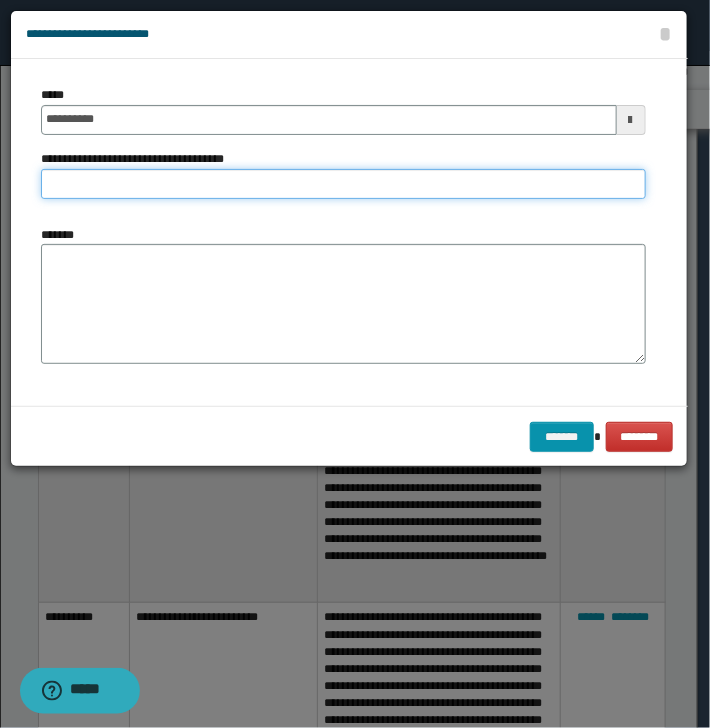 drag, startPoint x: 144, startPoint y: 185, endPoint x: 186, endPoint y: 198, distance: 43.965897 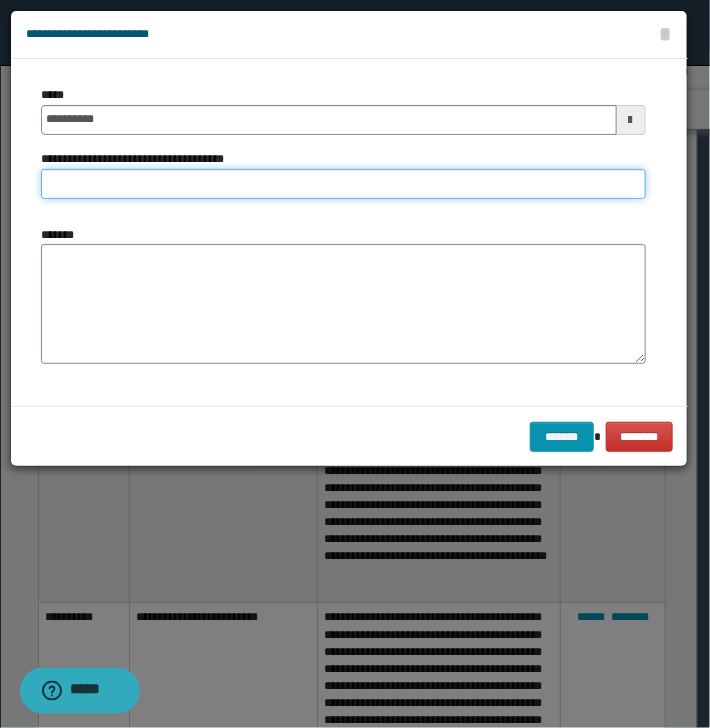 type on "**********" 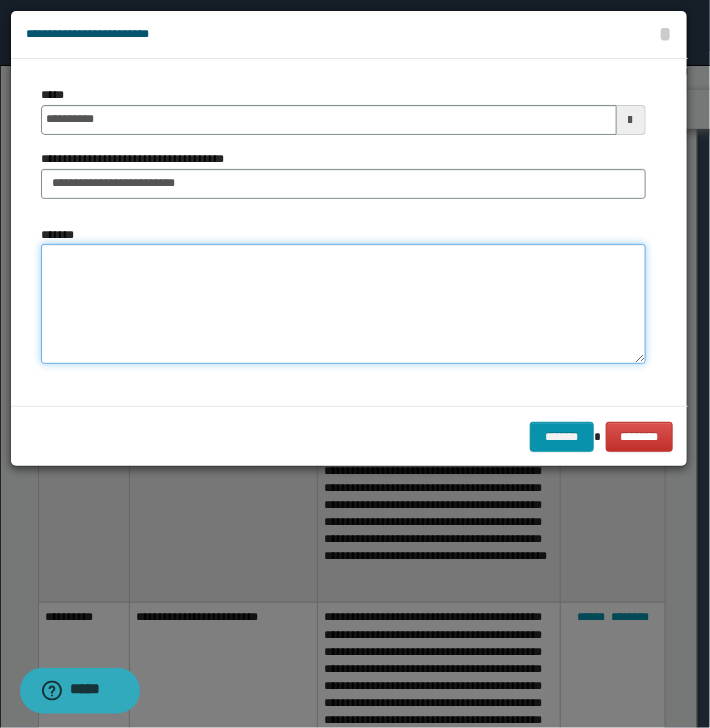 click on "*******" at bounding box center [343, 304] 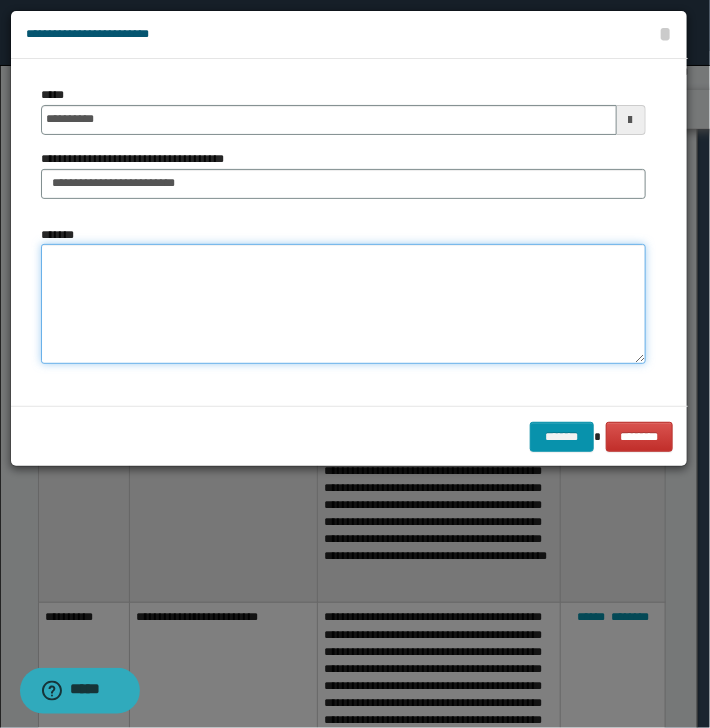click on "*******" at bounding box center (343, 304) 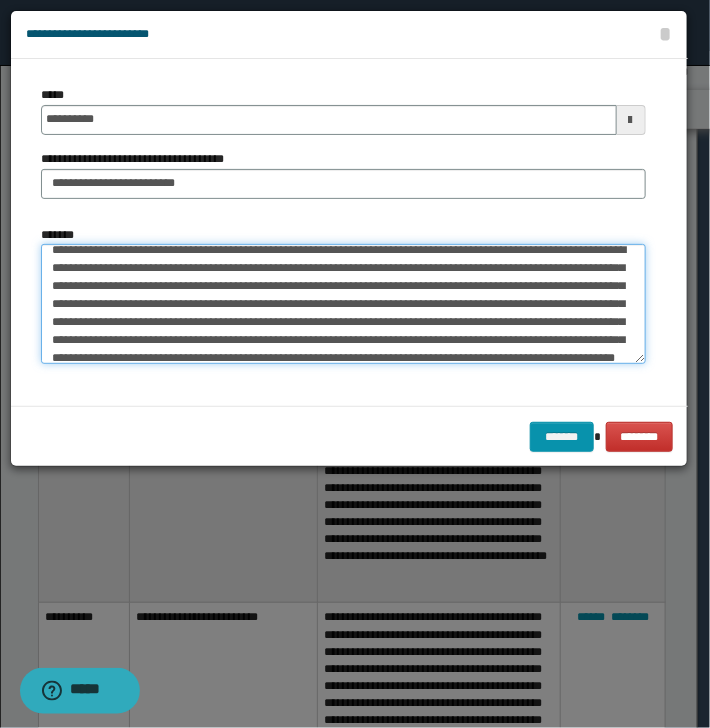 scroll, scrollTop: 0, scrollLeft: 0, axis: both 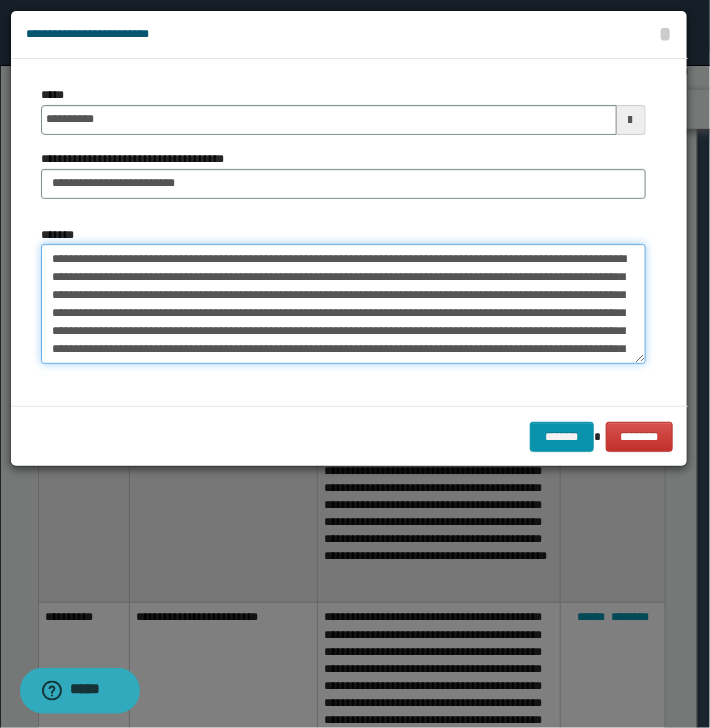 click on "**********" at bounding box center [343, 304] 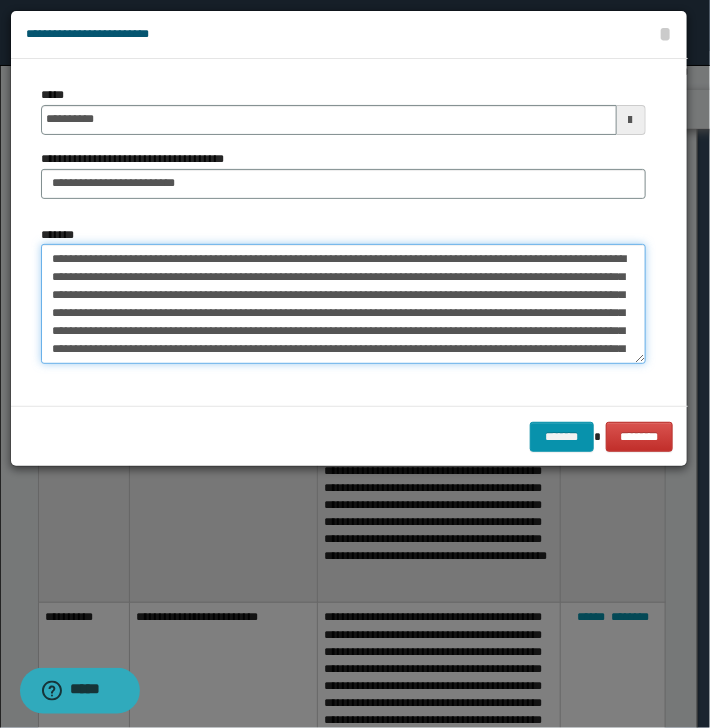 drag, startPoint x: 100, startPoint y: 259, endPoint x: 126, endPoint y: 256, distance: 26.172504 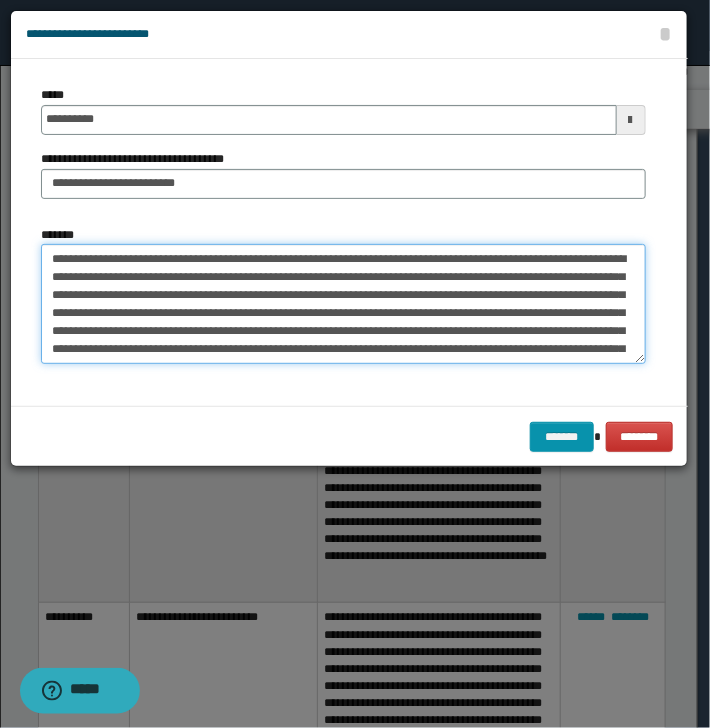 drag, startPoint x: 372, startPoint y: 296, endPoint x: 575, endPoint y: 295, distance: 203.00246 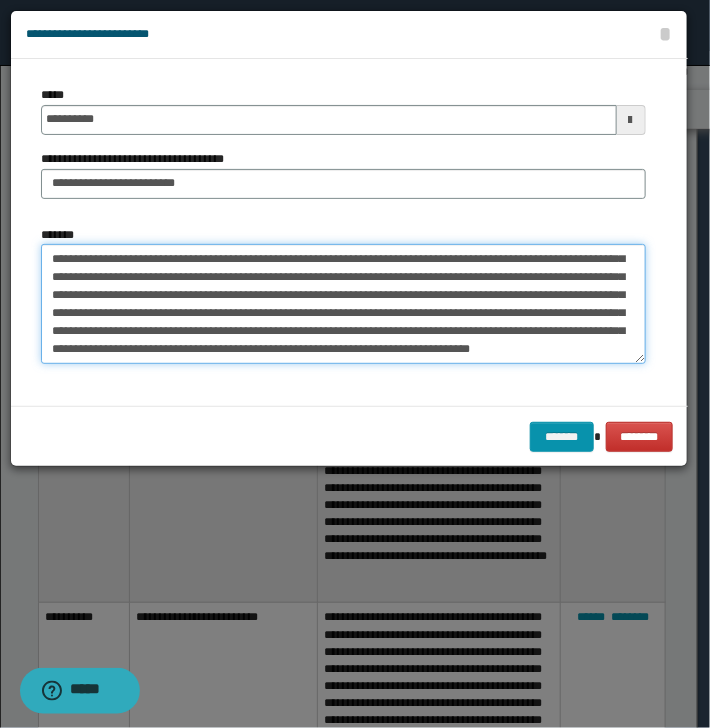drag, startPoint x: 124, startPoint y: 351, endPoint x: 378, endPoint y: 316, distance: 256.4001 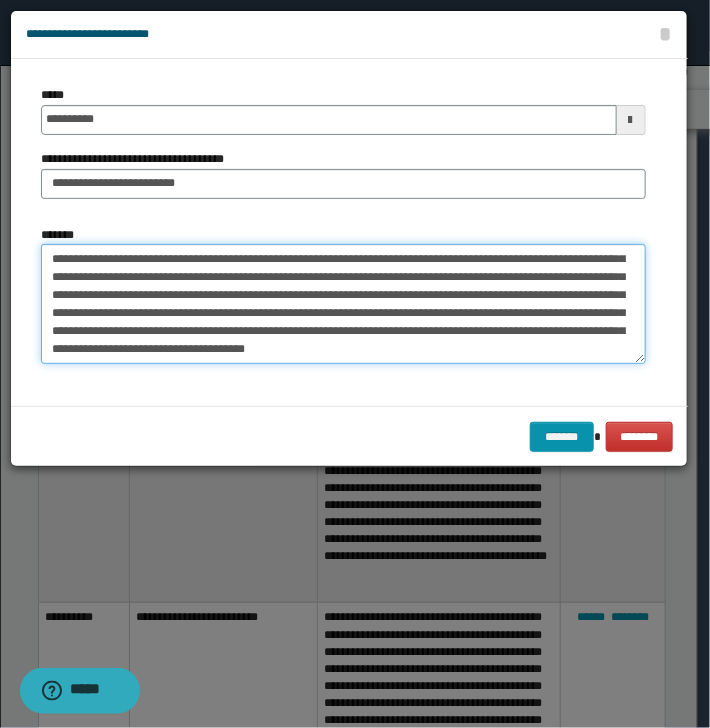 scroll, scrollTop: 17, scrollLeft: 0, axis: vertical 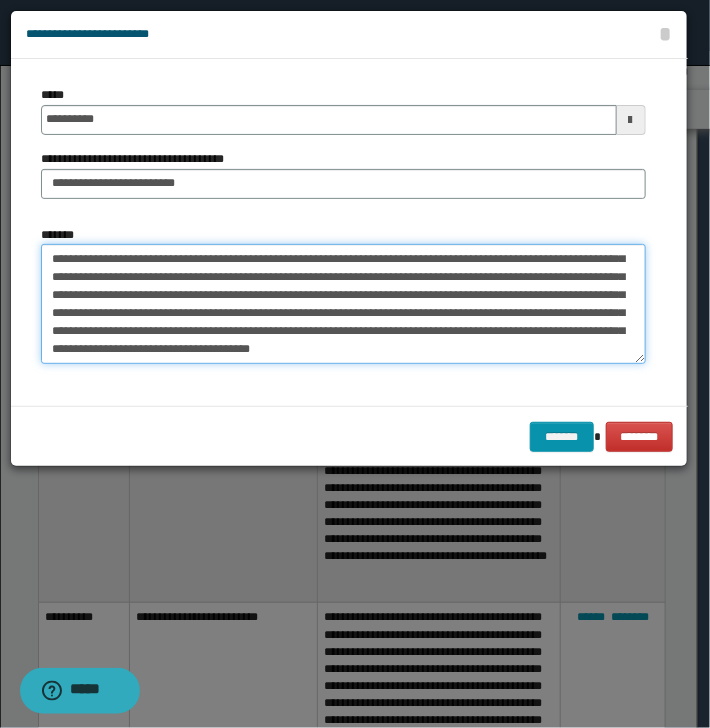 click on "**********" at bounding box center (343, 304) 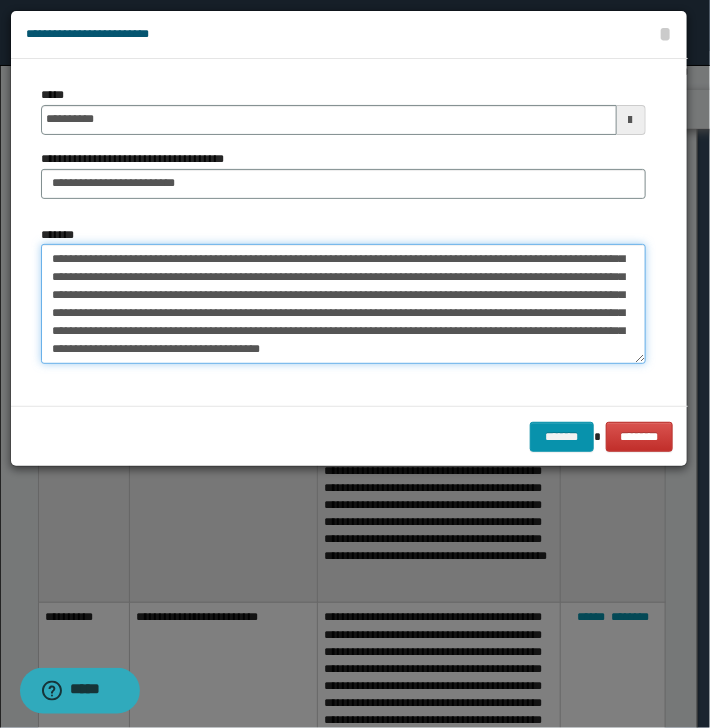 click on "**********" at bounding box center (343, 304) 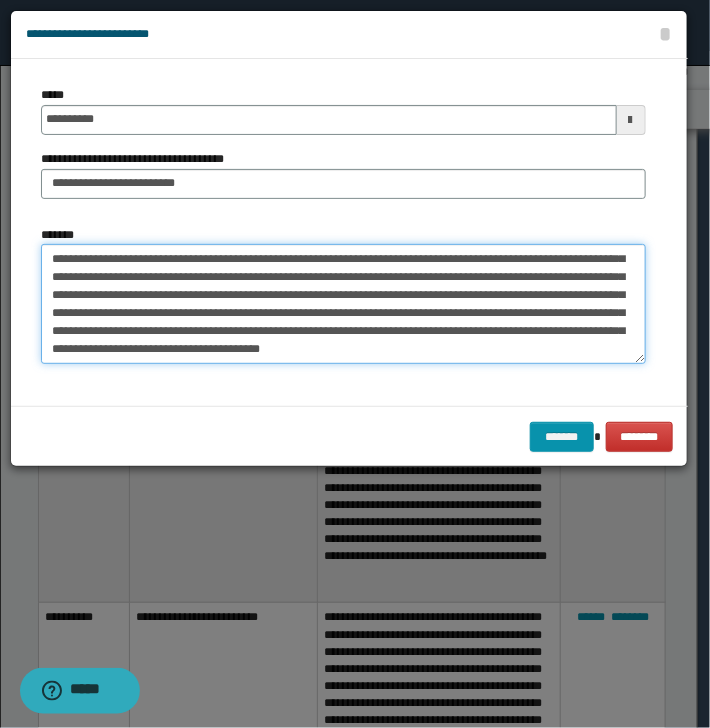 click on "**********" at bounding box center (343, 304) 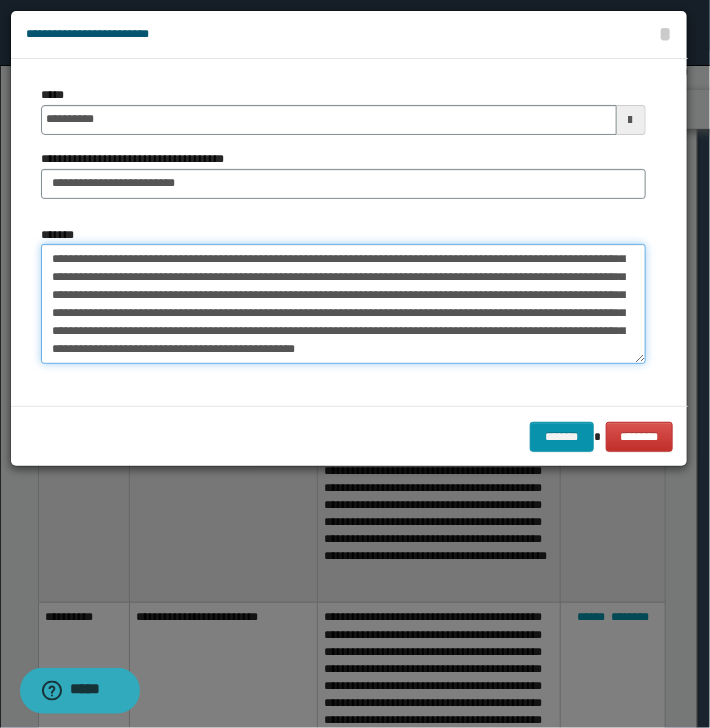 paste on "**********" 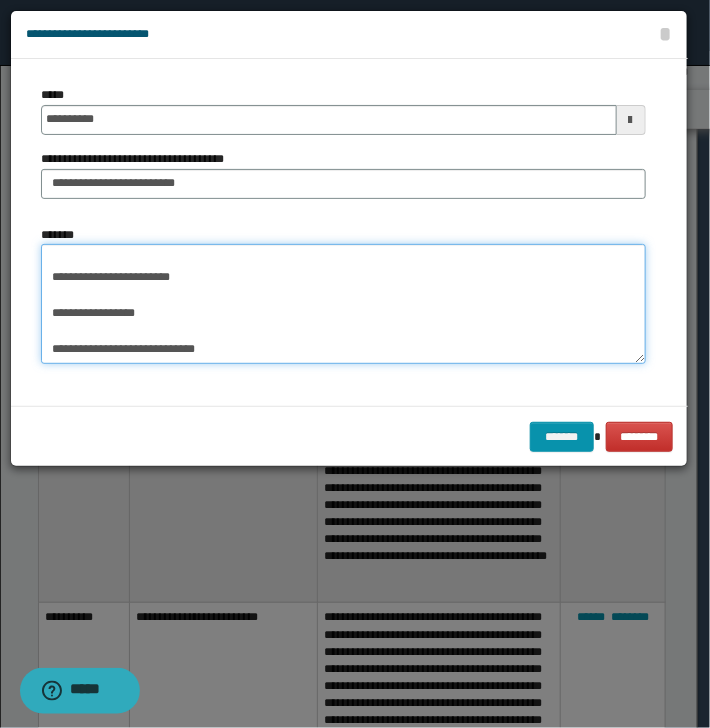 scroll, scrollTop: 0, scrollLeft: 0, axis: both 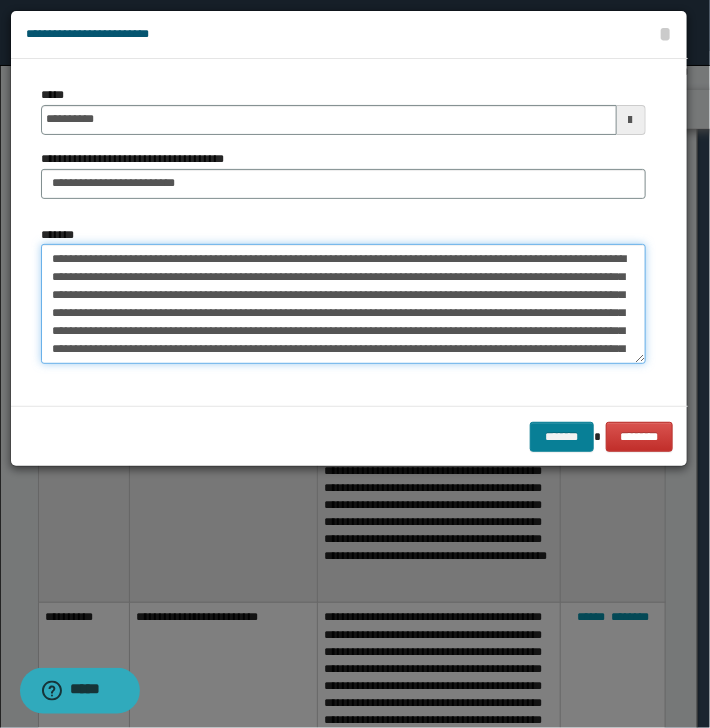 type on "**********" 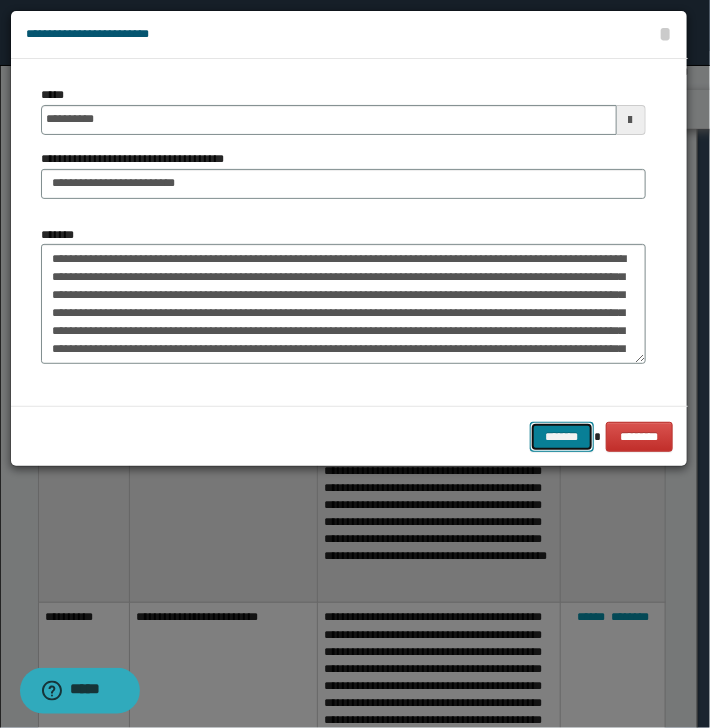 click on "*******" at bounding box center [562, 437] 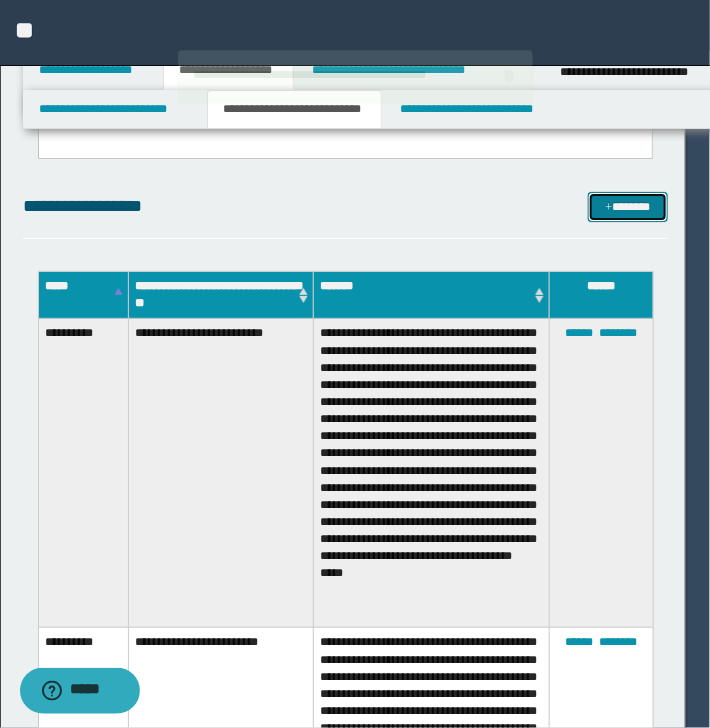 type 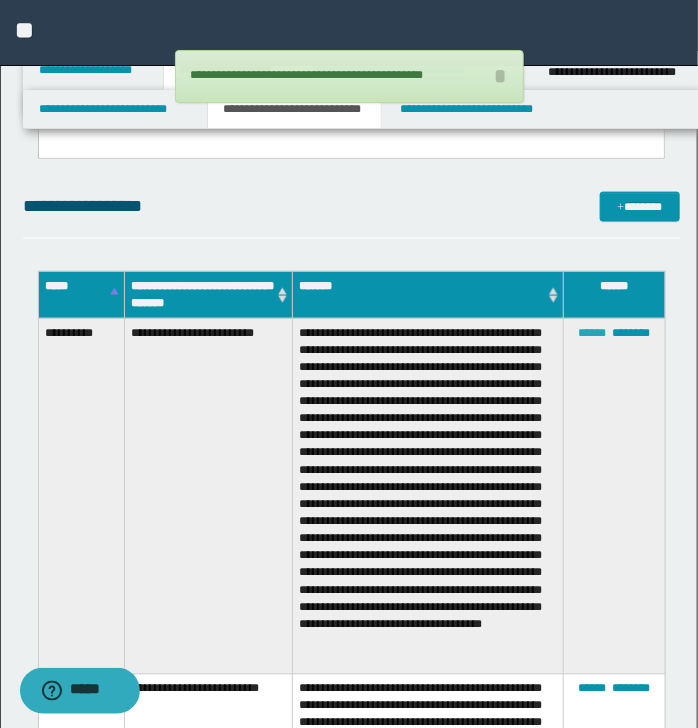 click on "******" at bounding box center [593, 333] 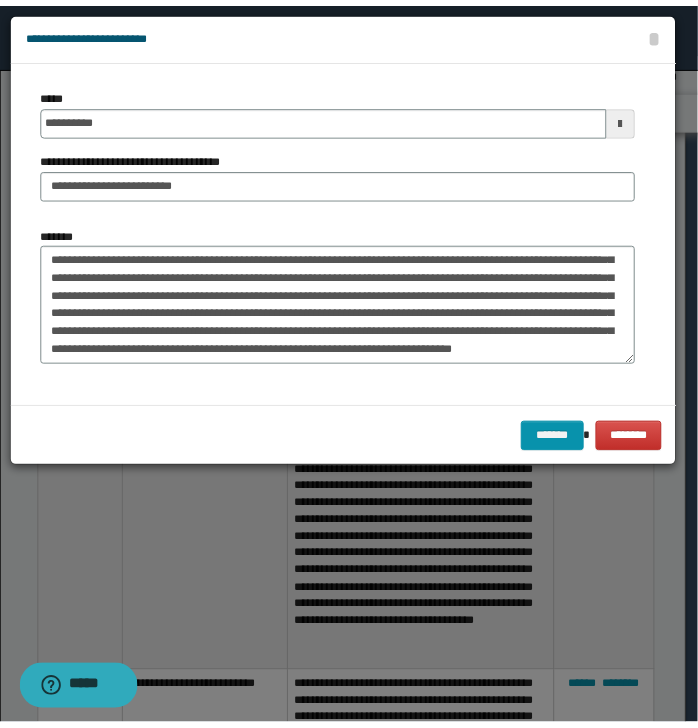scroll, scrollTop: 53, scrollLeft: 0, axis: vertical 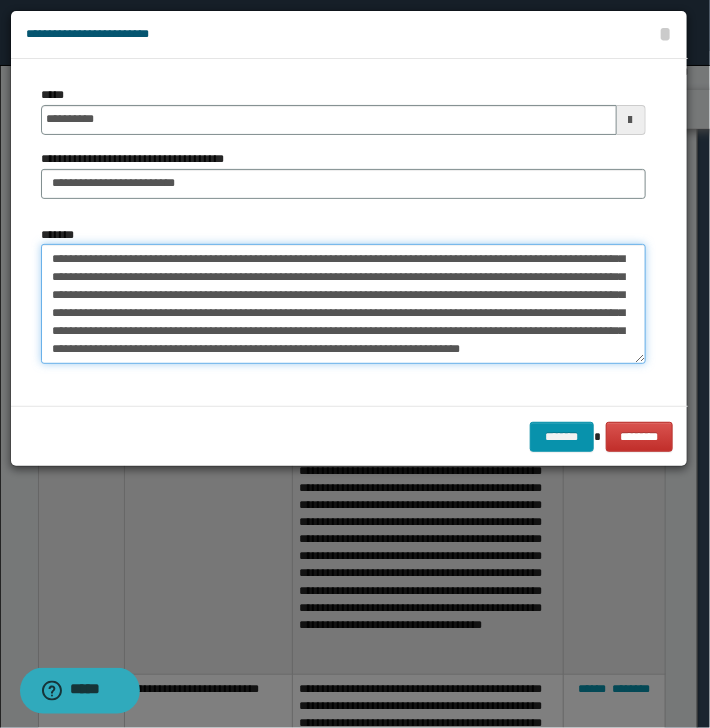 click on "**********" at bounding box center [343, 304] 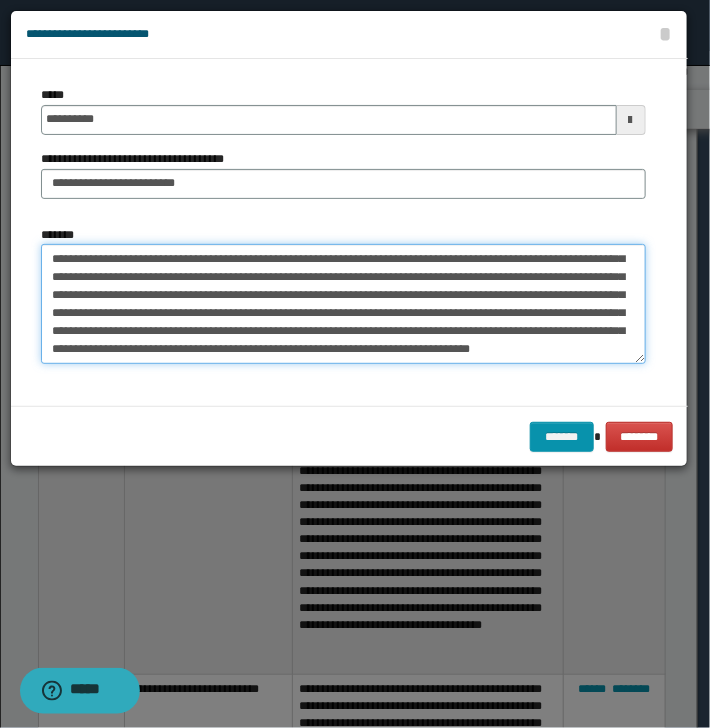click on "**********" at bounding box center (343, 304) 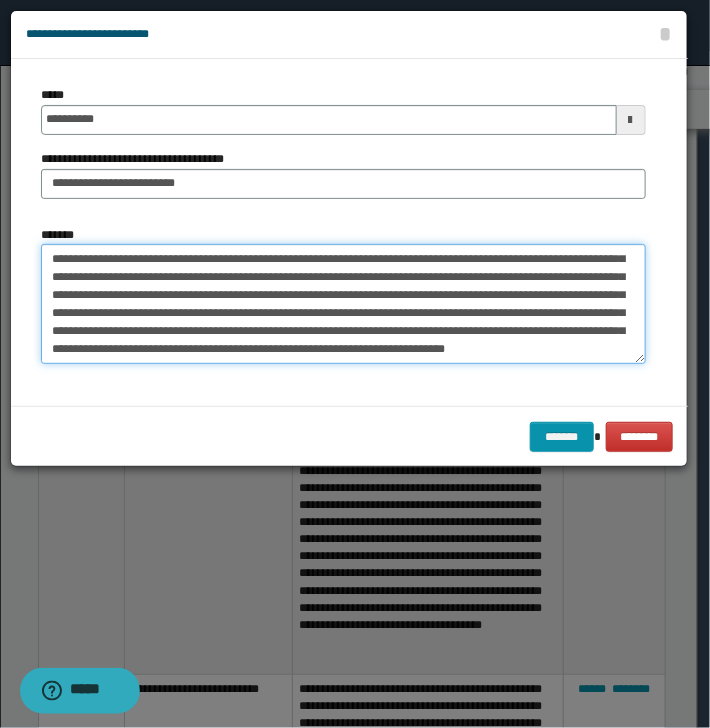 click on "**********" at bounding box center (343, 304) 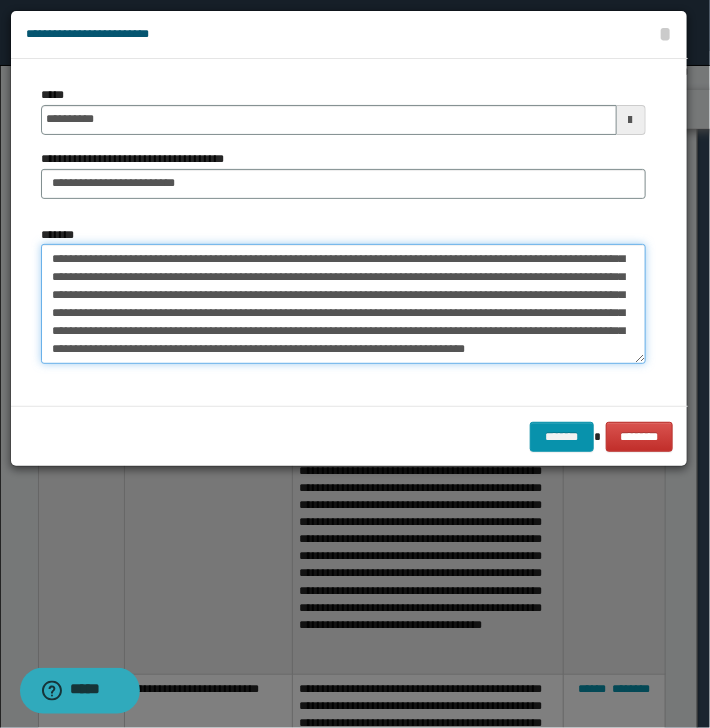 drag, startPoint x: 138, startPoint y: 350, endPoint x: 128, endPoint y: 349, distance: 10.049875 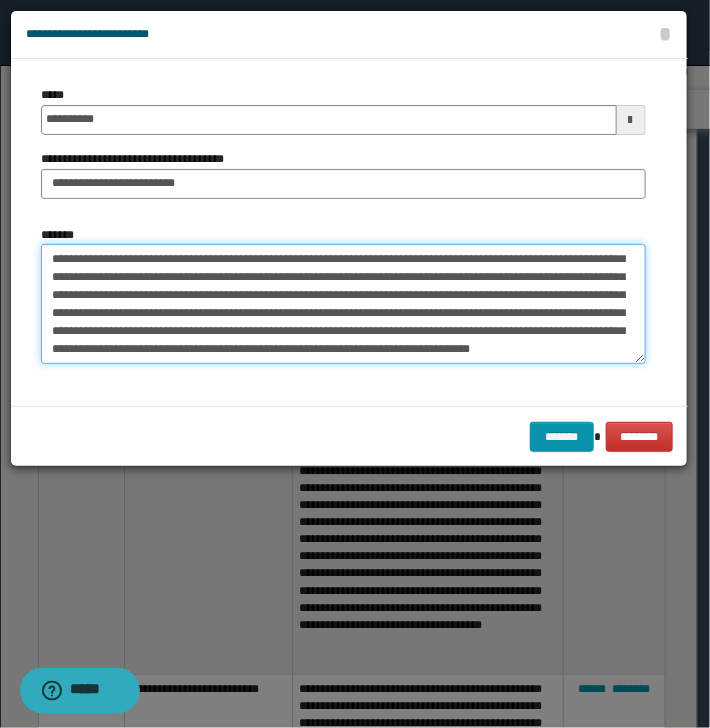 click on "**********" at bounding box center [343, 304] 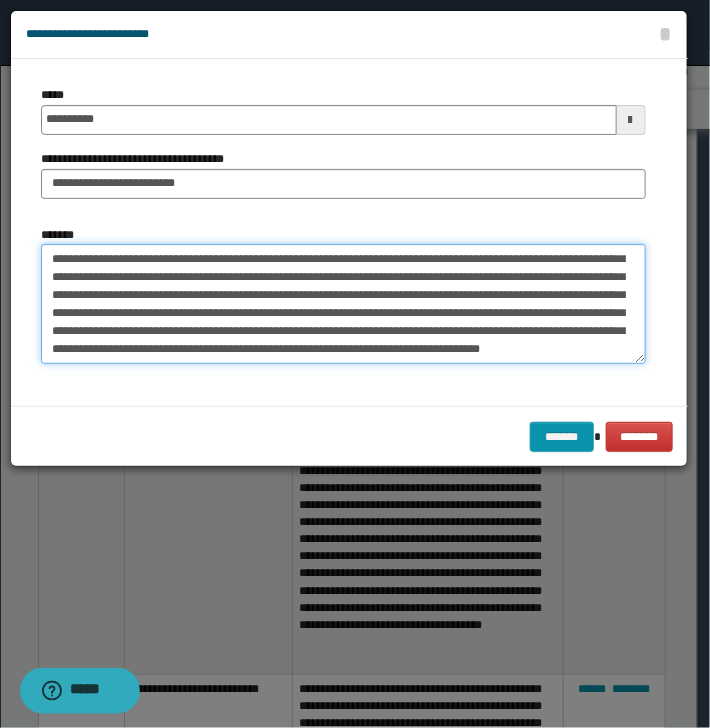 click on "**********" at bounding box center (343, 304) 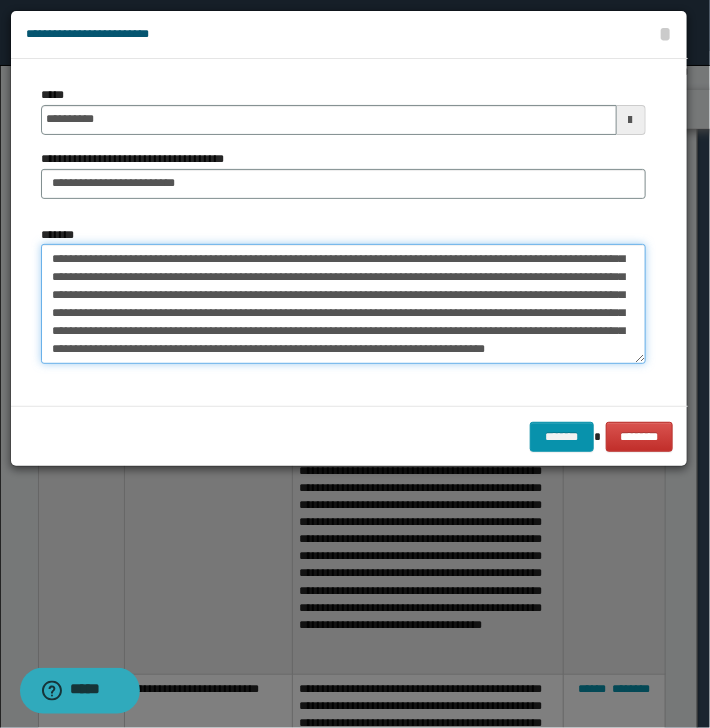drag, startPoint x: 397, startPoint y: 350, endPoint x: 479, endPoint y: 357, distance: 82.29824 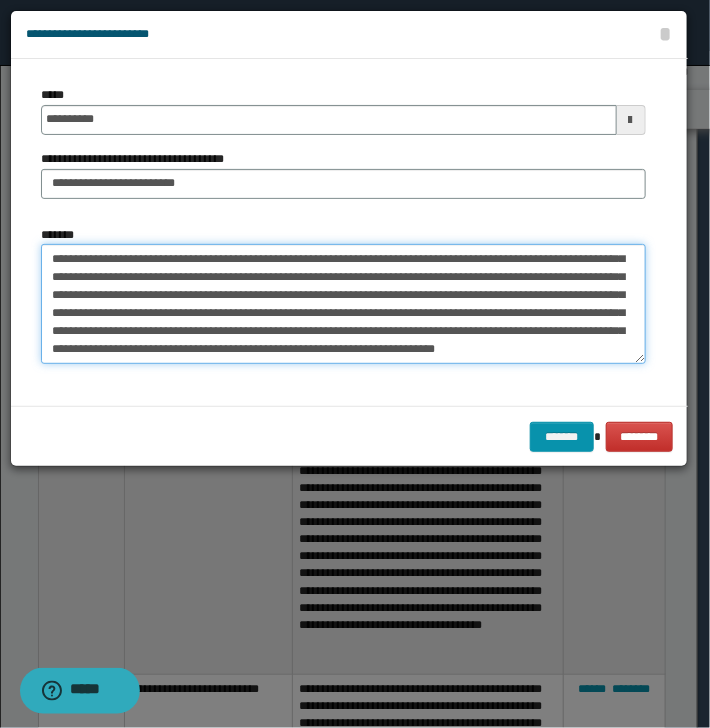 click on "**********" at bounding box center (343, 304) 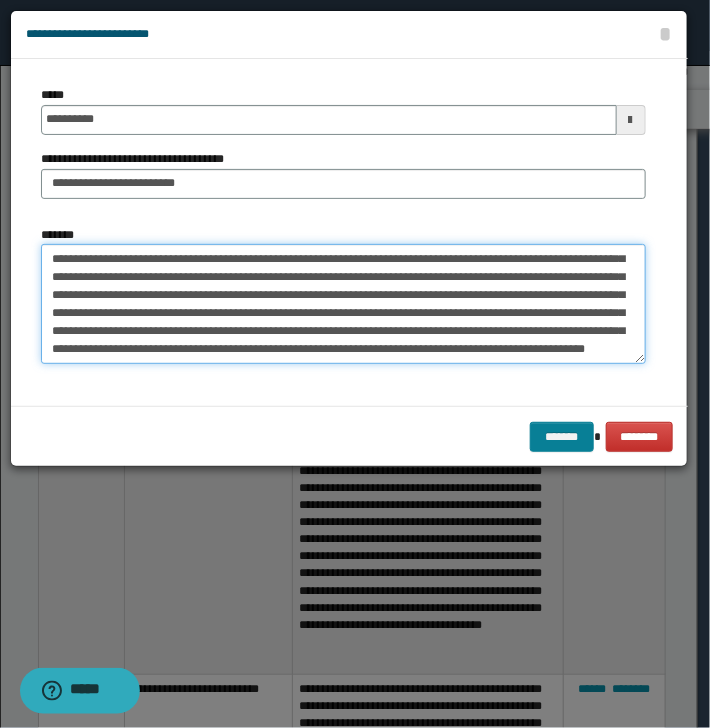 type on "**********" 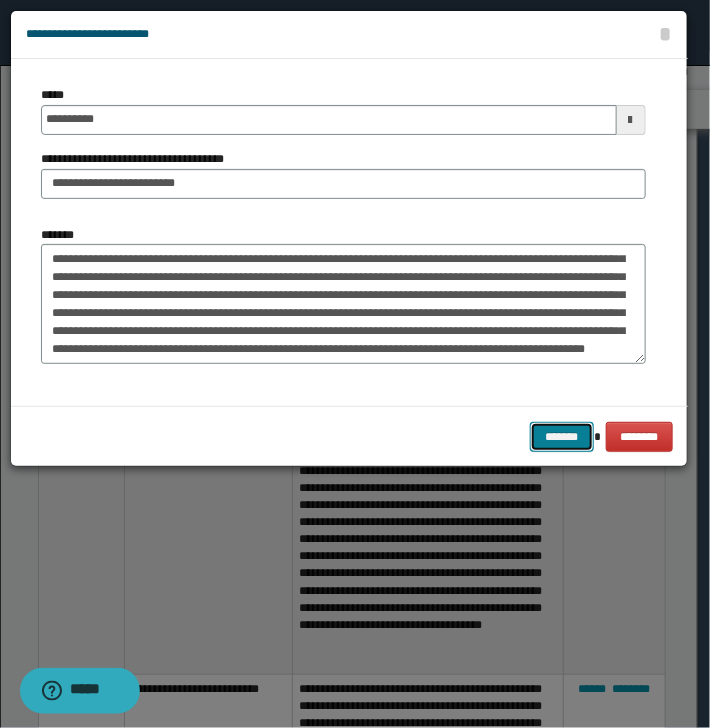 click on "*******" at bounding box center [562, 437] 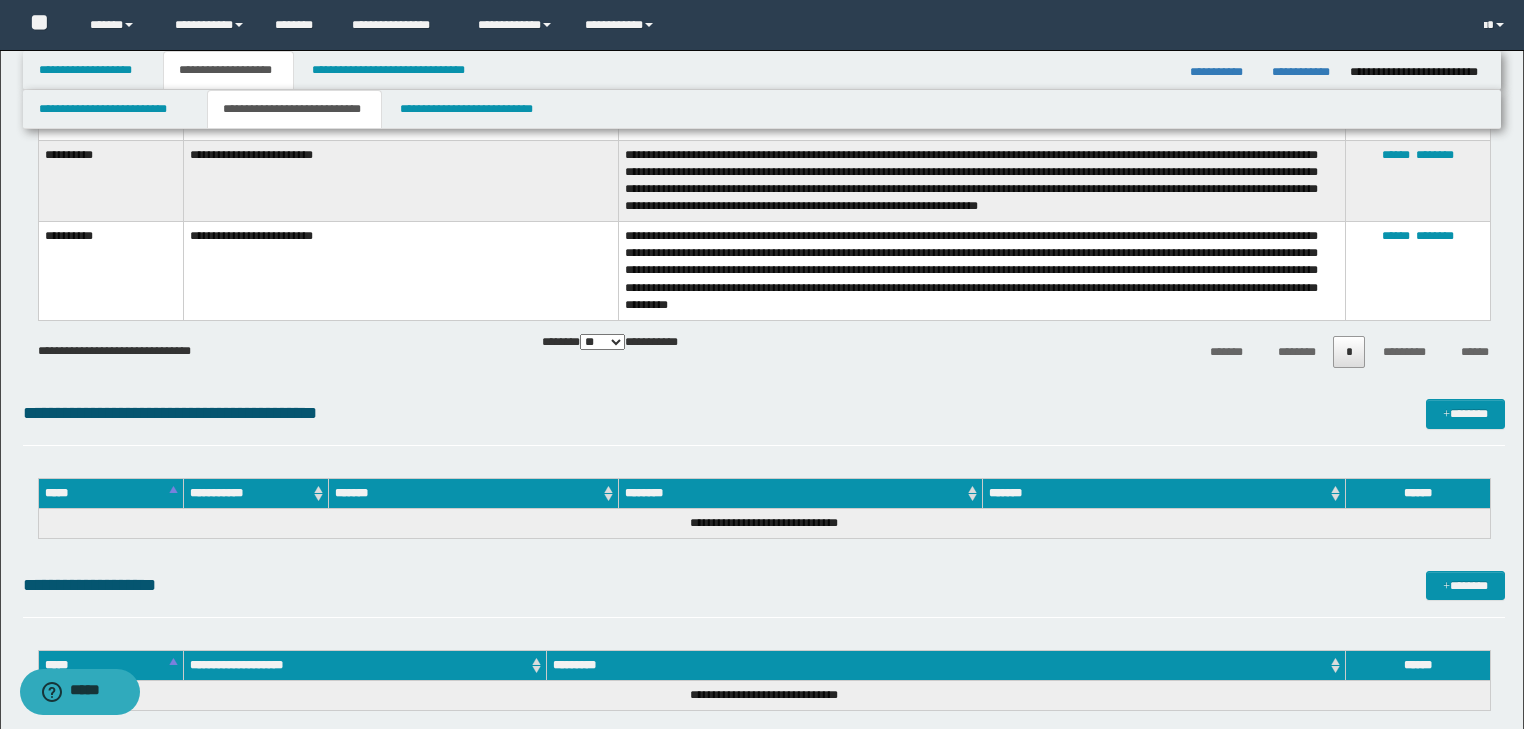scroll, scrollTop: 1324, scrollLeft: 0, axis: vertical 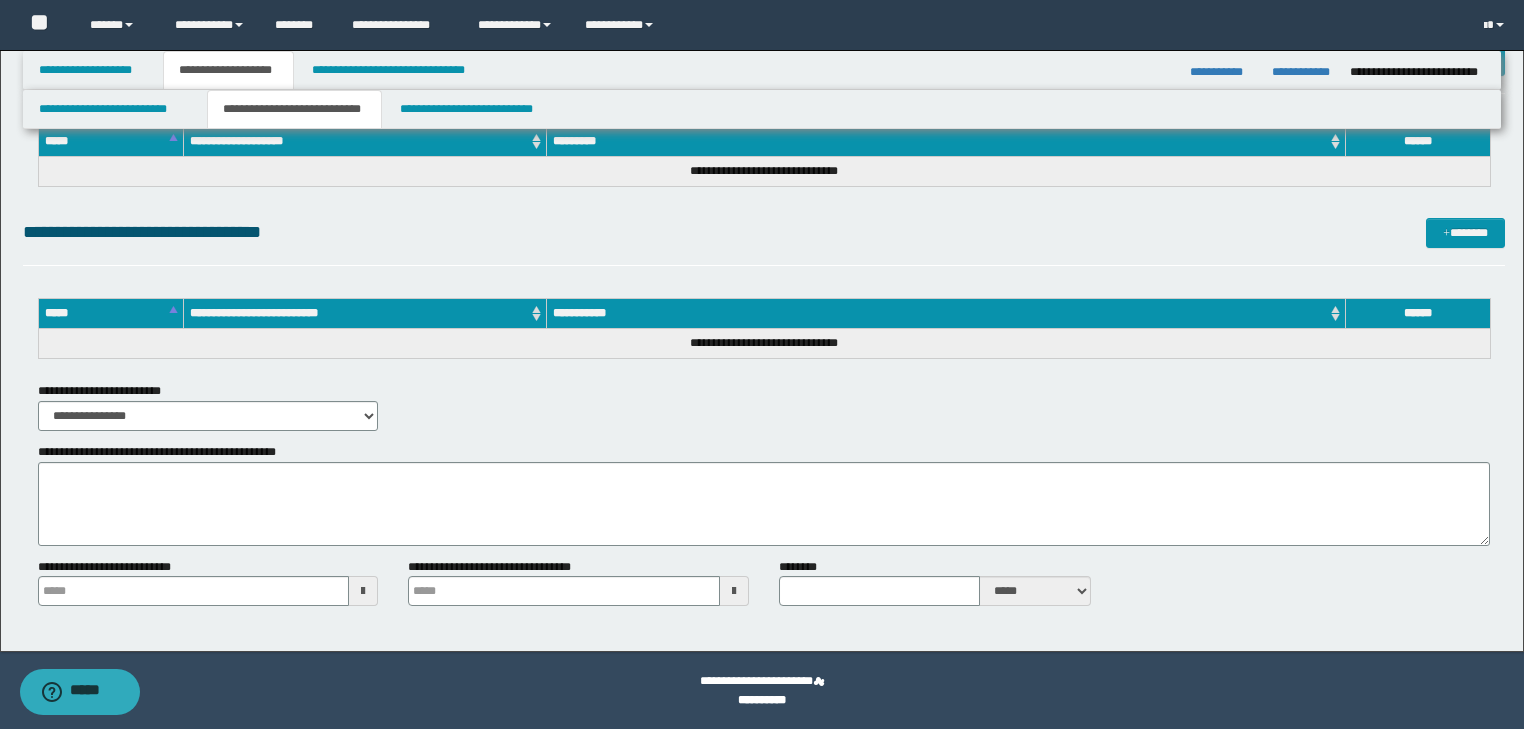 type 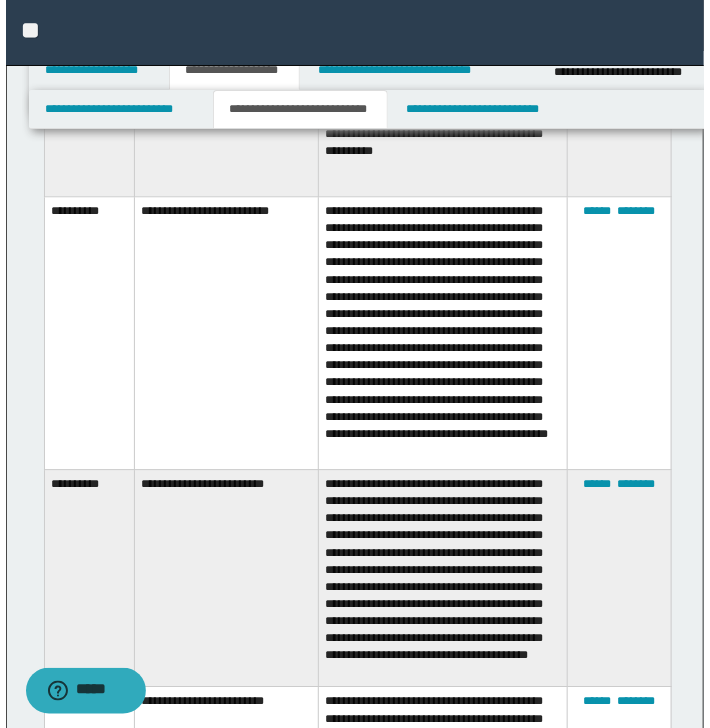 scroll, scrollTop: 524, scrollLeft: 0, axis: vertical 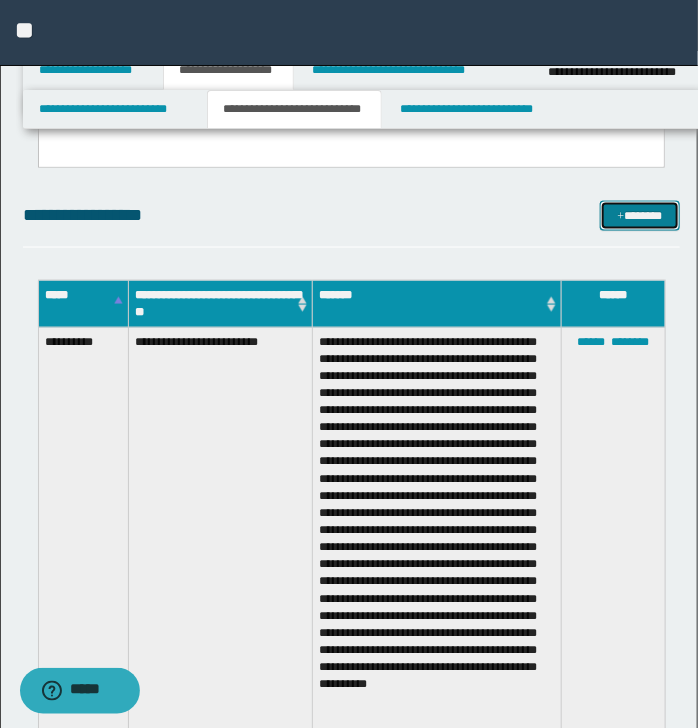 click on "*******" at bounding box center (639, 216) 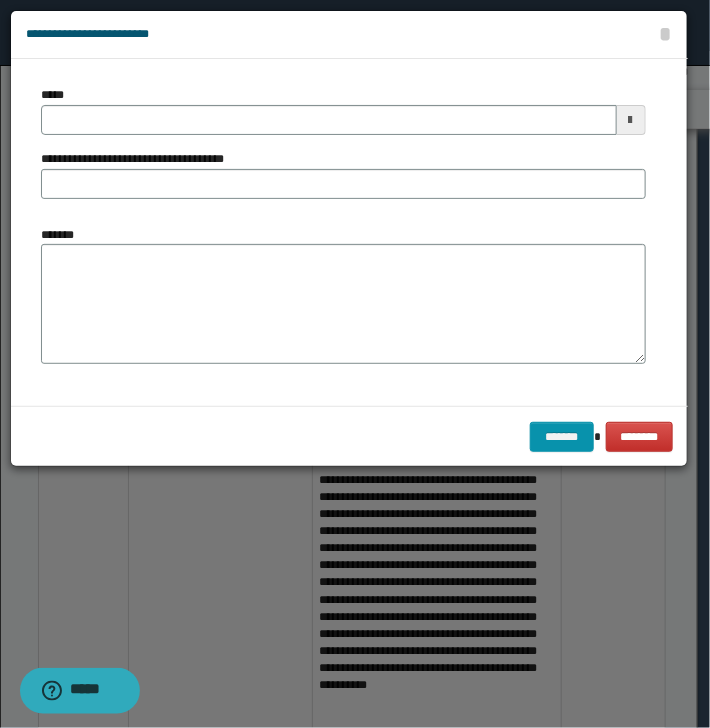 scroll, scrollTop: 0, scrollLeft: 0, axis: both 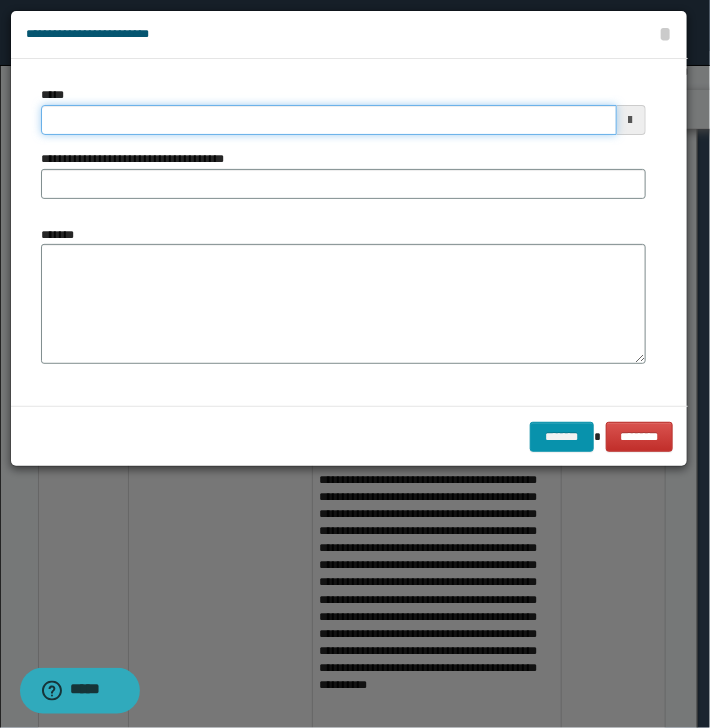 click on "*****" at bounding box center [329, 120] 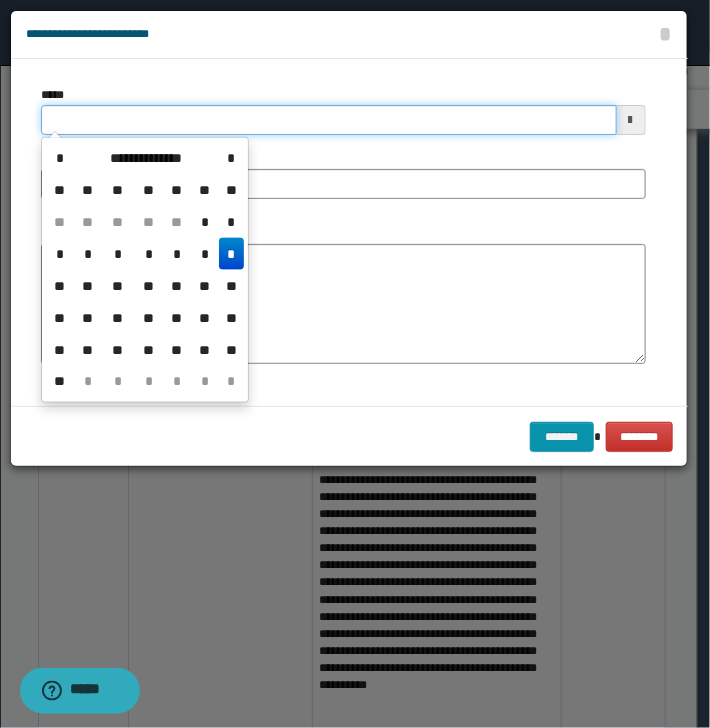 click on "*****" at bounding box center (329, 120) 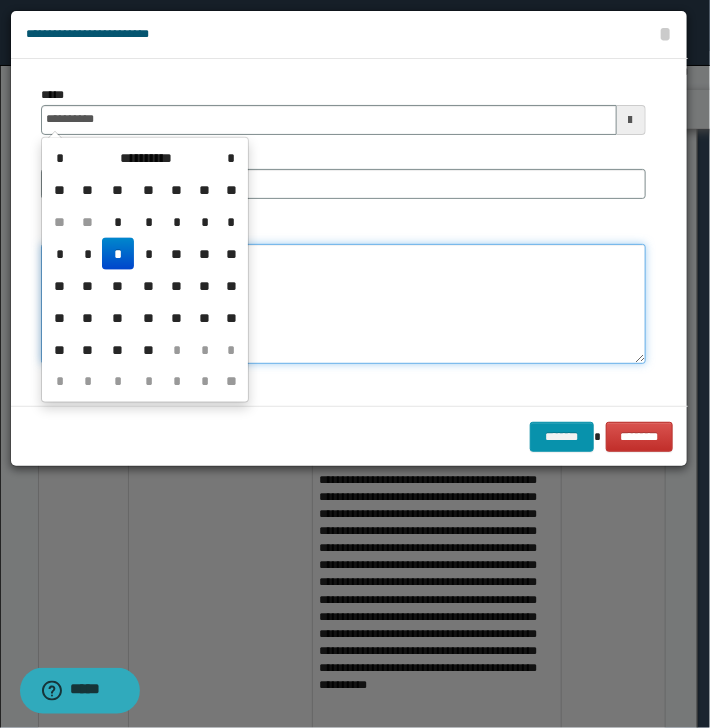 type on "**********" 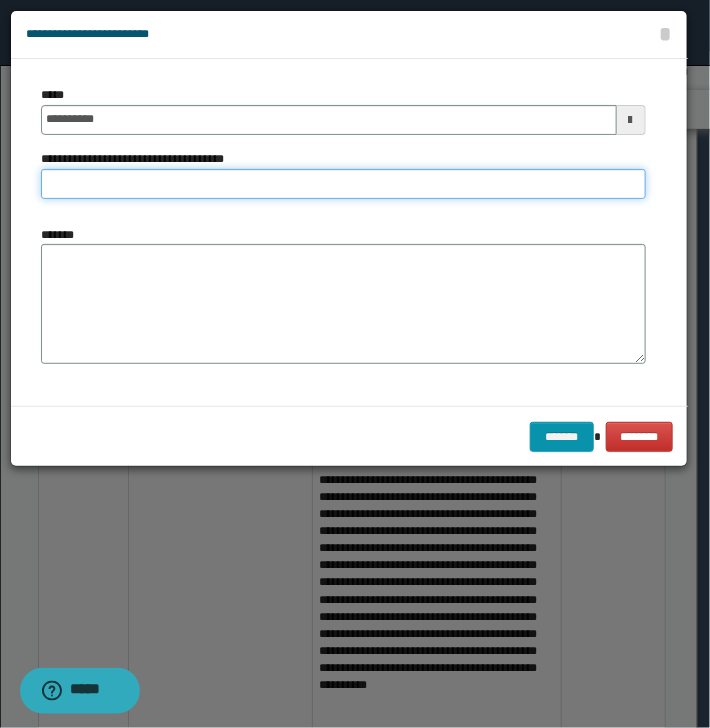 click on "**********" at bounding box center (343, 184) 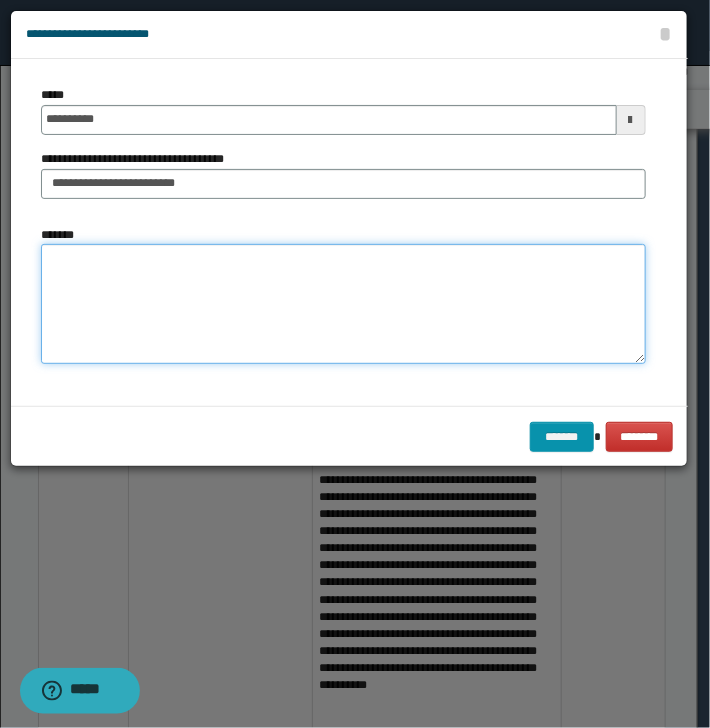 click on "*******" at bounding box center [343, 304] 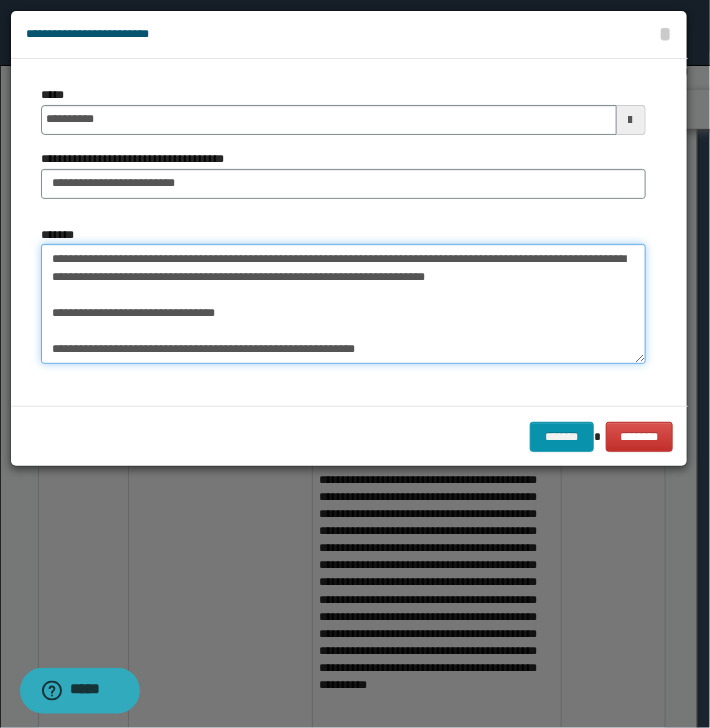 scroll, scrollTop: 0, scrollLeft: 0, axis: both 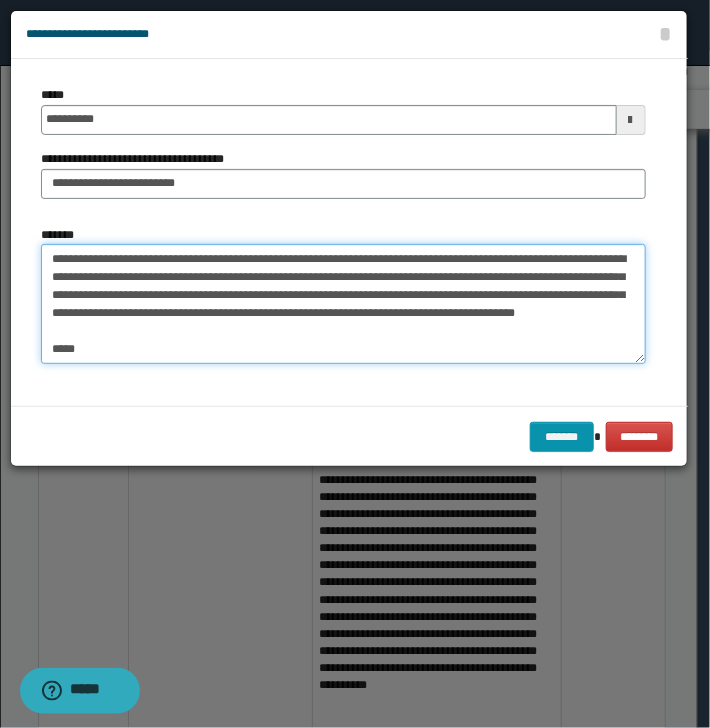 drag, startPoint x: 51, startPoint y: 260, endPoint x: 84, endPoint y: 260, distance: 33 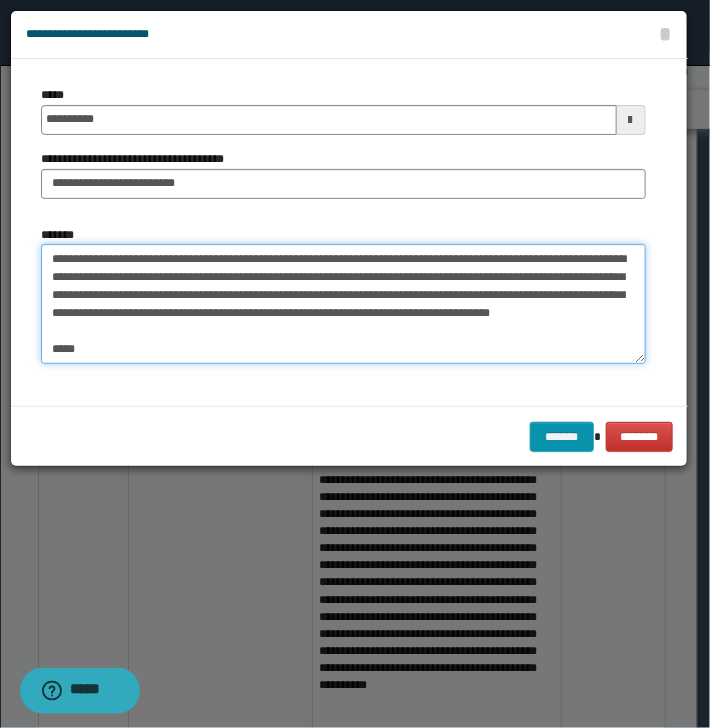 click on "**********" at bounding box center [343, 304] 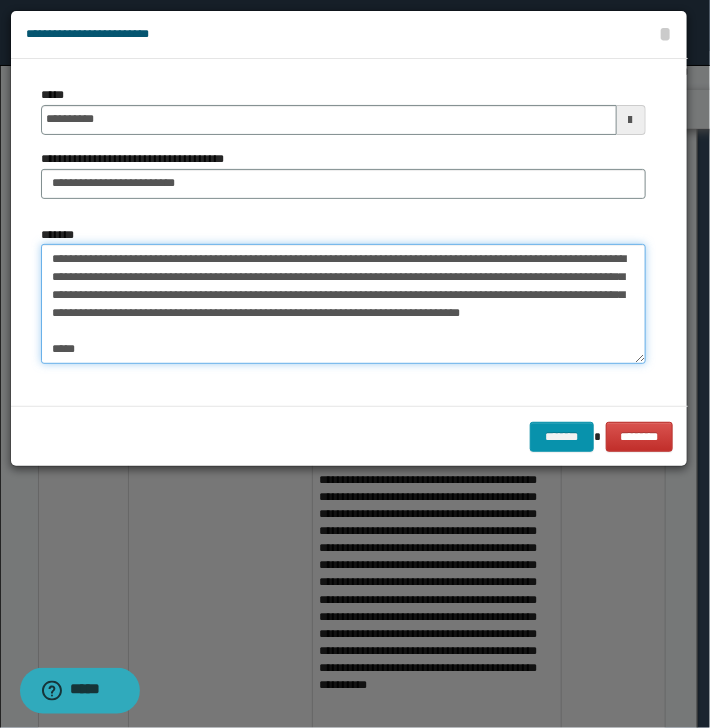 click on "**********" at bounding box center (343, 304) 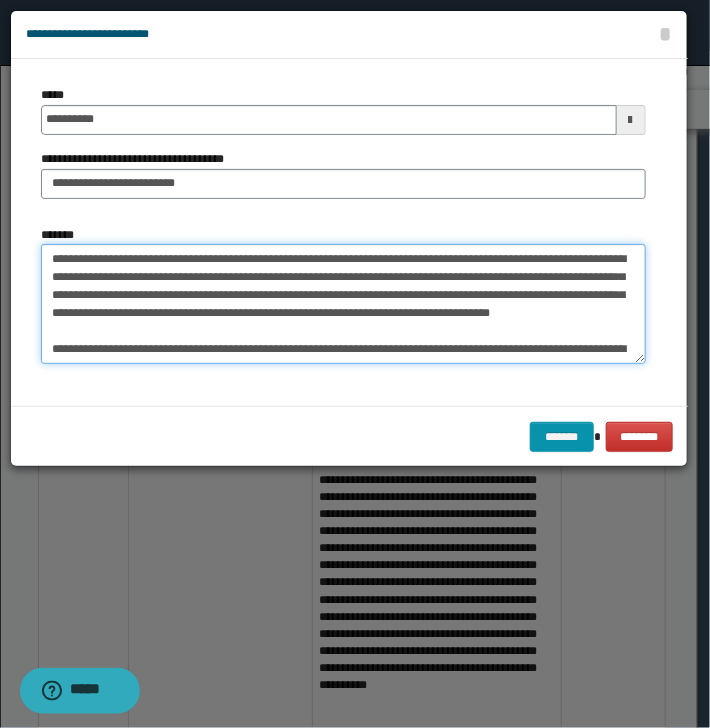 drag, startPoint x: 600, startPoint y: 312, endPoint x: 576, endPoint y: 310, distance: 24.083189 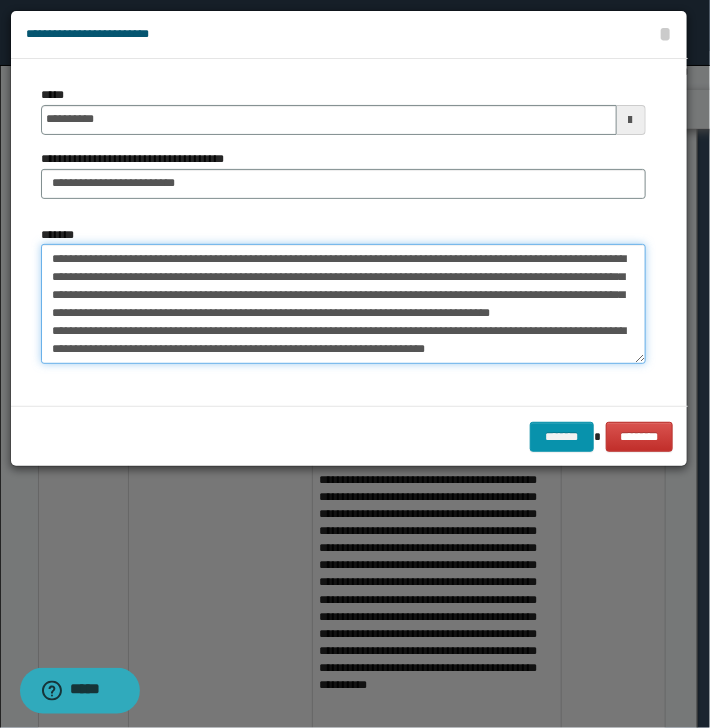 drag, startPoint x: 53, startPoint y: 331, endPoint x: 85, endPoint y: 331, distance: 32 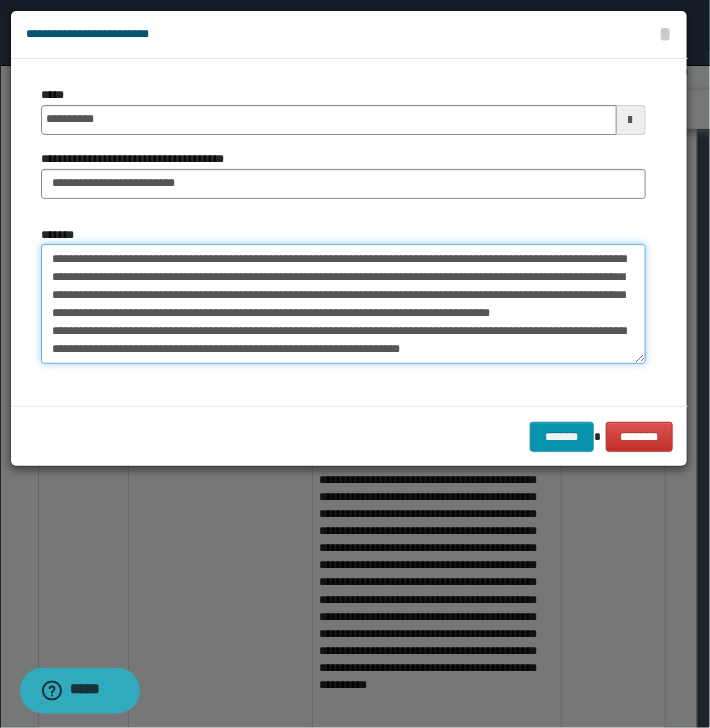 click on "**********" at bounding box center [343, 304] 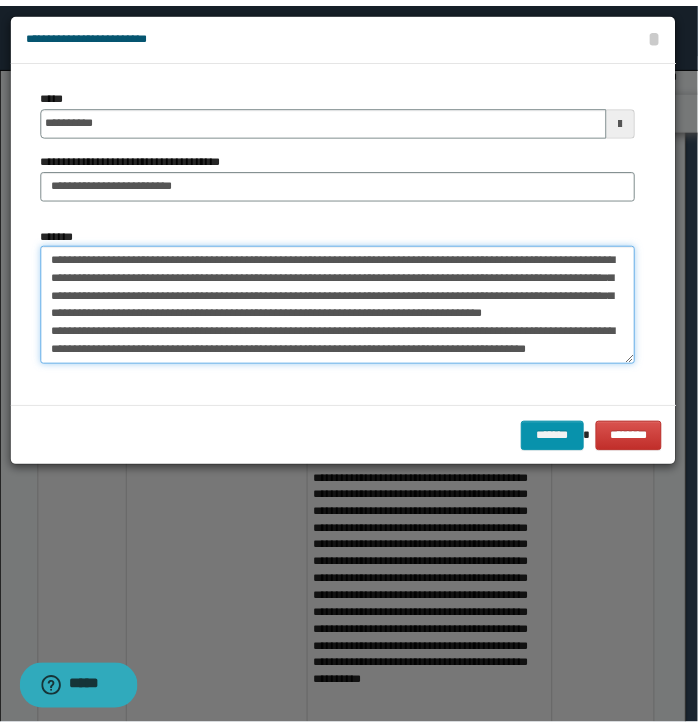 scroll, scrollTop: 12, scrollLeft: 0, axis: vertical 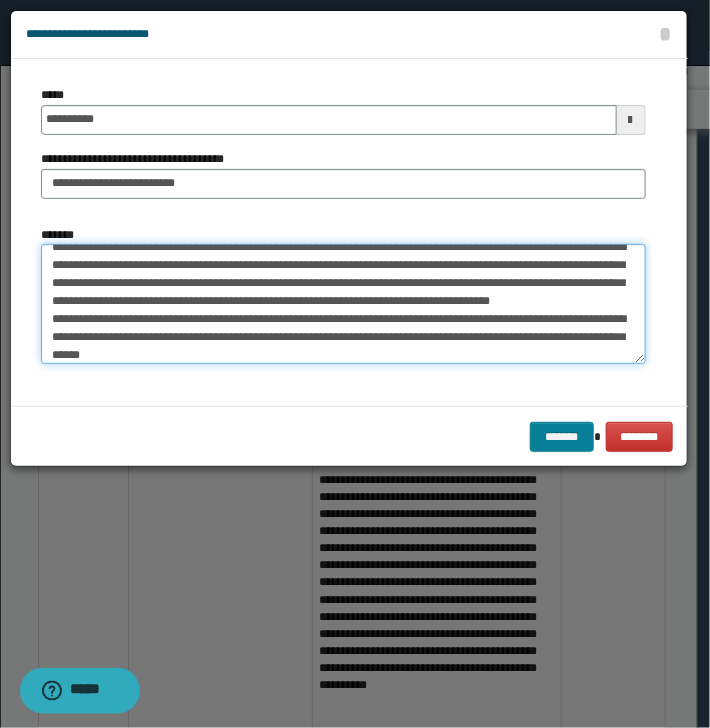 type on "**********" 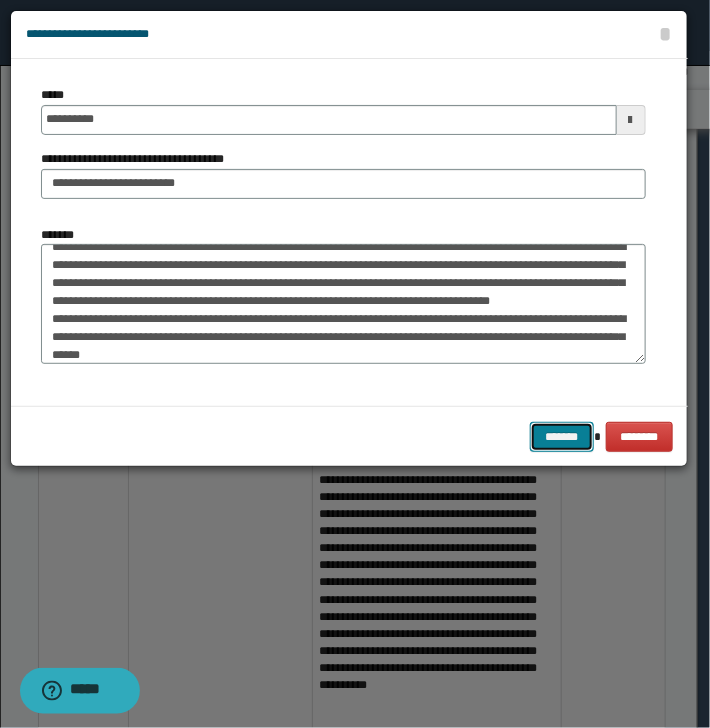 click on "*******" at bounding box center [562, 437] 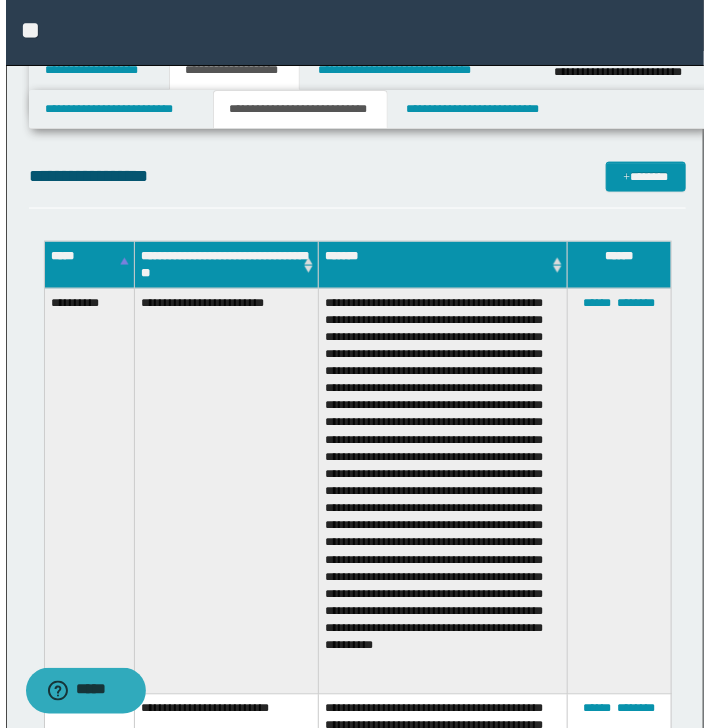 scroll, scrollTop: 524, scrollLeft: 0, axis: vertical 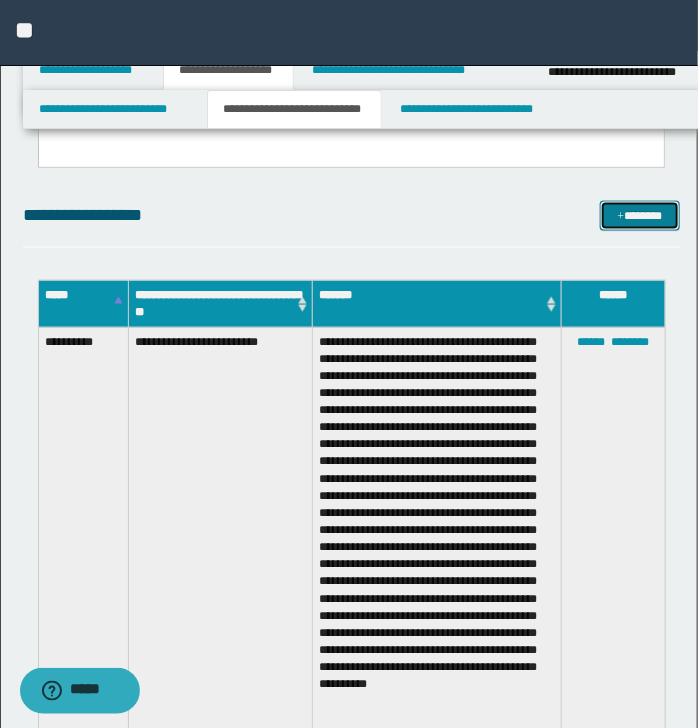 click on "*******" at bounding box center (639, 216) 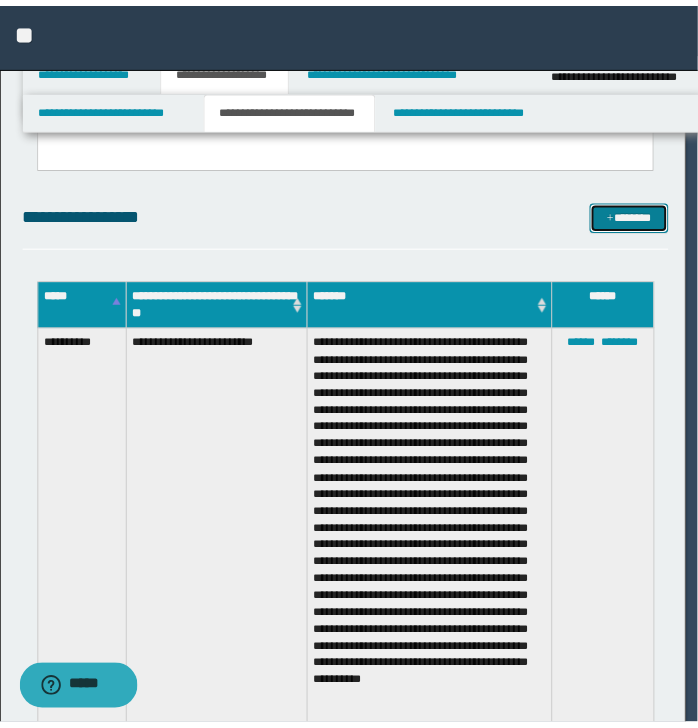 scroll, scrollTop: 0, scrollLeft: 0, axis: both 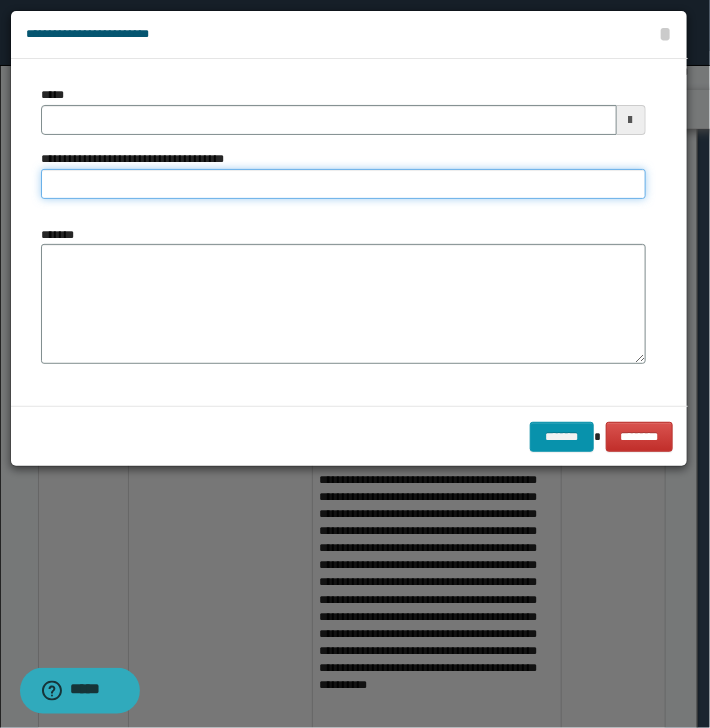 click on "**********" at bounding box center (343, 184) 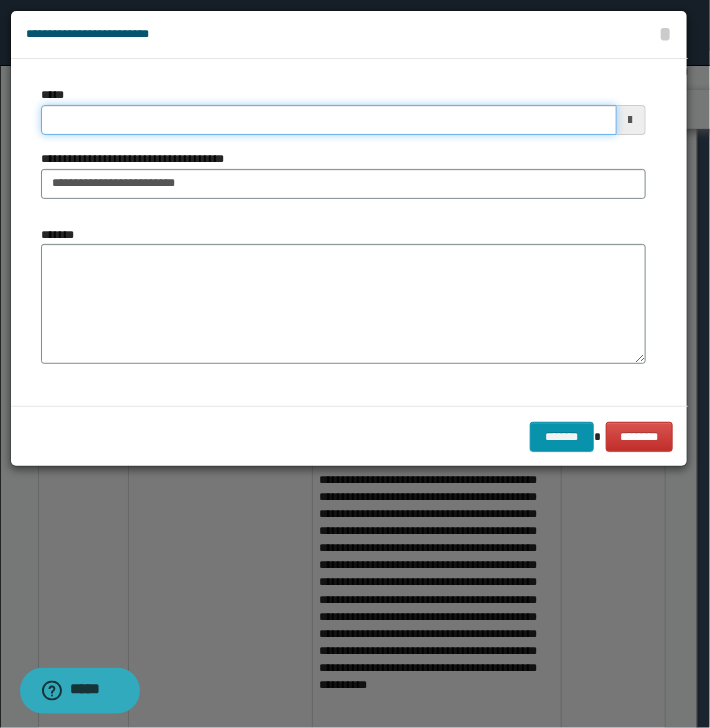 click on "*****" at bounding box center (329, 120) 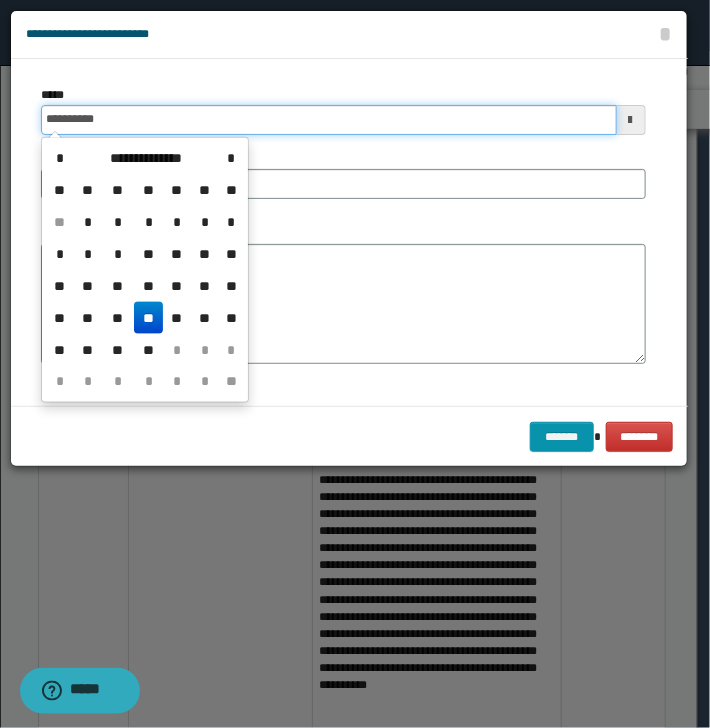 type on "**********" 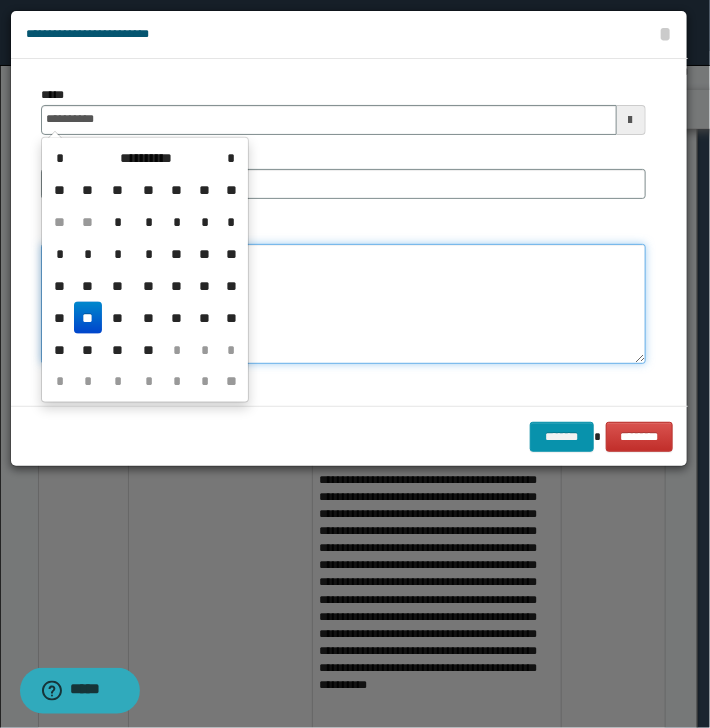 type on "**********" 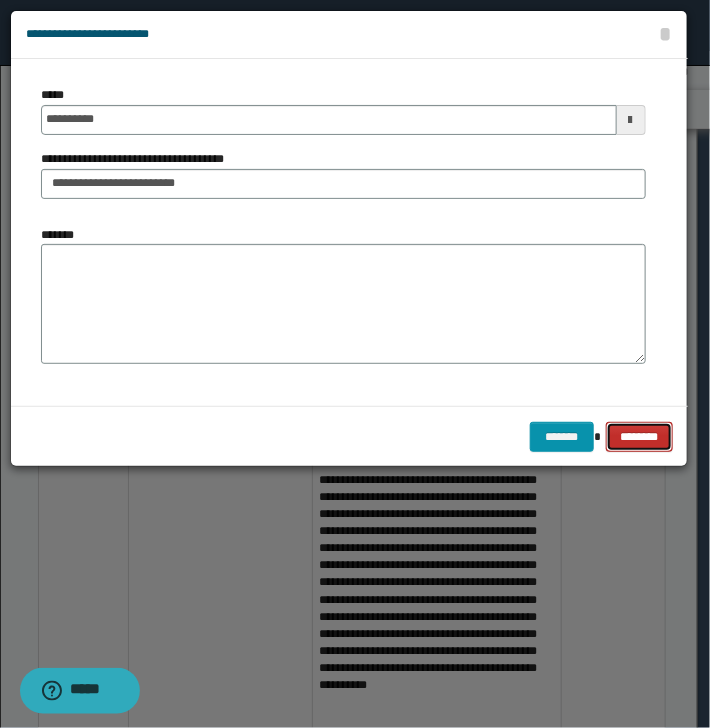 click on "********" at bounding box center (639, 437) 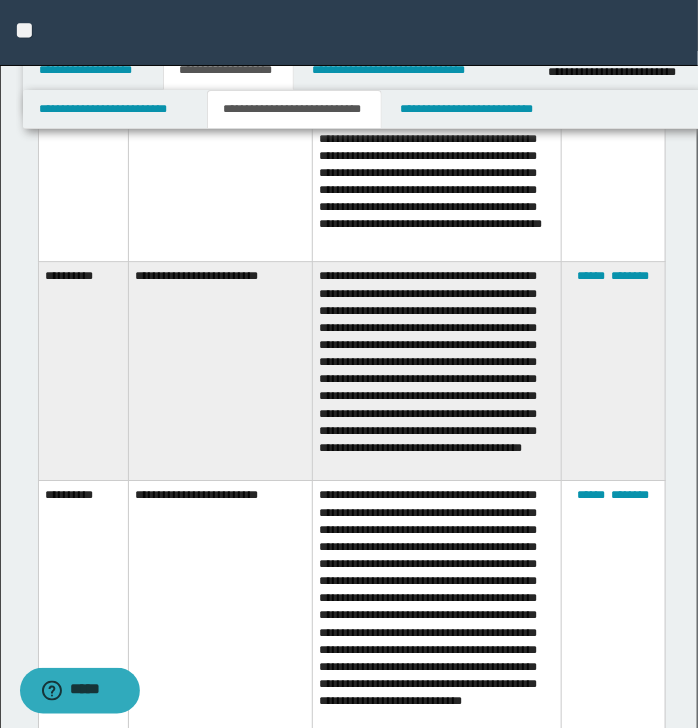 scroll, scrollTop: 1324, scrollLeft: 0, axis: vertical 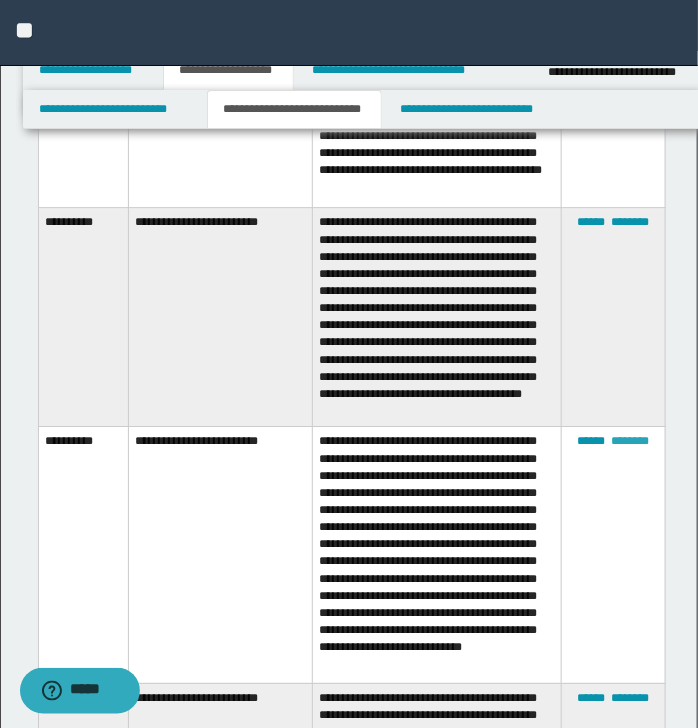 click on "********" at bounding box center (630, 441) 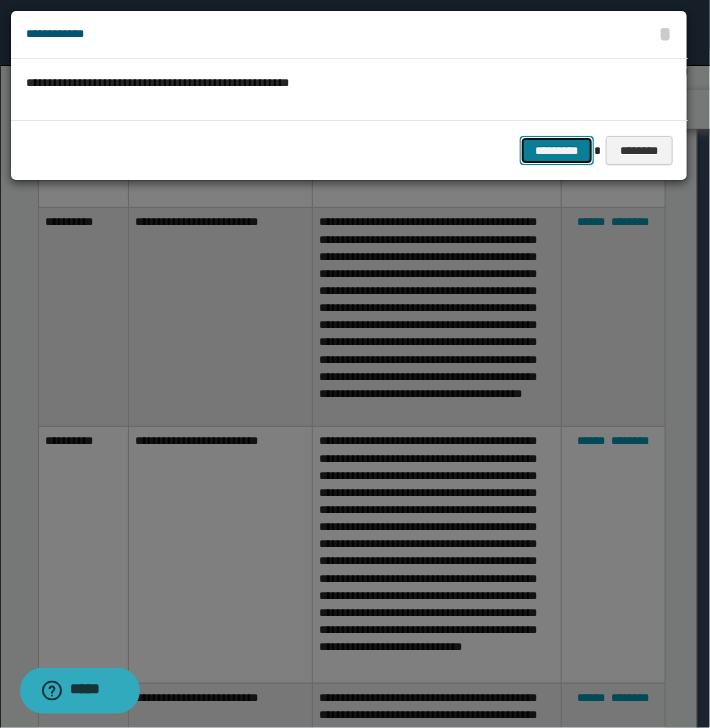 click on "*********" at bounding box center [557, 151] 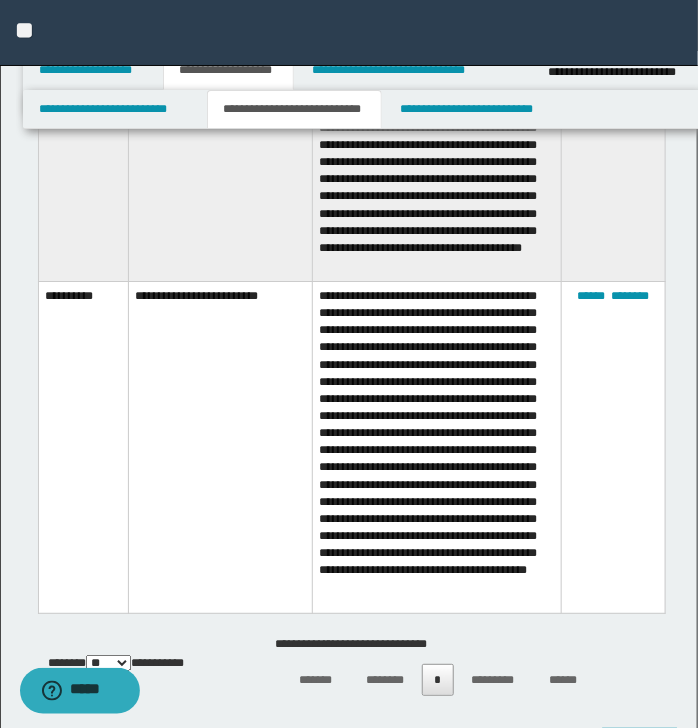 scroll, scrollTop: 1458, scrollLeft: 0, axis: vertical 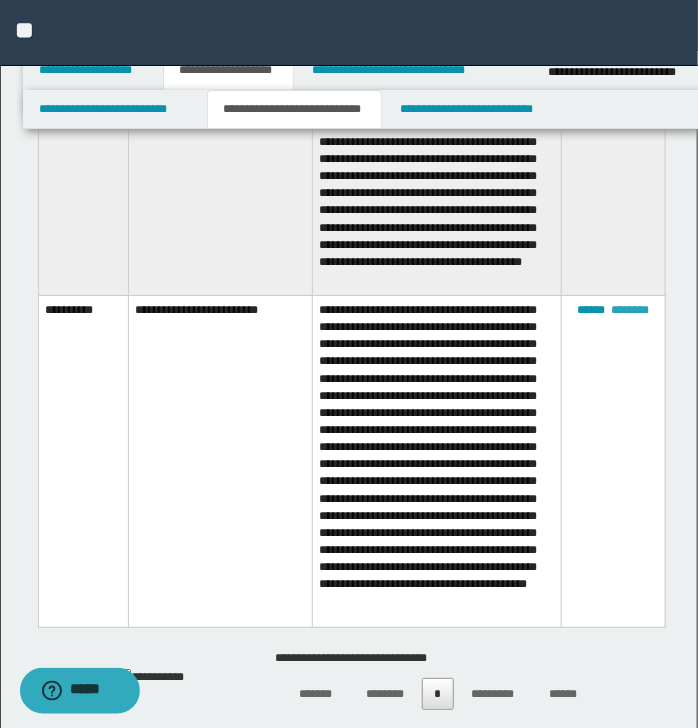 click on "********" at bounding box center (630, 310) 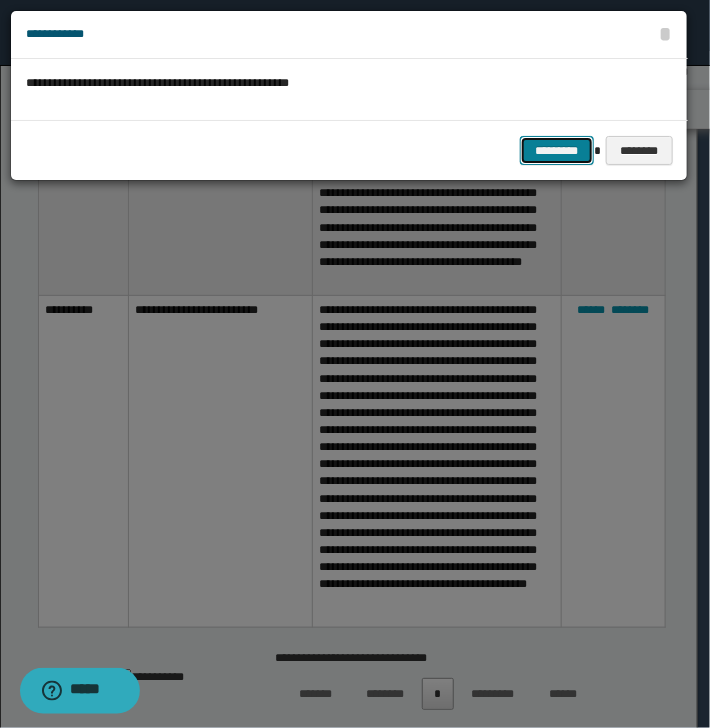 click on "*********" at bounding box center (557, 151) 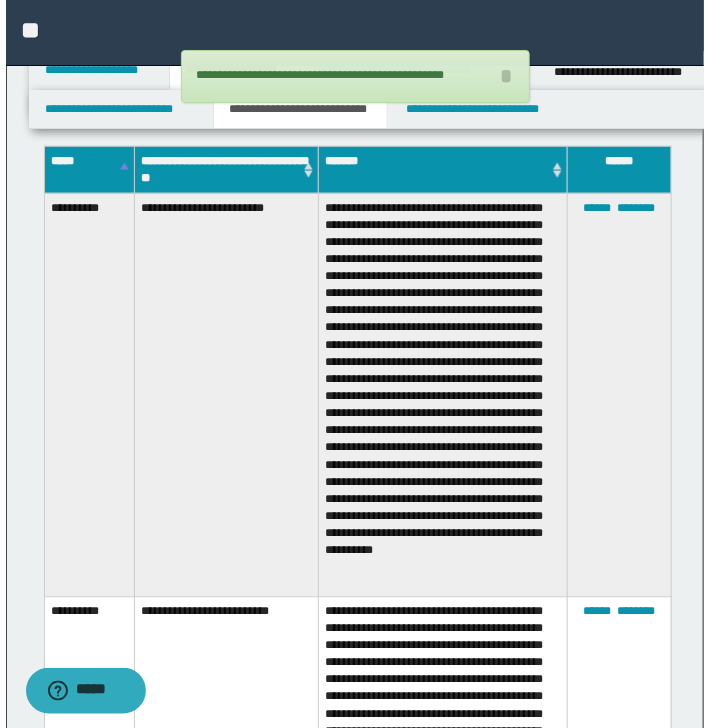 scroll, scrollTop: 524, scrollLeft: 0, axis: vertical 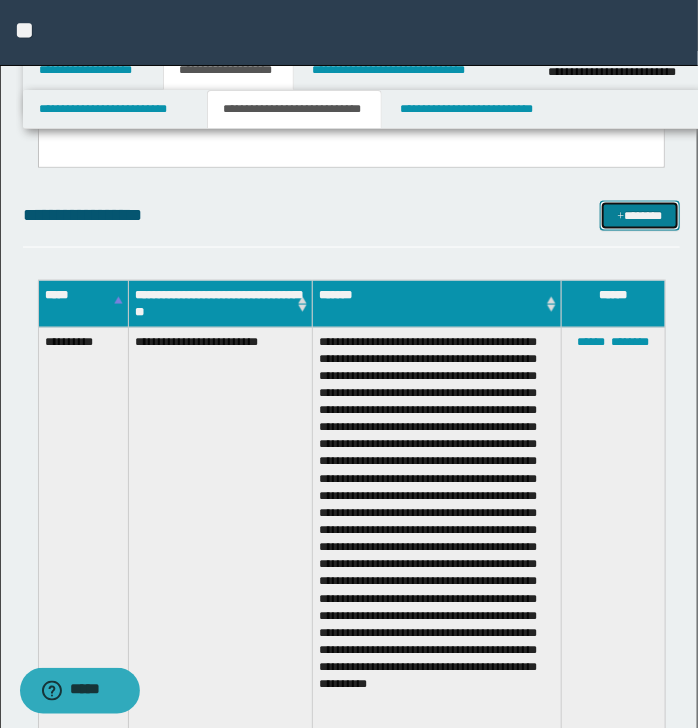 click on "*******" at bounding box center (639, 216) 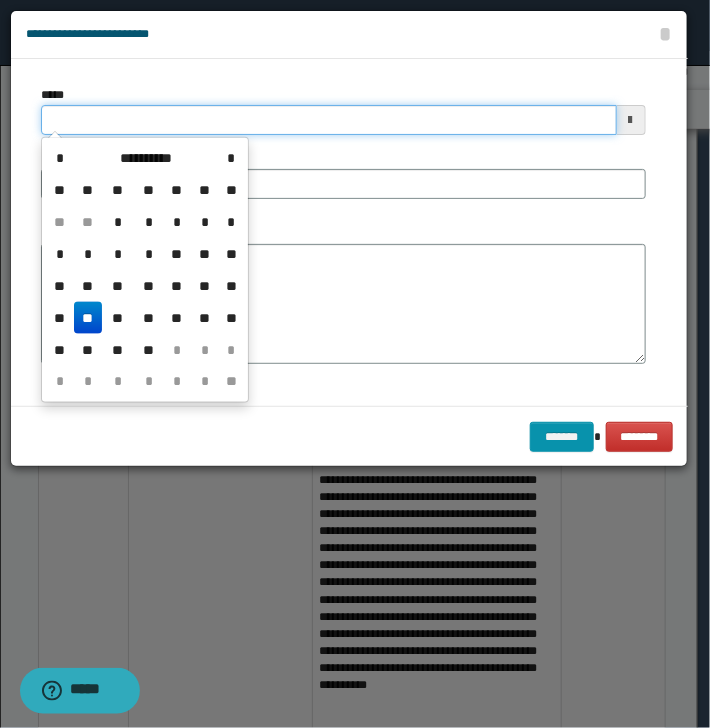 click on "*****" at bounding box center [329, 120] 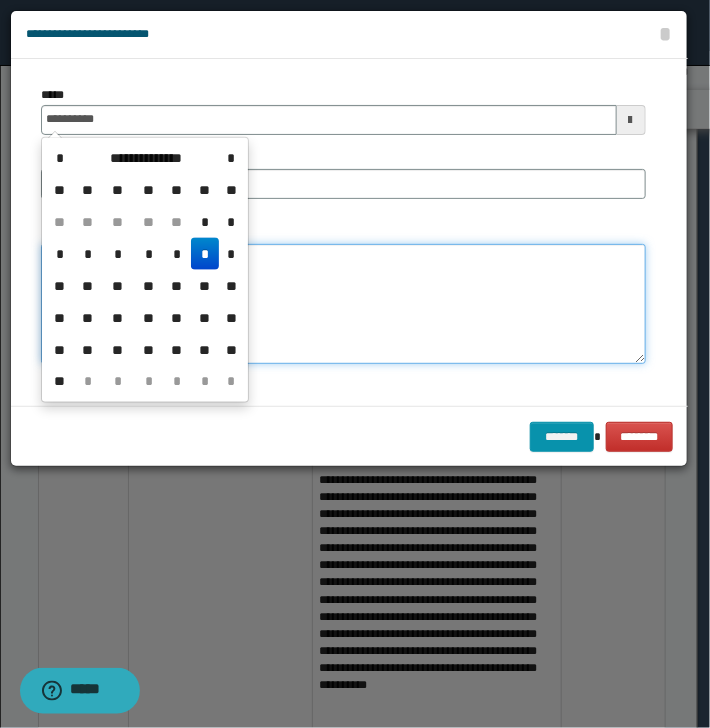 type on "**********" 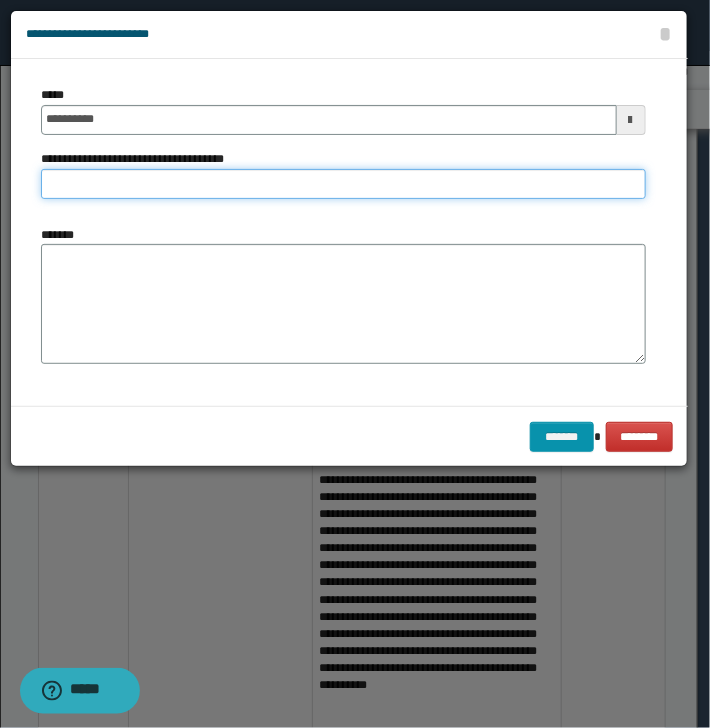 click on "**********" at bounding box center [343, 184] 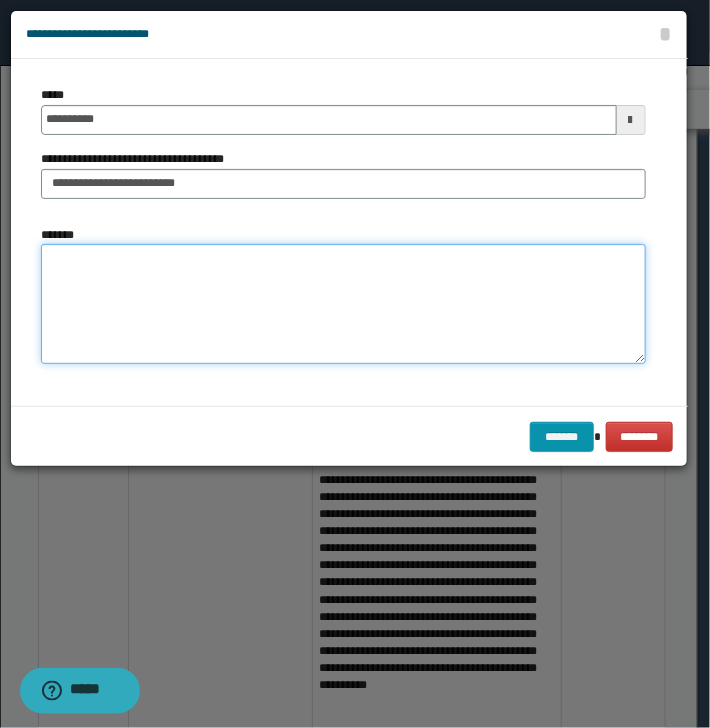 click on "*******" at bounding box center [343, 304] 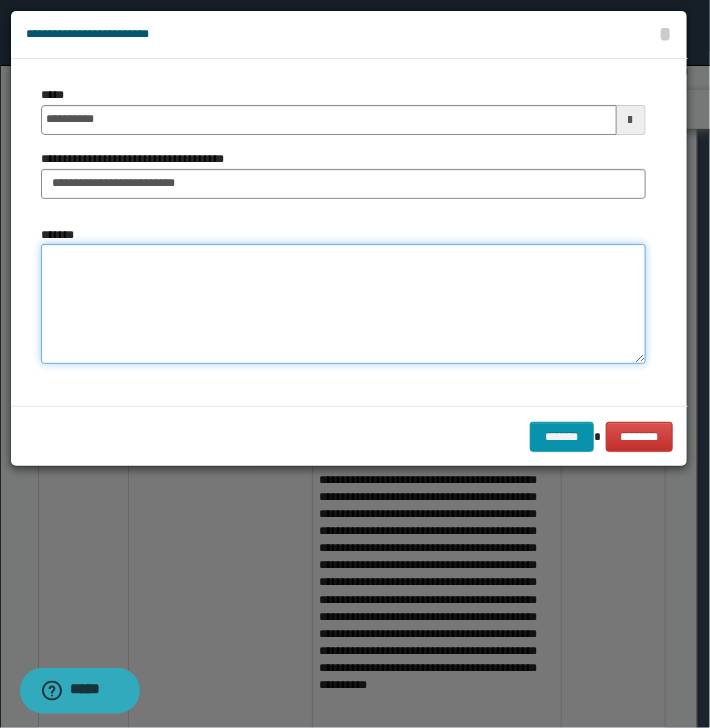 paste on "**********" 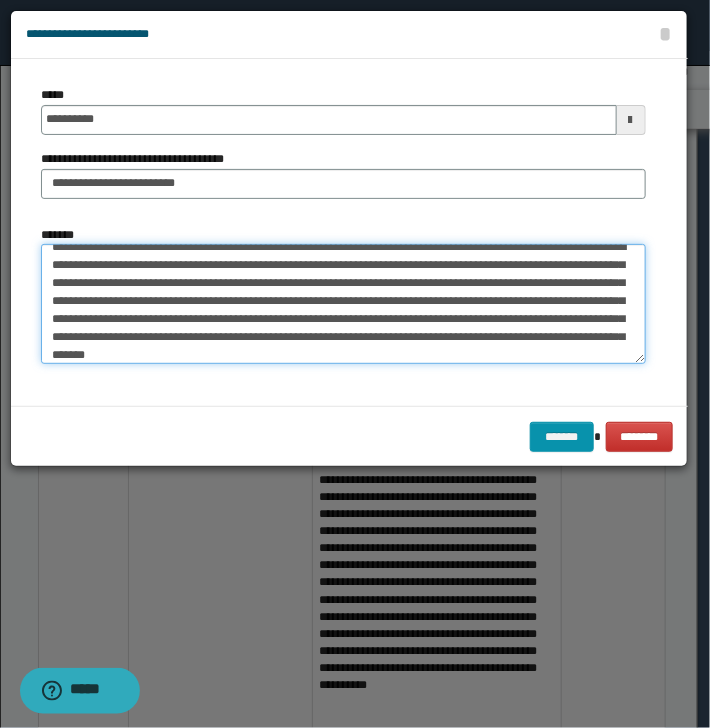 scroll, scrollTop: 0, scrollLeft: 0, axis: both 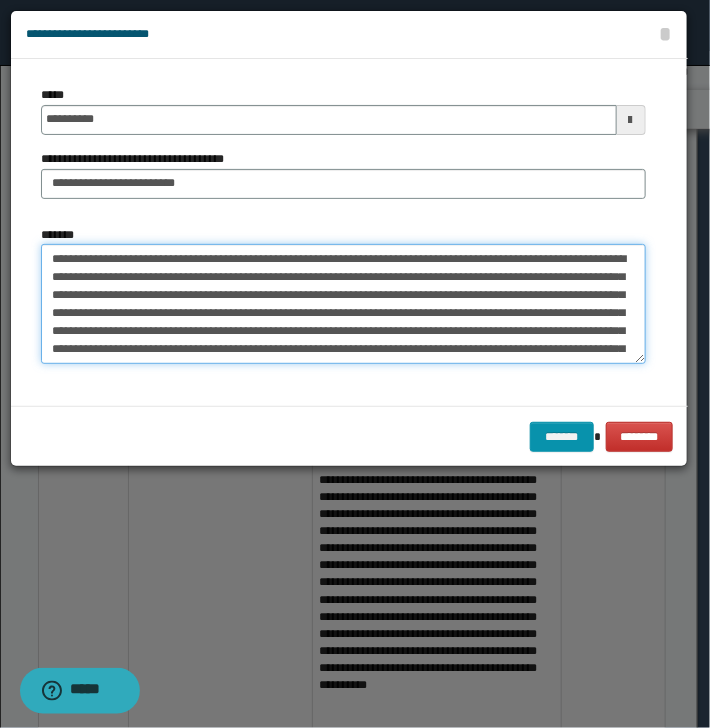 click on "**********" at bounding box center (343, 304) 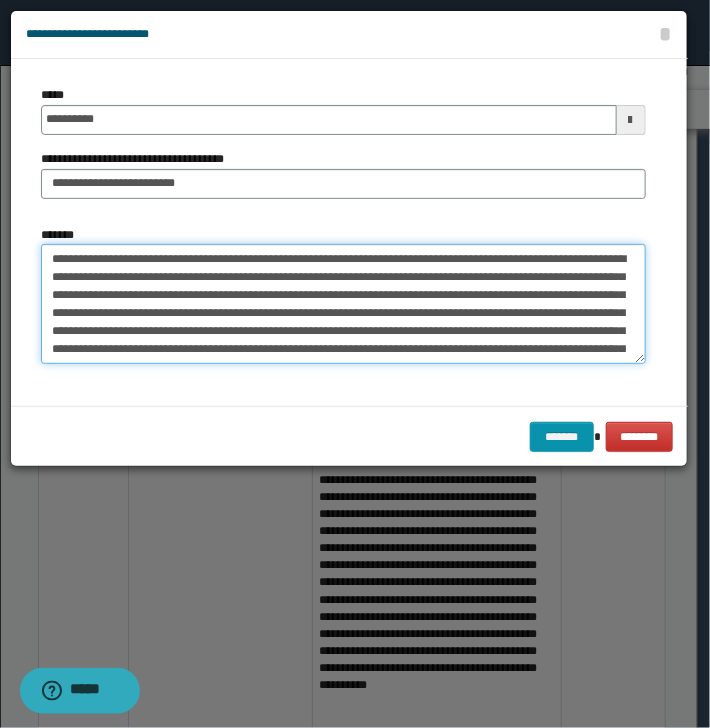 drag, startPoint x: 103, startPoint y: 263, endPoint x: 128, endPoint y: 261, distance: 25.079872 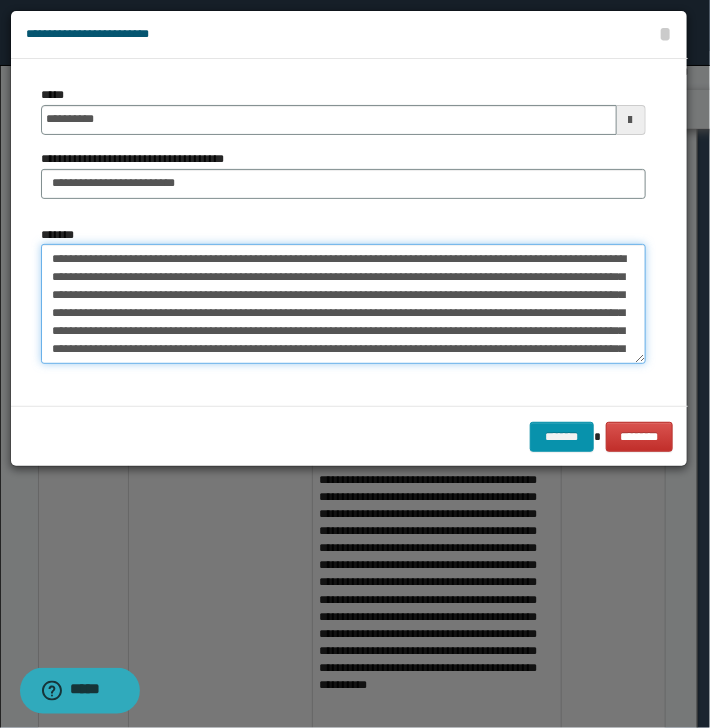 drag, startPoint x: 376, startPoint y: 294, endPoint x: 608, endPoint y: 294, distance: 232 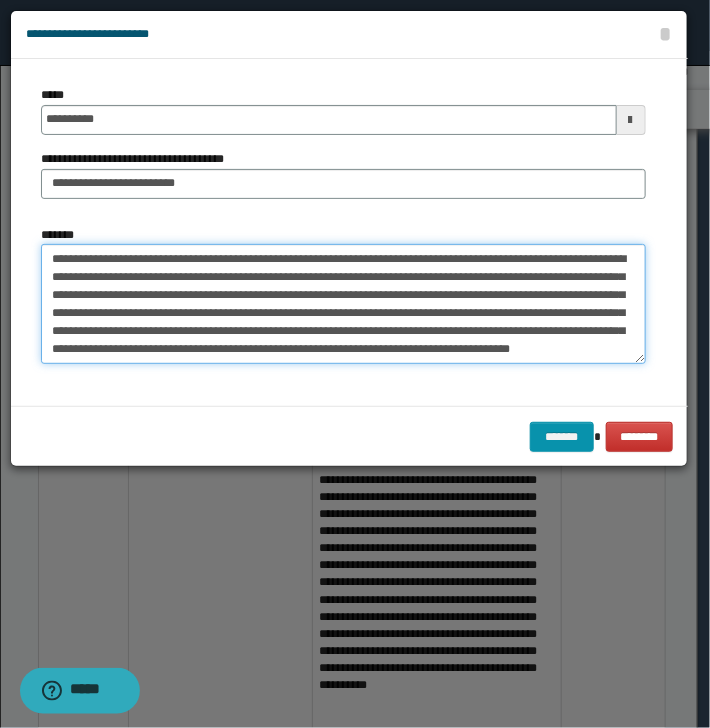 scroll, scrollTop: 17, scrollLeft: 0, axis: vertical 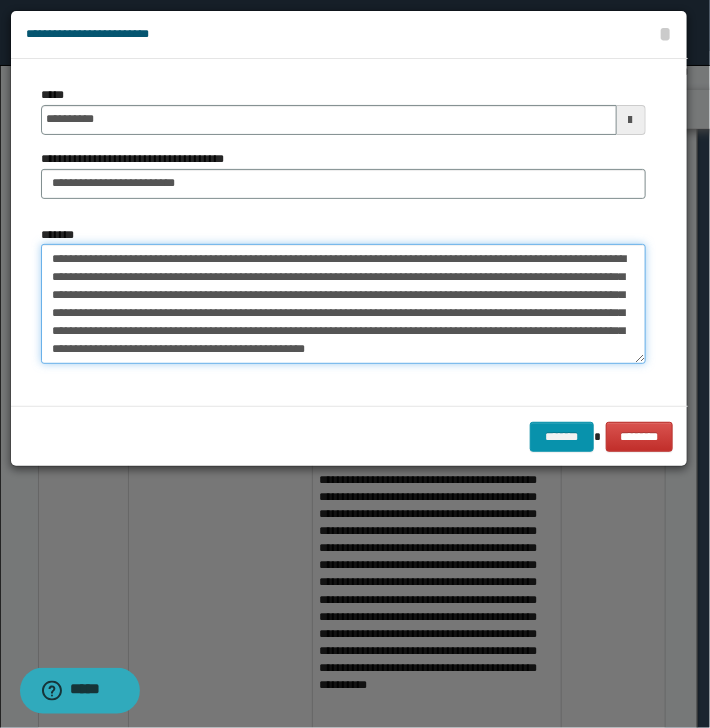 click on "**********" at bounding box center [343, 304] 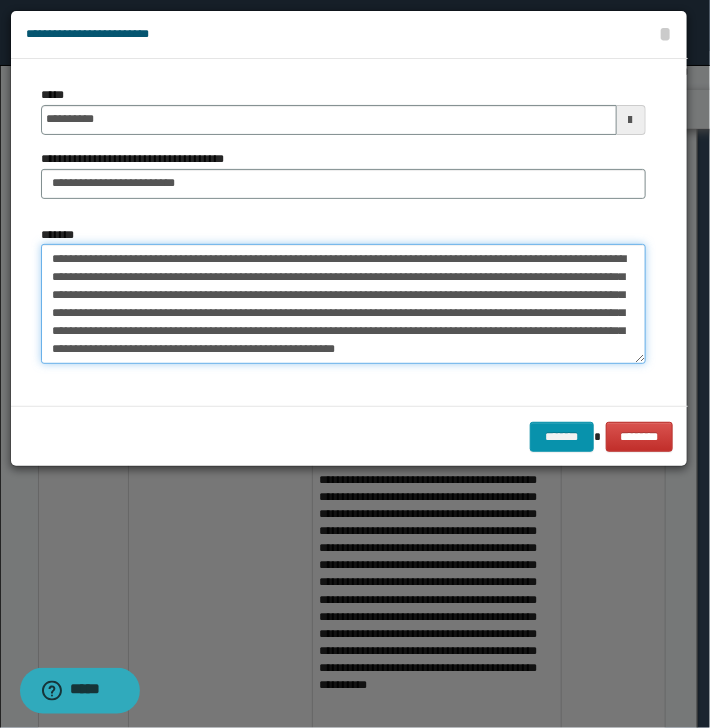 click on "**********" at bounding box center (343, 304) 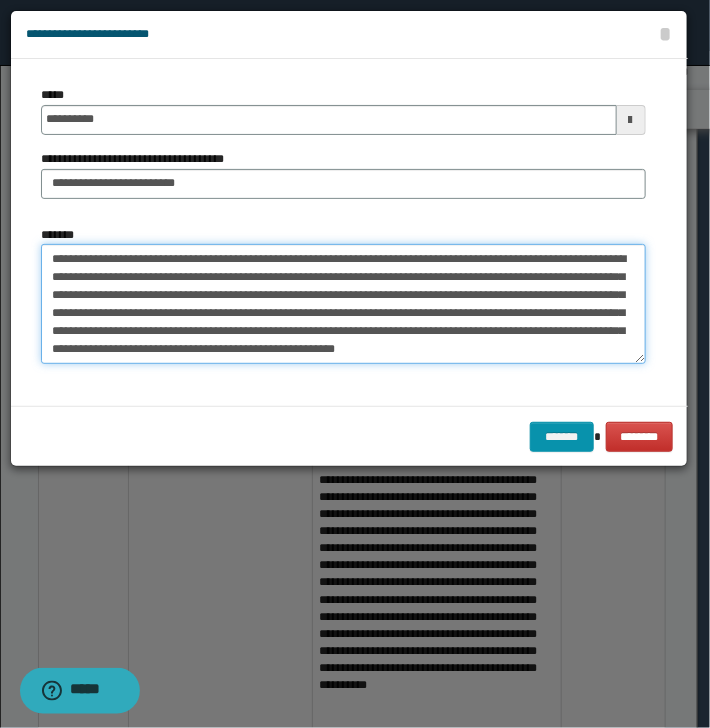 click on "**********" at bounding box center (343, 304) 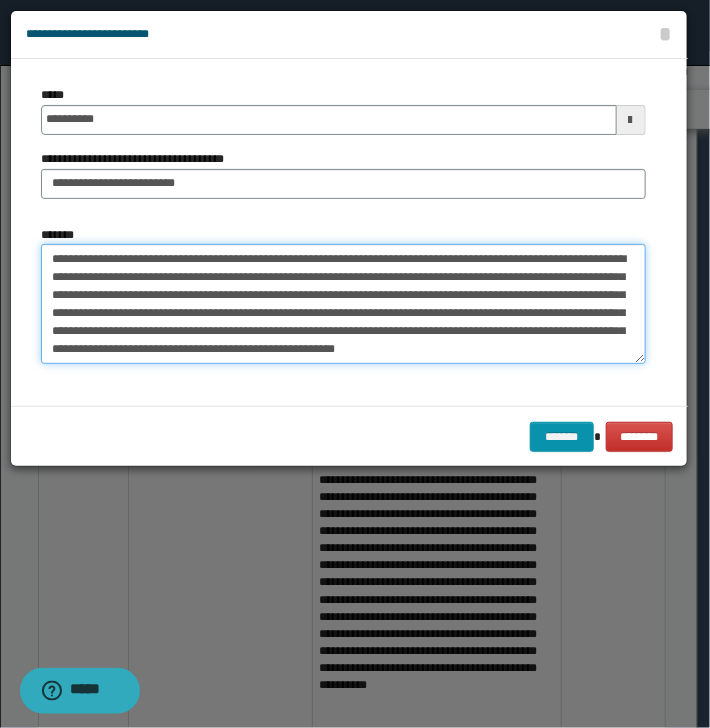 drag, startPoint x: 598, startPoint y: 332, endPoint x: 611, endPoint y: 372, distance: 42.059483 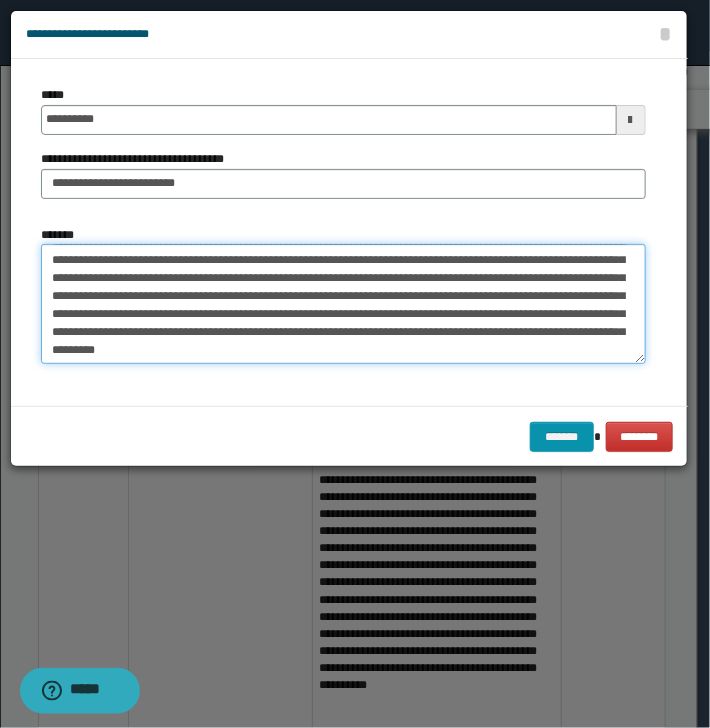 click on "**********" at bounding box center [343, 304] 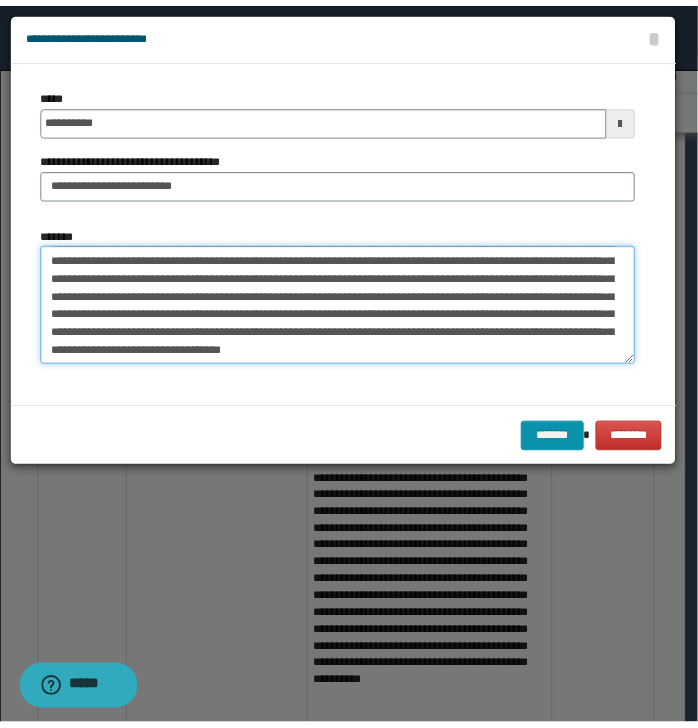 scroll, scrollTop: 30, scrollLeft: 0, axis: vertical 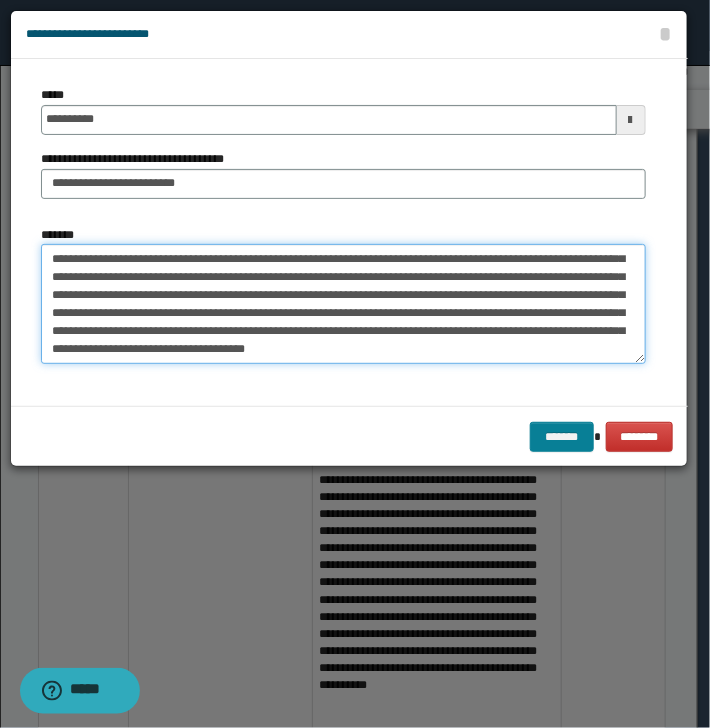 type on "**********" 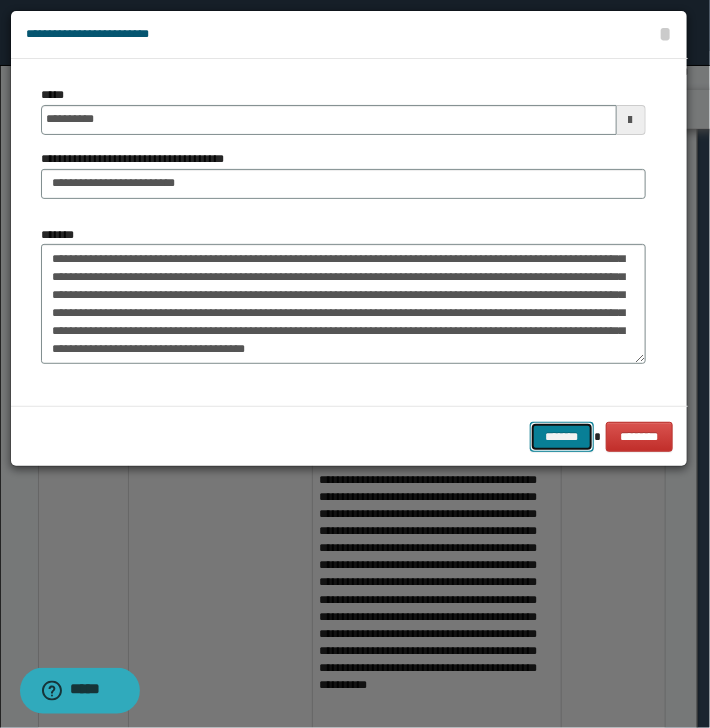 click on "*******" at bounding box center (562, 437) 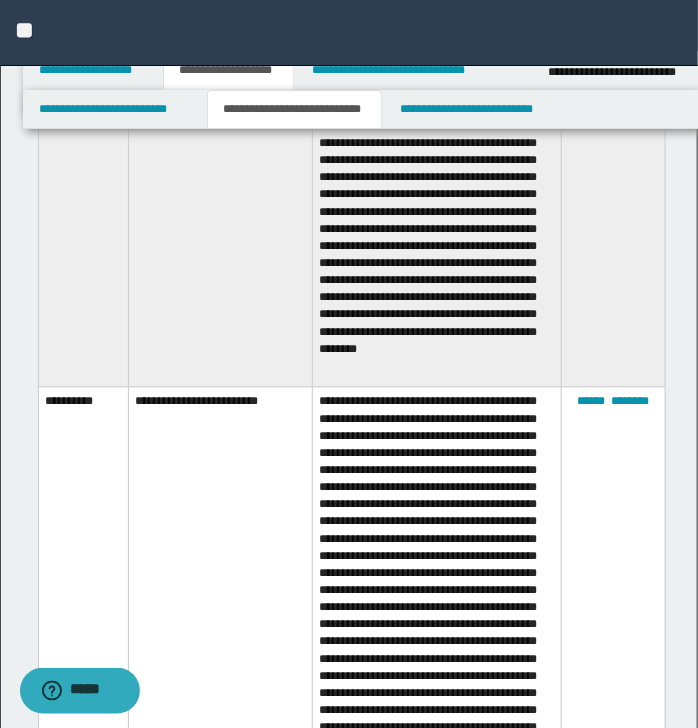 scroll, scrollTop: 0, scrollLeft: 0, axis: both 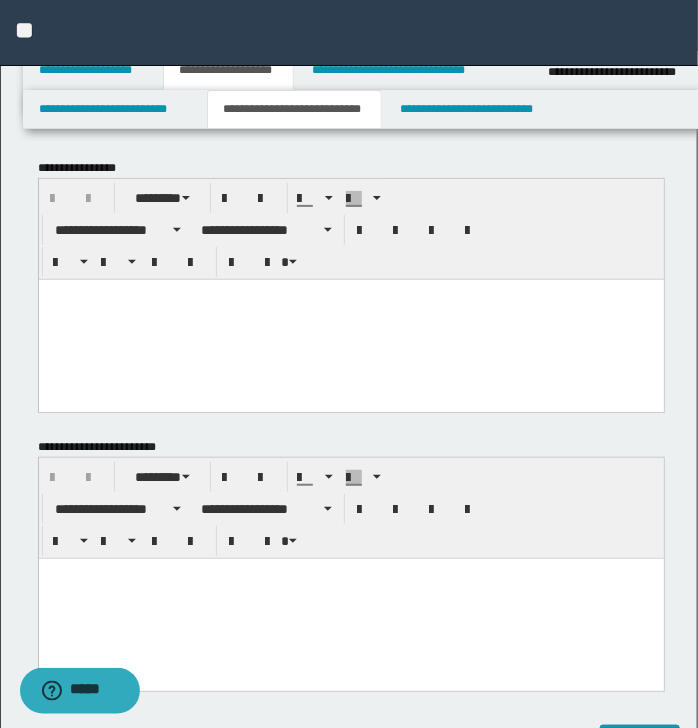 click at bounding box center [350, 319] 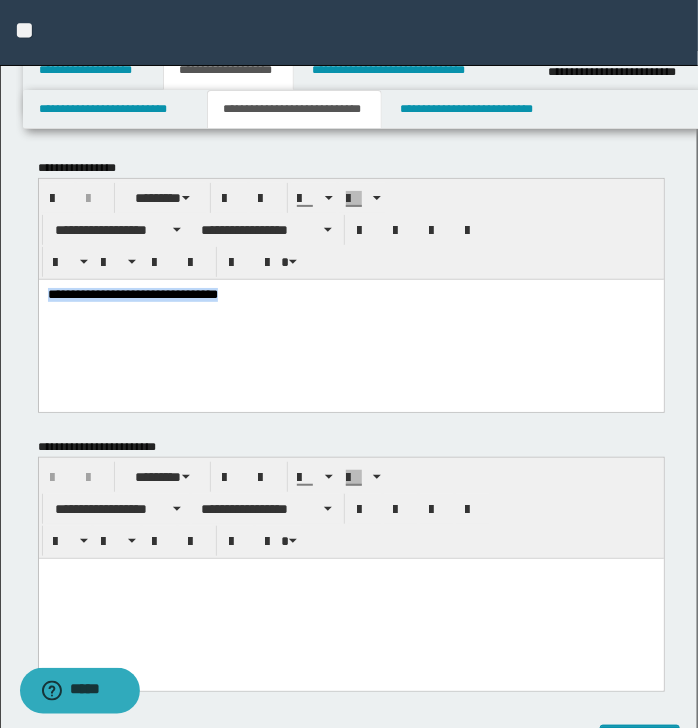 drag, startPoint x: 295, startPoint y: 296, endPoint x: 103, endPoint y: 521, distance: 295.7854 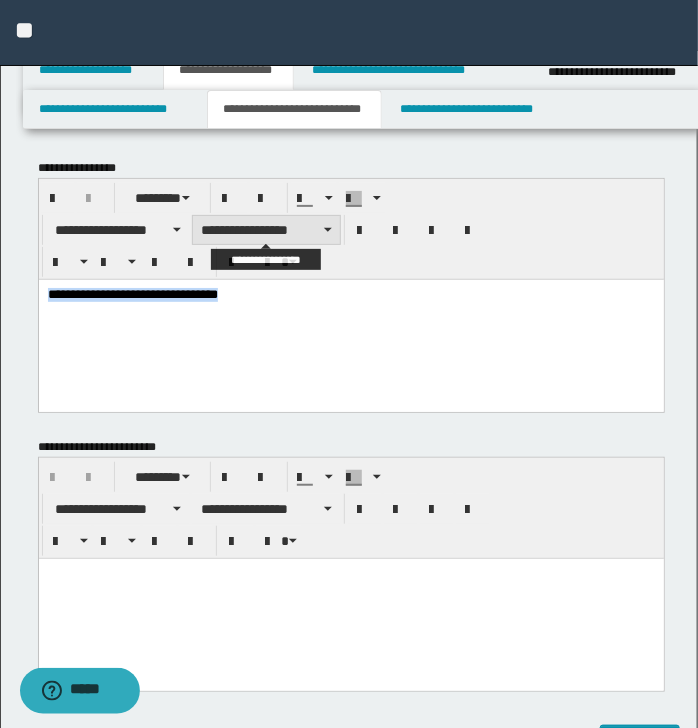 click on "**********" at bounding box center [266, 230] 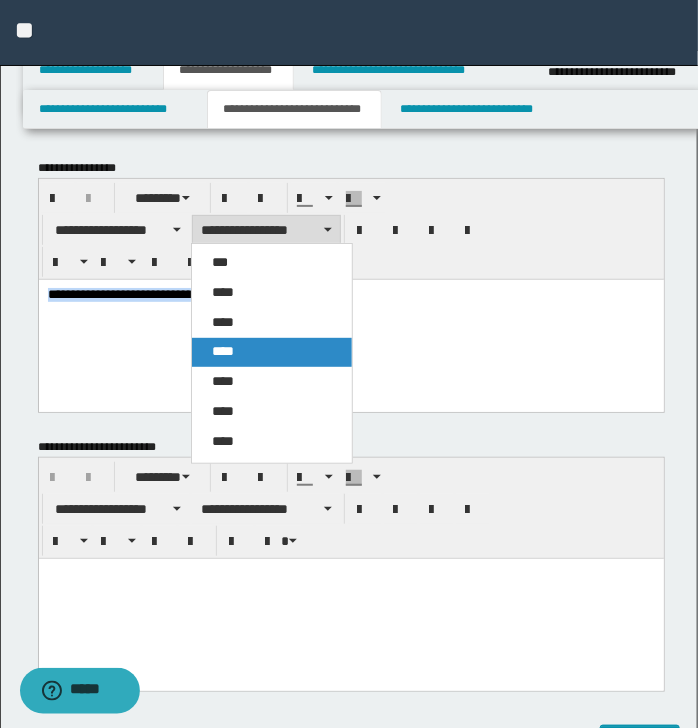 click on "****" at bounding box center (223, 351) 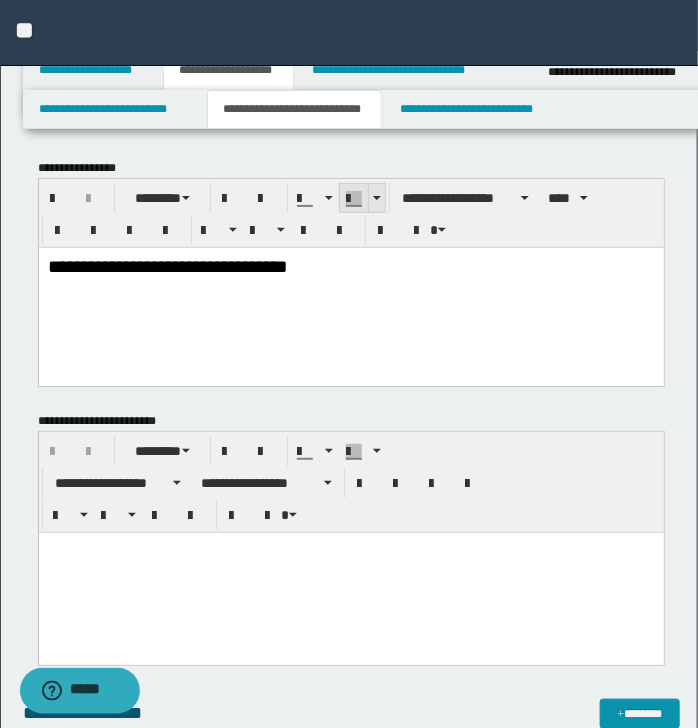 click at bounding box center [376, 198] 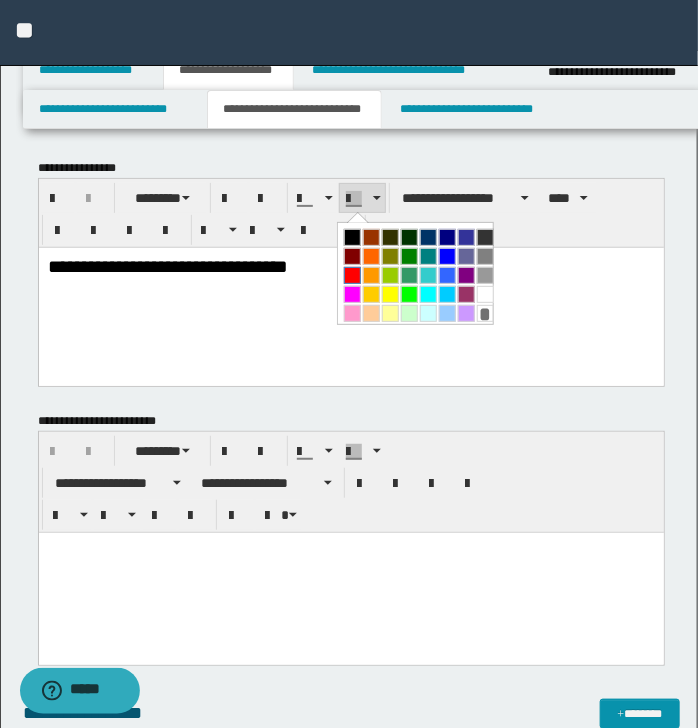 click at bounding box center [352, 275] 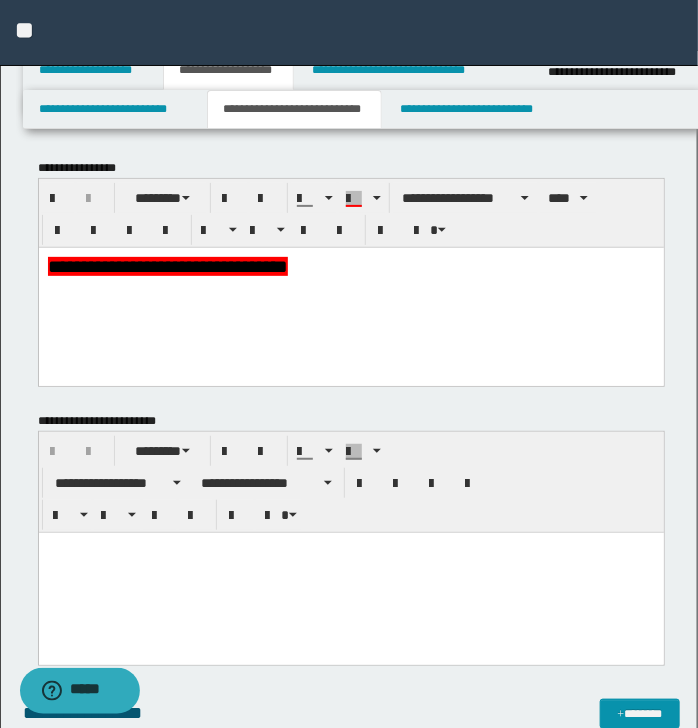click on "**********" at bounding box center [350, 291] 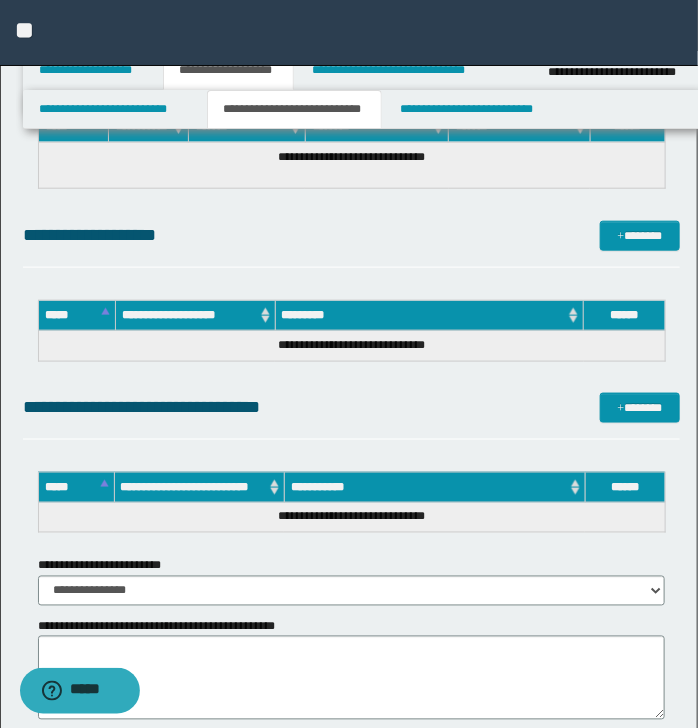 scroll, scrollTop: 2266, scrollLeft: 0, axis: vertical 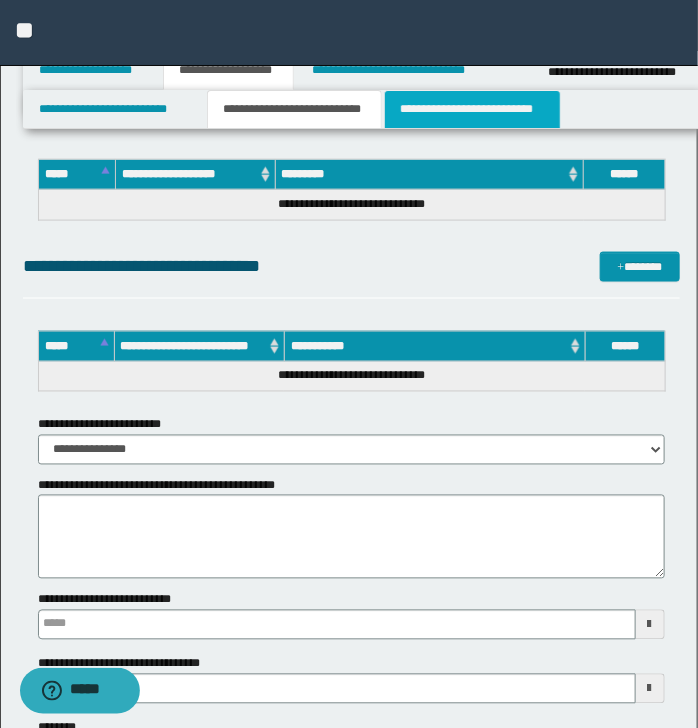 click on "**********" at bounding box center [472, 109] 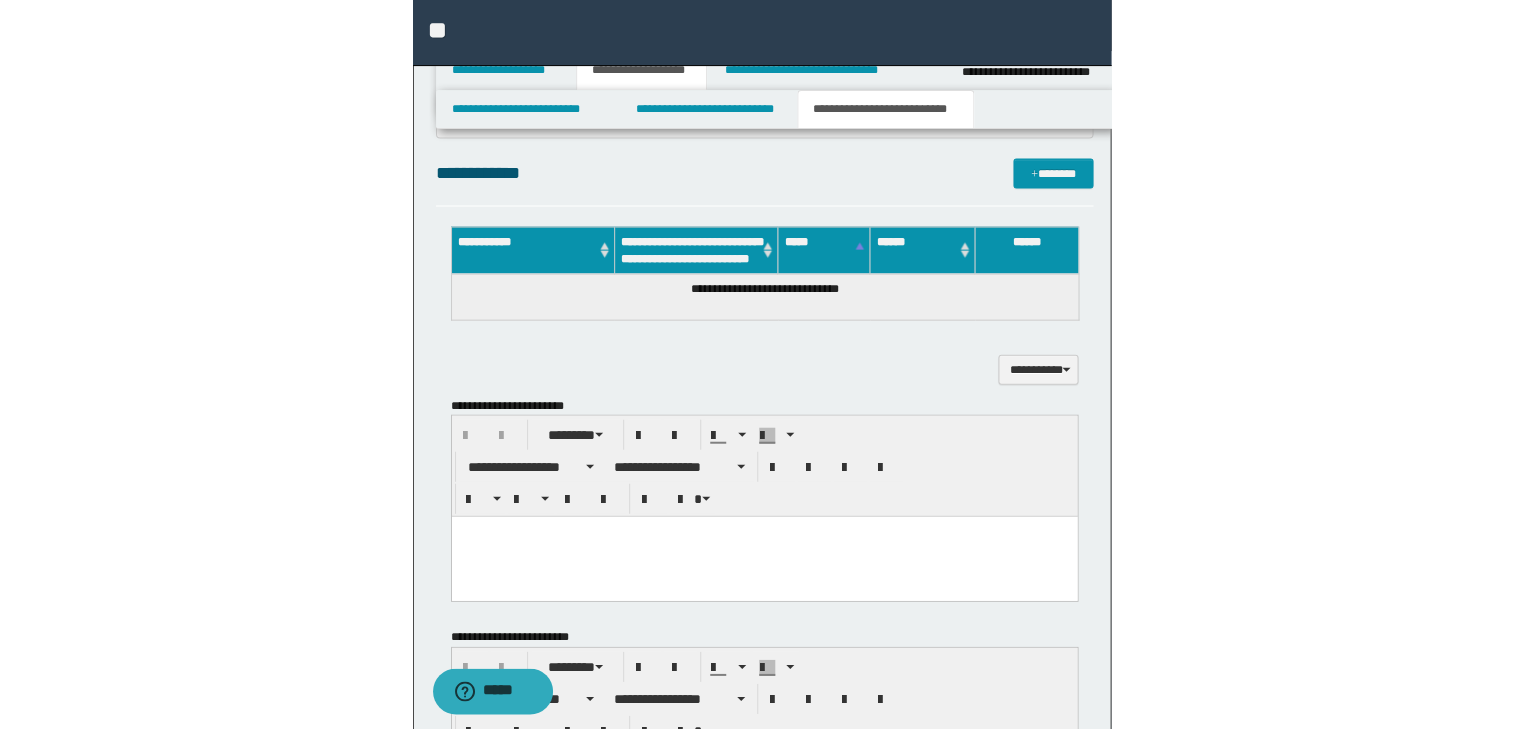 scroll, scrollTop: 246, scrollLeft: 0, axis: vertical 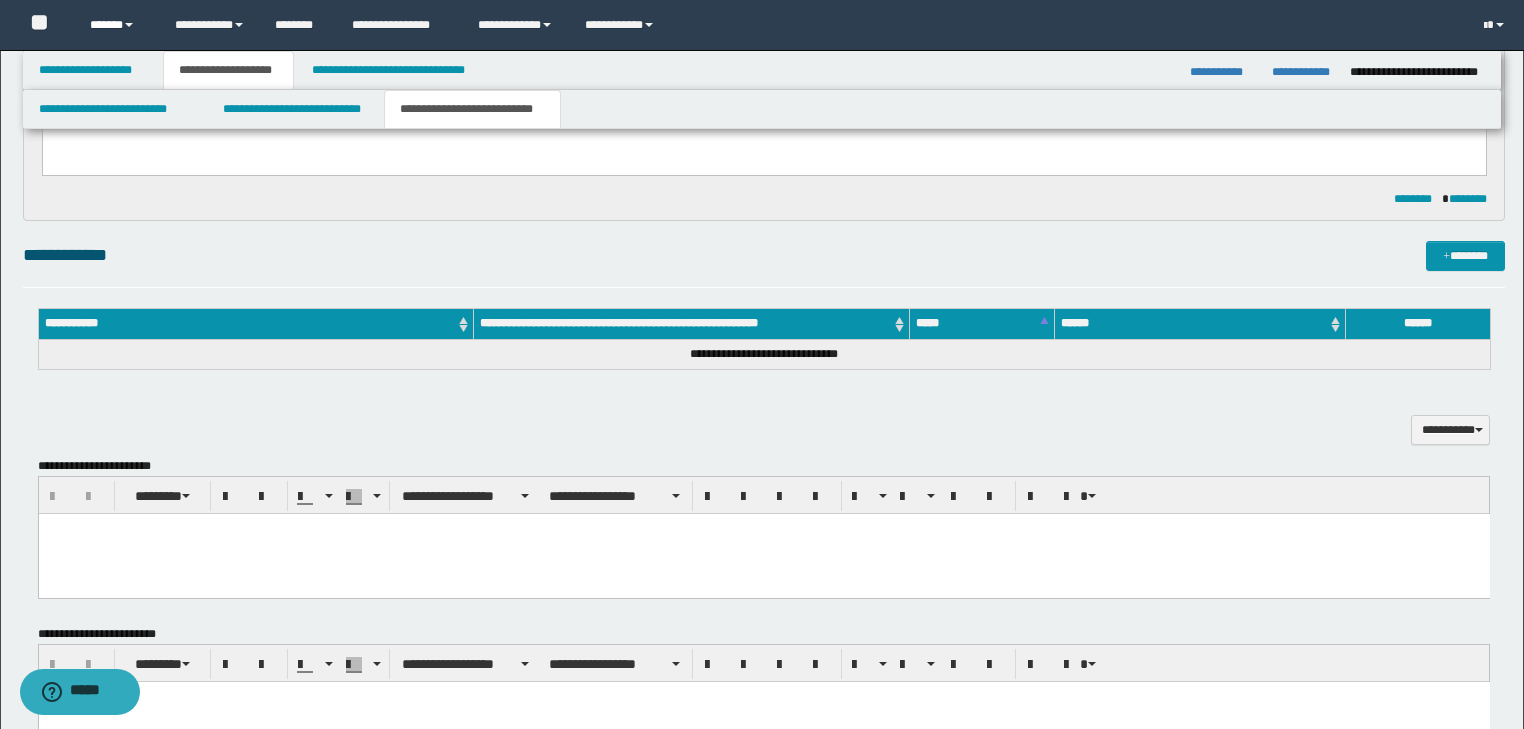 click at bounding box center (129, 25) 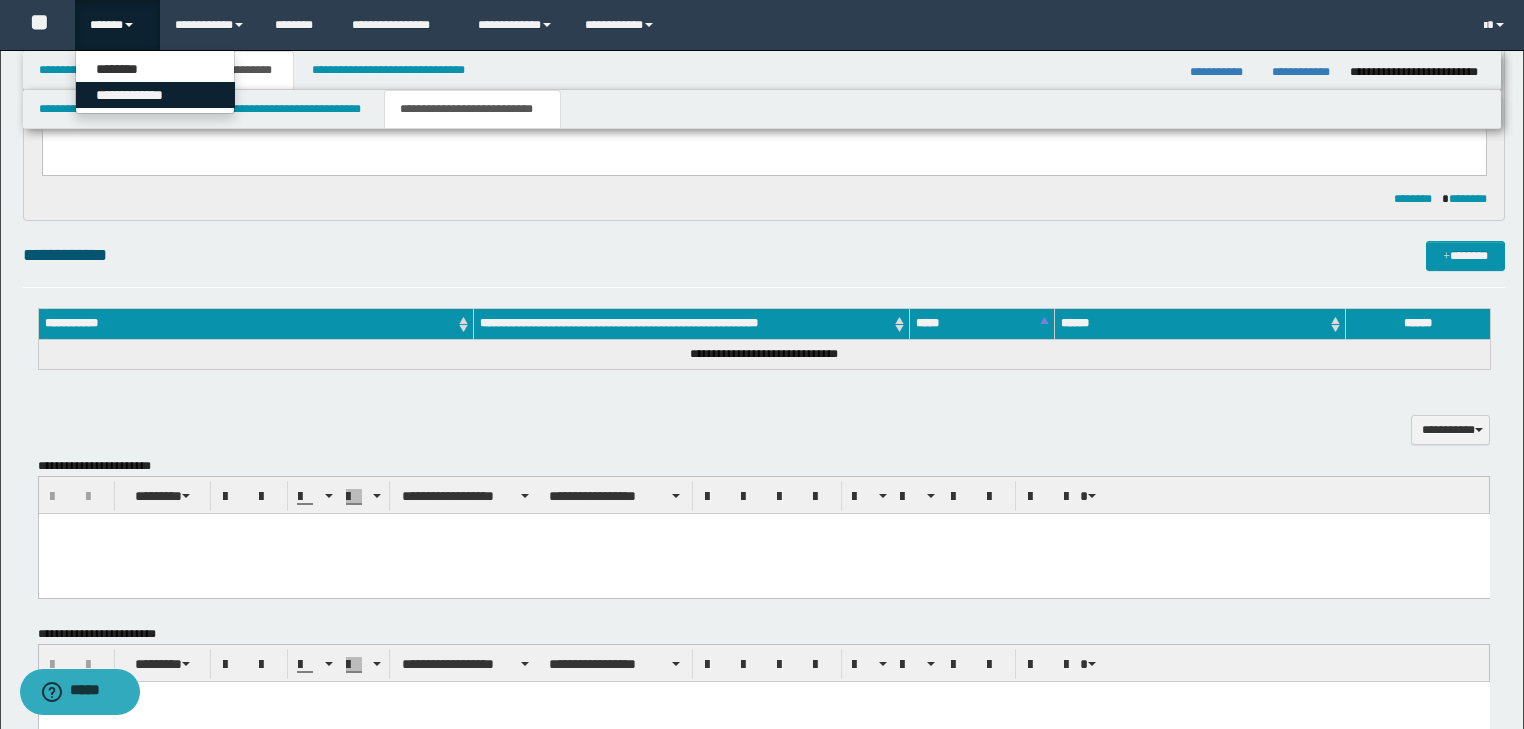 click on "**********" at bounding box center (155, 95) 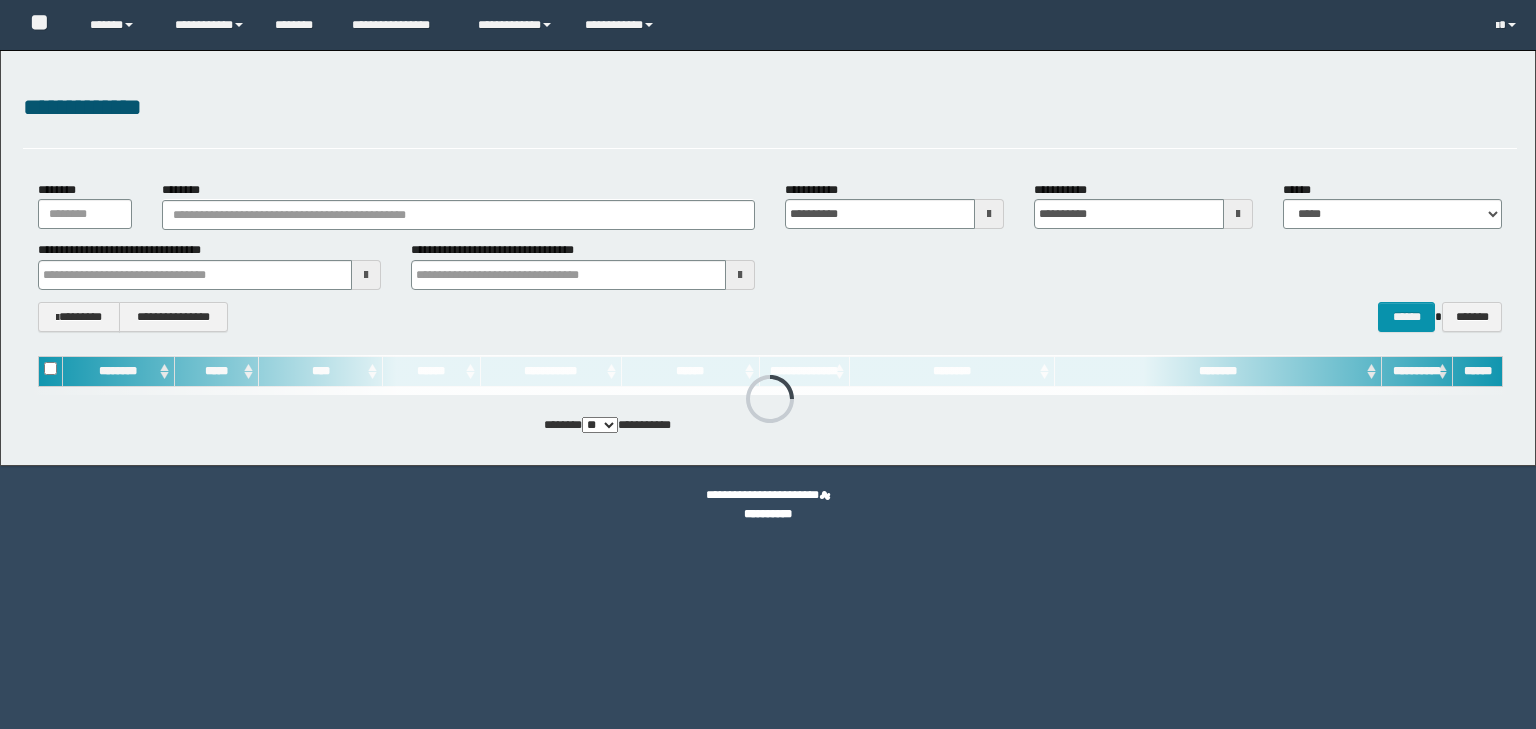 scroll, scrollTop: 0, scrollLeft: 0, axis: both 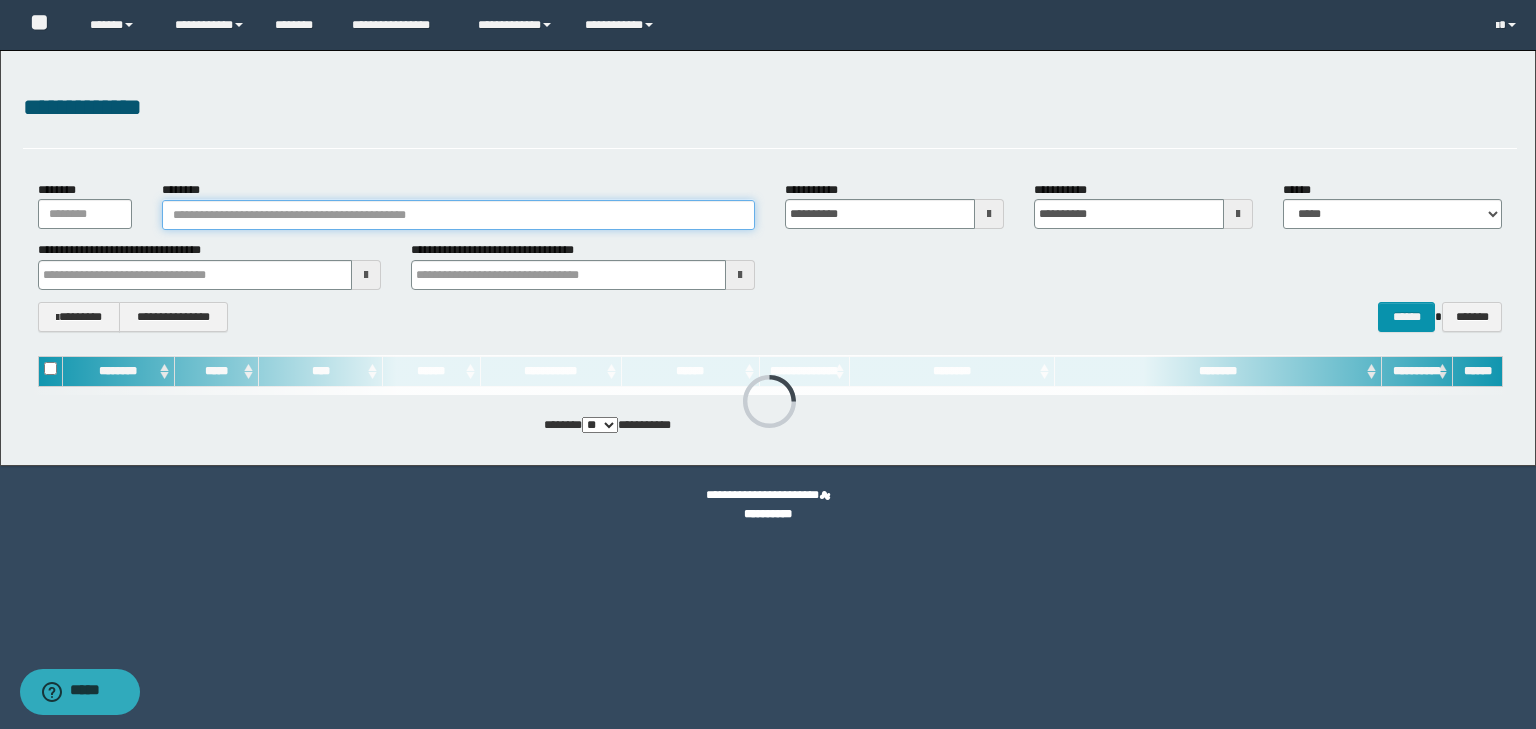 click on "********" at bounding box center (458, 215) 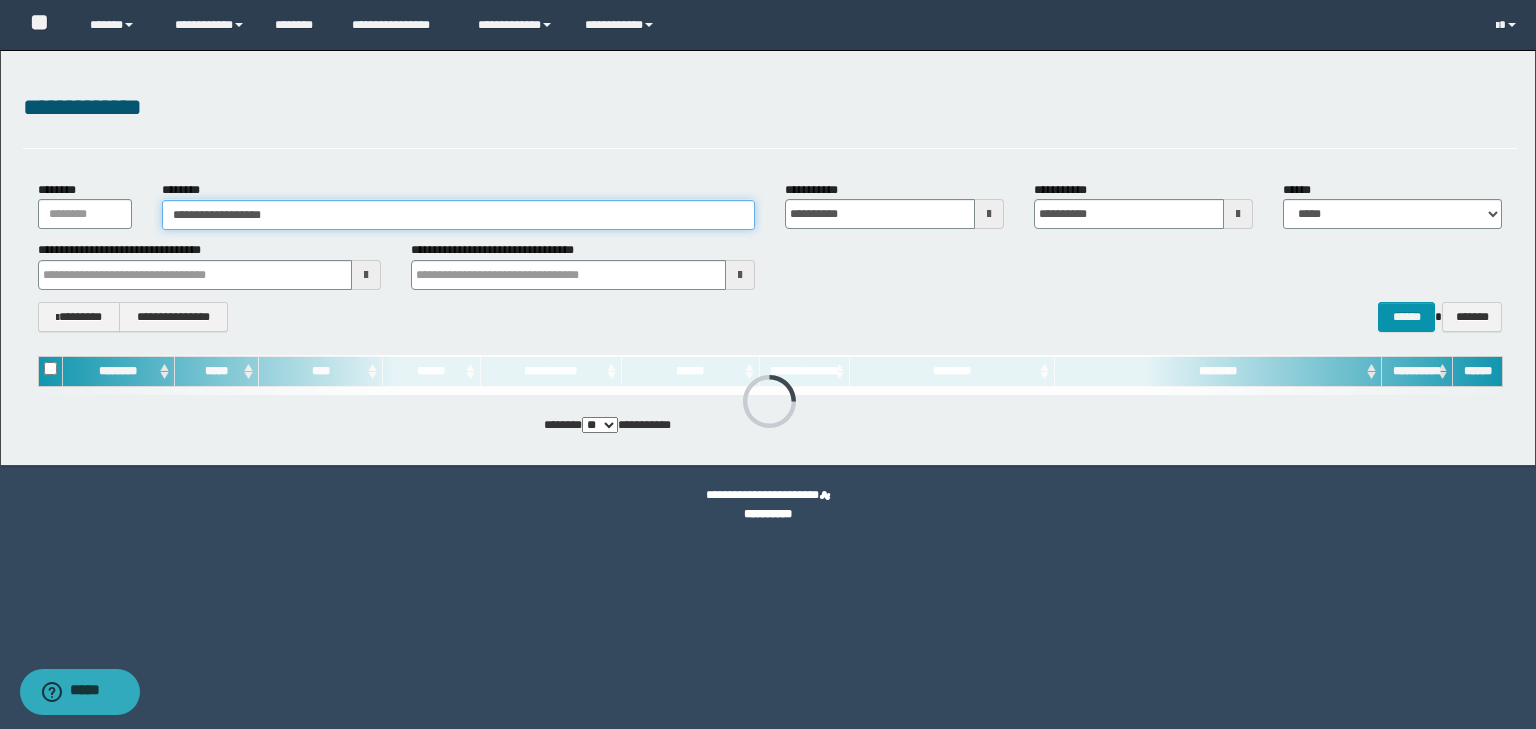 type on "**********" 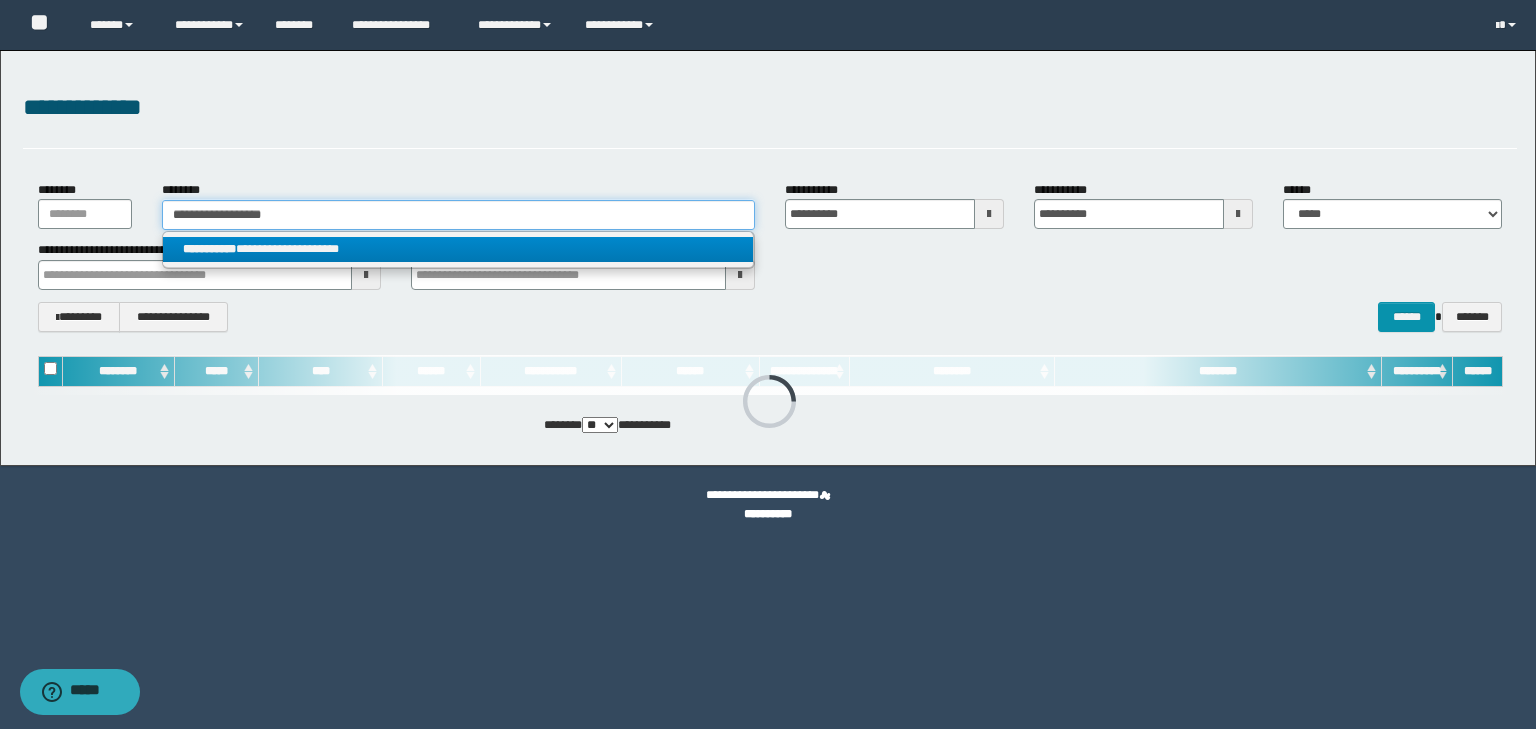 type on "**********" 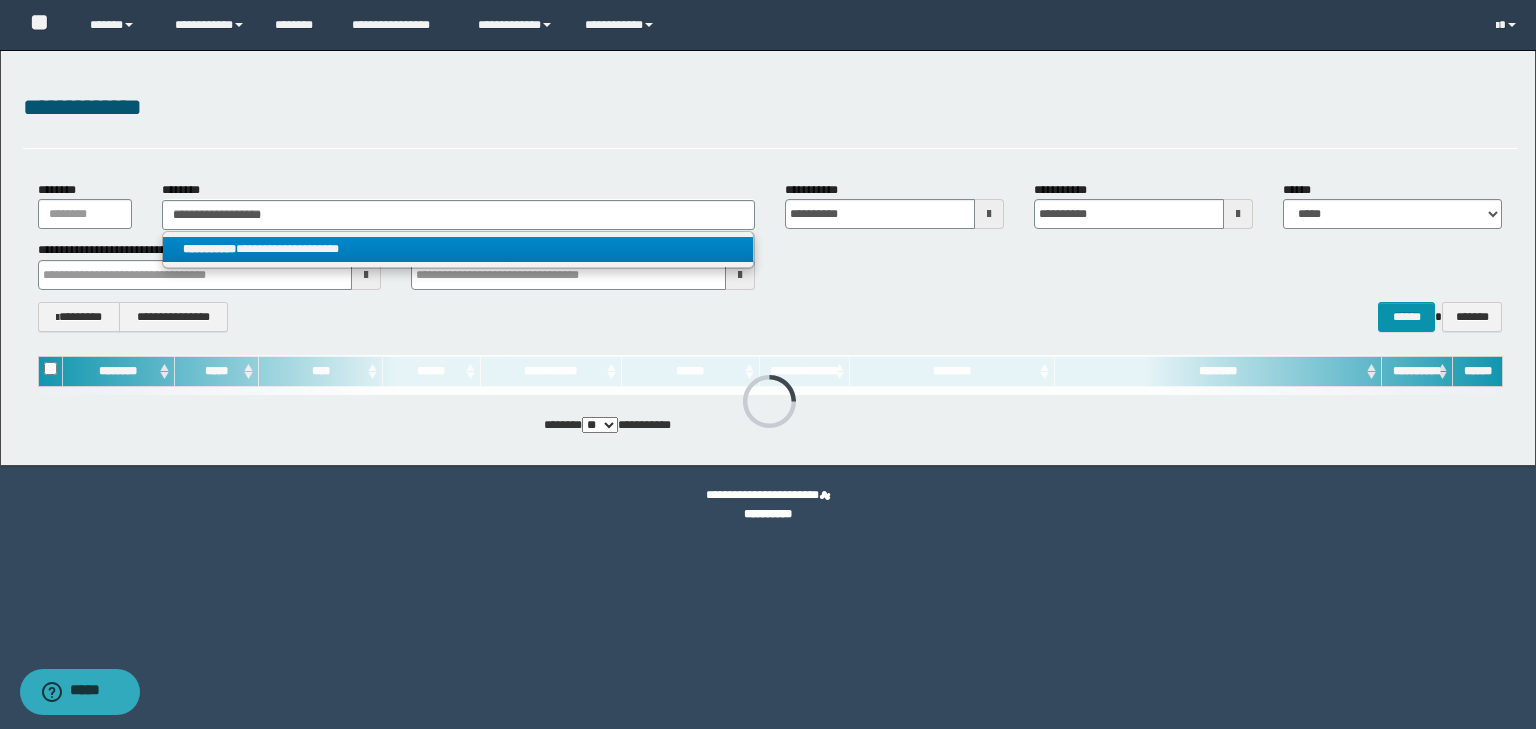 click on "**********" at bounding box center (209, 249) 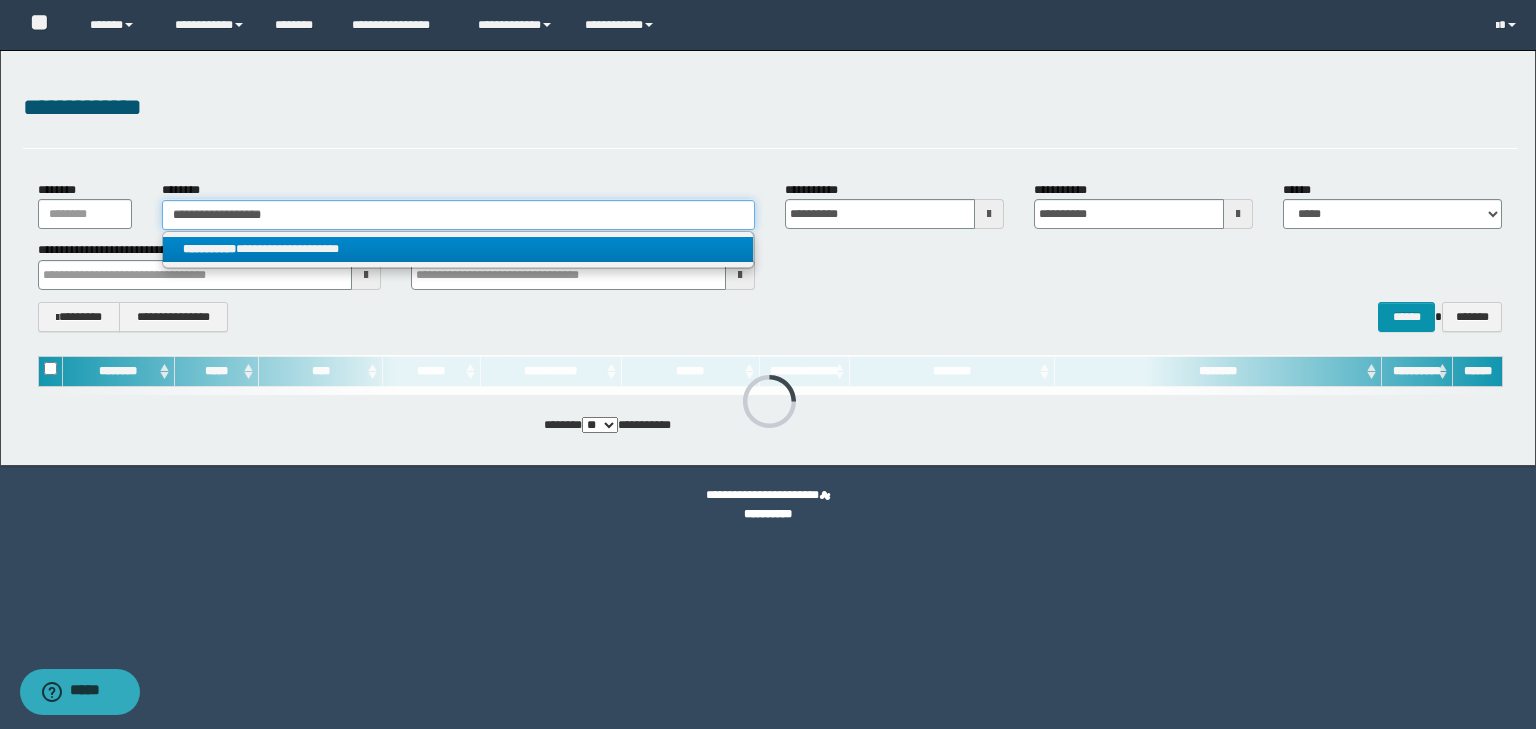 type 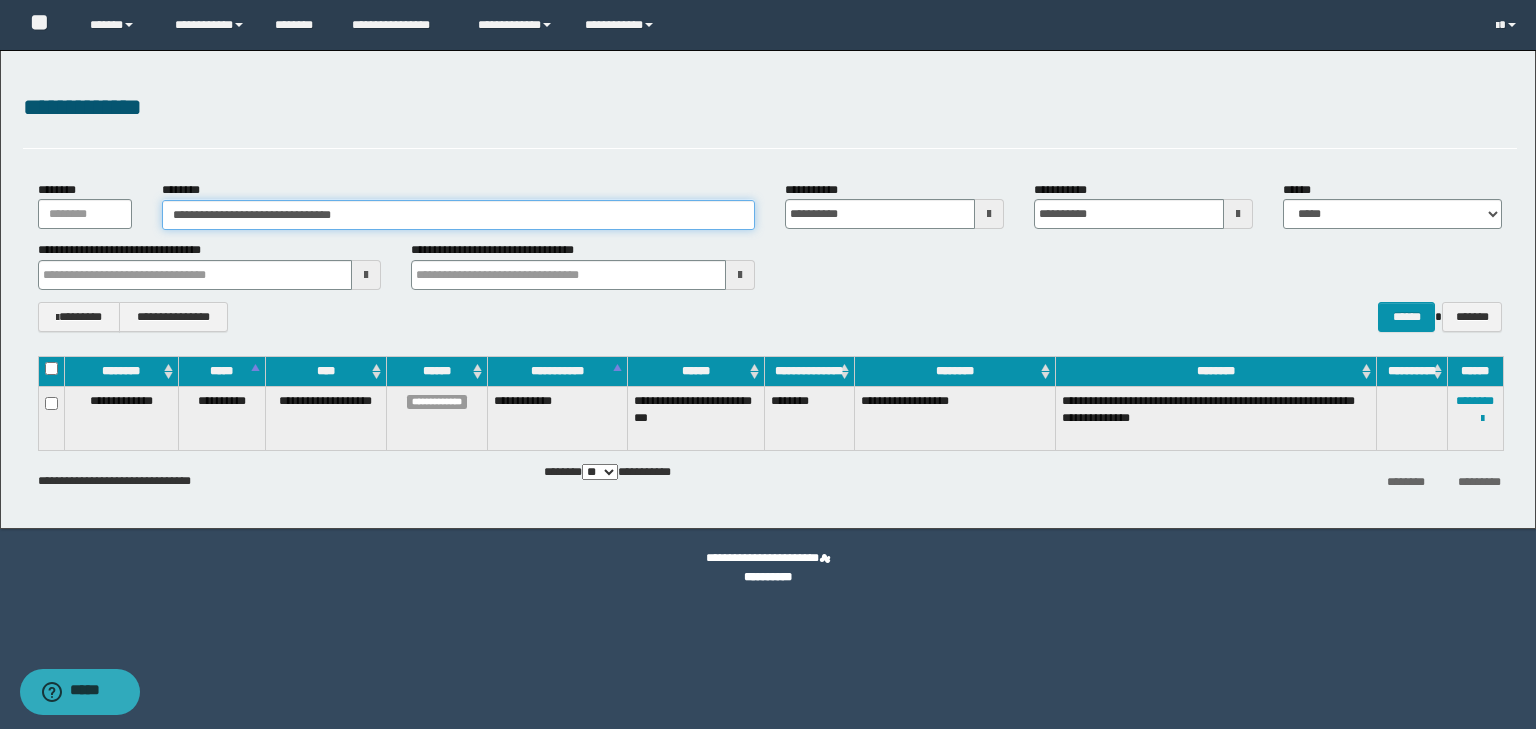 drag, startPoint x: 188, startPoint y: 214, endPoint x: 242, endPoint y: 216, distance: 54.037025 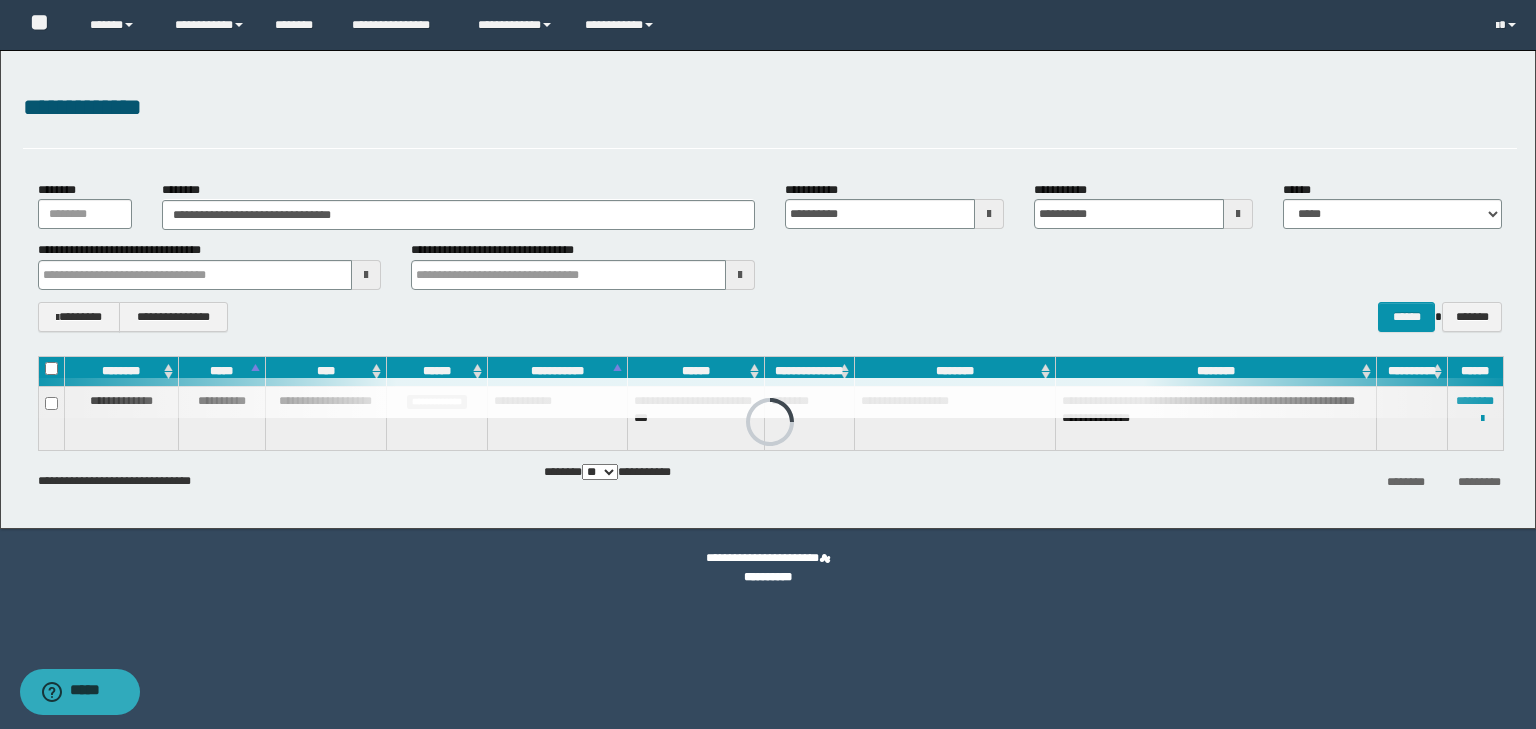 click on "**********" at bounding box center [770, 108] 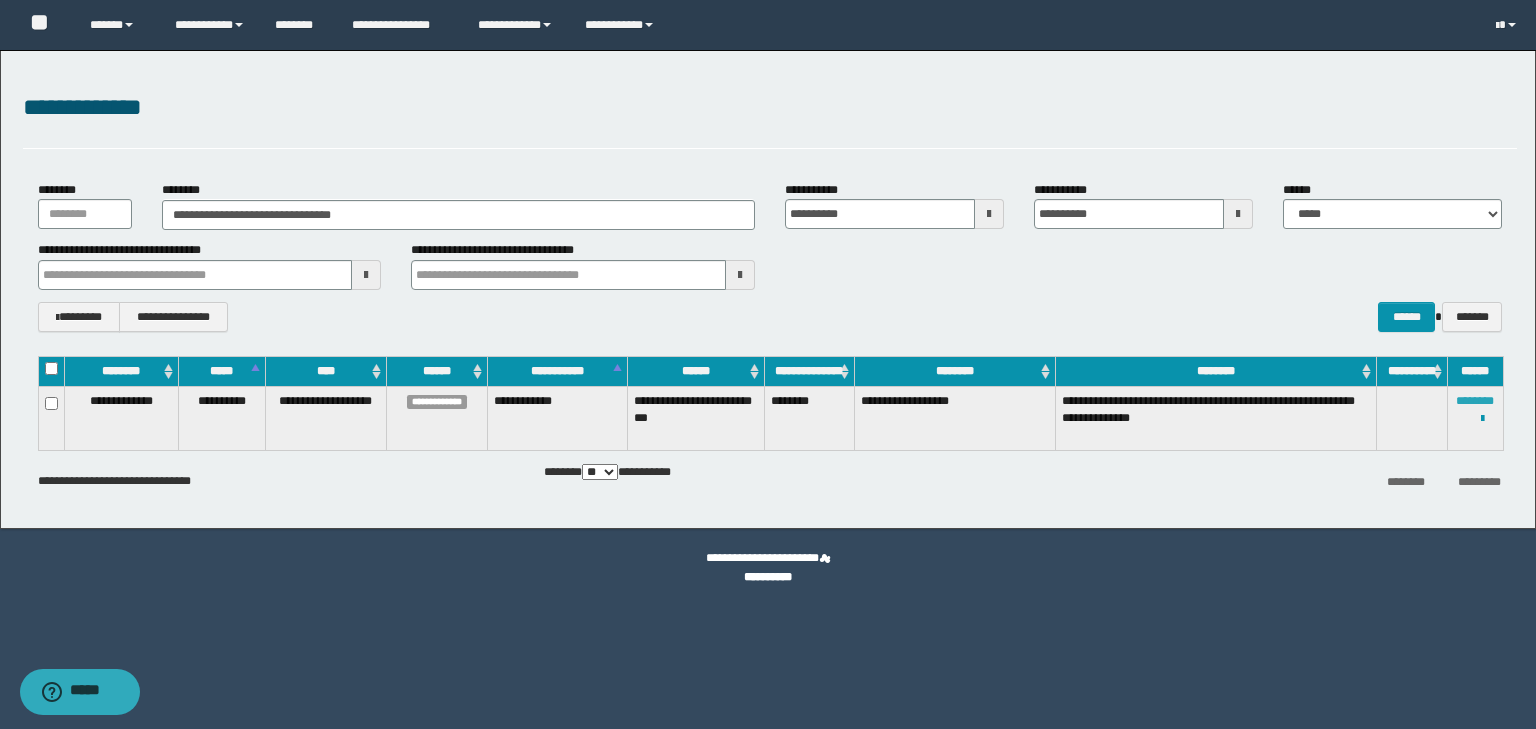 click on "********" at bounding box center [1475, 401] 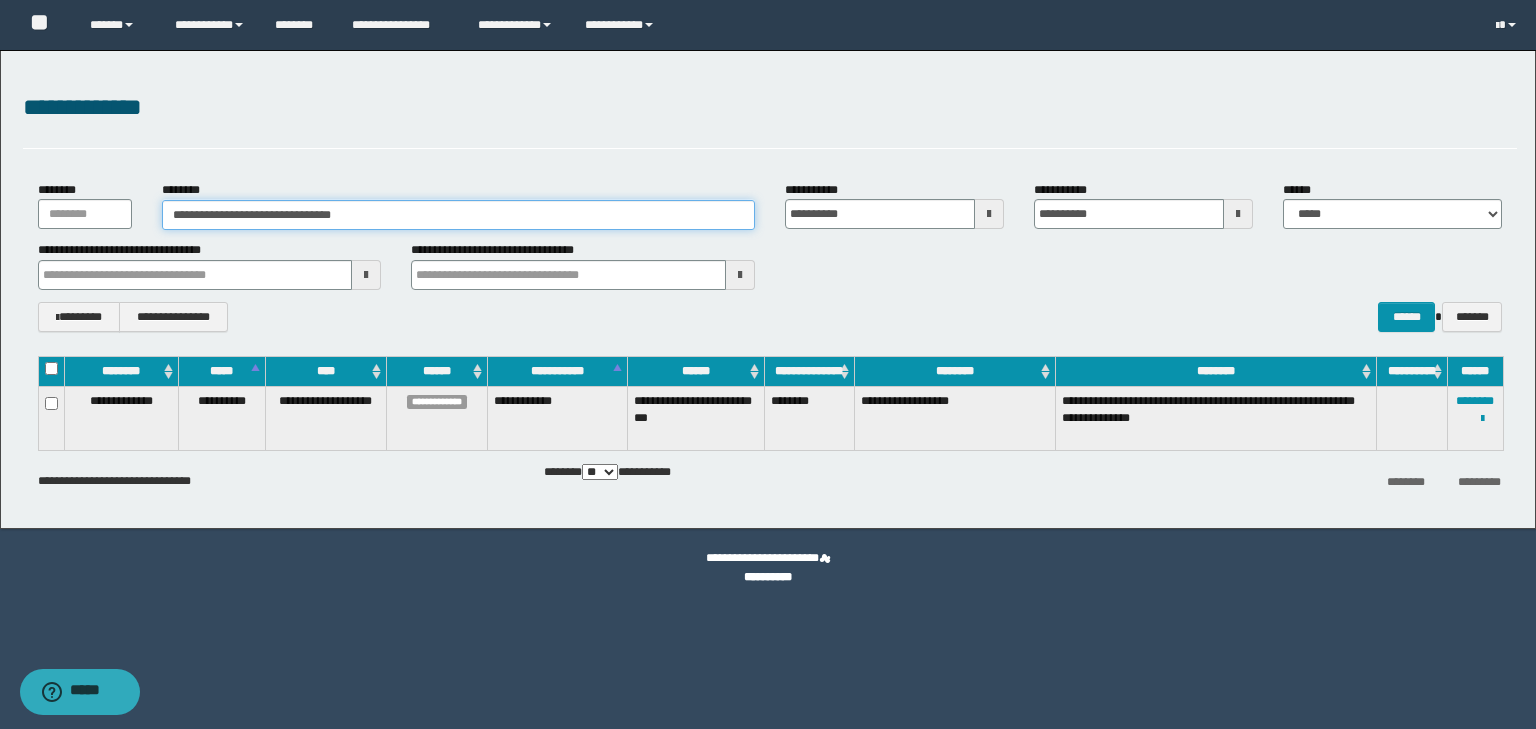 drag, startPoint x: 381, startPoint y: 213, endPoint x: 0, endPoint y: 238, distance: 381.81934 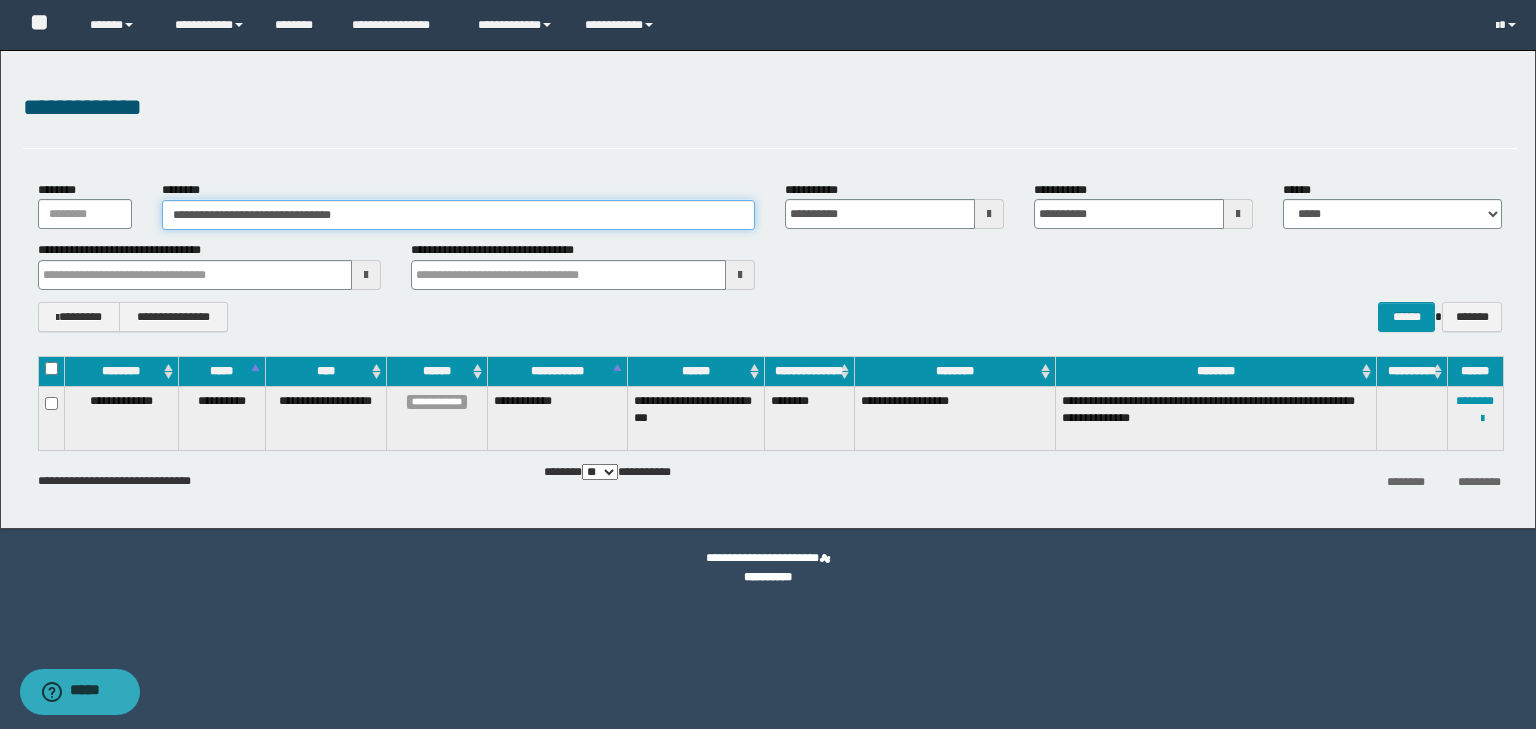 paste 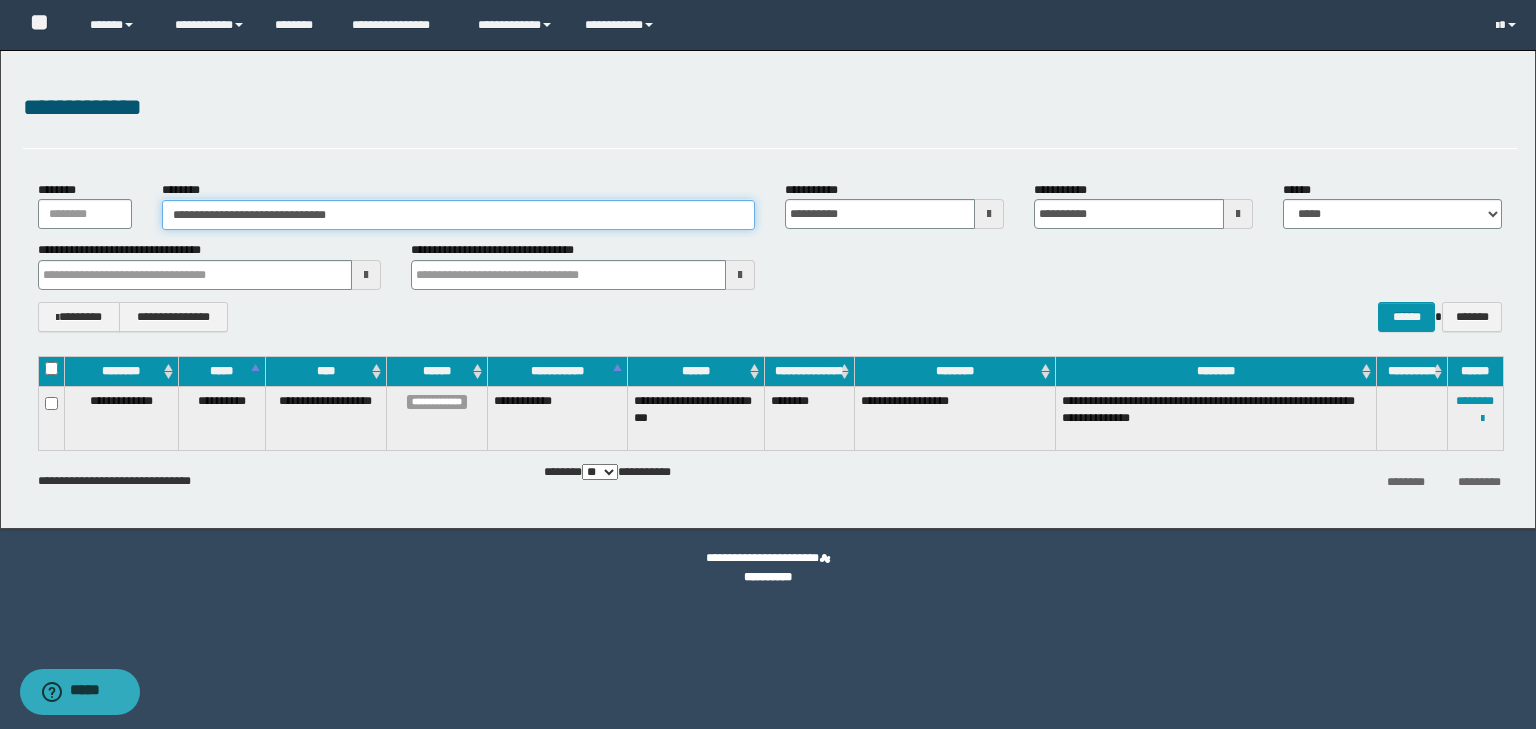 type on "**********" 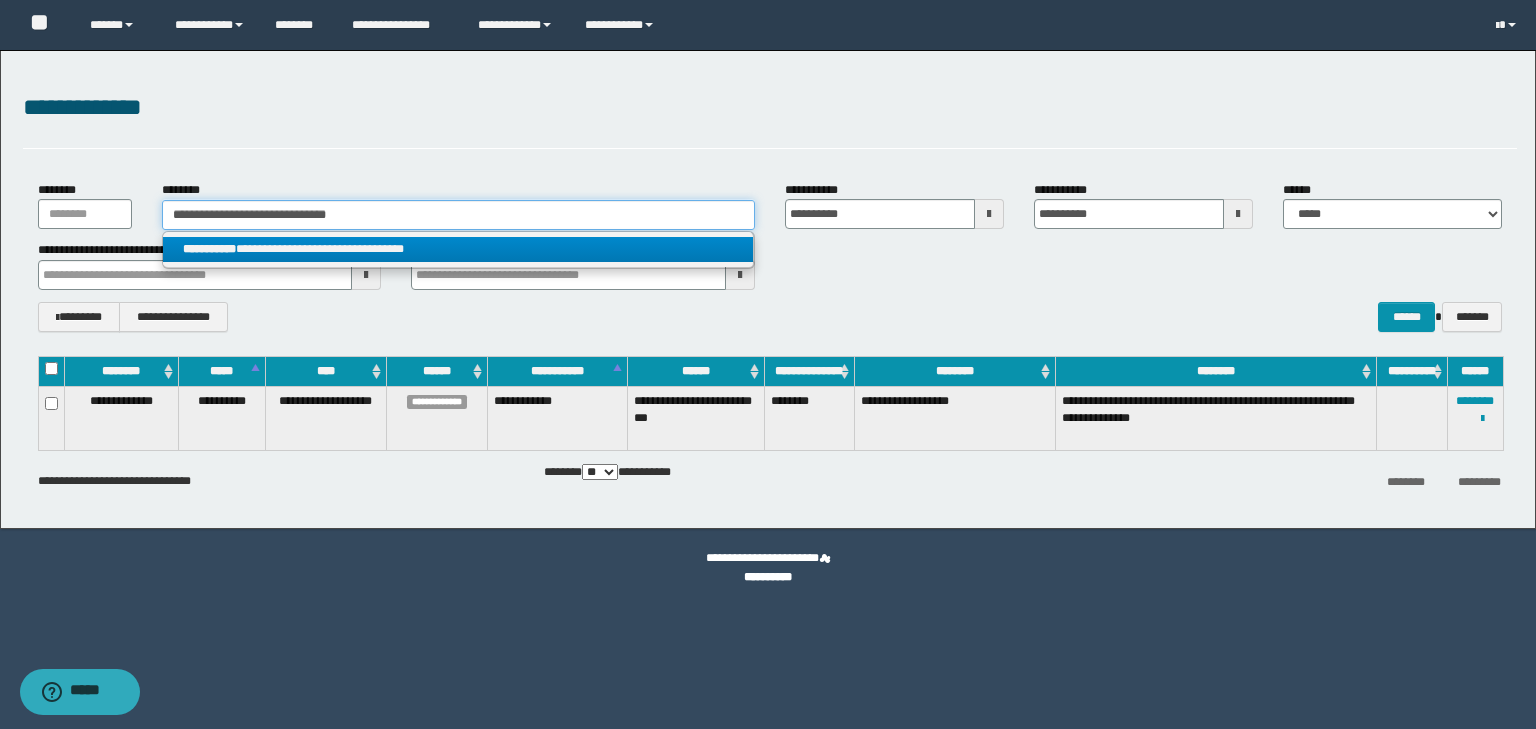 type on "**********" 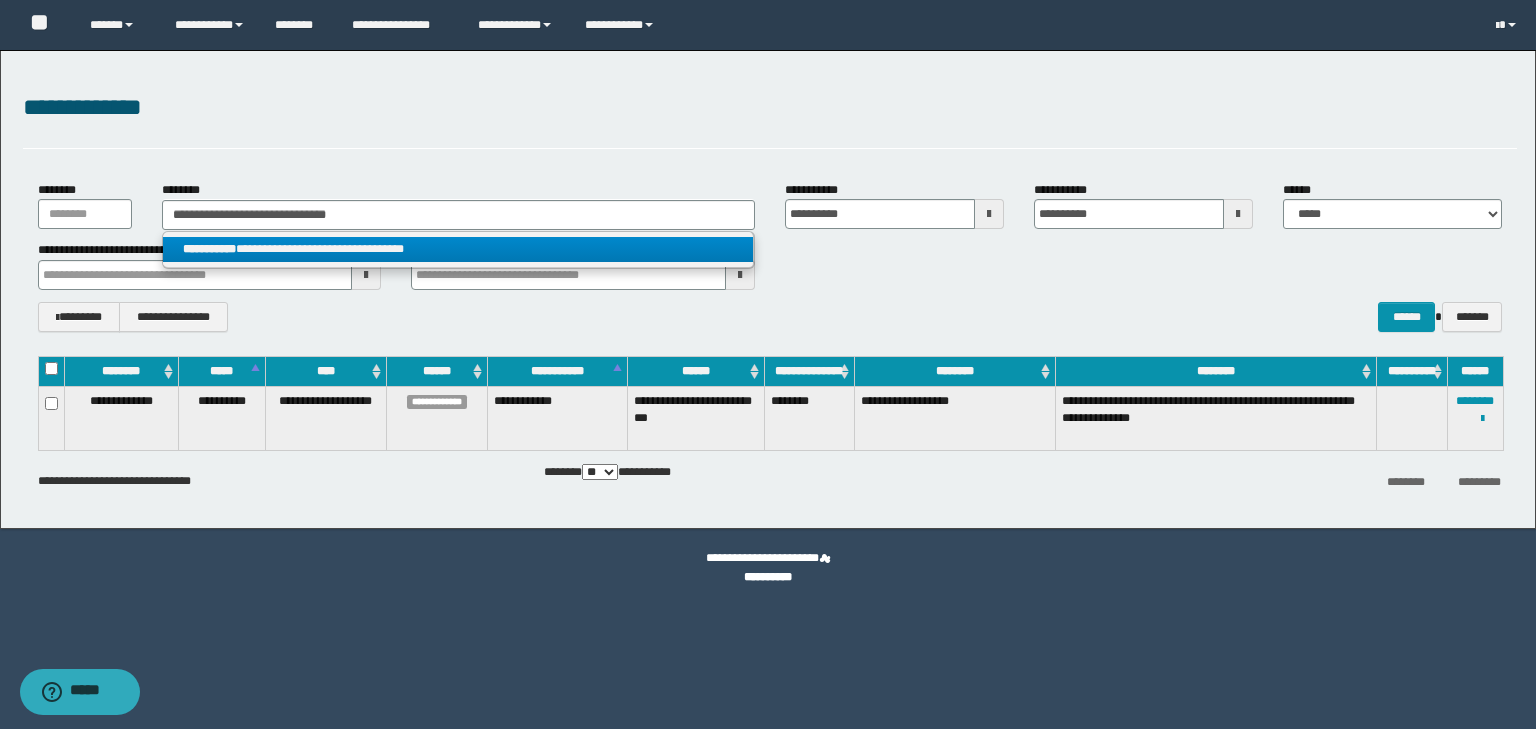 click on "**********" at bounding box center [458, 249] 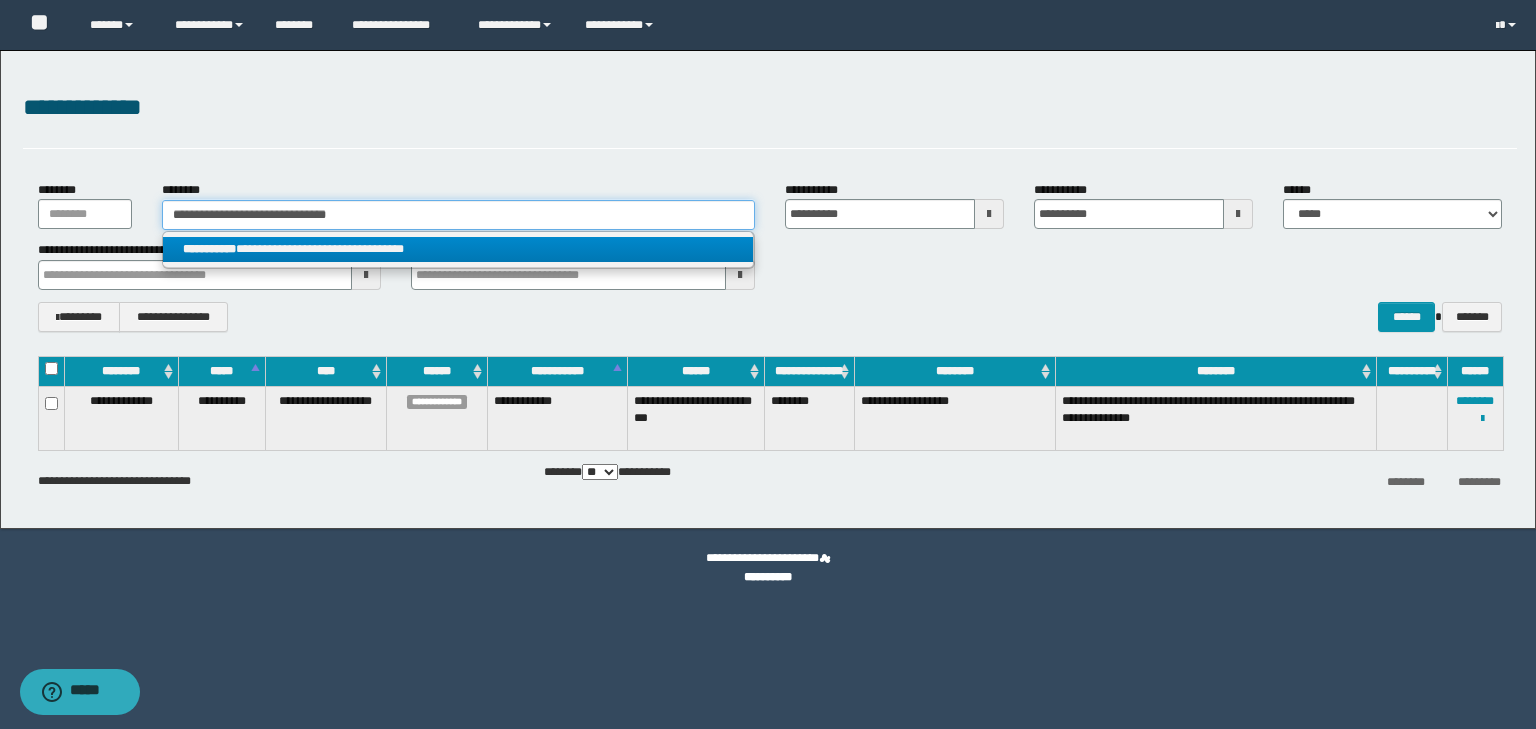 type 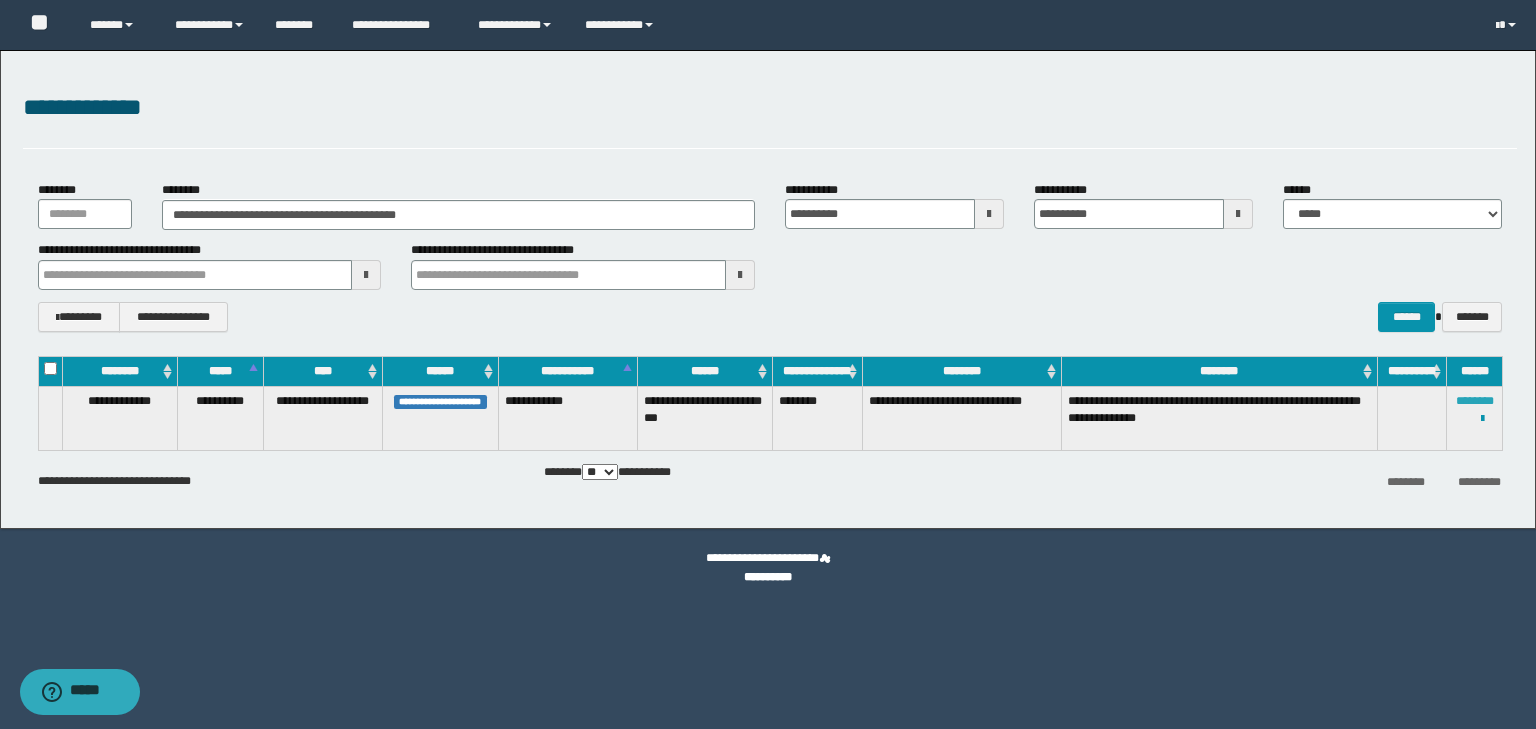 click on "********" at bounding box center (1475, 401) 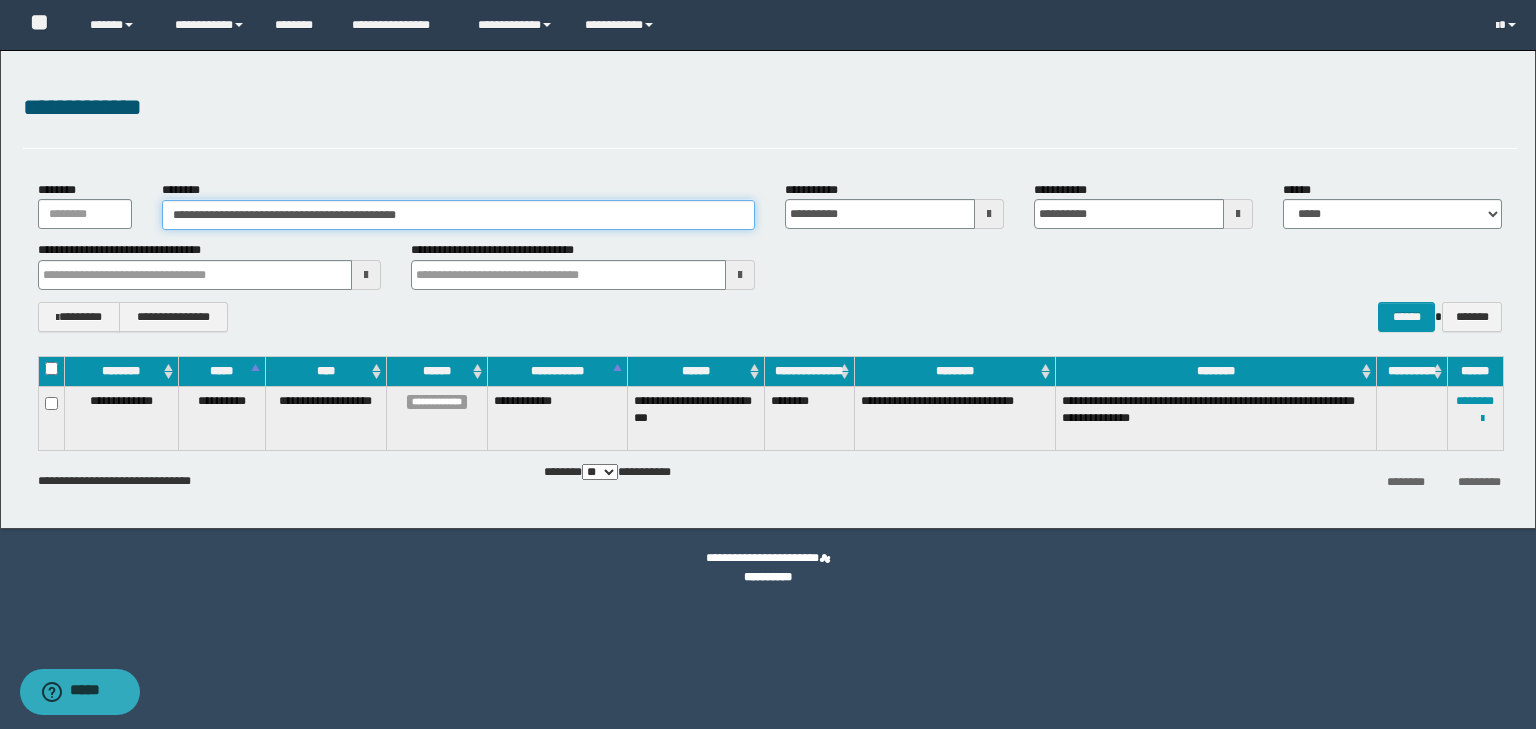 drag, startPoint x: 199, startPoint y: 216, endPoint x: 240, endPoint y: 218, distance: 41.04875 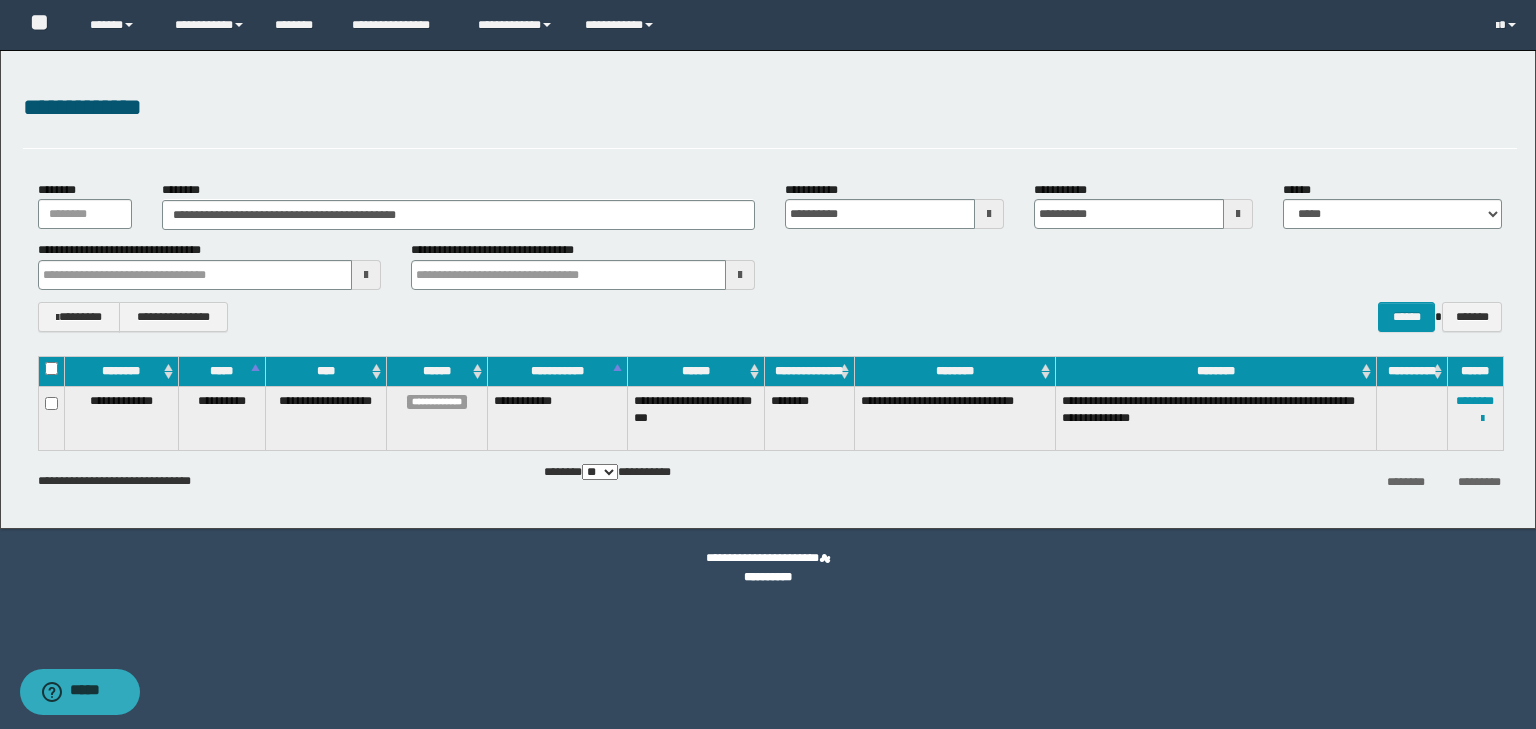 click on "**********" at bounding box center (768, 289) 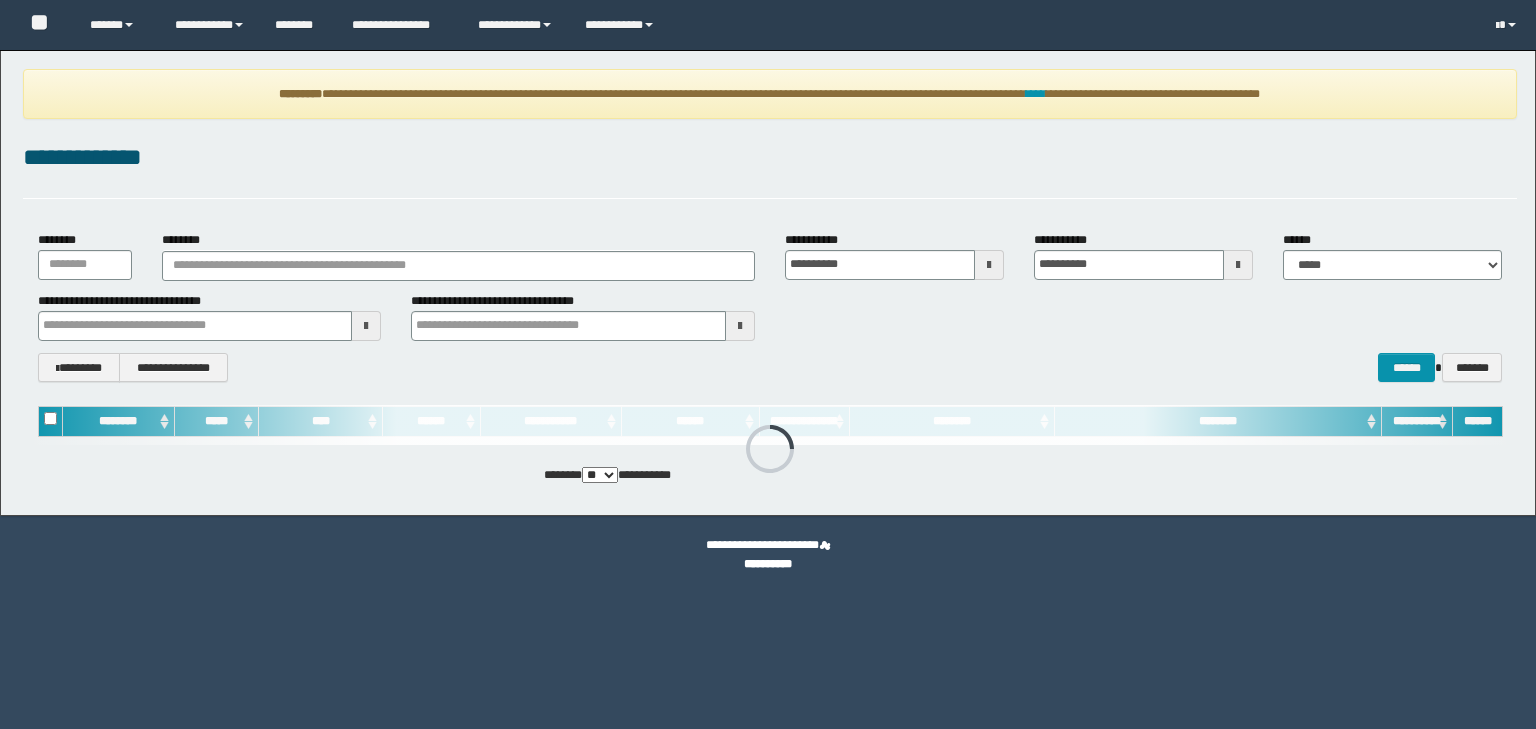 scroll, scrollTop: 0, scrollLeft: 0, axis: both 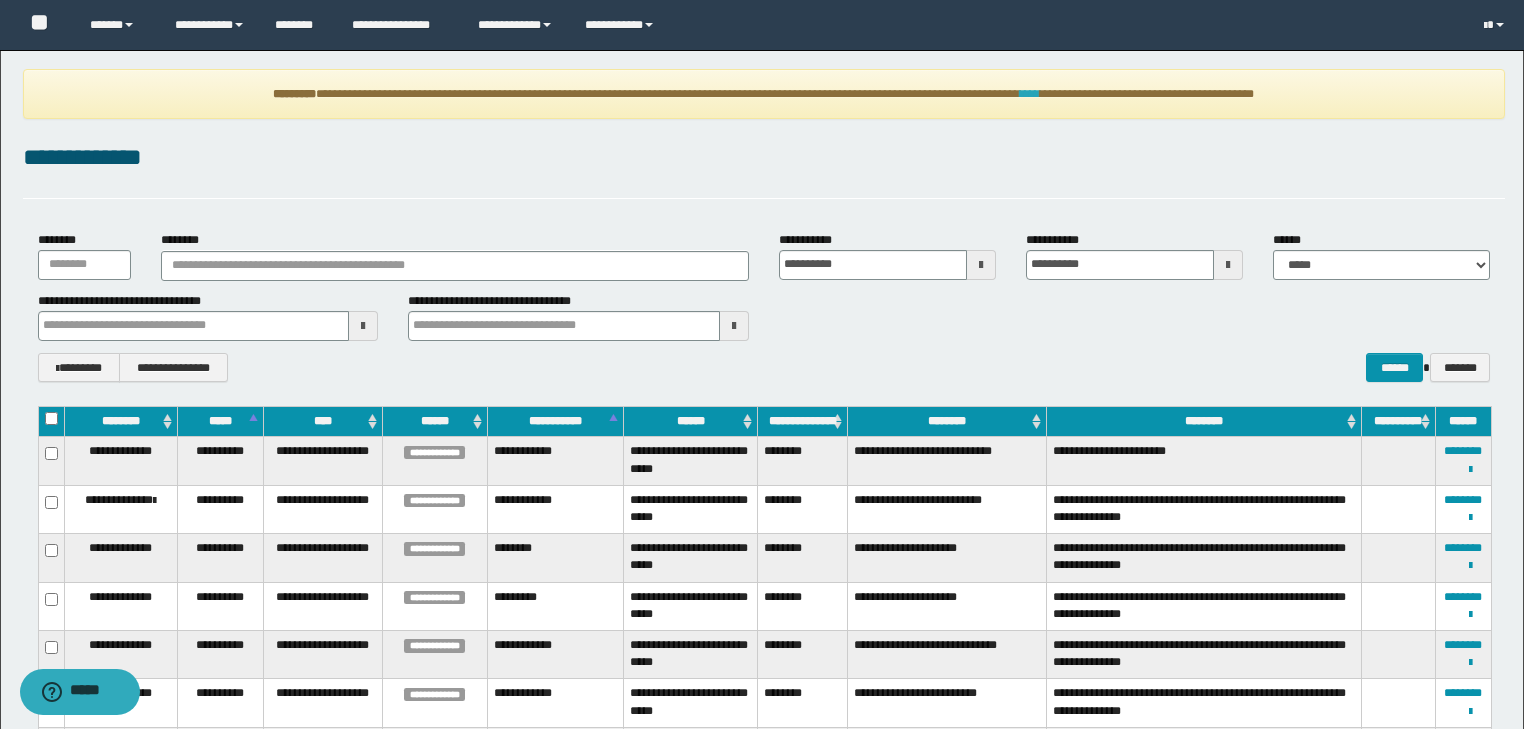 click on "****" at bounding box center [1030, 94] 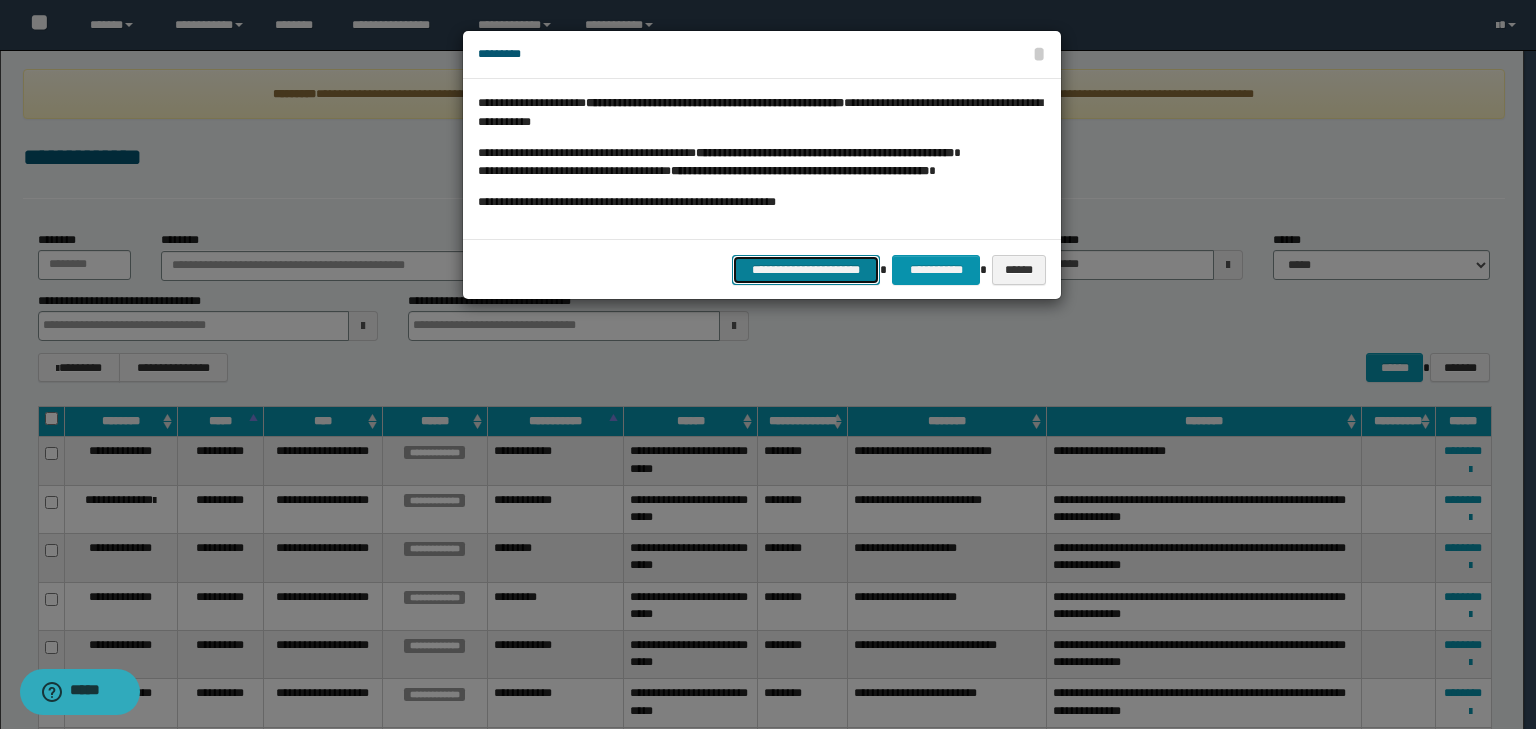 click on "**********" at bounding box center (806, 270) 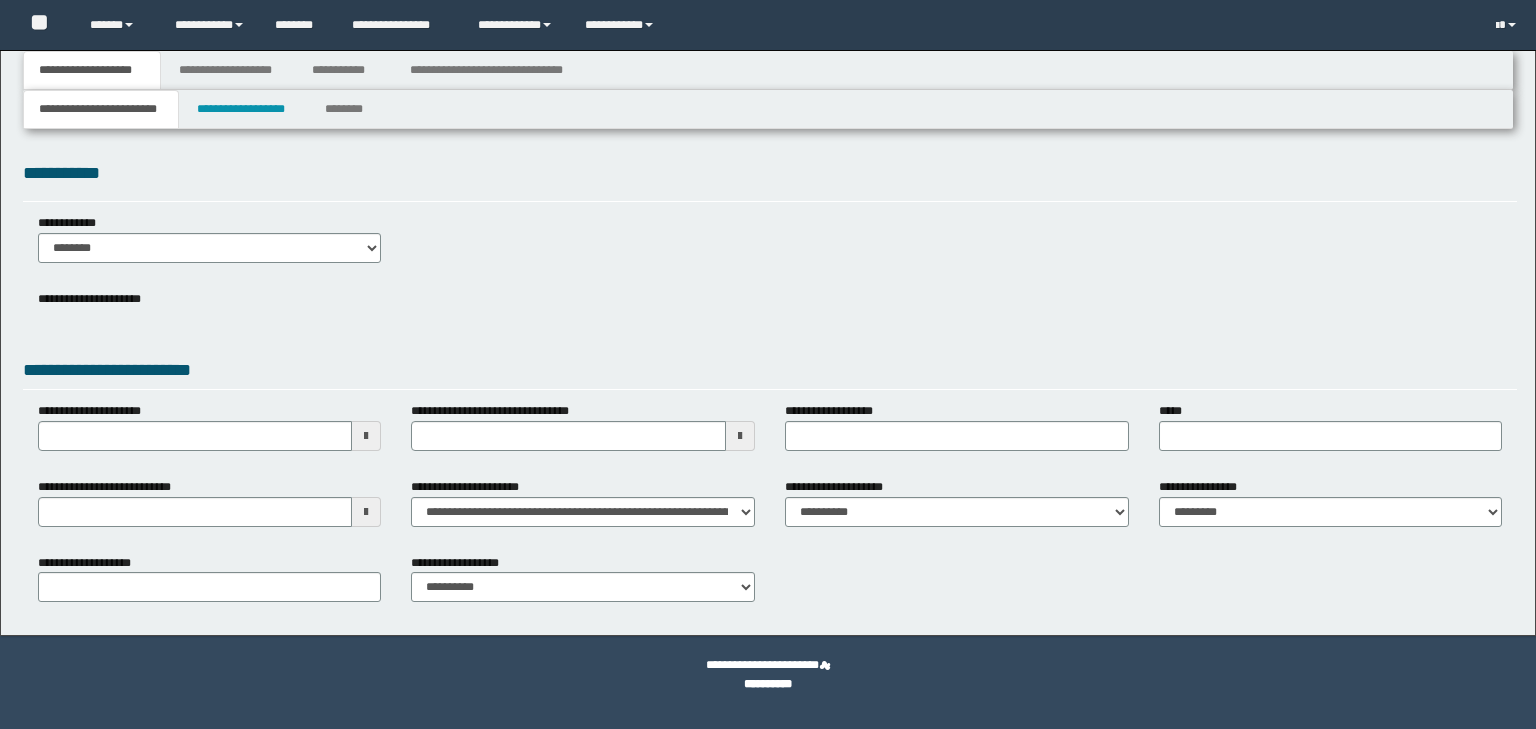 scroll, scrollTop: 0, scrollLeft: 0, axis: both 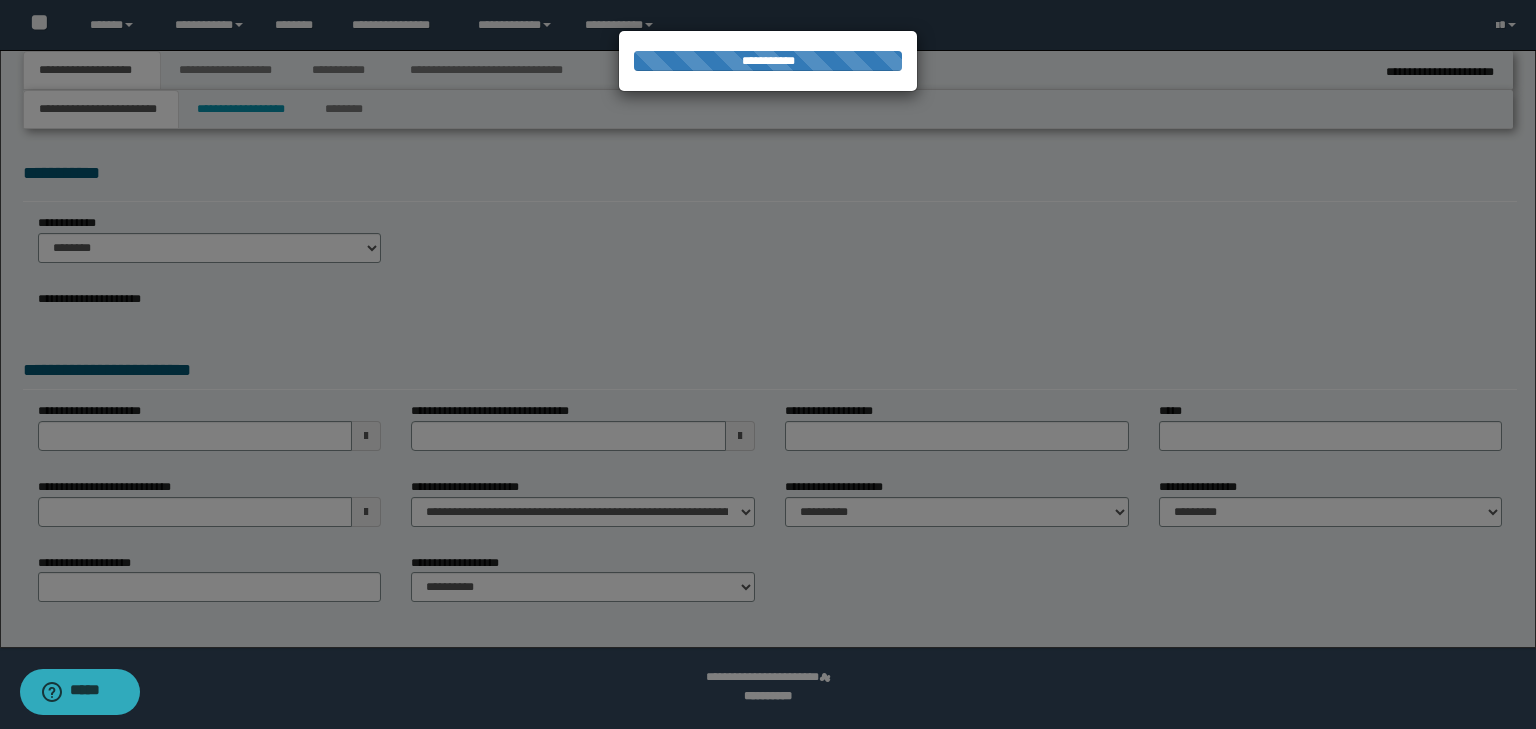 type on "**********" 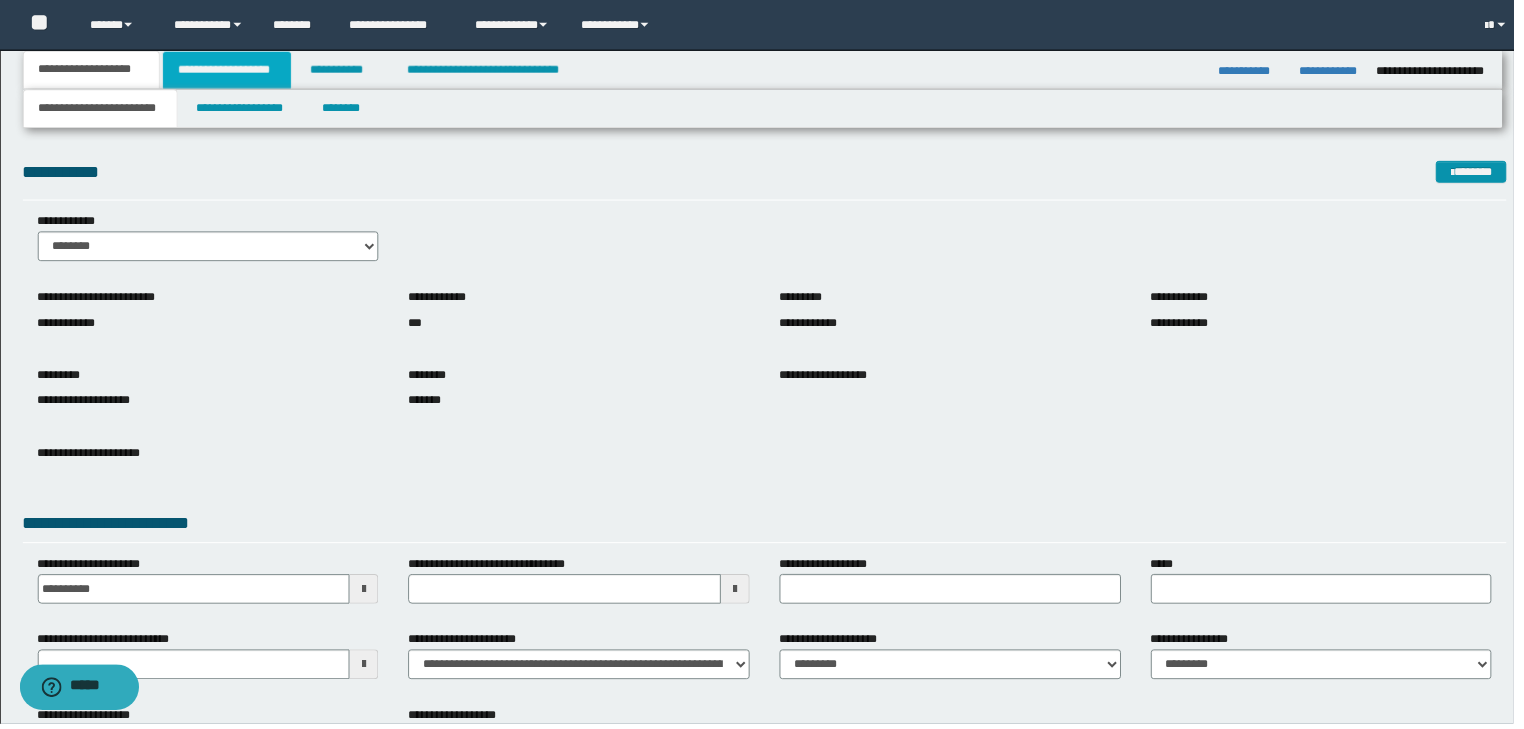 click on "**********" at bounding box center (228, 70) 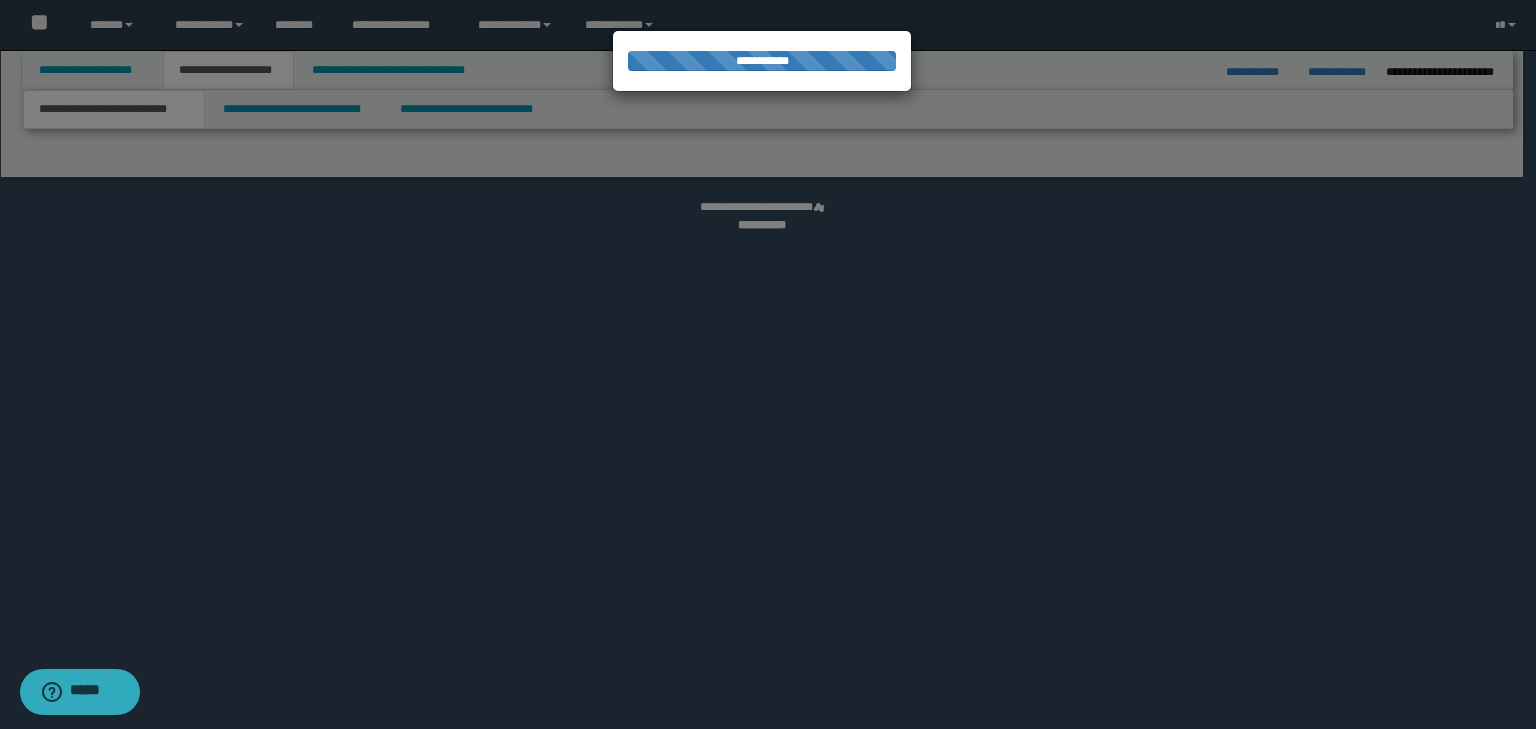 click at bounding box center (768, 364) 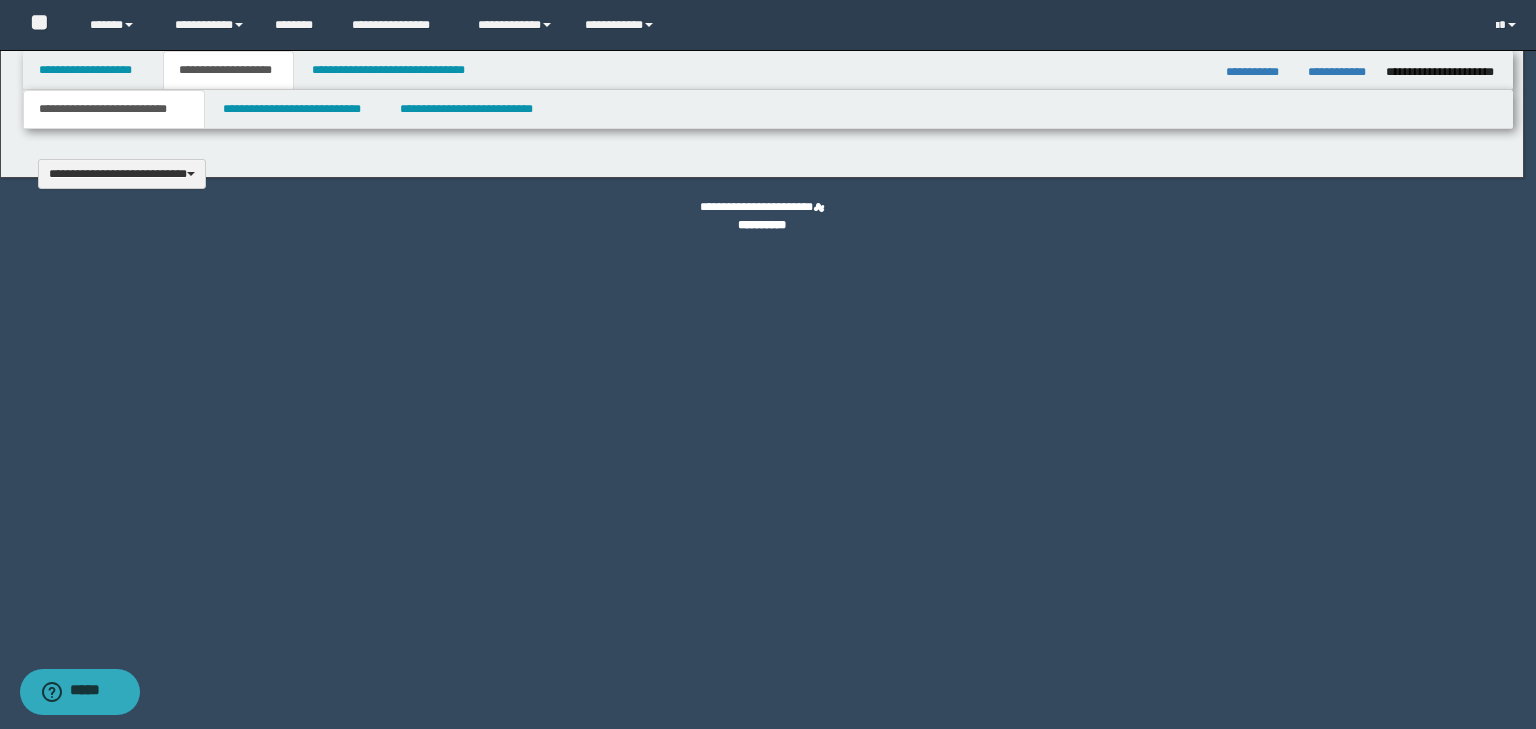 scroll, scrollTop: 0, scrollLeft: 0, axis: both 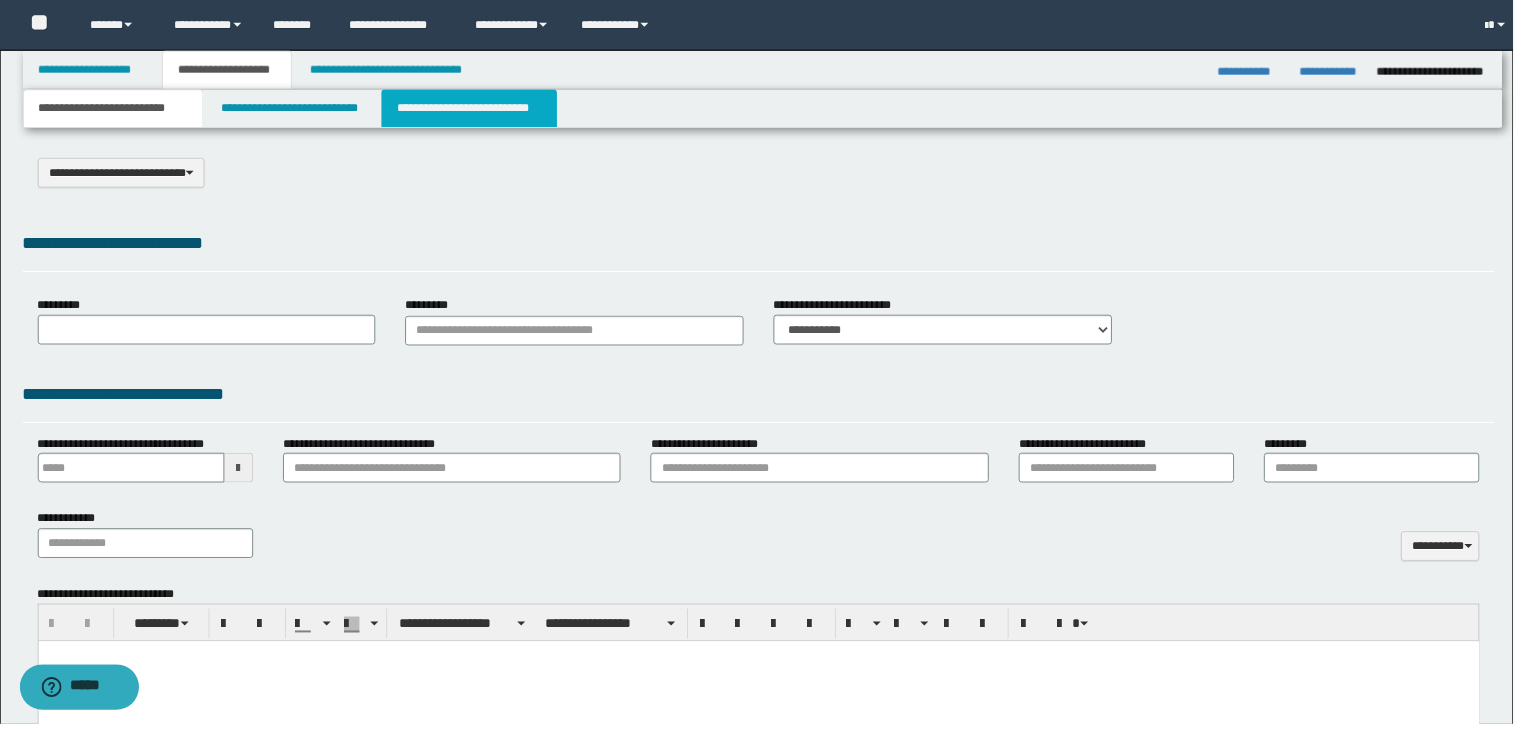 click on "**********" at bounding box center [472, 109] 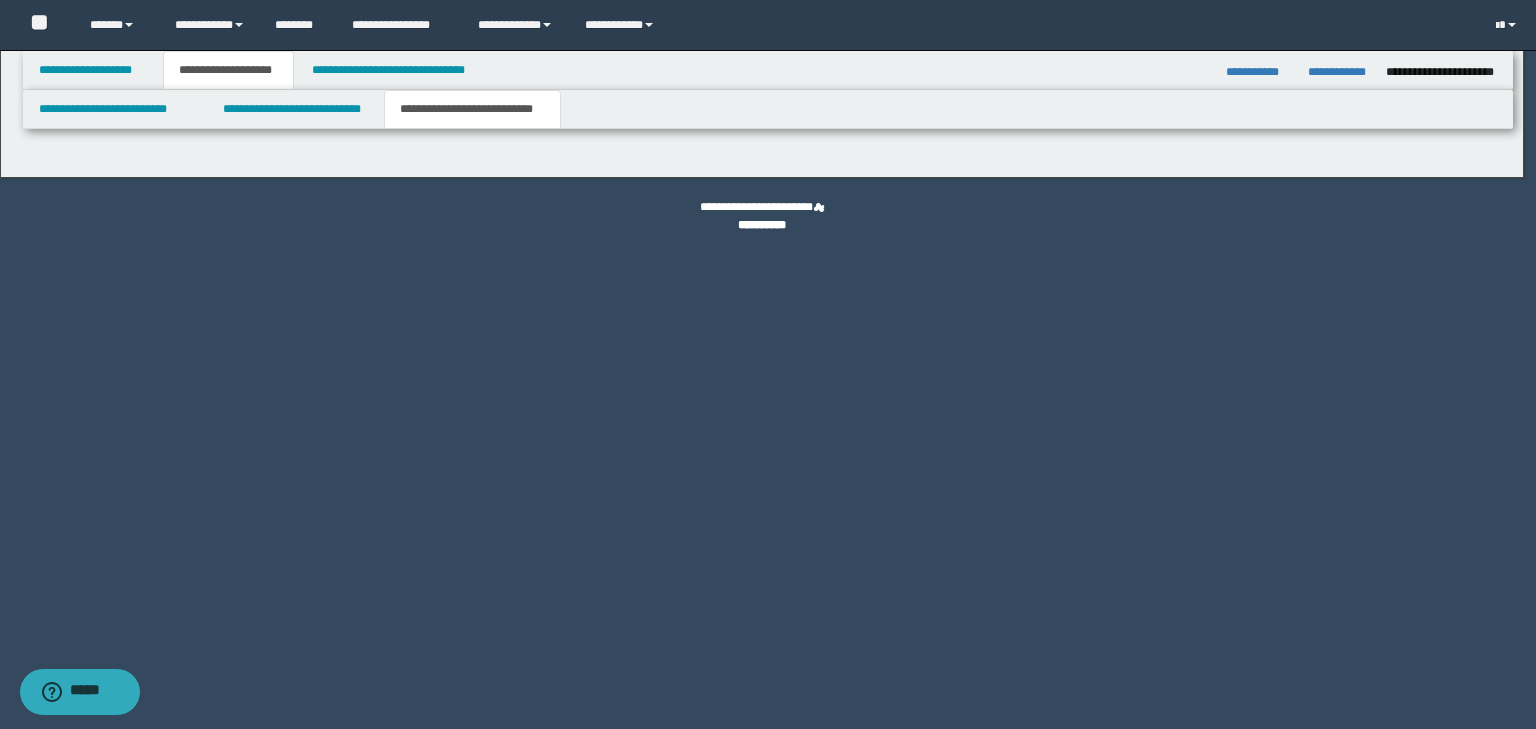 click on "**********" at bounding box center [762, 364] 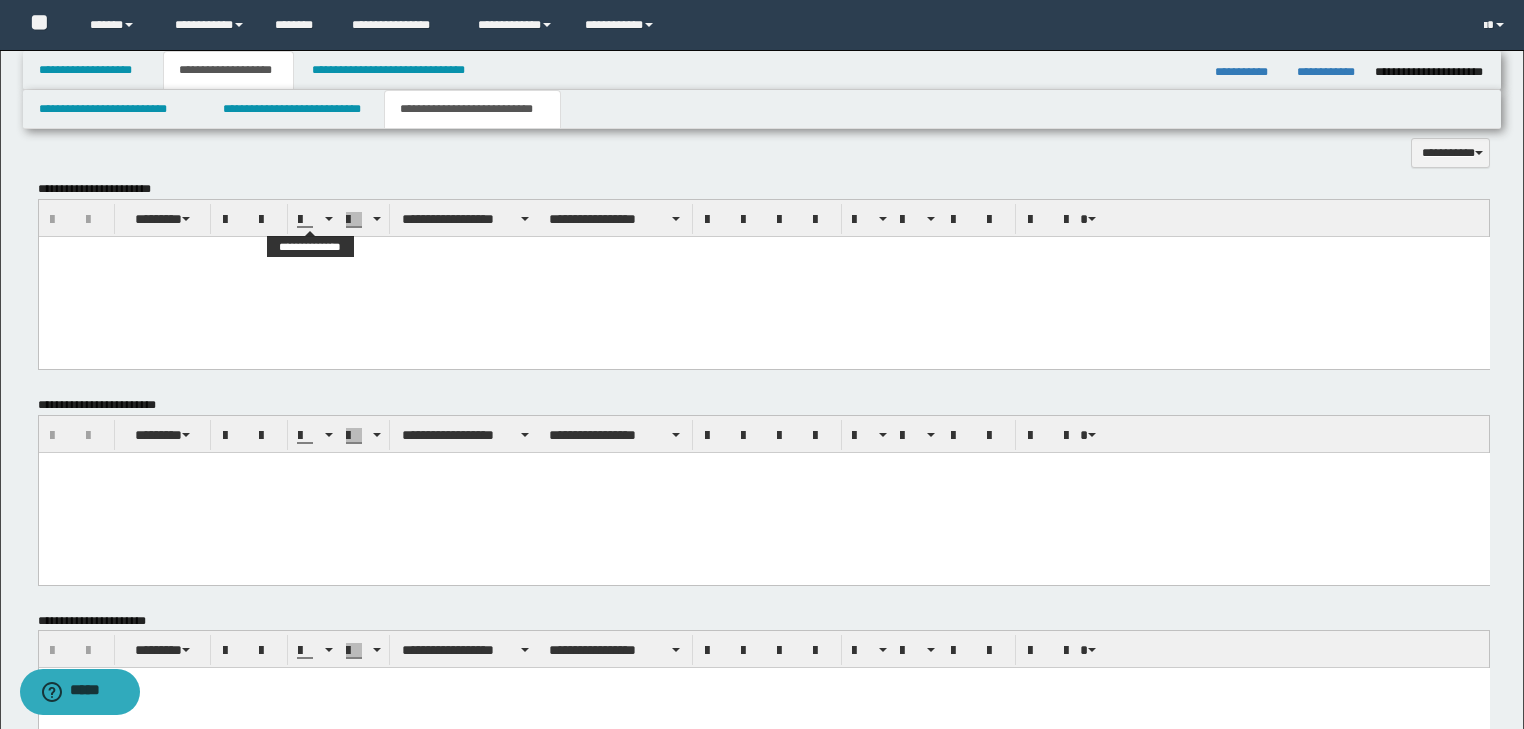 scroll, scrollTop: 992, scrollLeft: 0, axis: vertical 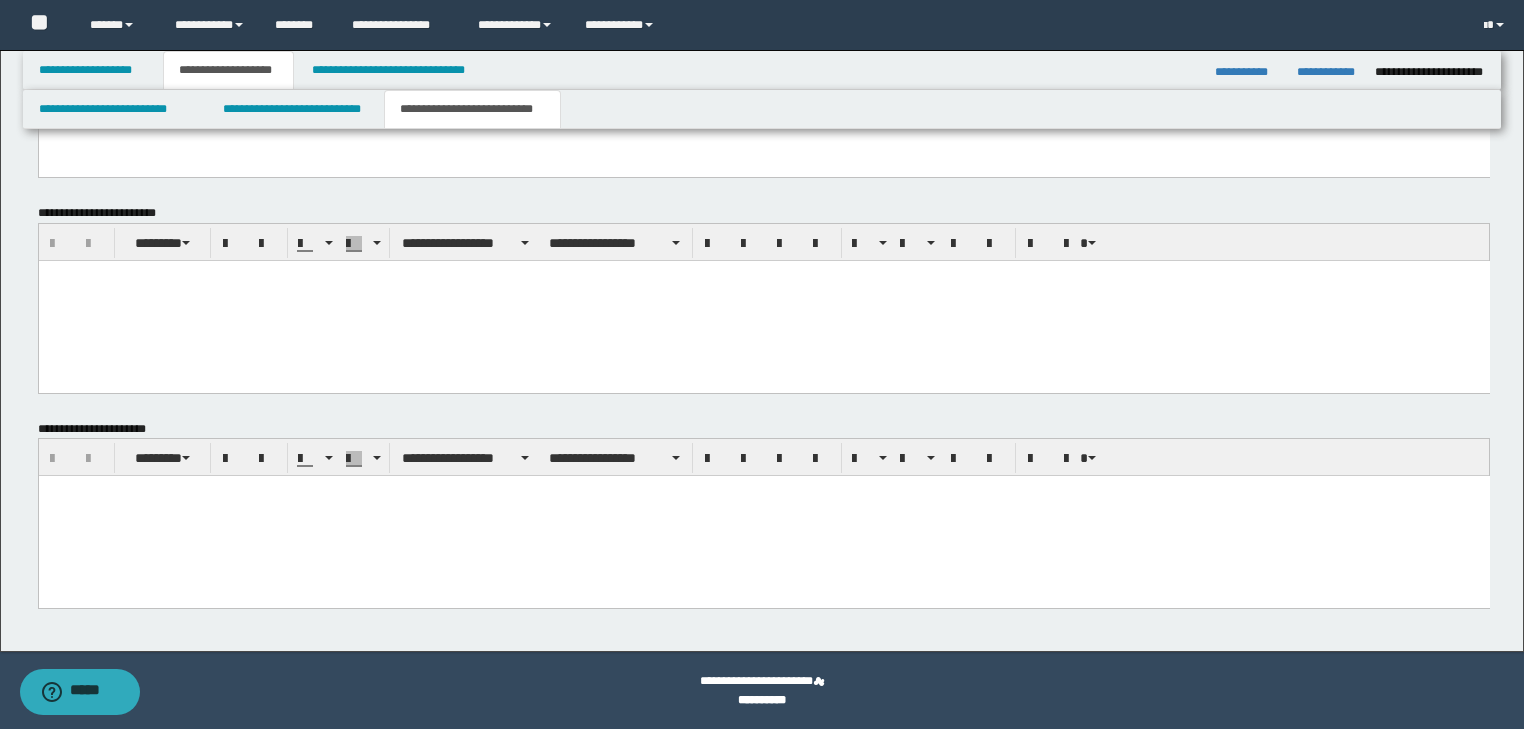 click at bounding box center (763, 516) 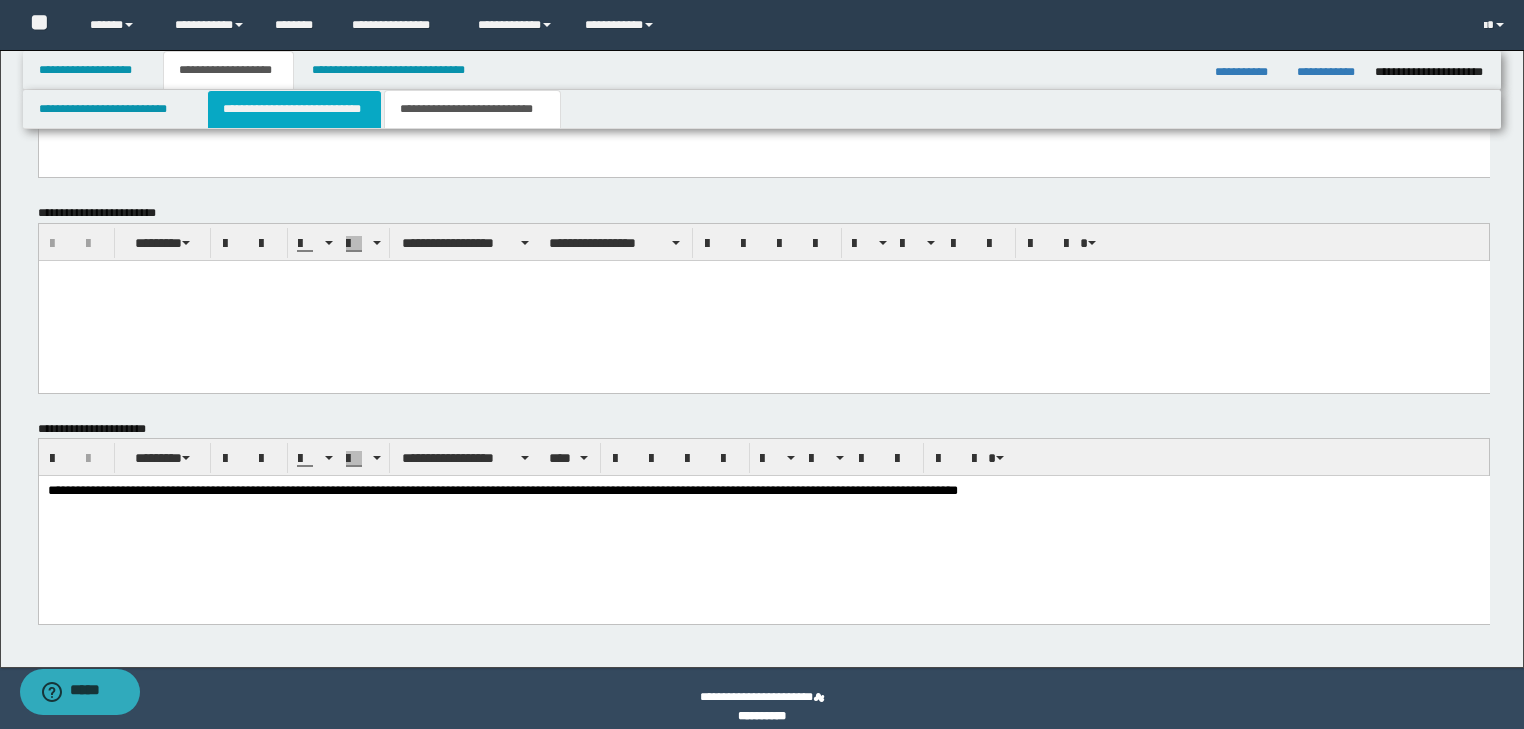 click on "**********" at bounding box center (294, 109) 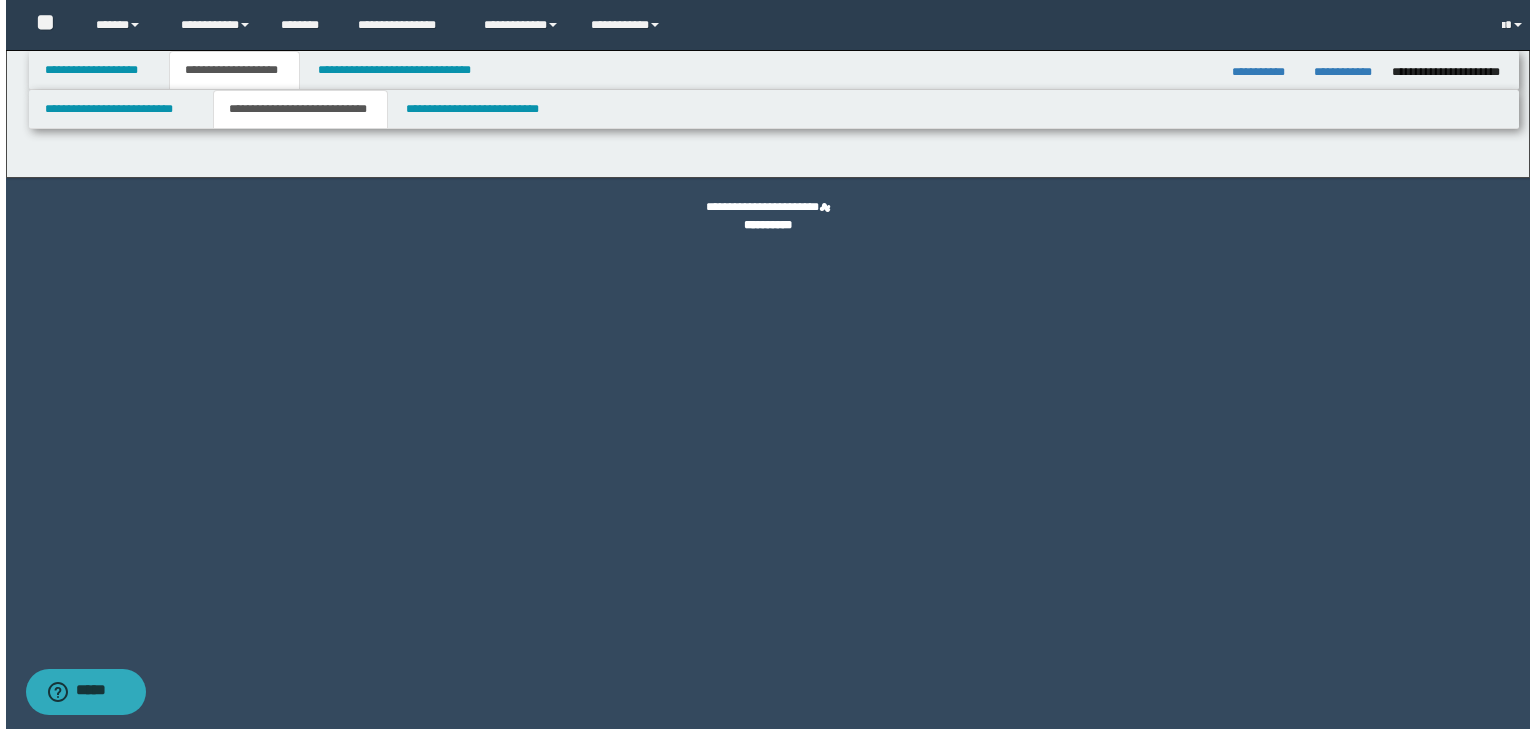 scroll, scrollTop: 0, scrollLeft: 0, axis: both 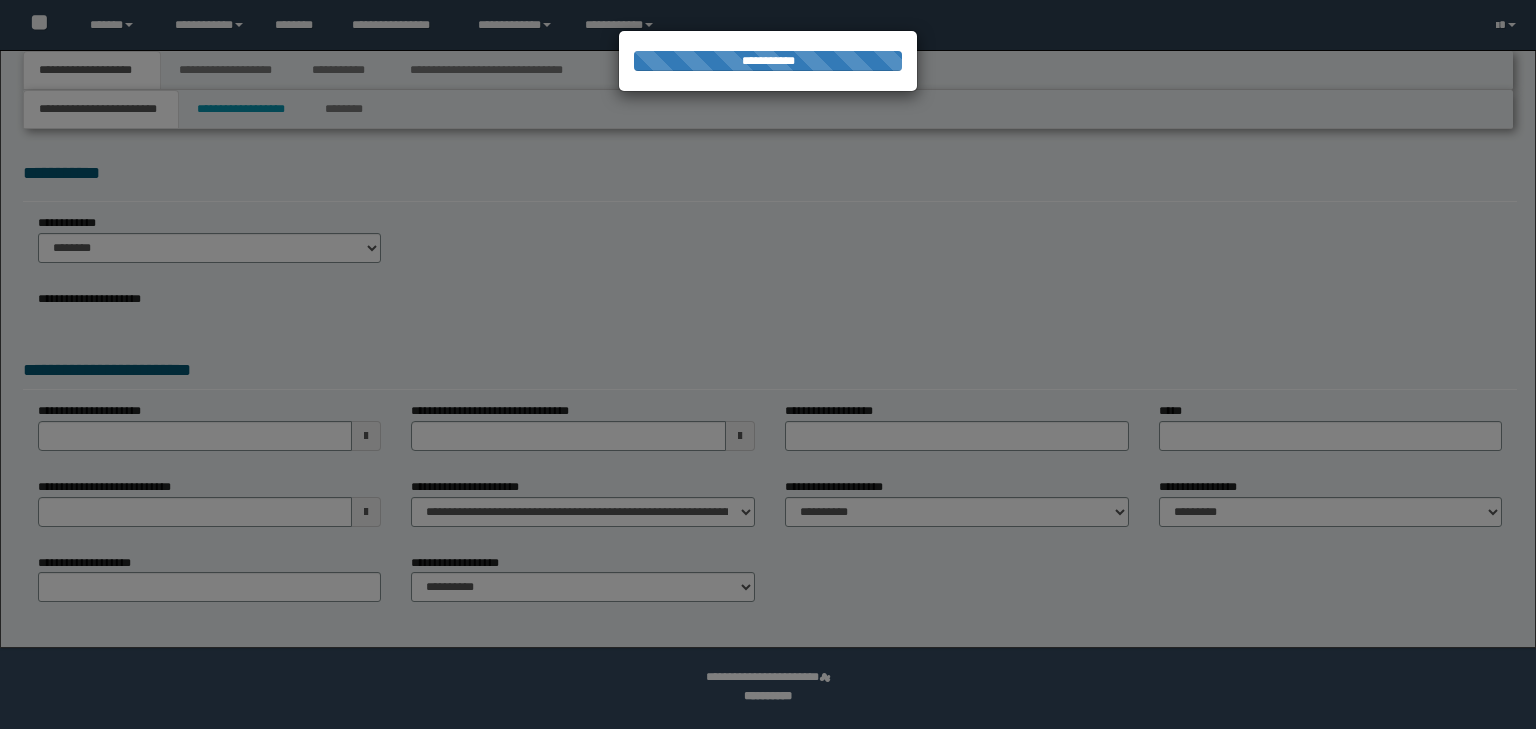 select on "*" 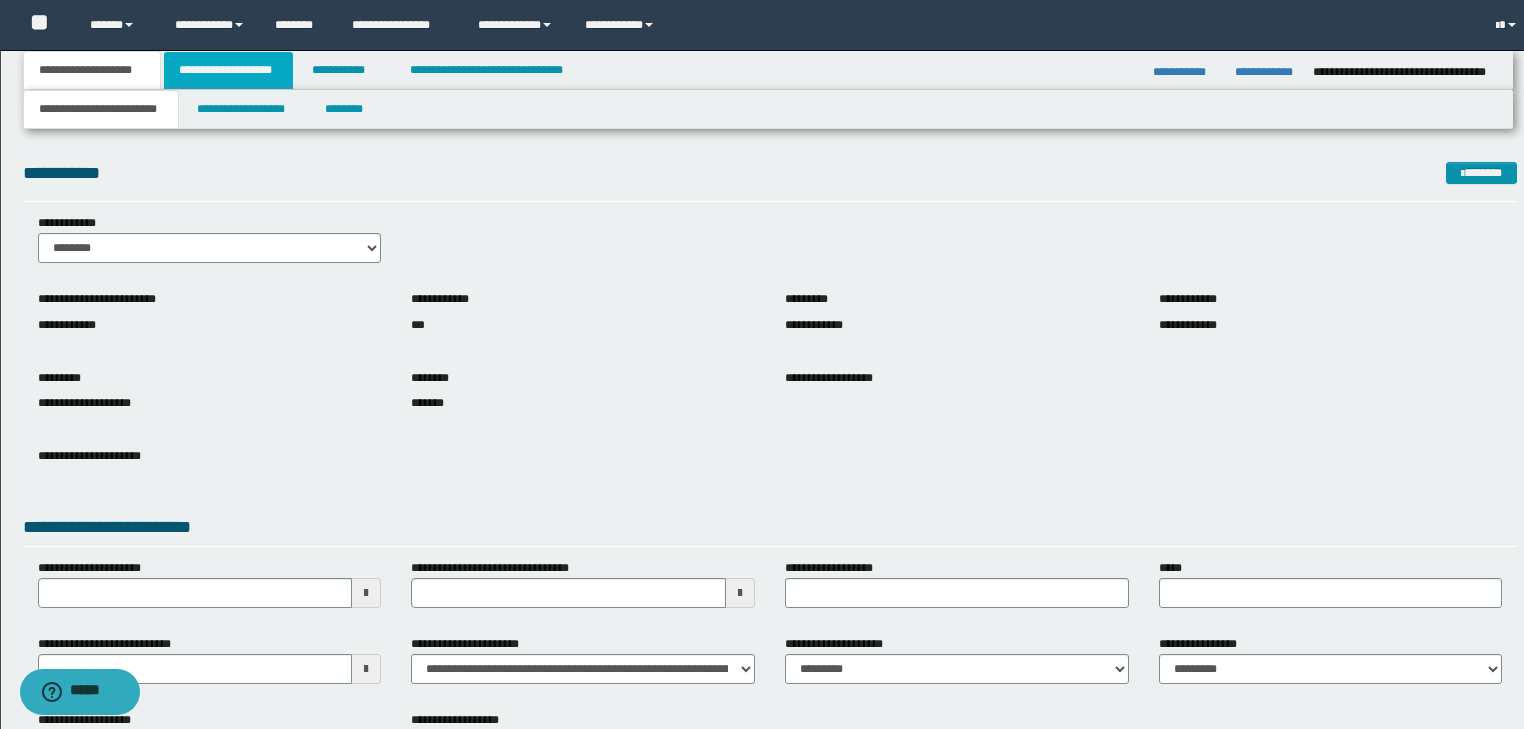 click on "**********" at bounding box center [228, 70] 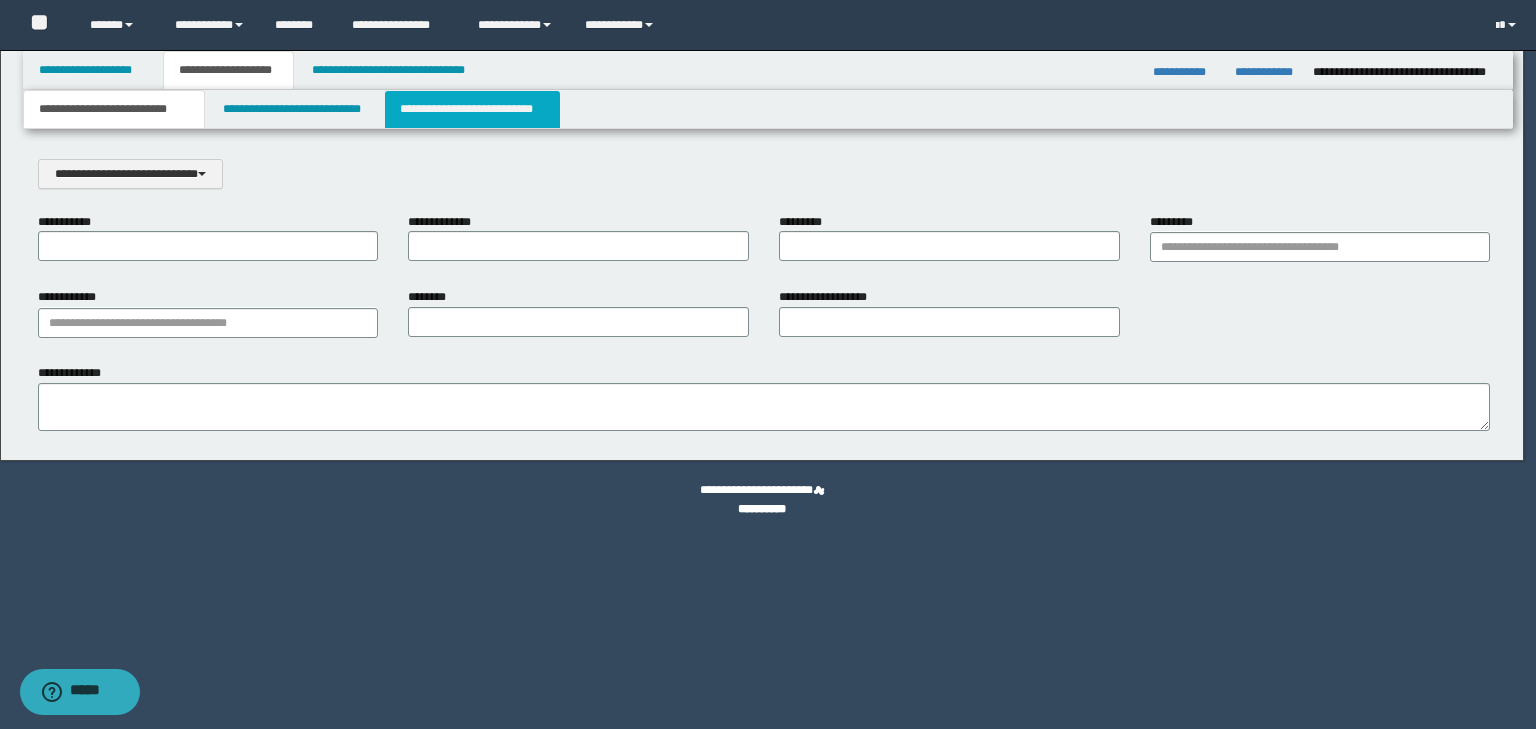 scroll, scrollTop: 0, scrollLeft: 0, axis: both 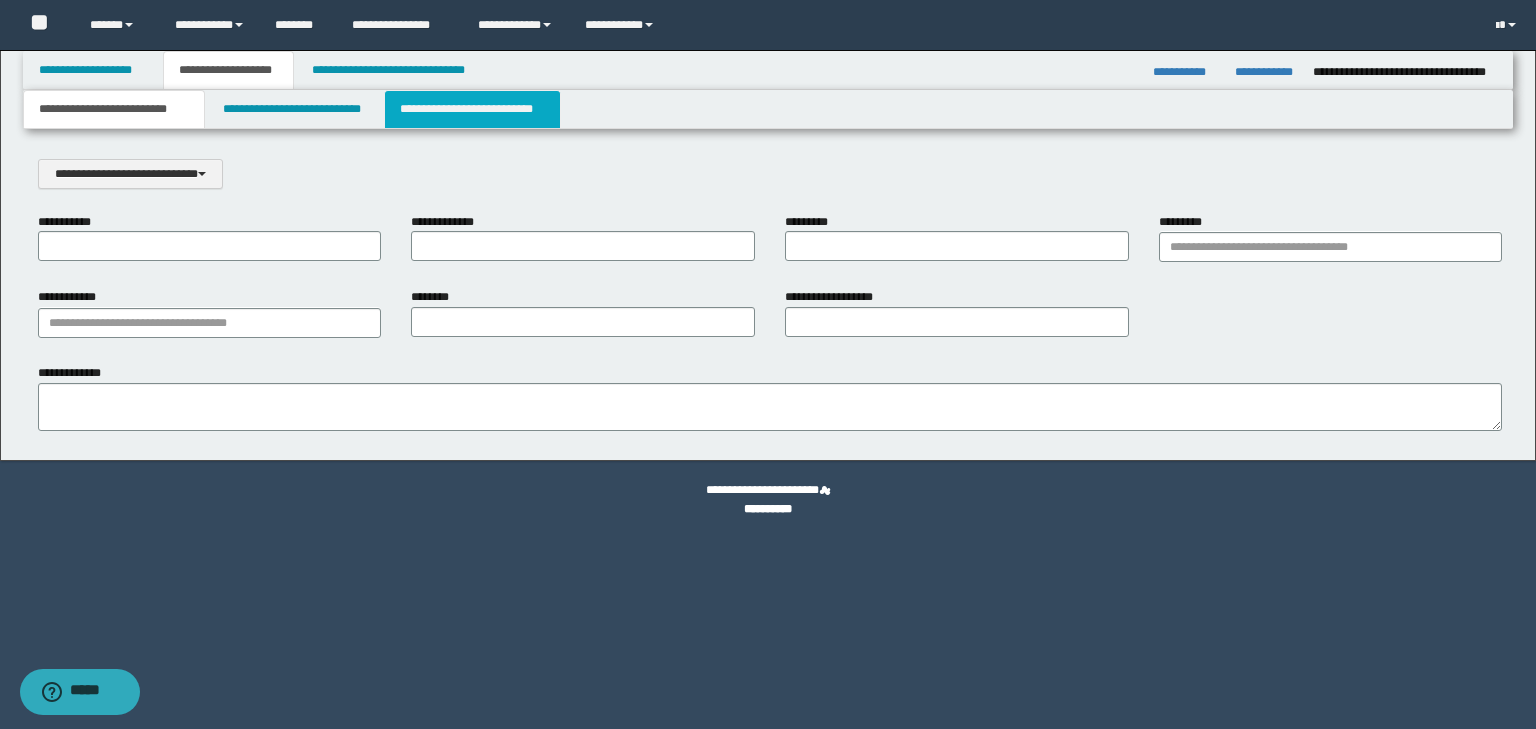 click on "**********" at bounding box center [472, 109] 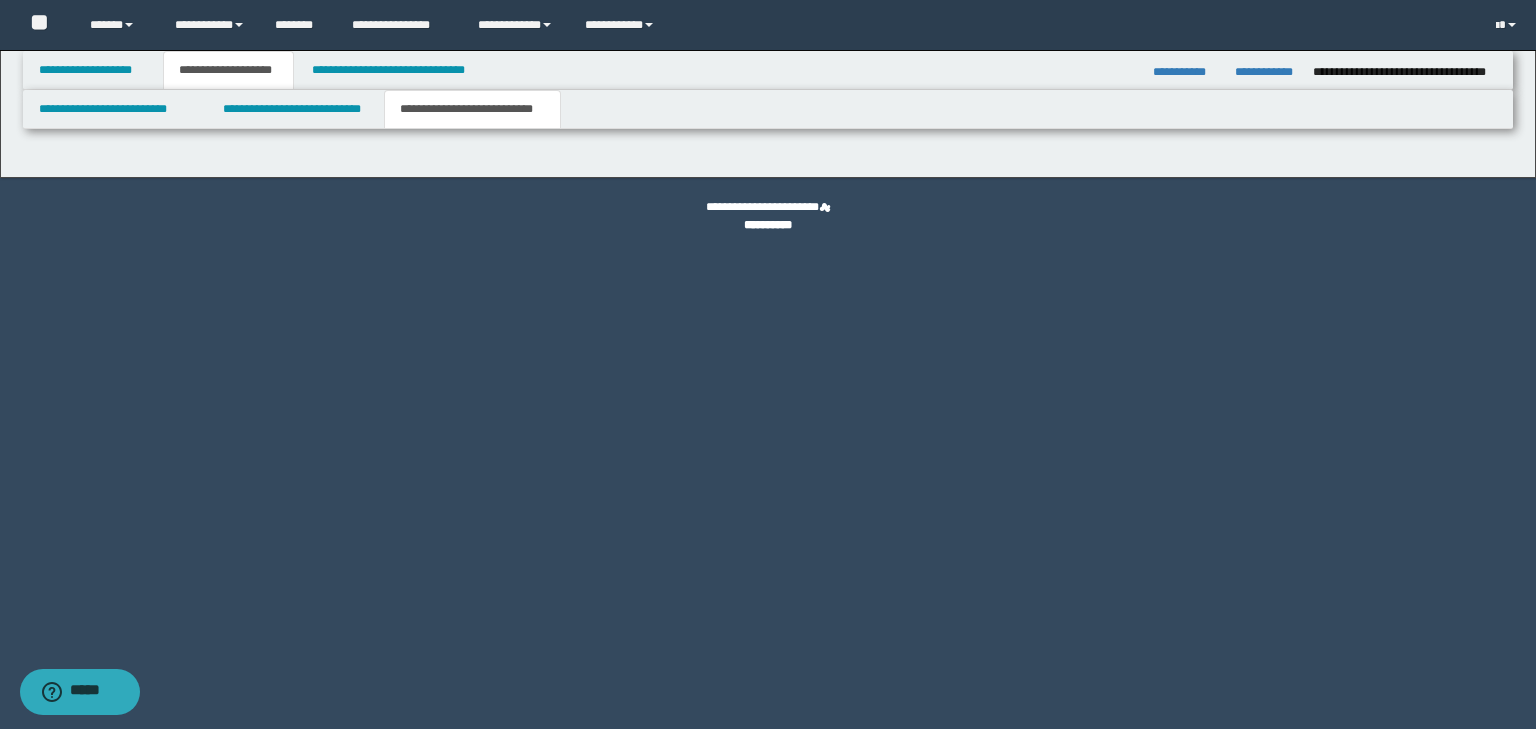 click at bounding box center [0, 364] 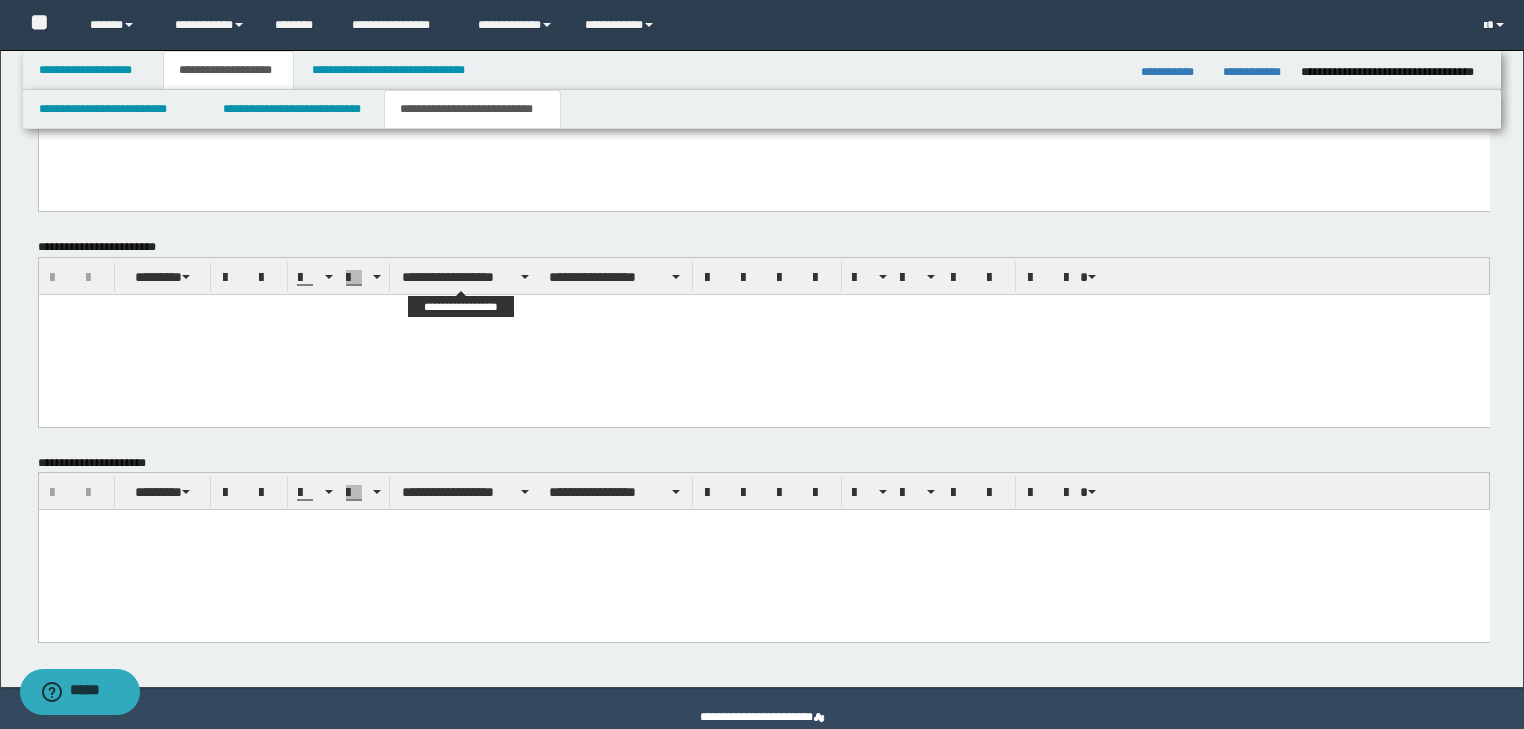 scroll, scrollTop: 783, scrollLeft: 0, axis: vertical 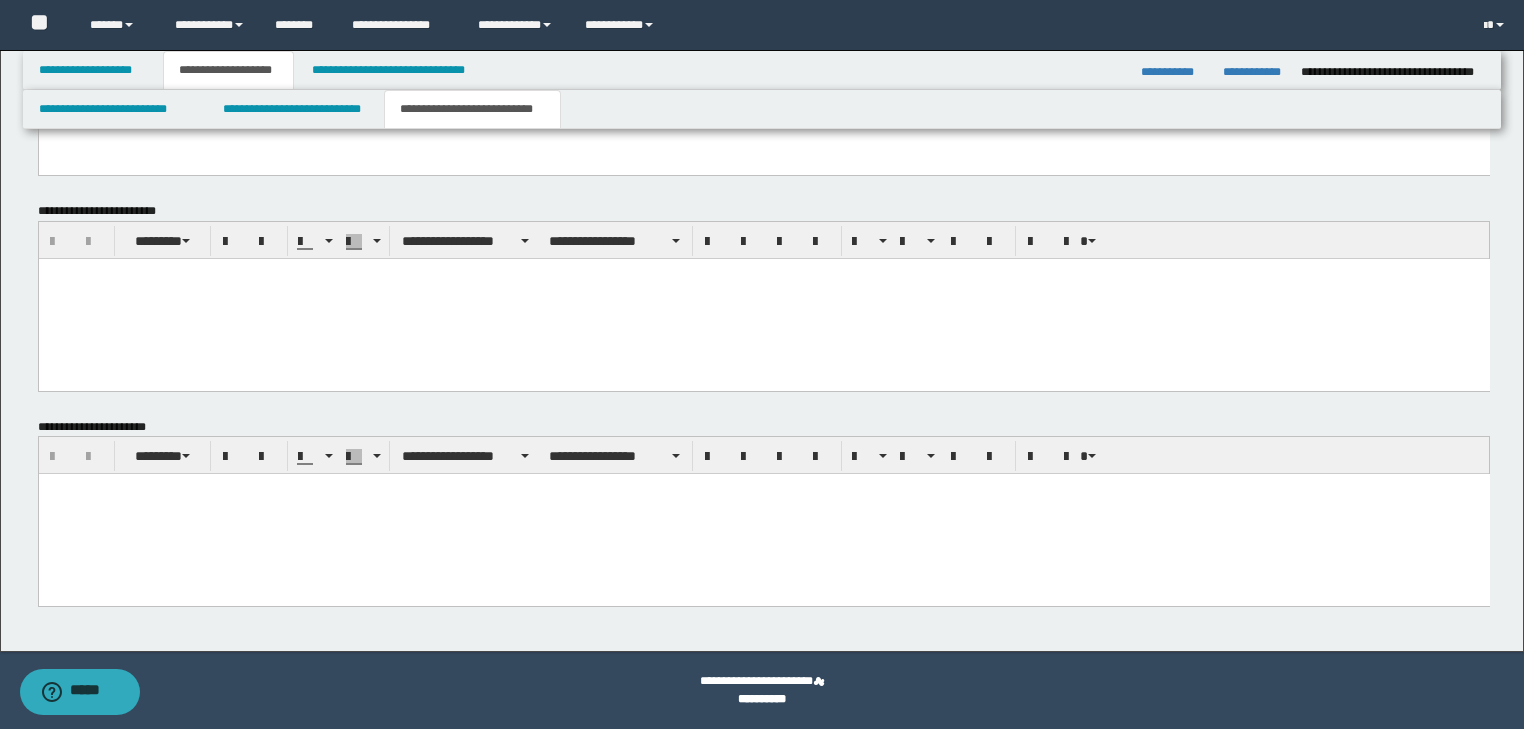 click at bounding box center [763, 514] 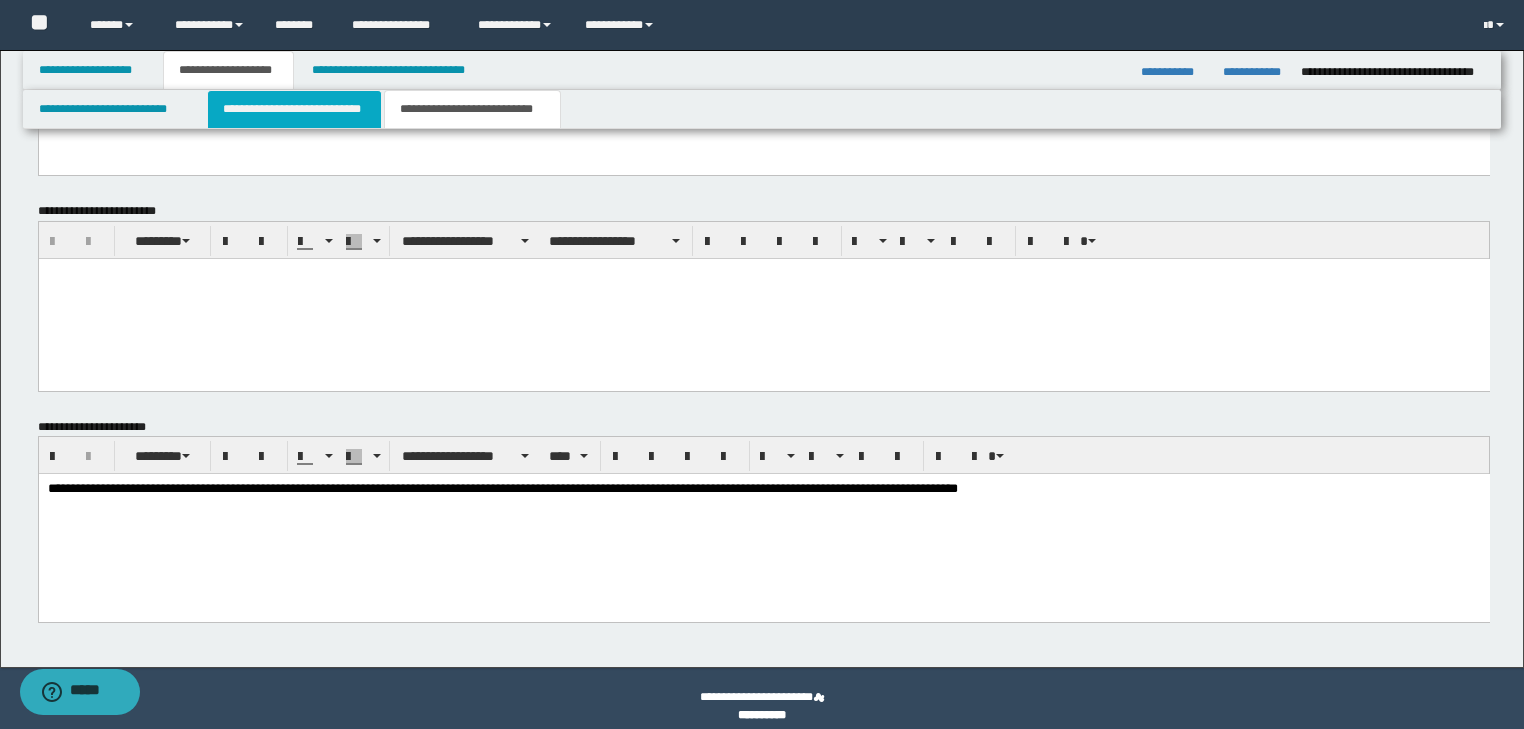 click on "**********" at bounding box center (294, 109) 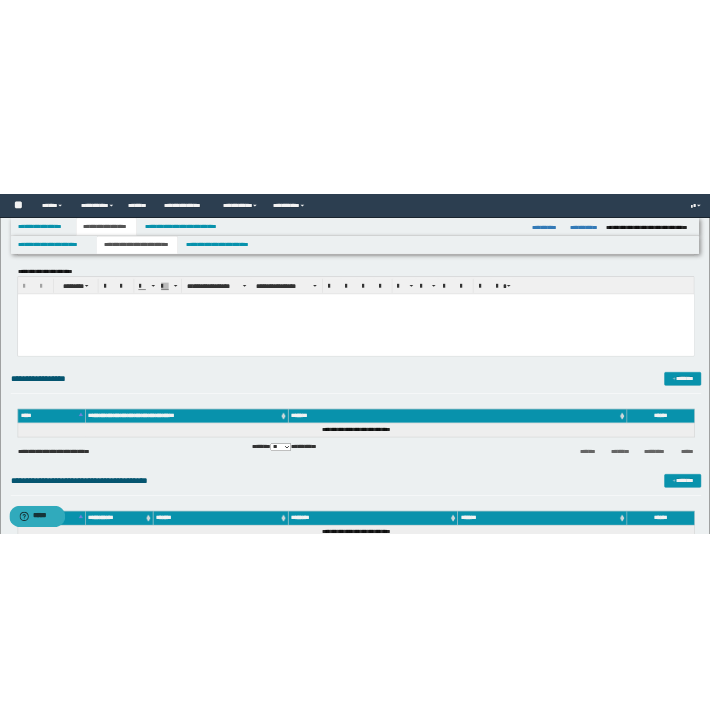 scroll, scrollTop: 400, scrollLeft: 0, axis: vertical 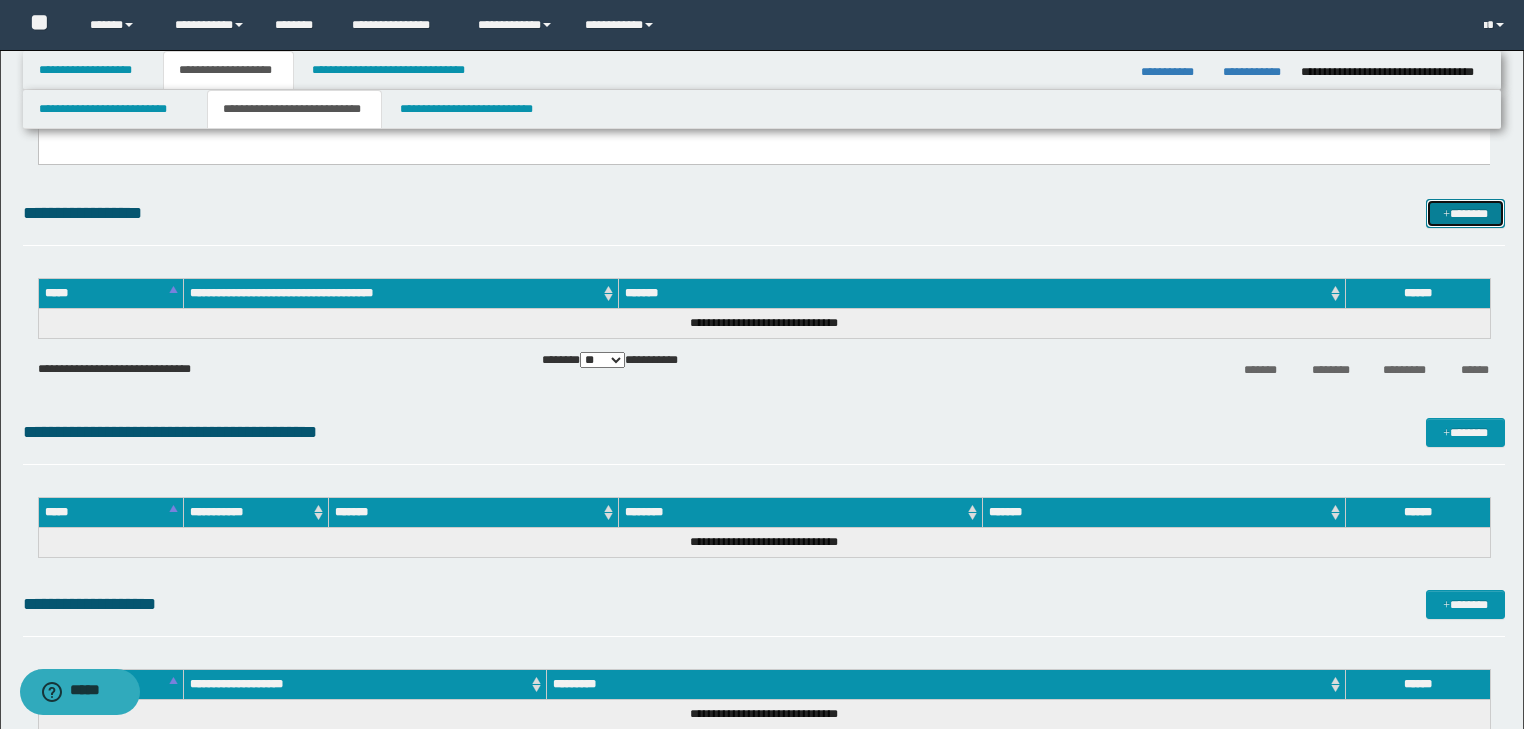 click on "*******" at bounding box center [1465, 214] 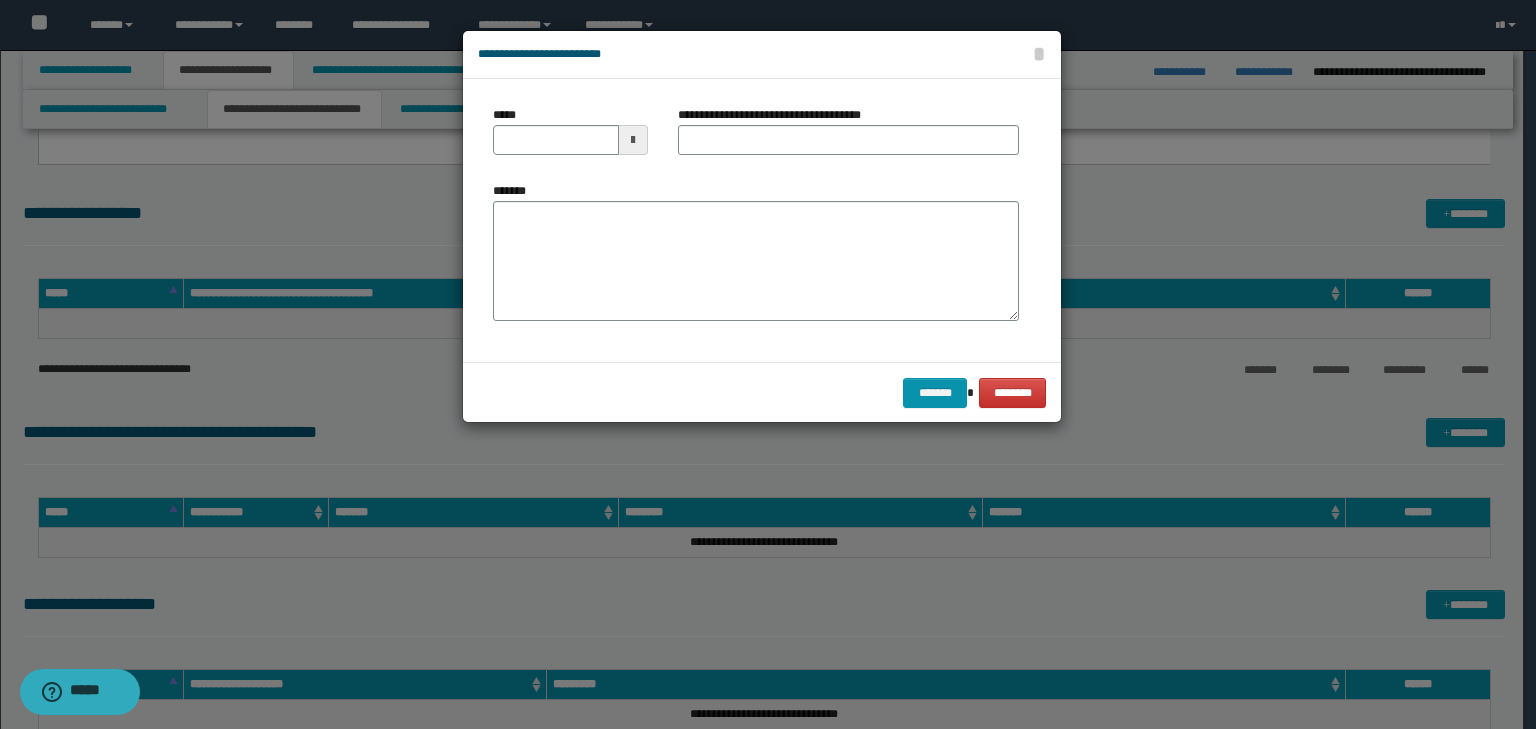 type 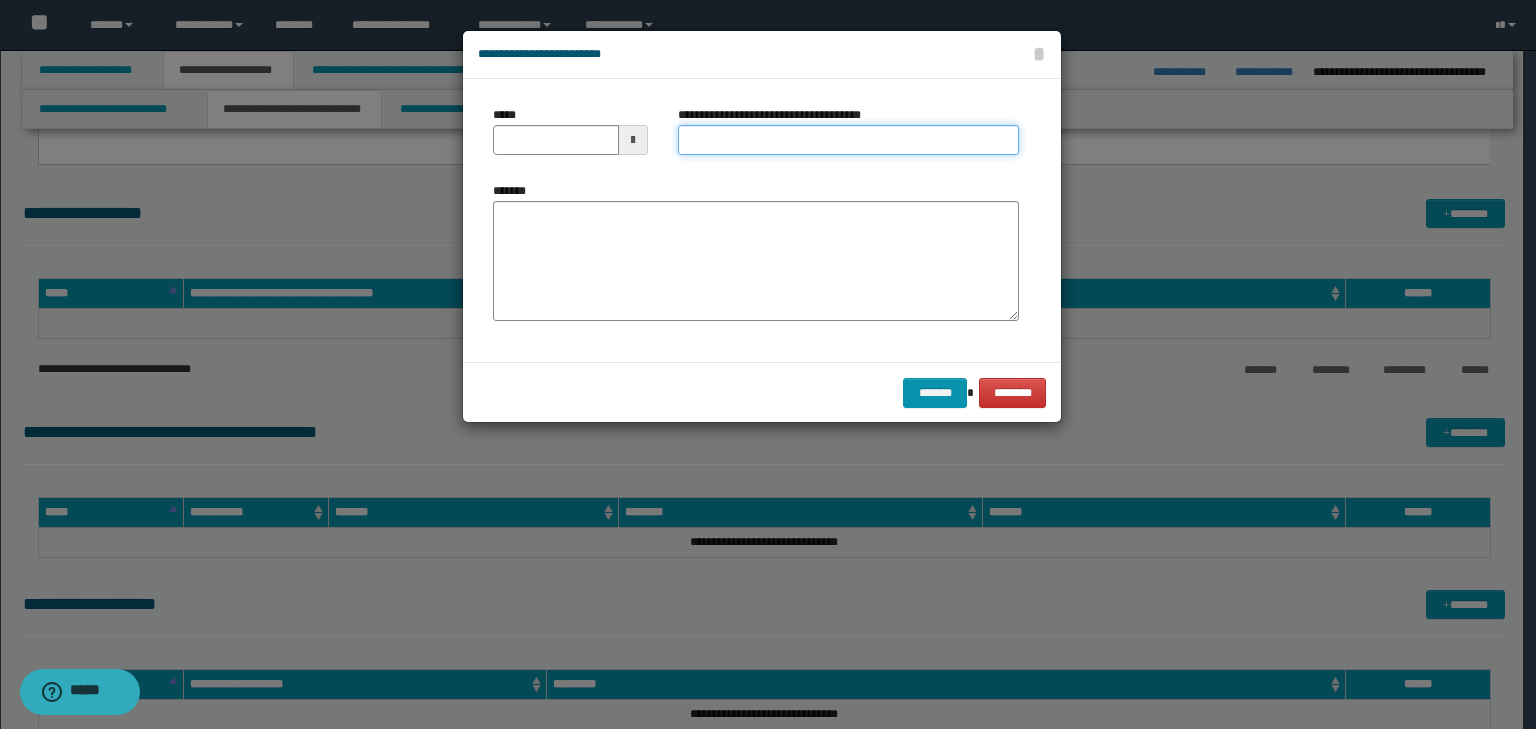 click on "**********" at bounding box center [848, 140] 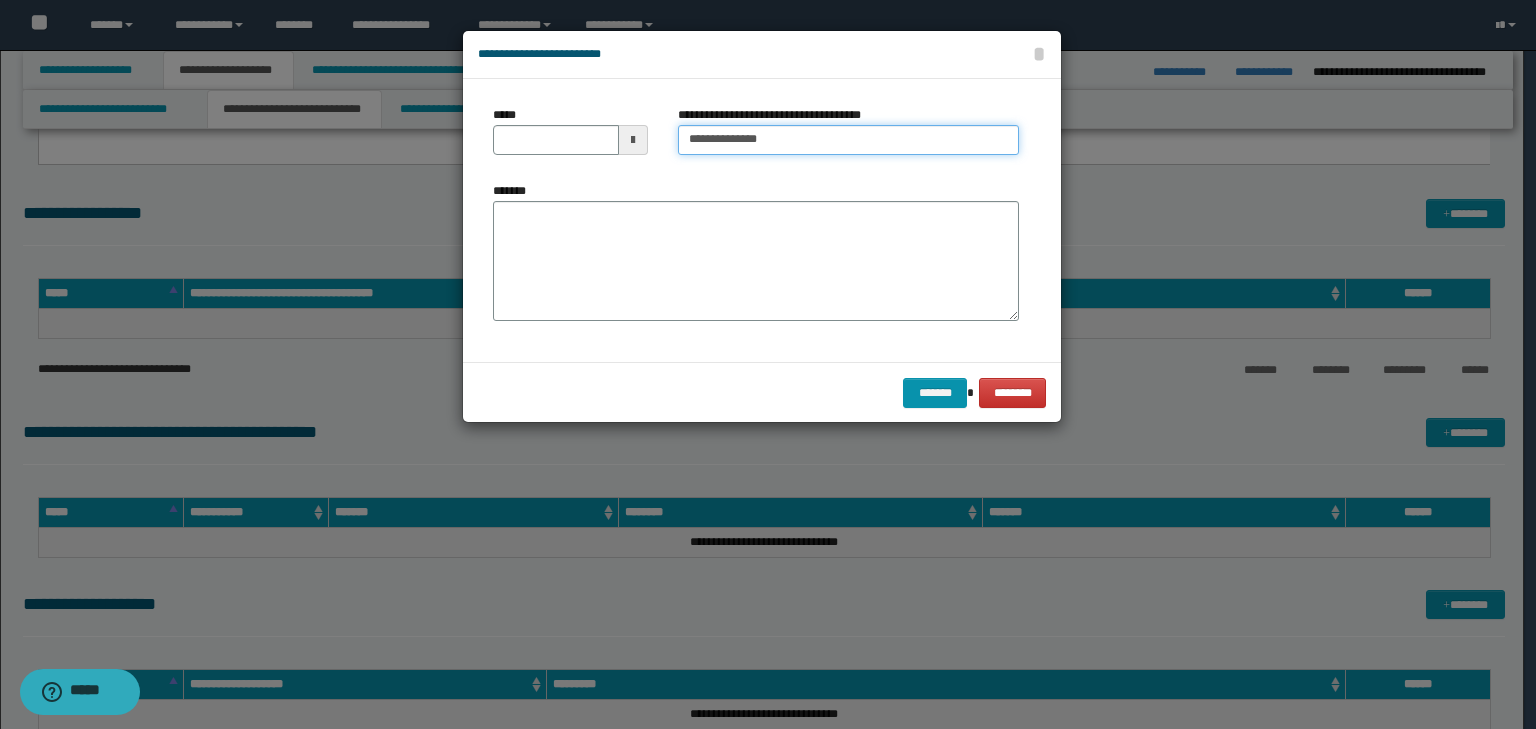 click on "**********" at bounding box center [848, 140] 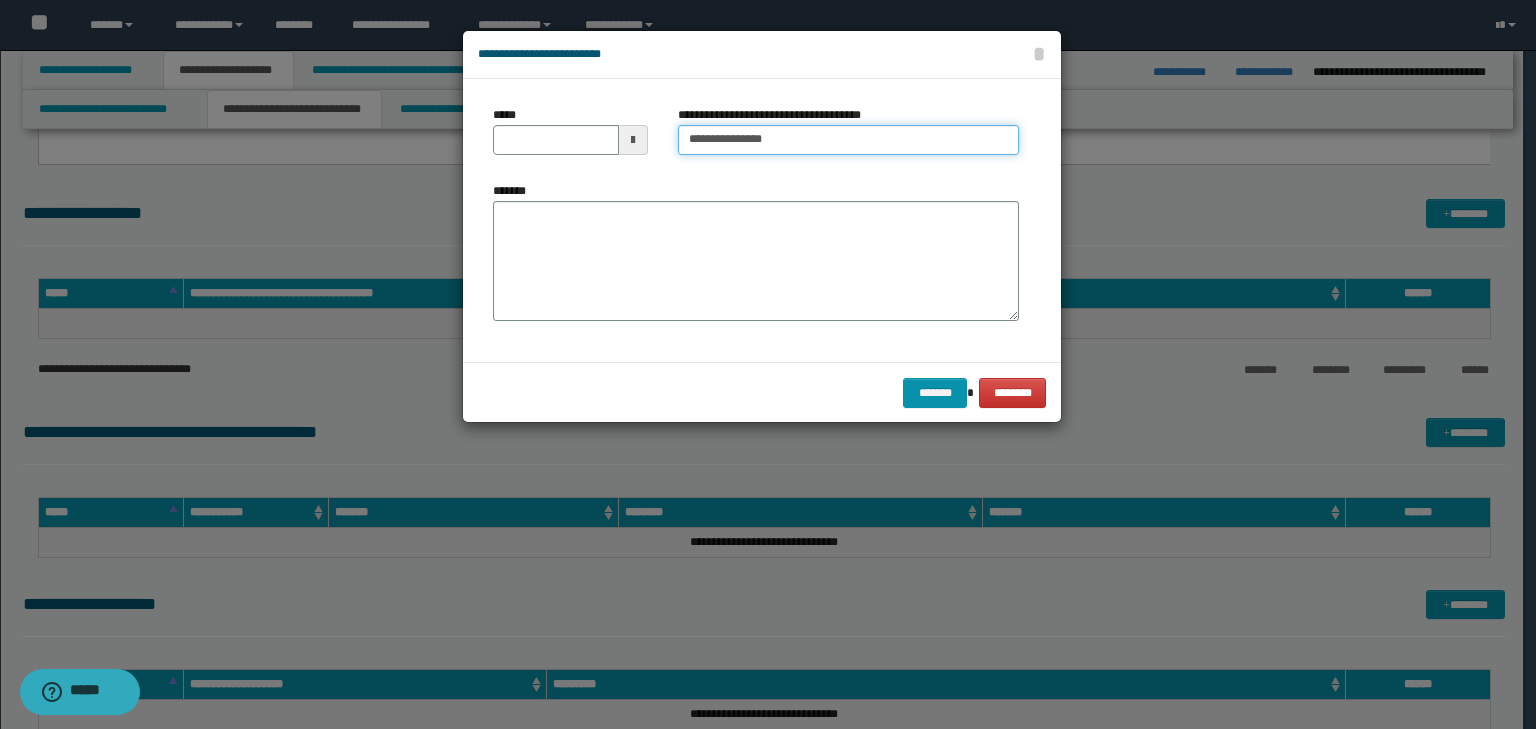 click on "**********" at bounding box center [848, 140] 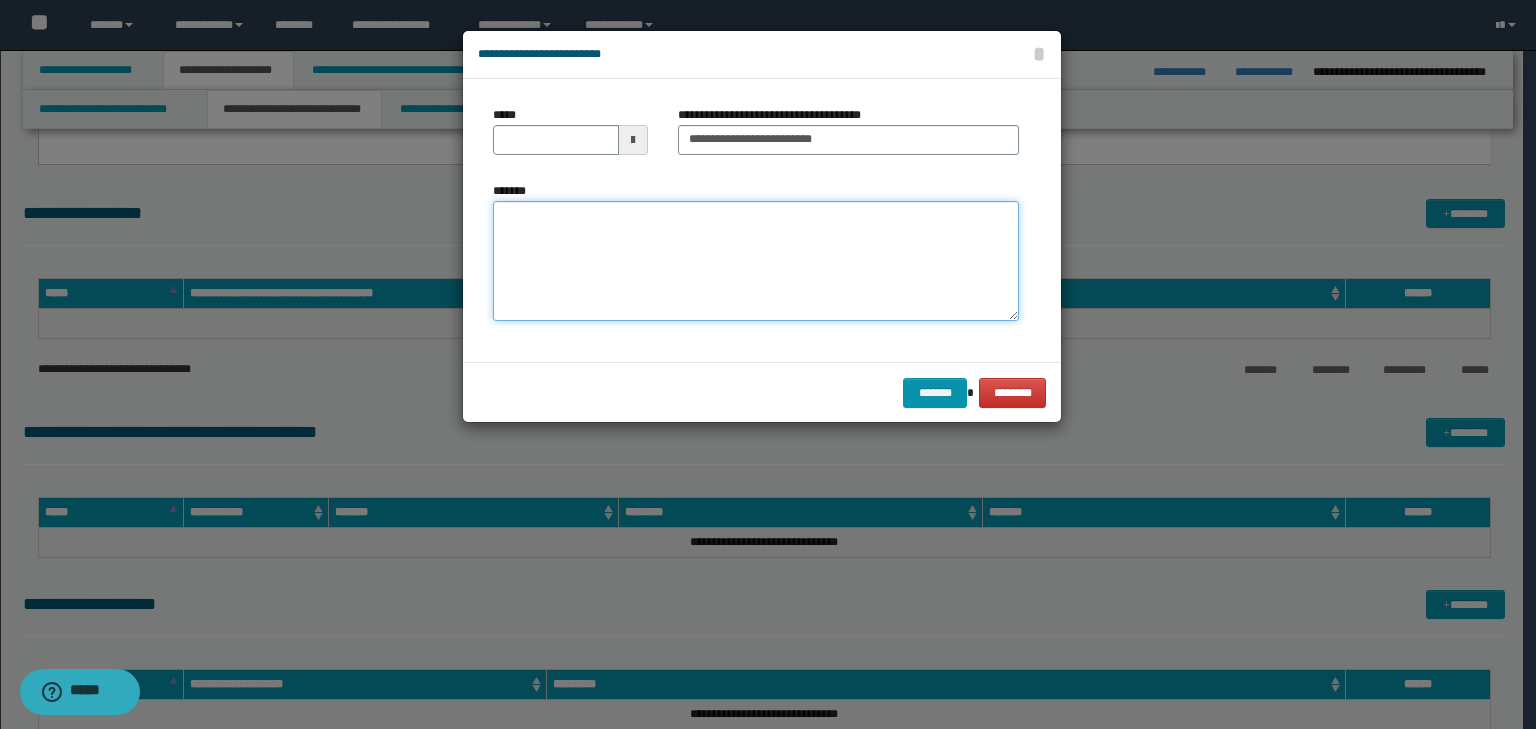 click on "*******" at bounding box center [756, 261] 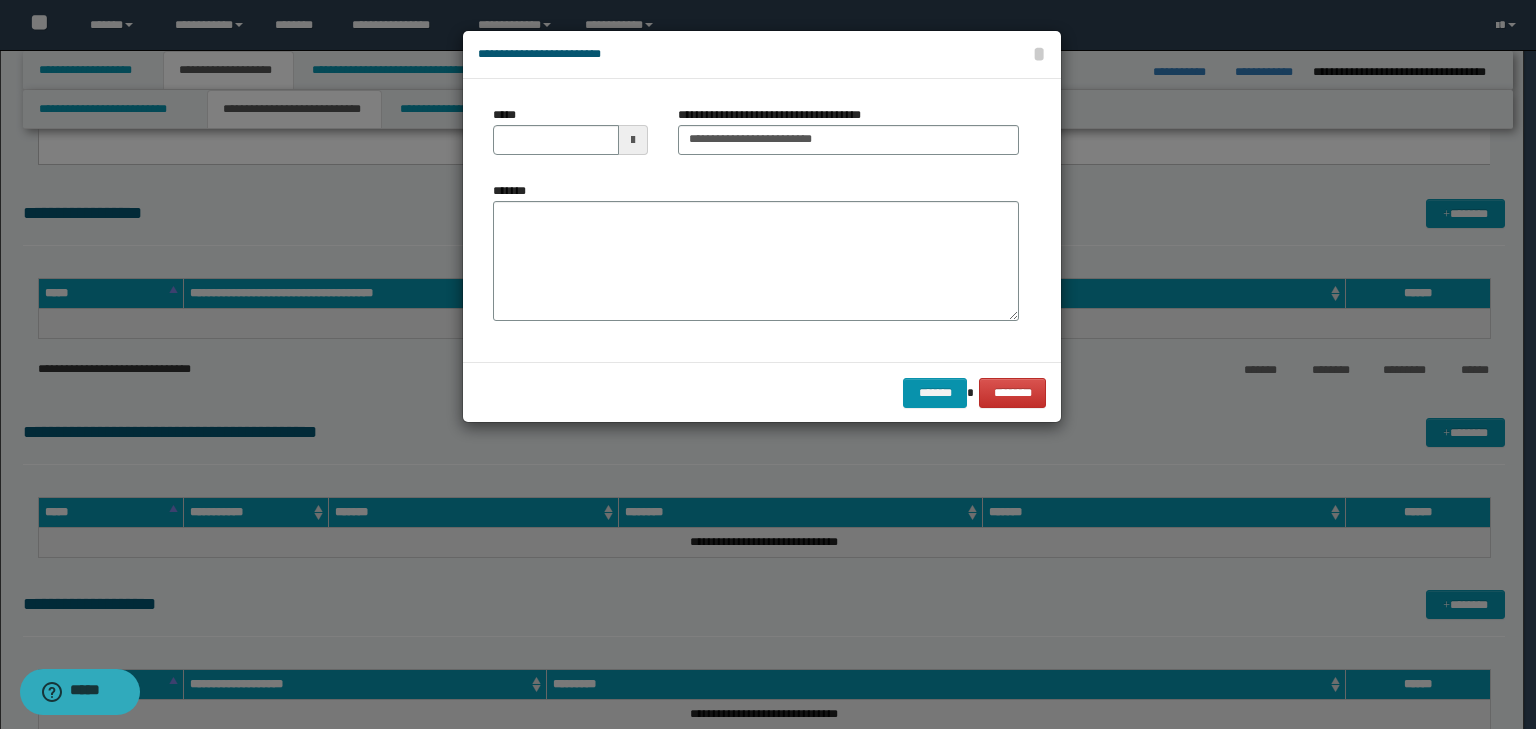 click at bounding box center [768, 364] 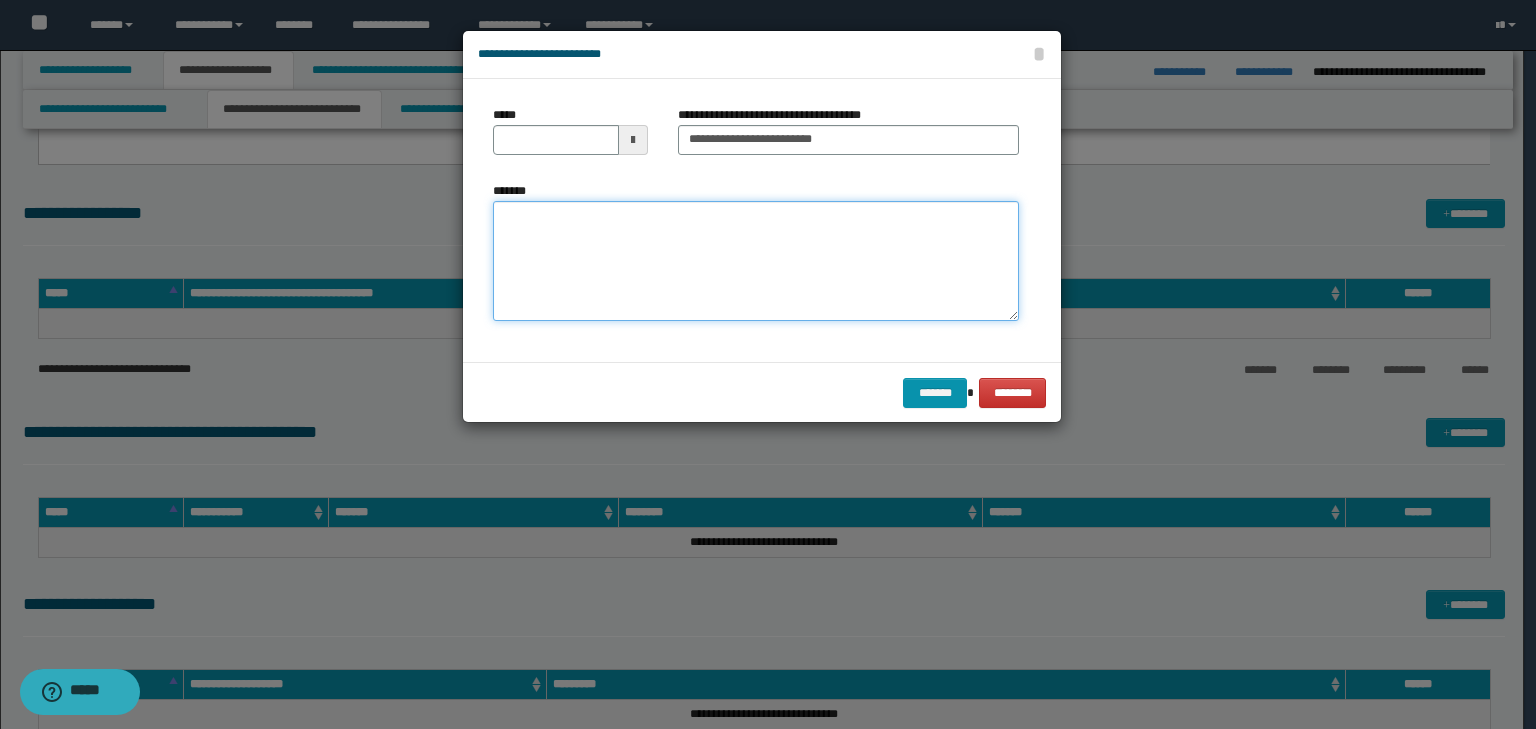 click on "*******" at bounding box center [756, 261] 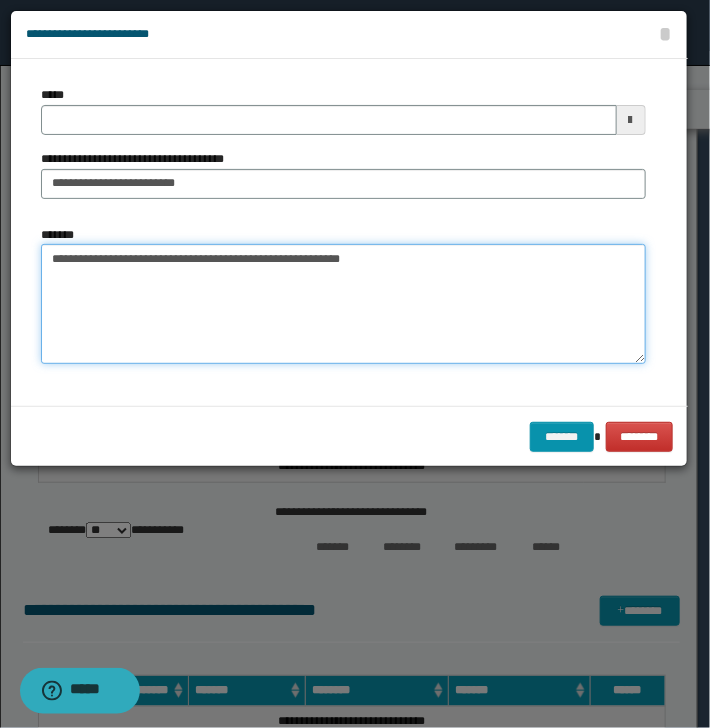 type on "**********" 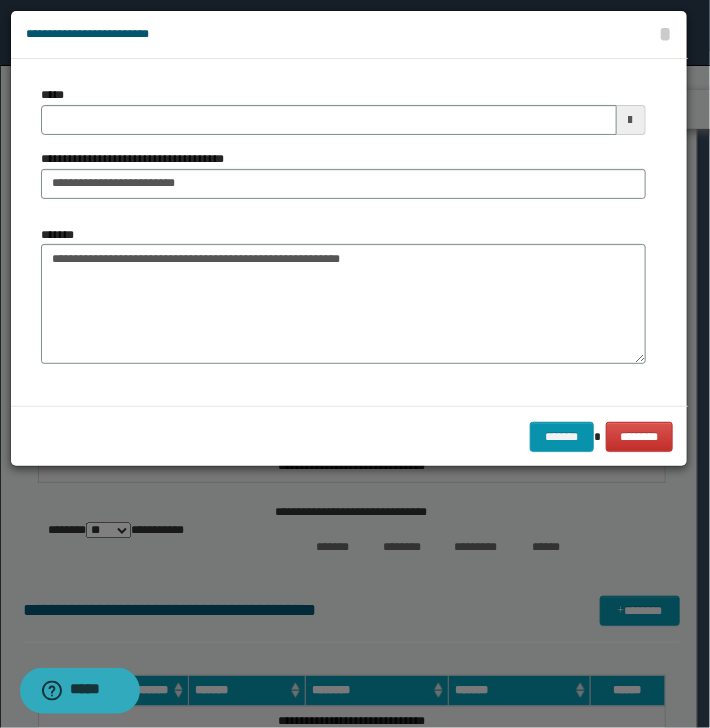 click on "**********" at bounding box center [343, 232] 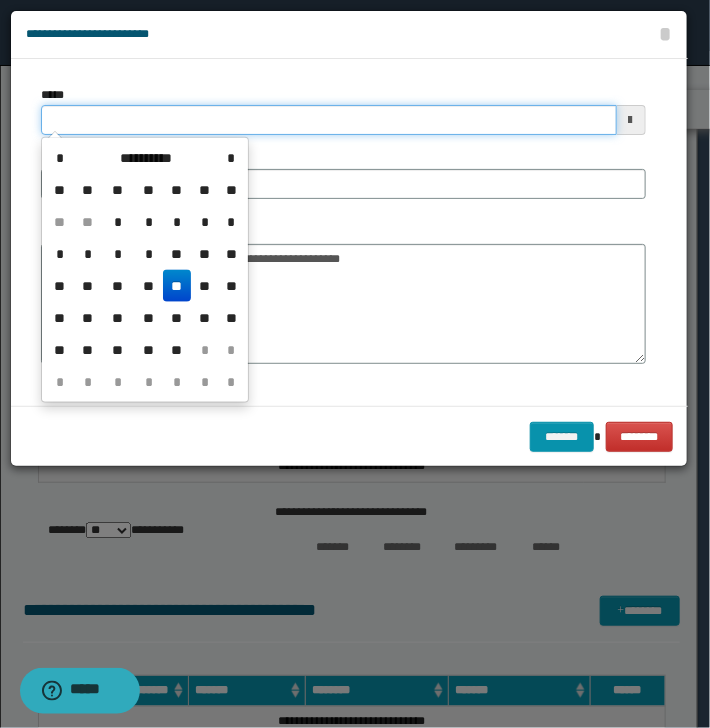 click on "*****" at bounding box center (329, 120) 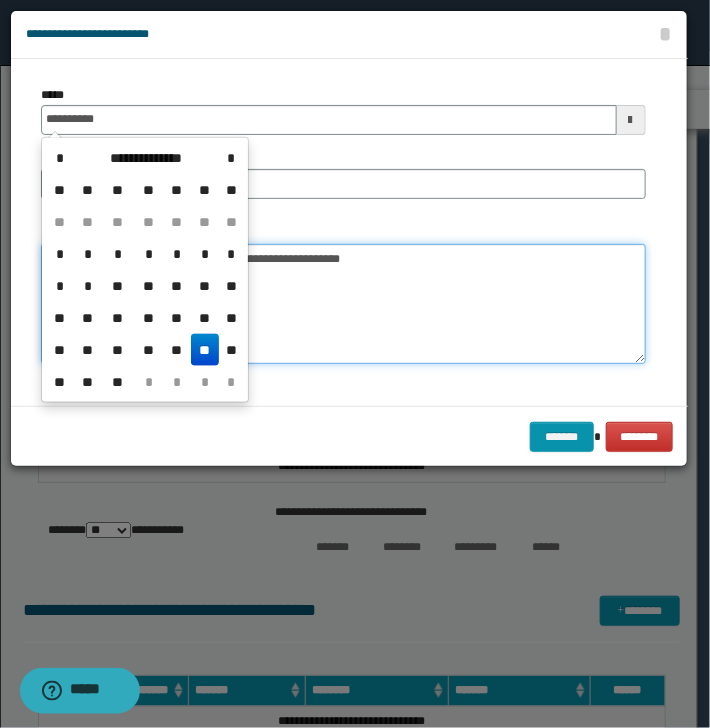 type on "**********" 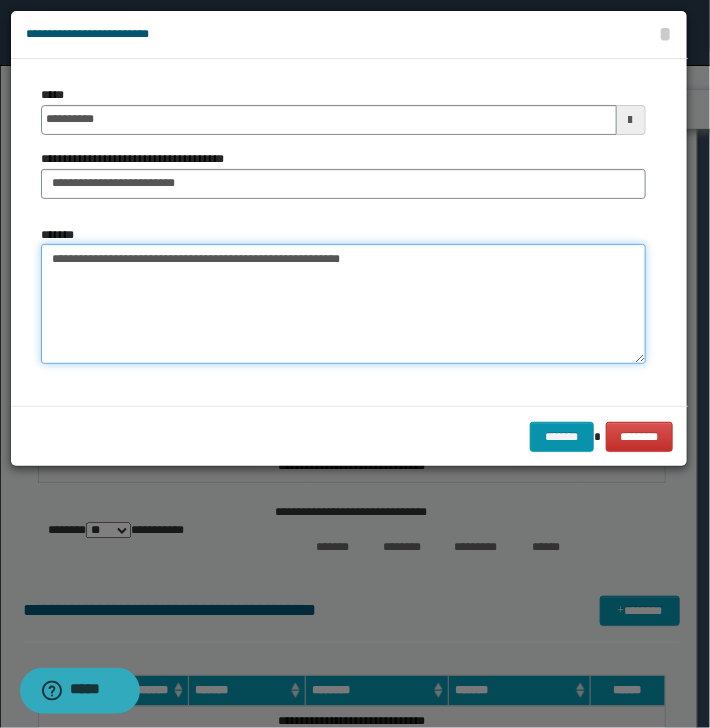 click on "**********" at bounding box center [343, 304] 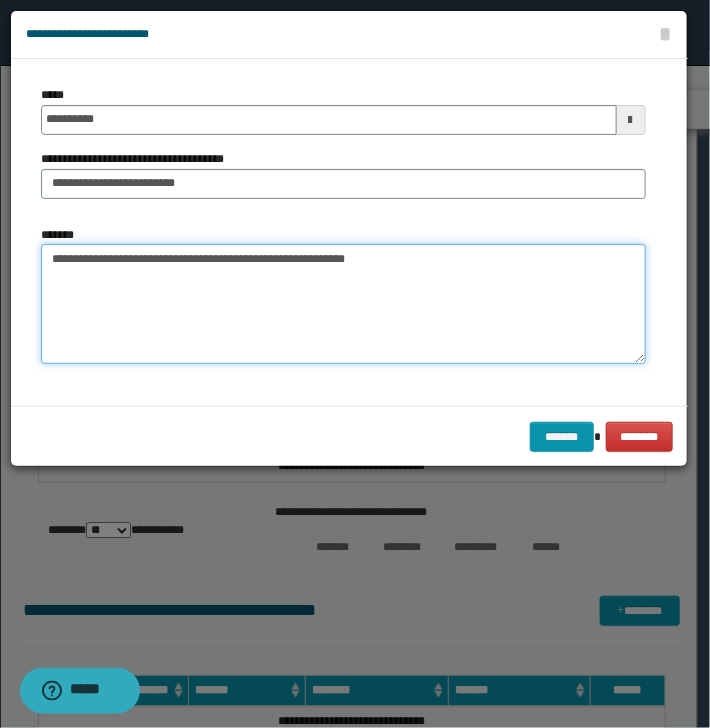 paste on "*******" 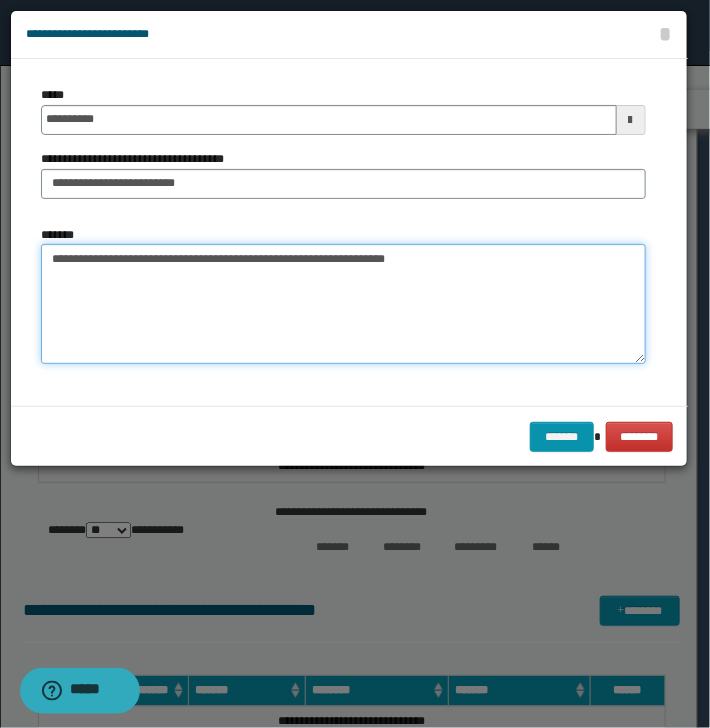 click on "**********" at bounding box center (343, 304) 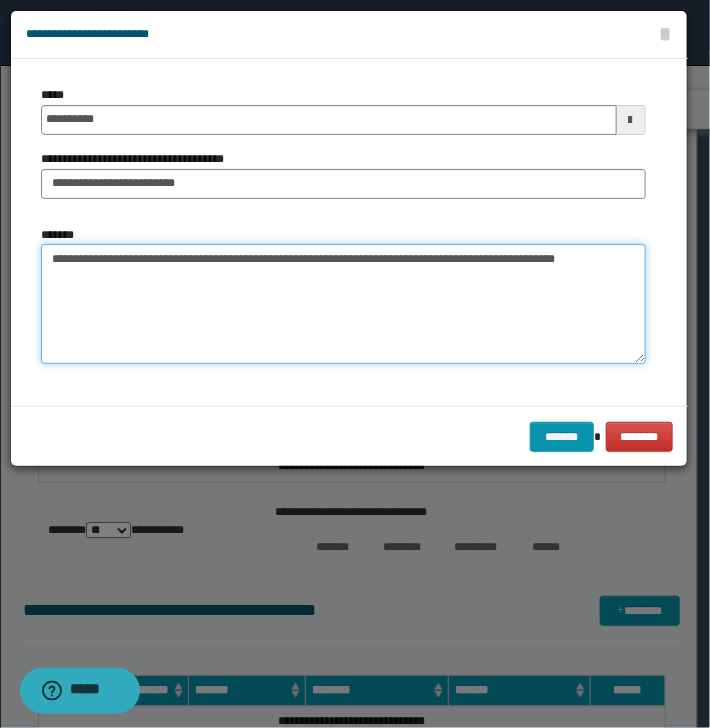 click on "**********" at bounding box center [343, 304] 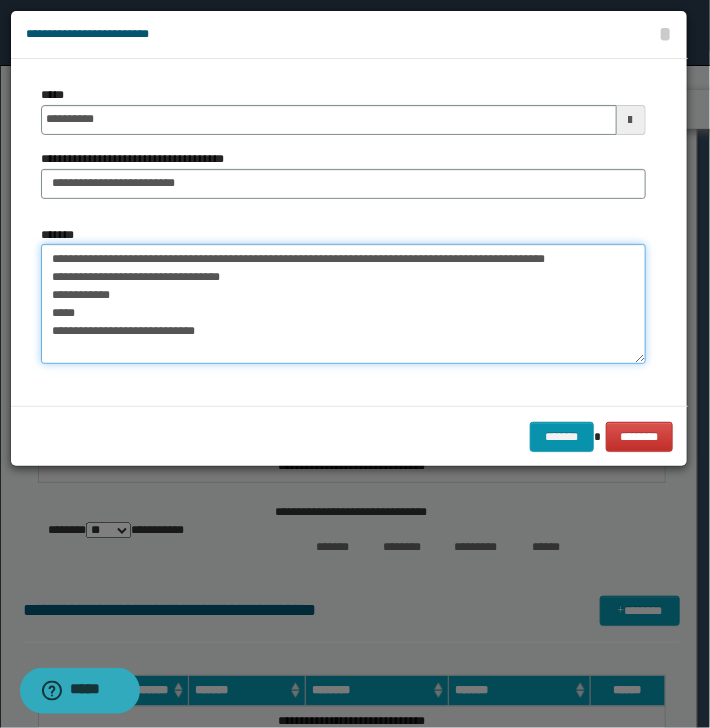 click on "**********" at bounding box center [343, 304] 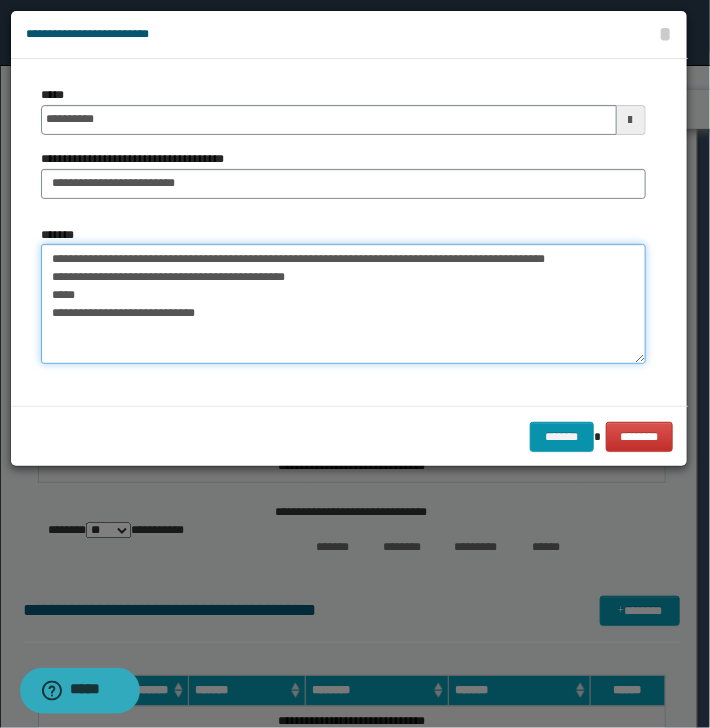 click on "**********" at bounding box center (343, 304) 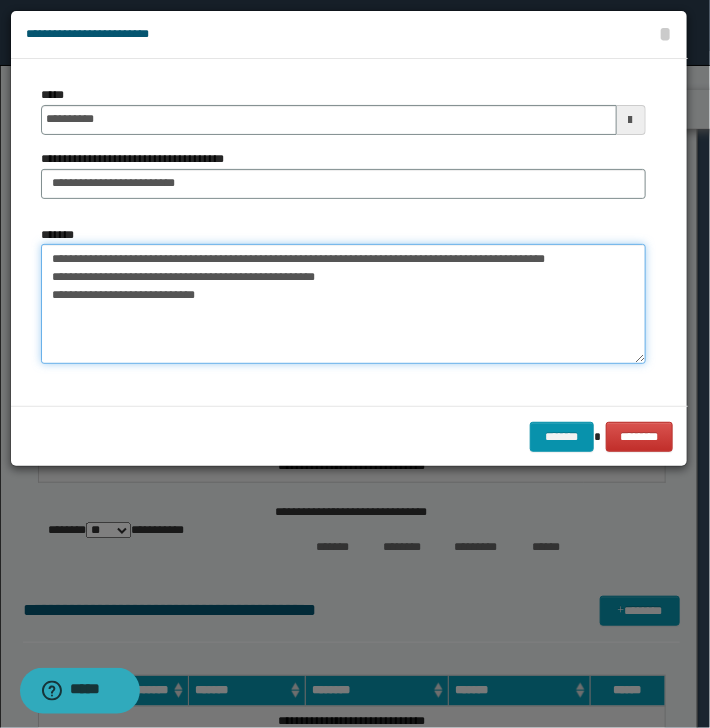 drag, startPoint x: 79, startPoint y: 296, endPoint x: 52, endPoint y: 295, distance: 27.018513 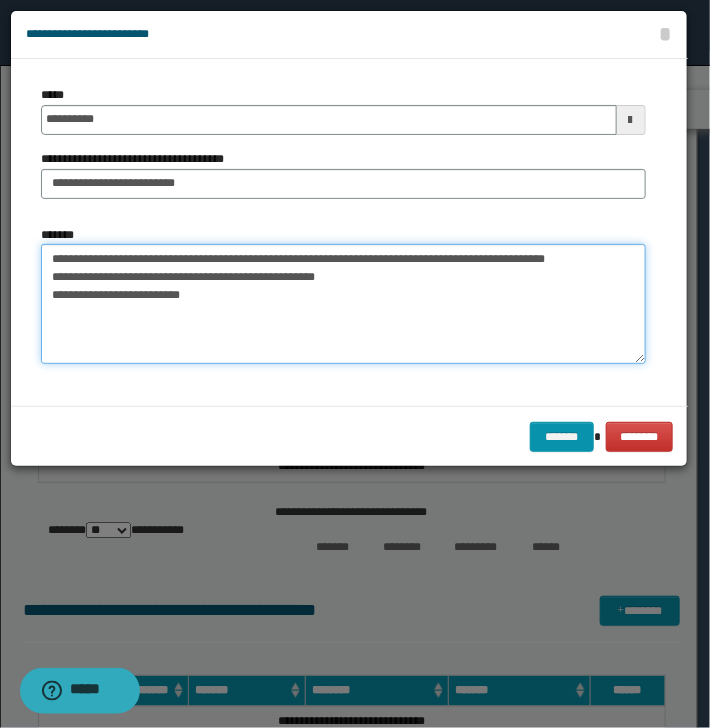 drag, startPoint x: 348, startPoint y: 276, endPoint x: 406, endPoint y: 279, distance: 58.077534 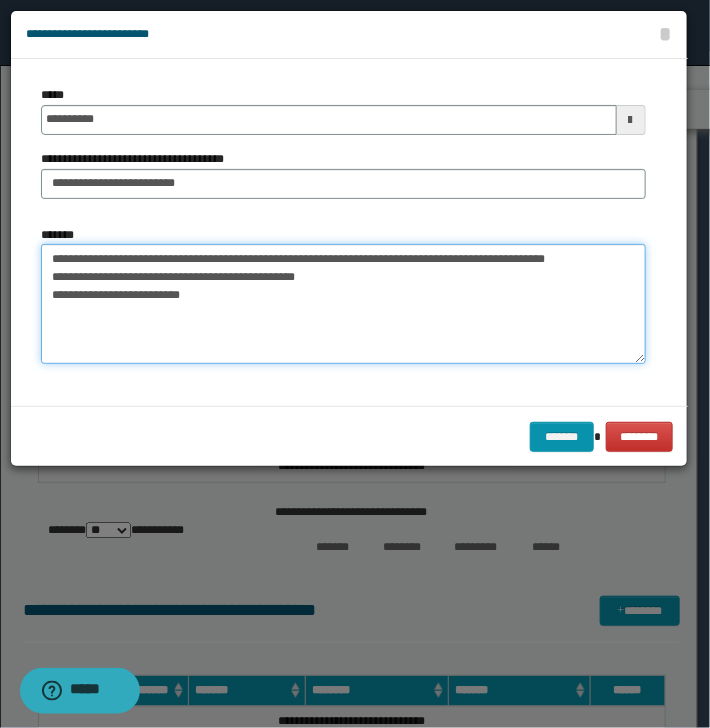 click on "**********" at bounding box center [343, 304] 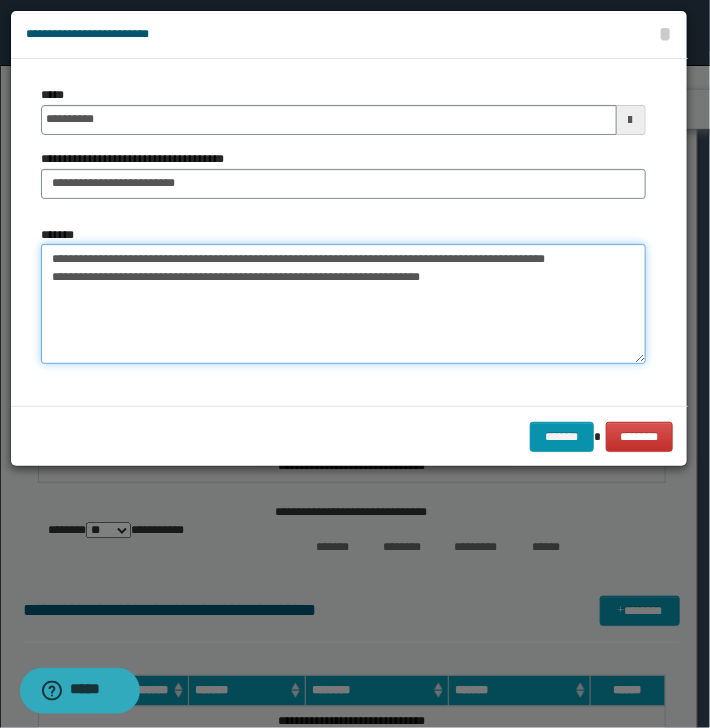 click on "**********" at bounding box center [343, 304] 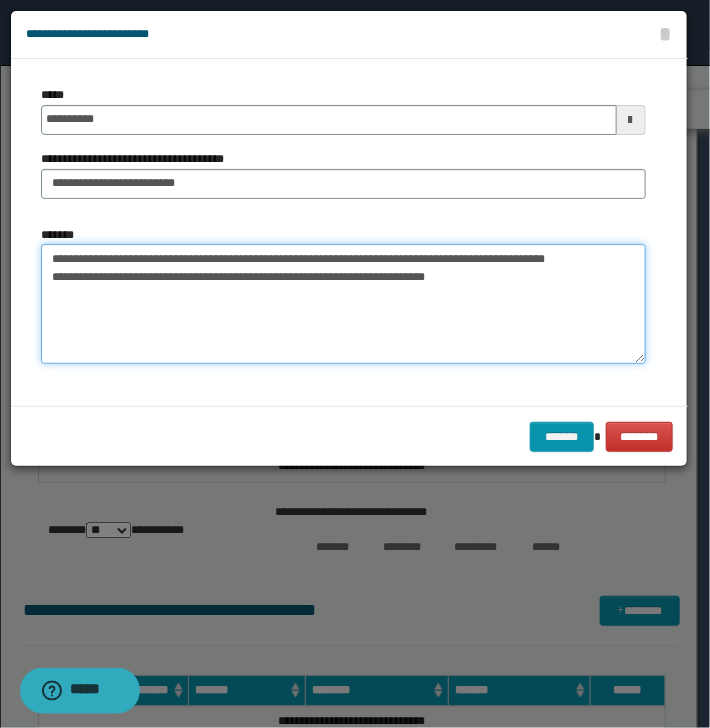 click on "**********" at bounding box center (343, 304) 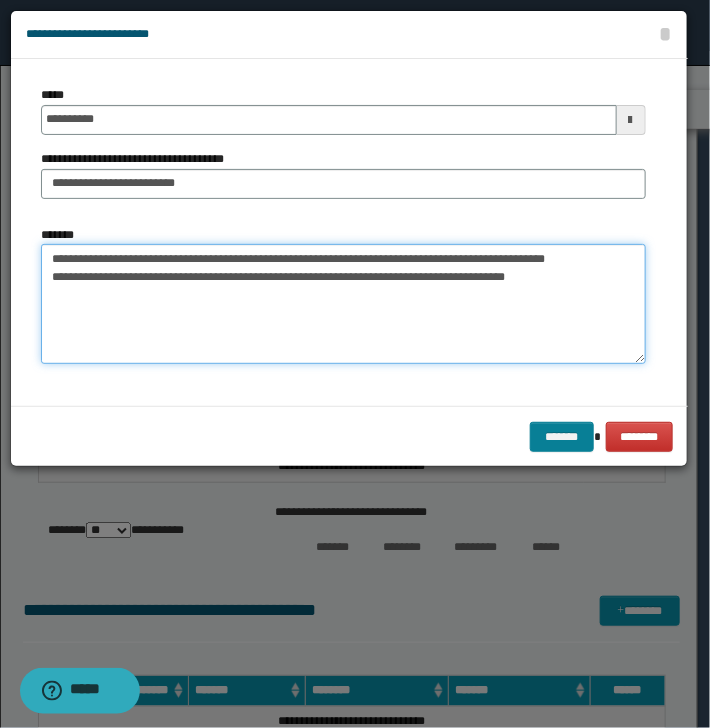 type on "**********" 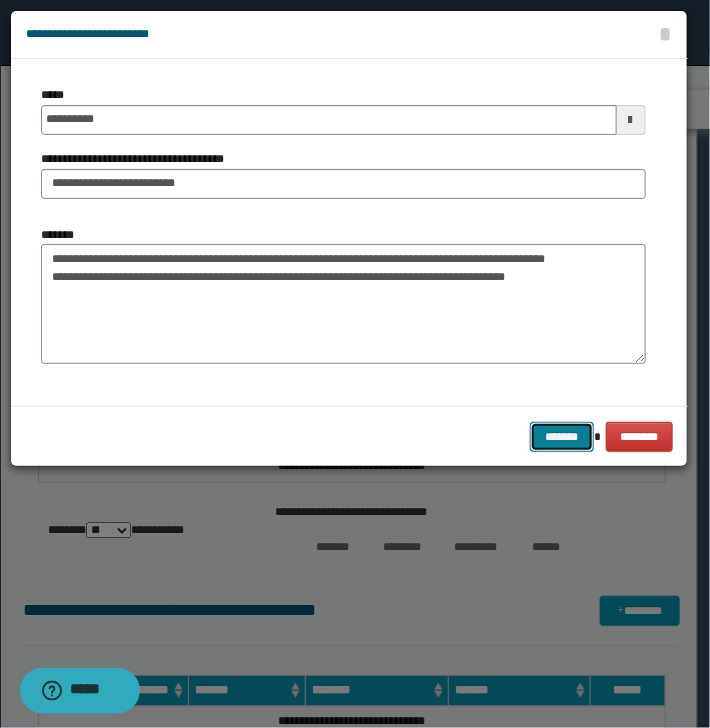 click on "*******" at bounding box center [562, 437] 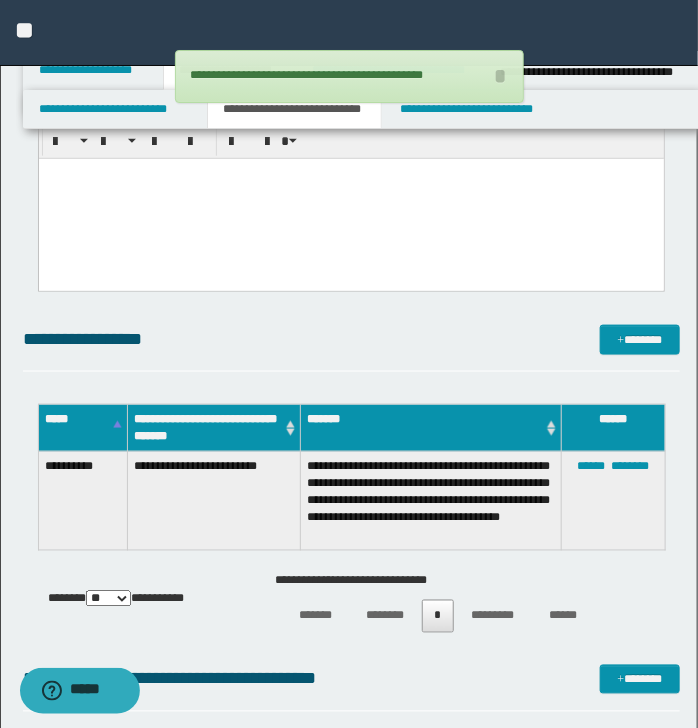 click on "**********" at bounding box center [349, 76] 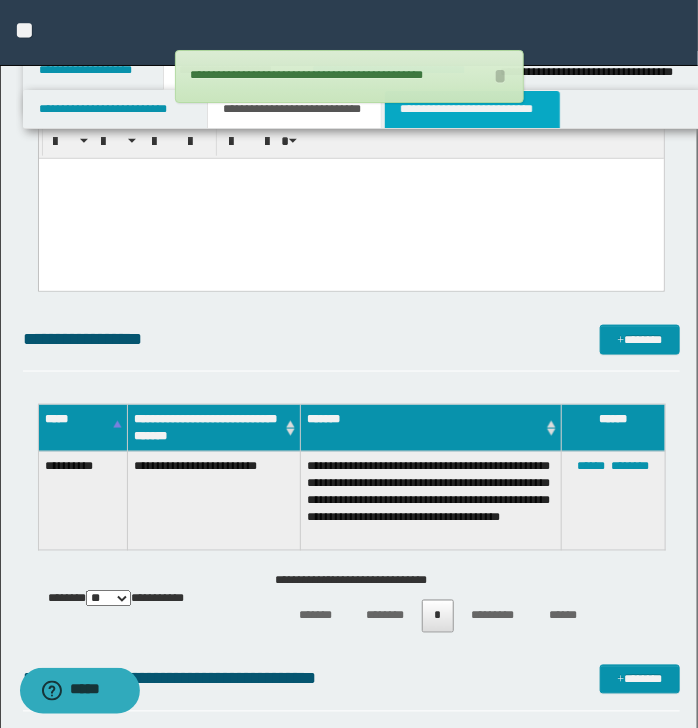 click on "**********" at bounding box center [472, 109] 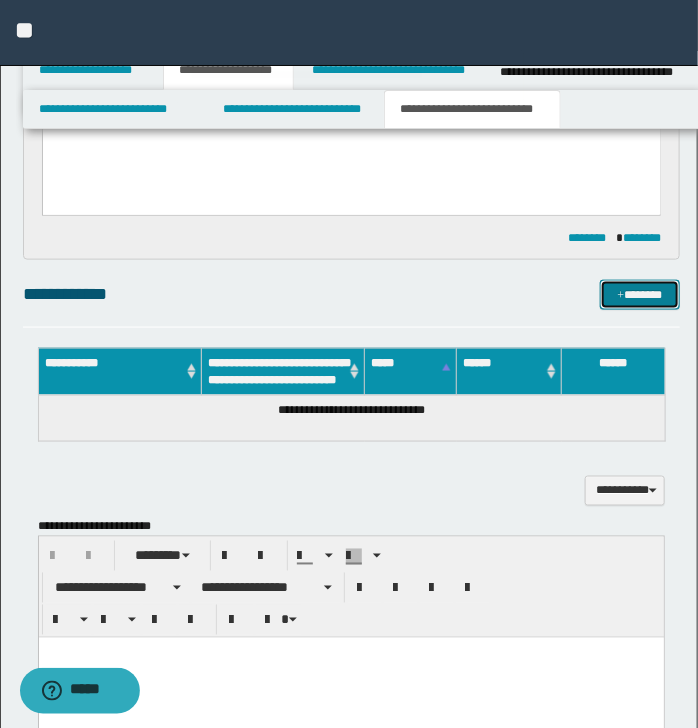 click on "*******" at bounding box center (639, 295) 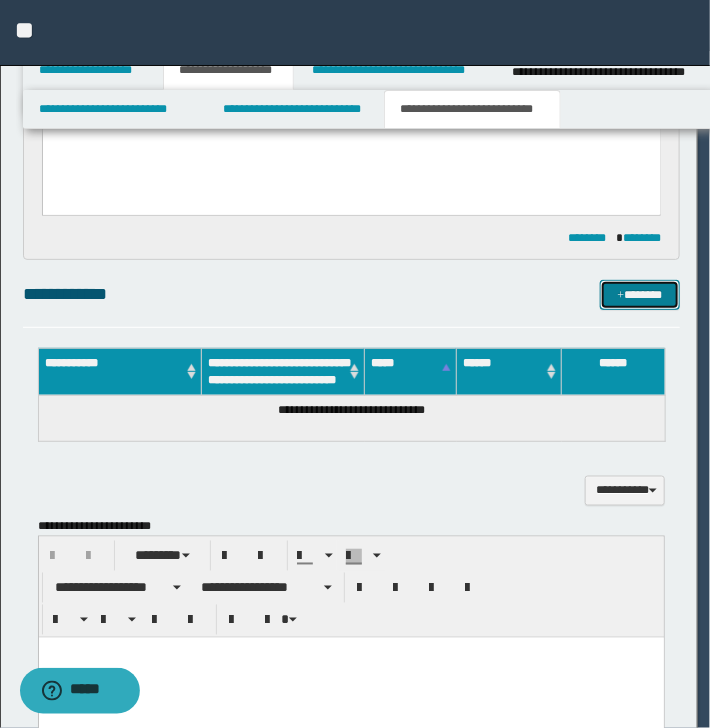 type 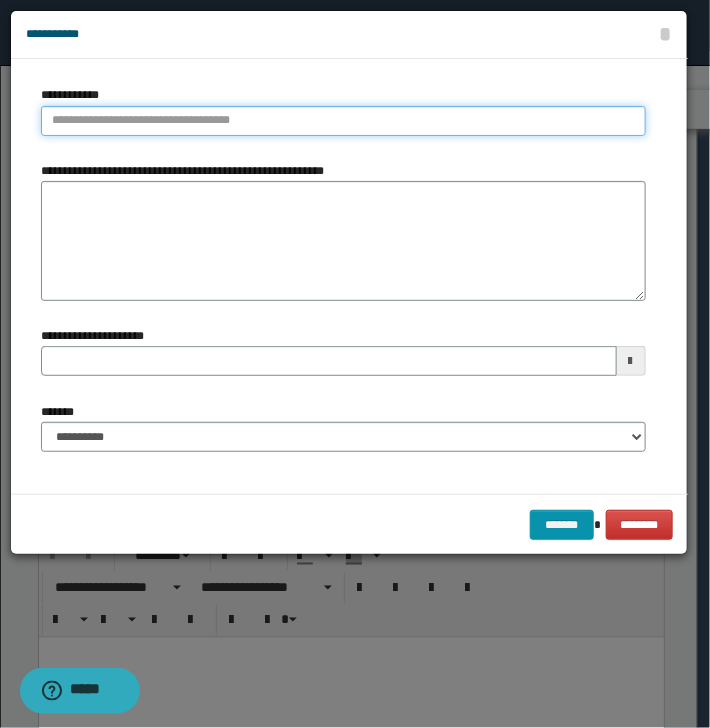 click on "**********" at bounding box center (343, 121) 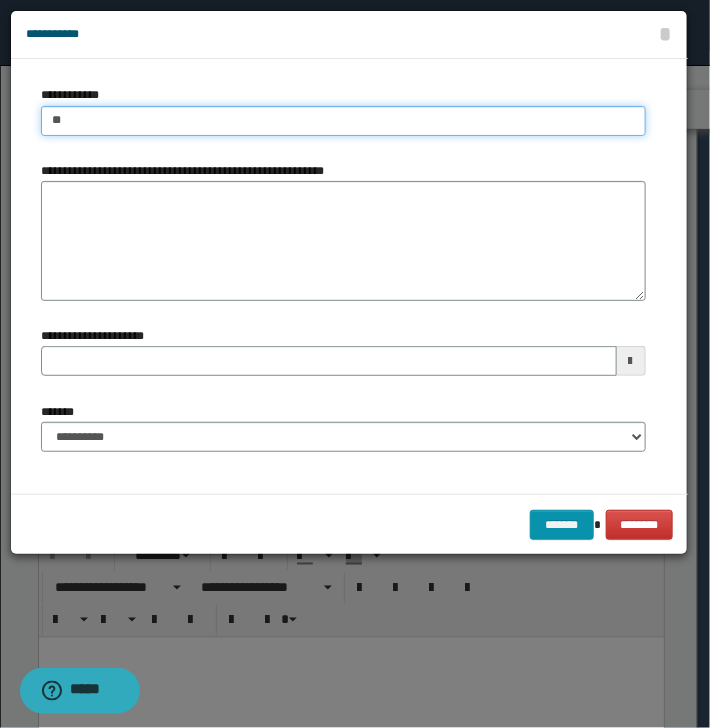 type on "***" 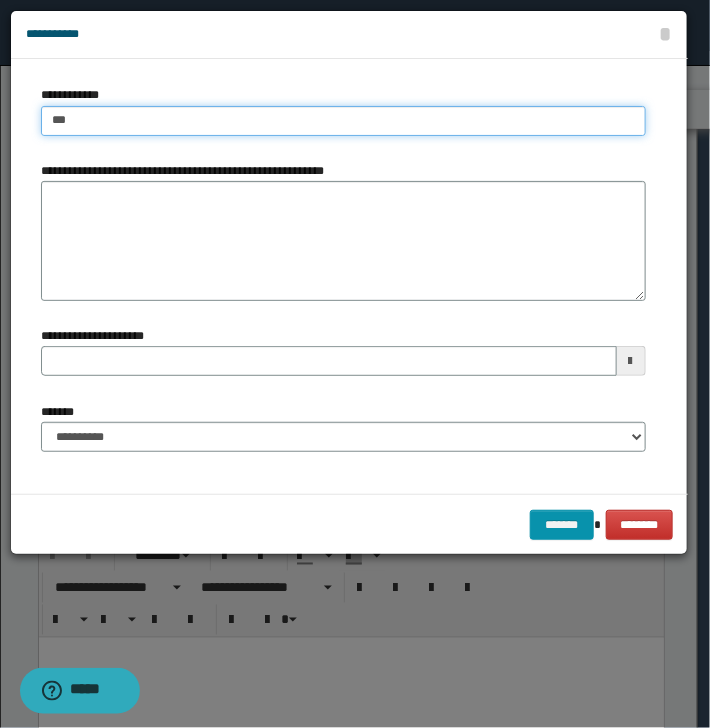 type on "***" 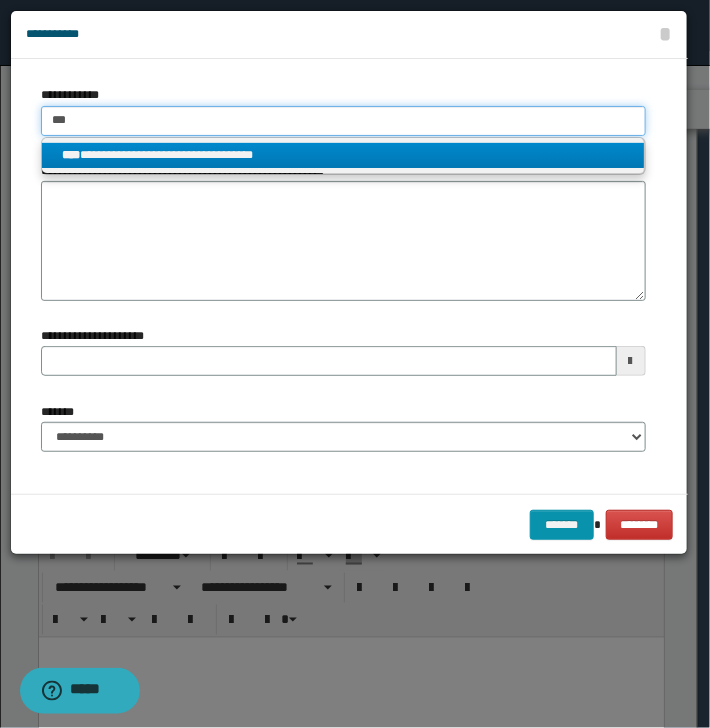 type on "***" 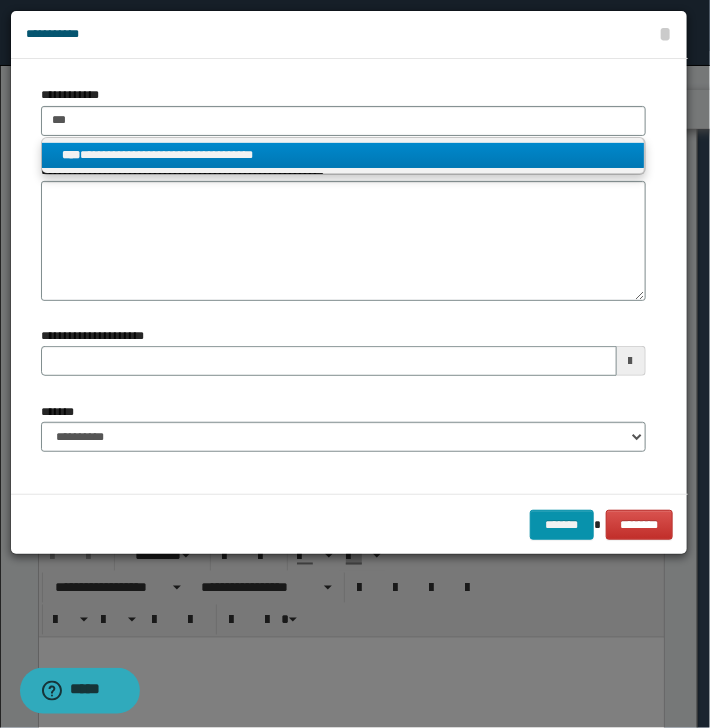 drag, startPoint x: 206, startPoint y: 151, endPoint x: 224, endPoint y: 148, distance: 18.248287 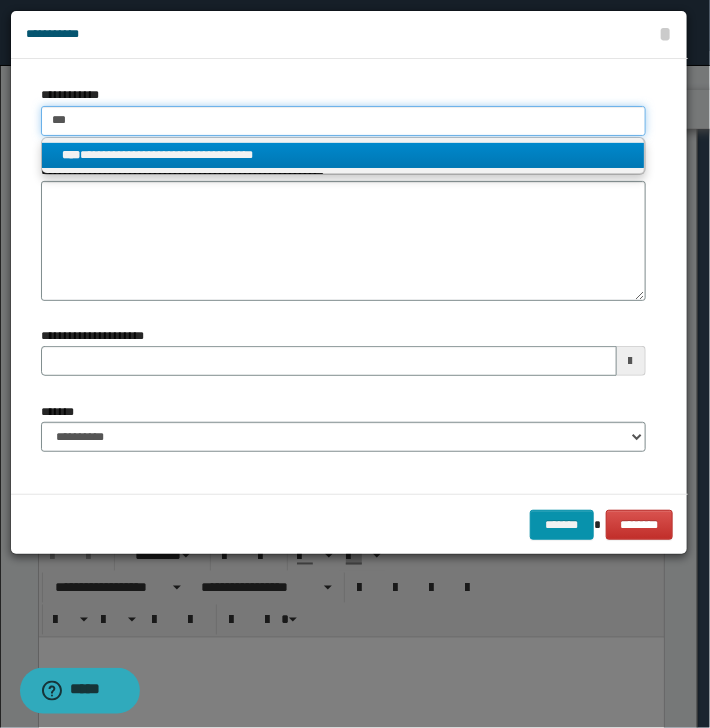 type 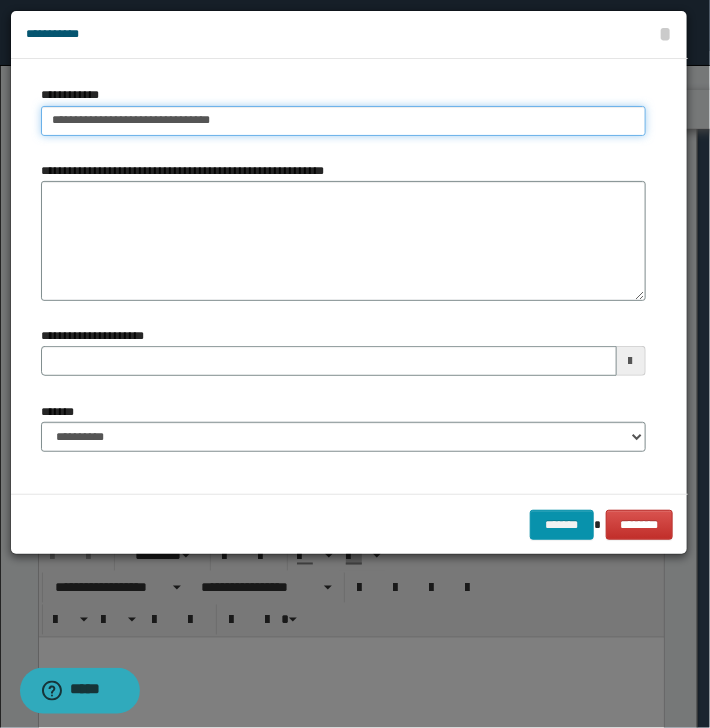type 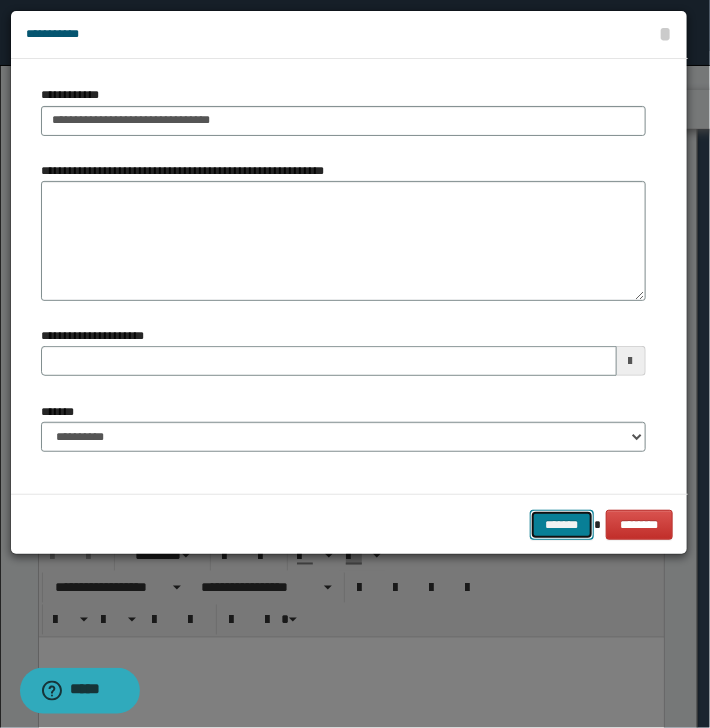 drag, startPoint x: 554, startPoint y: 516, endPoint x: 511, endPoint y: 517, distance: 43.011627 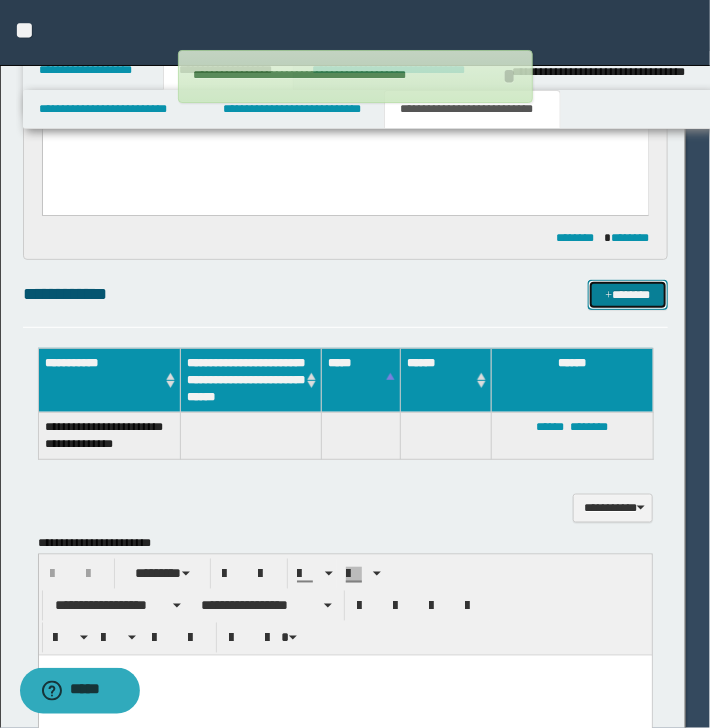 type 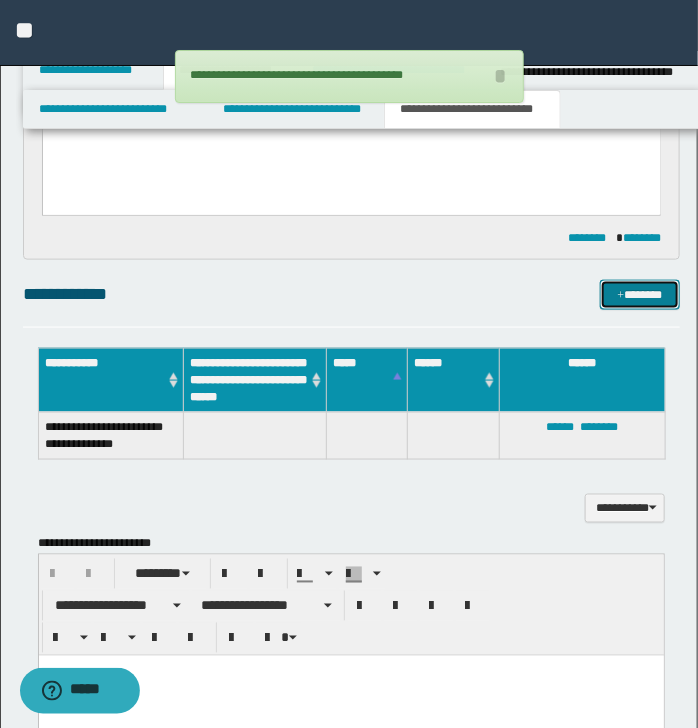 click on "*******" at bounding box center [639, 295] 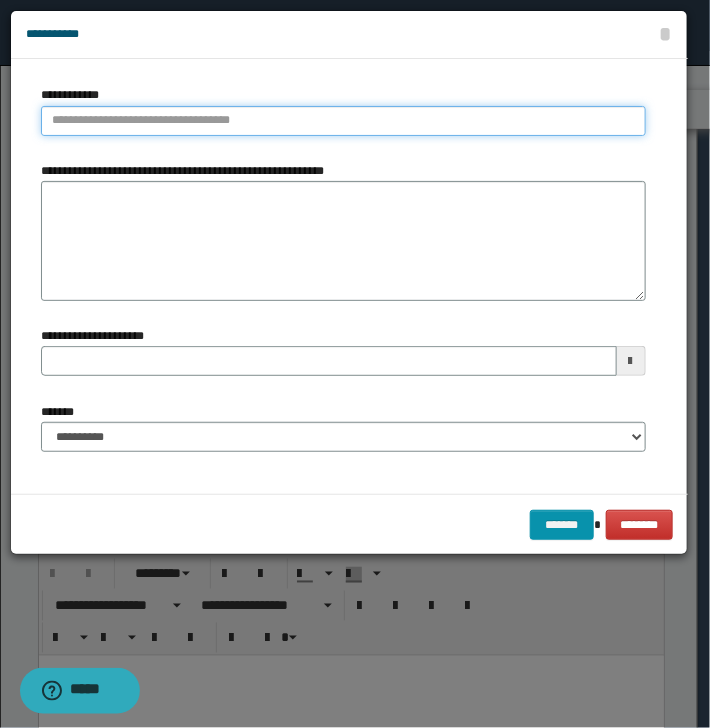 type on "**********" 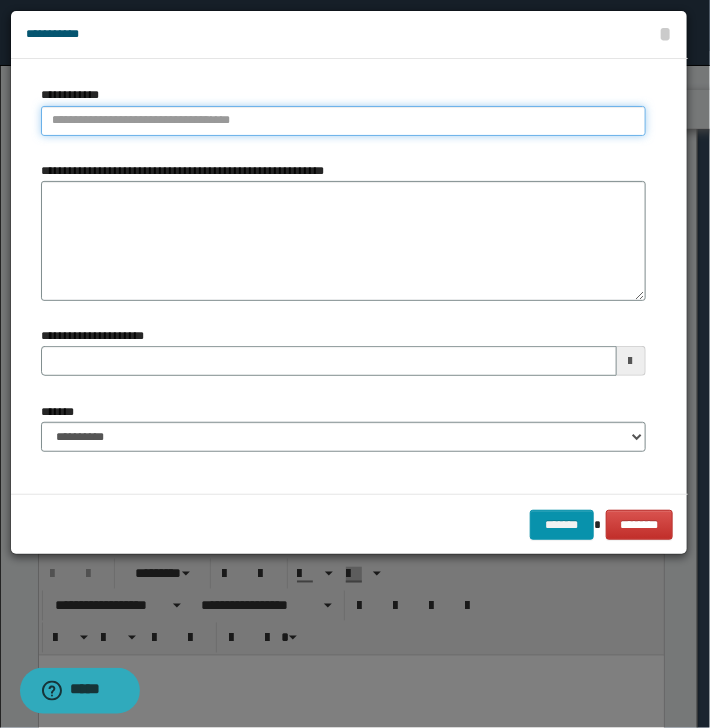 click on "**********" at bounding box center [343, 121] 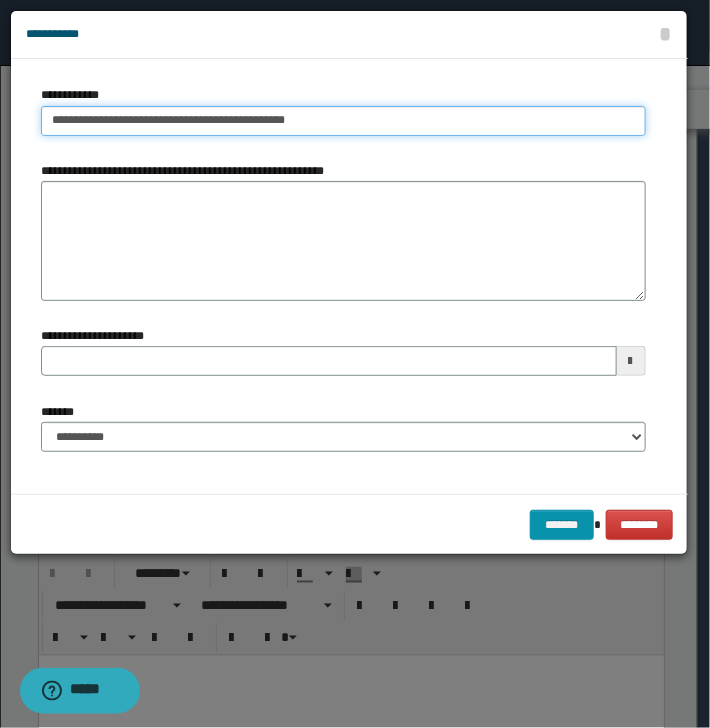 type on "**********" 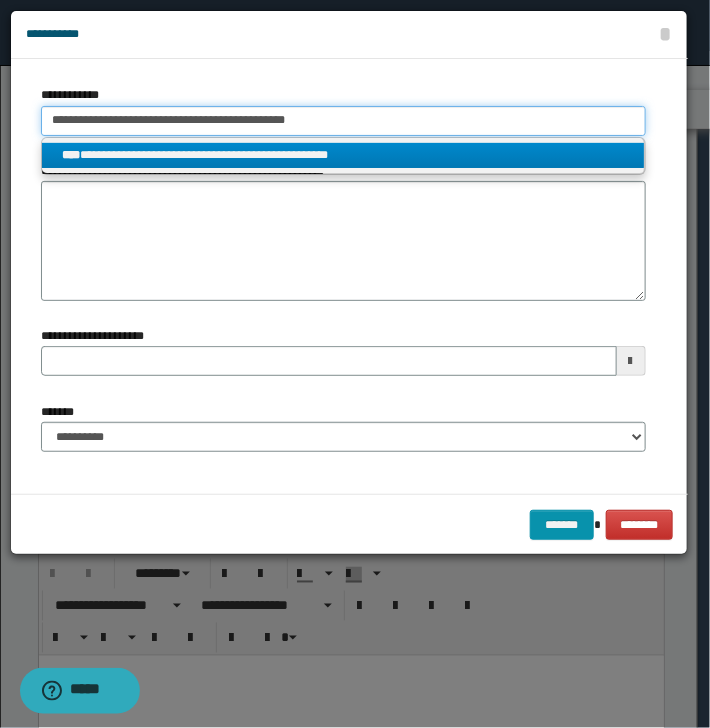 type on "**********" 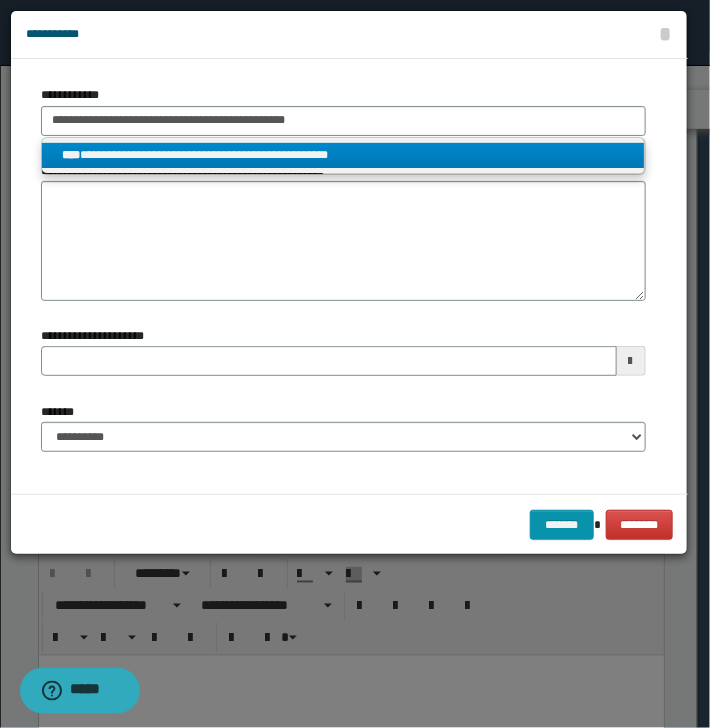 click on "**********" at bounding box center [343, 155] 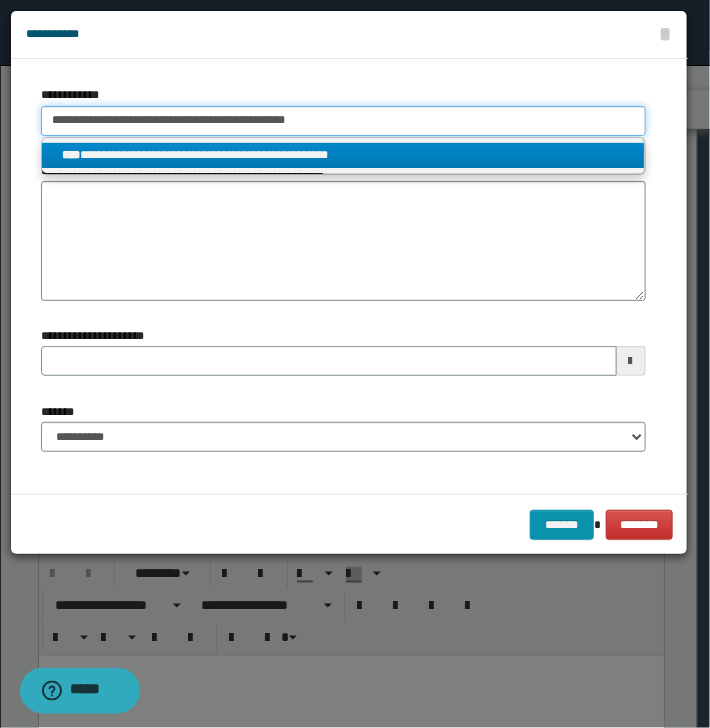 type 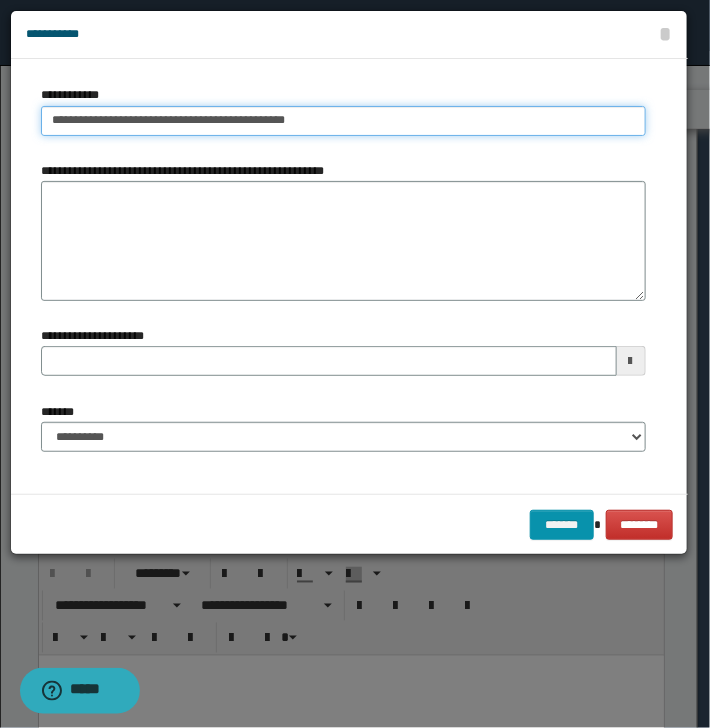 type 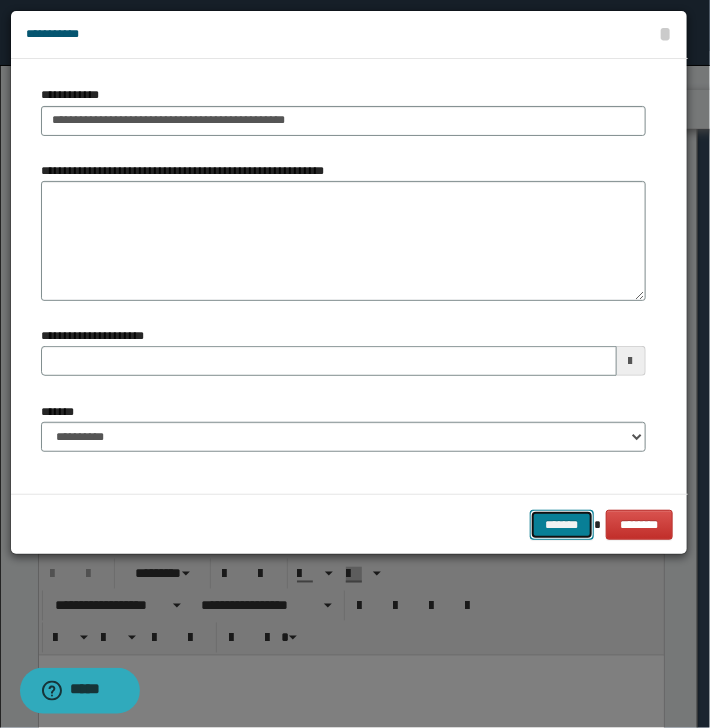 click on "*******" at bounding box center [562, 525] 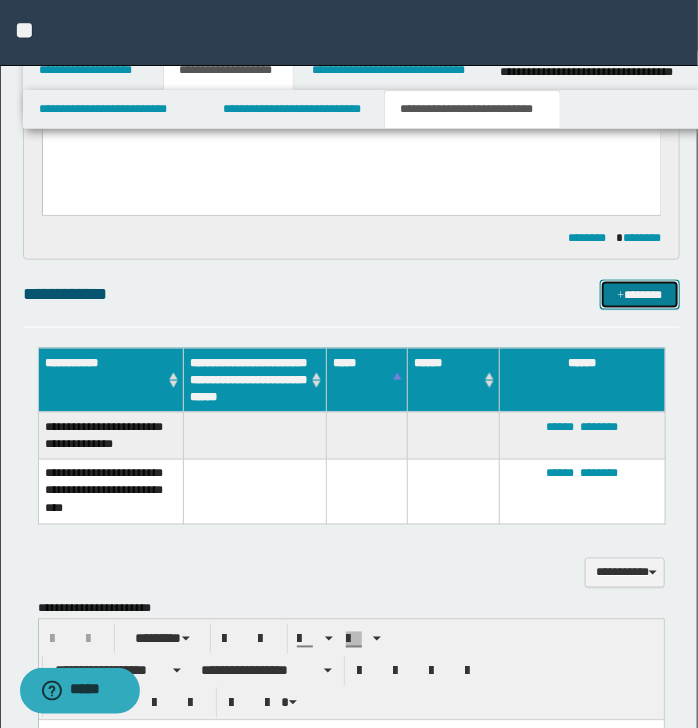 drag, startPoint x: 653, startPoint y: 287, endPoint x: 641, endPoint y: 279, distance: 14.422205 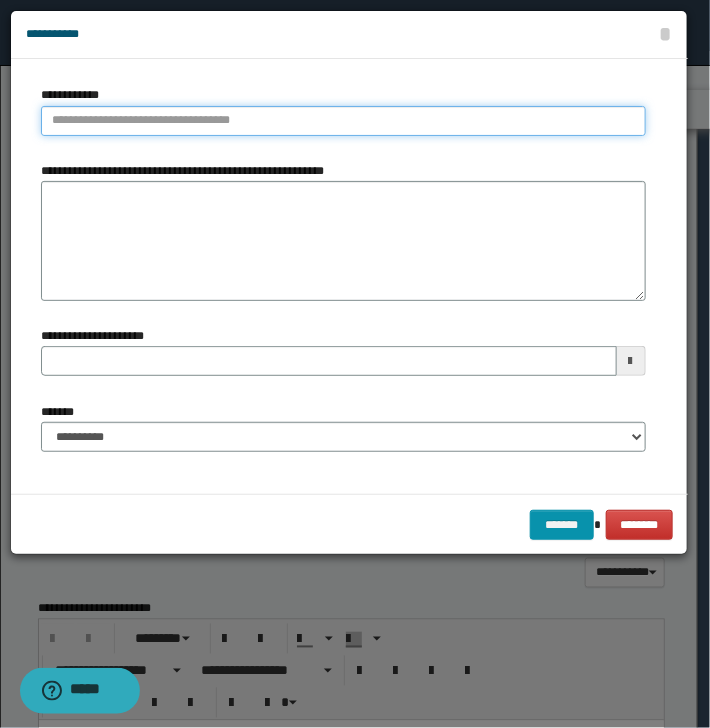 type on "**********" 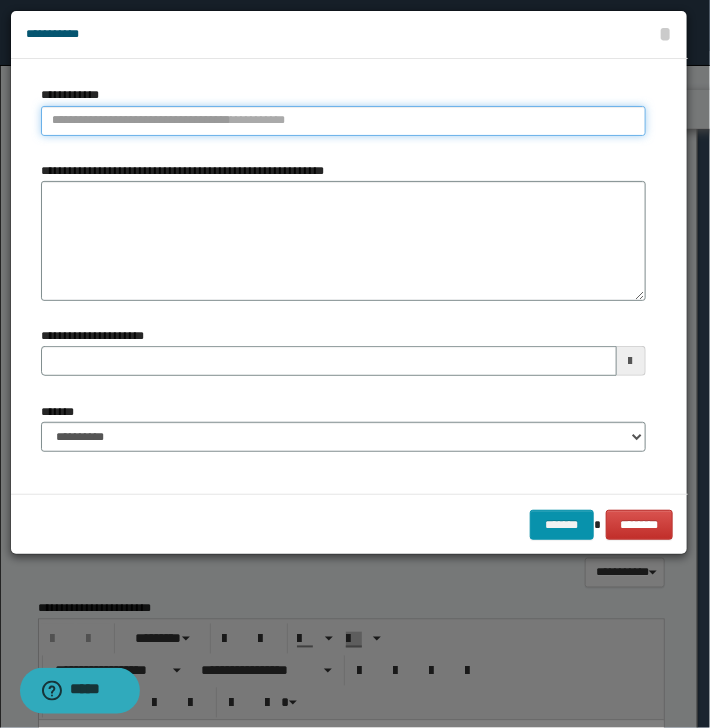 click on "**********" at bounding box center (343, 121) 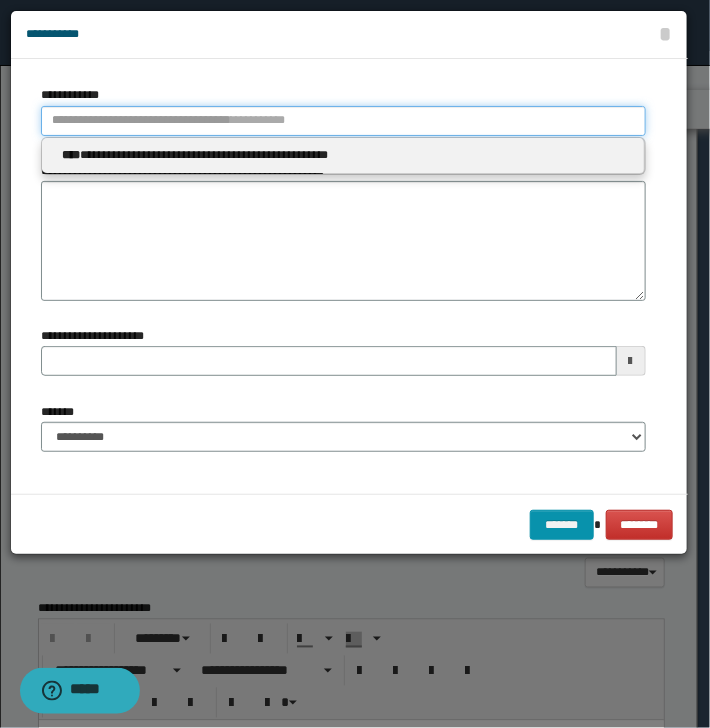 paste on "**********" 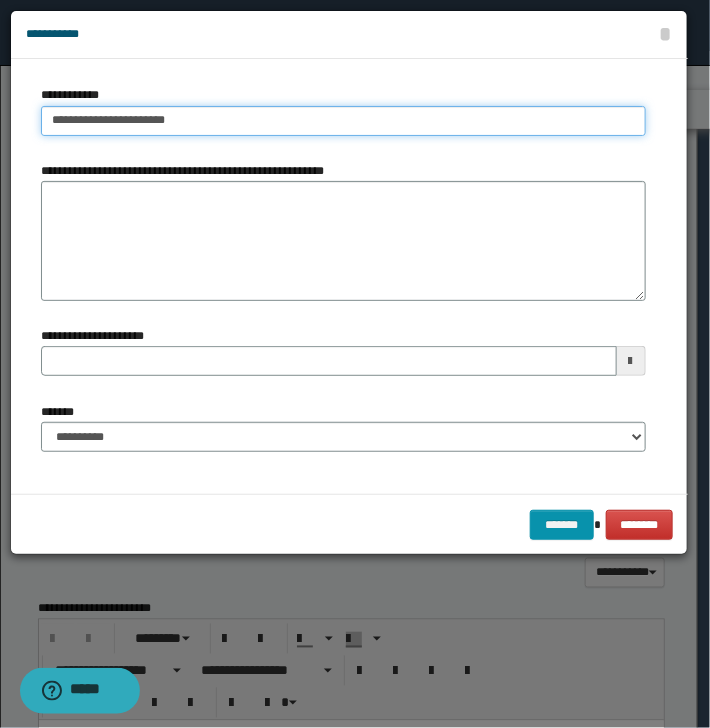 type on "**********" 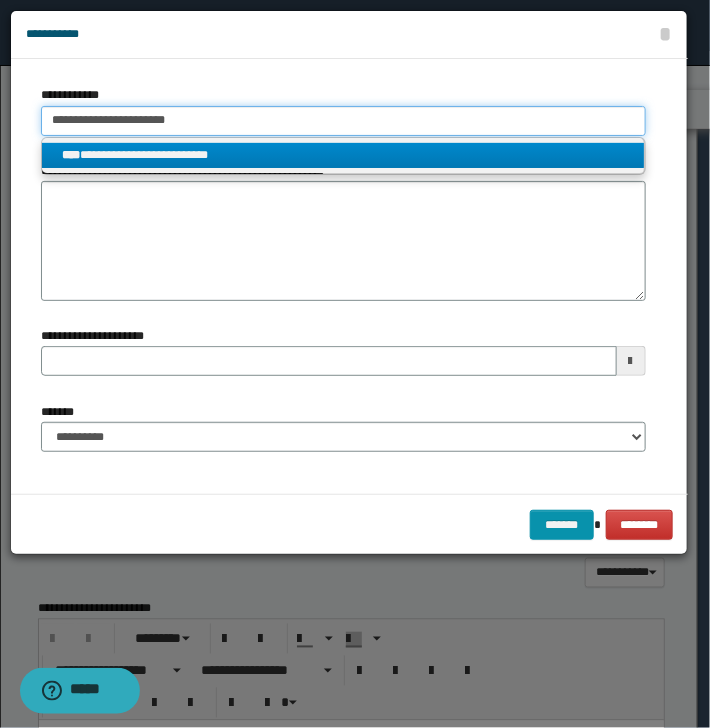 type on "**********" 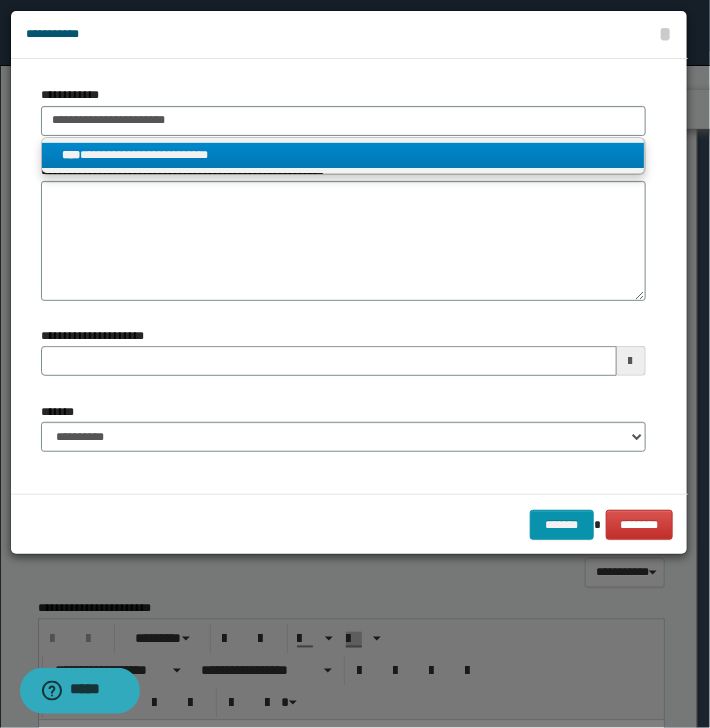 click on "**********" at bounding box center (343, 155) 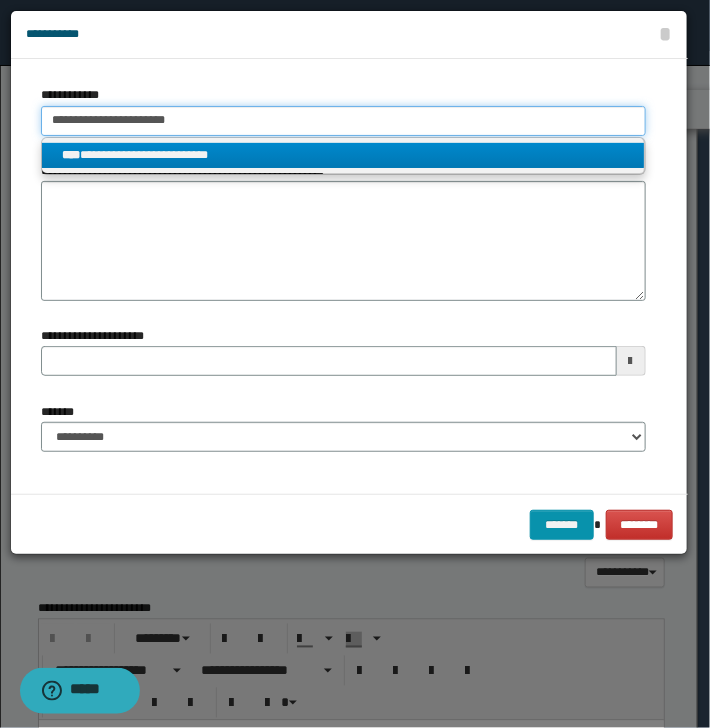 type 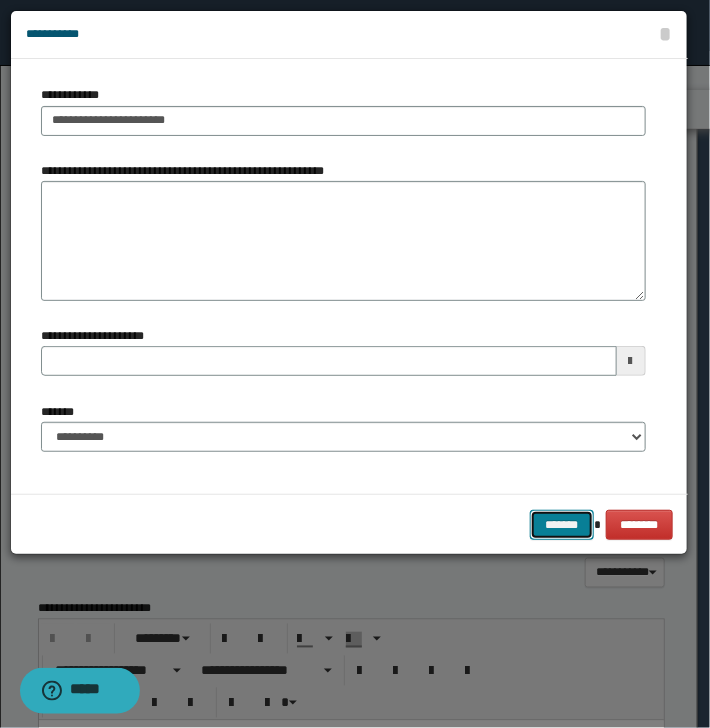 click on "*******" at bounding box center (562, 525) 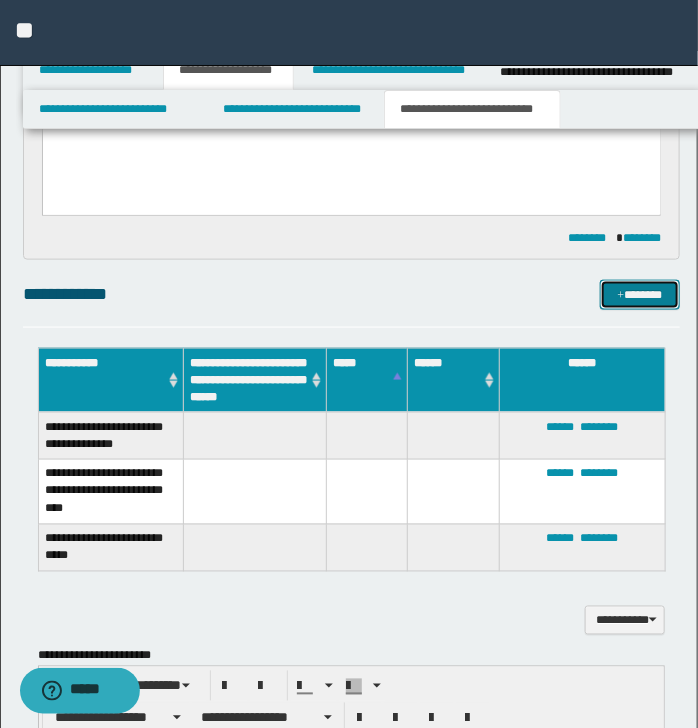 click on "*******" at bounding box center (639, 295) 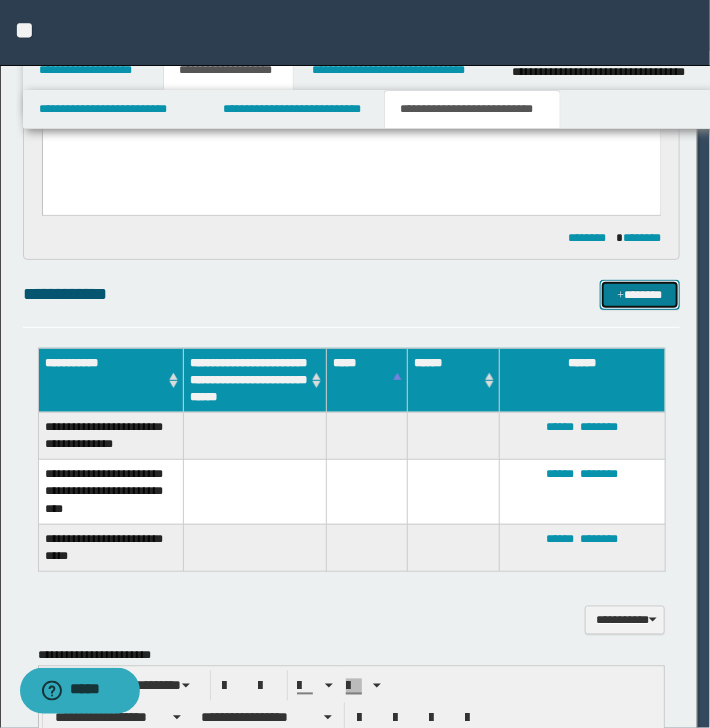 type 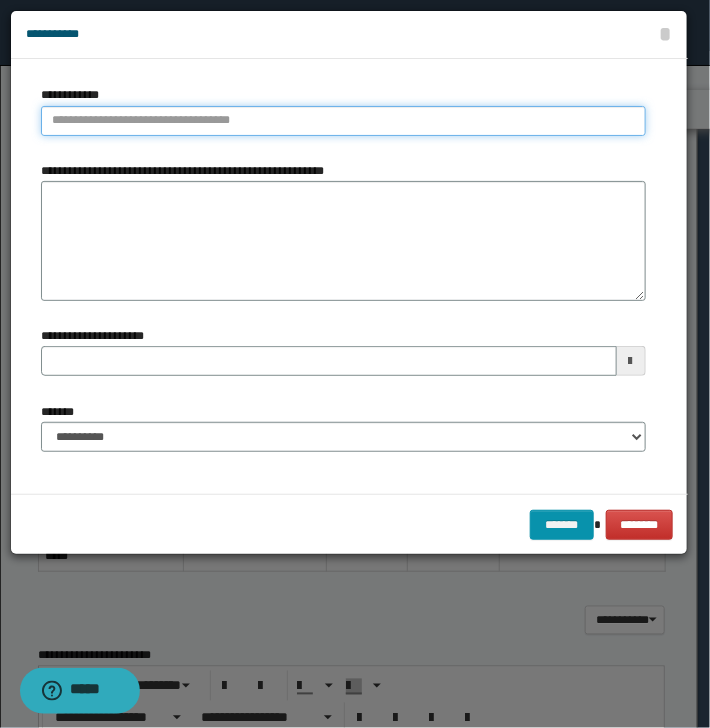 type on "**********" 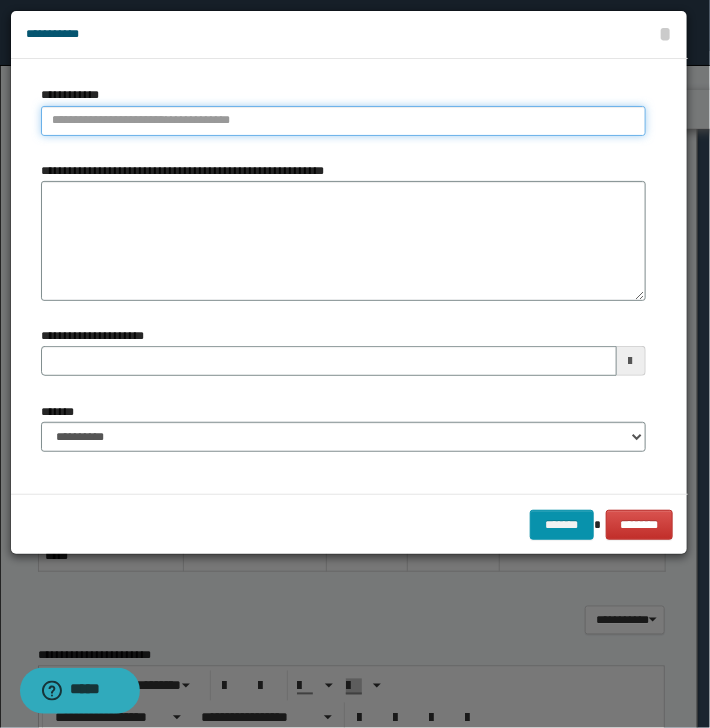 click on "**********" at bounding box center [343, 121] 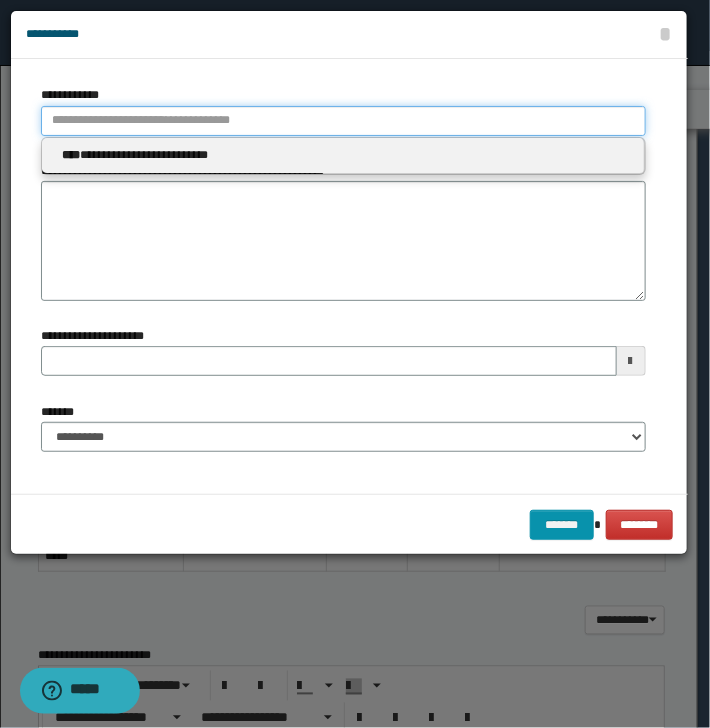 paste on "**********" 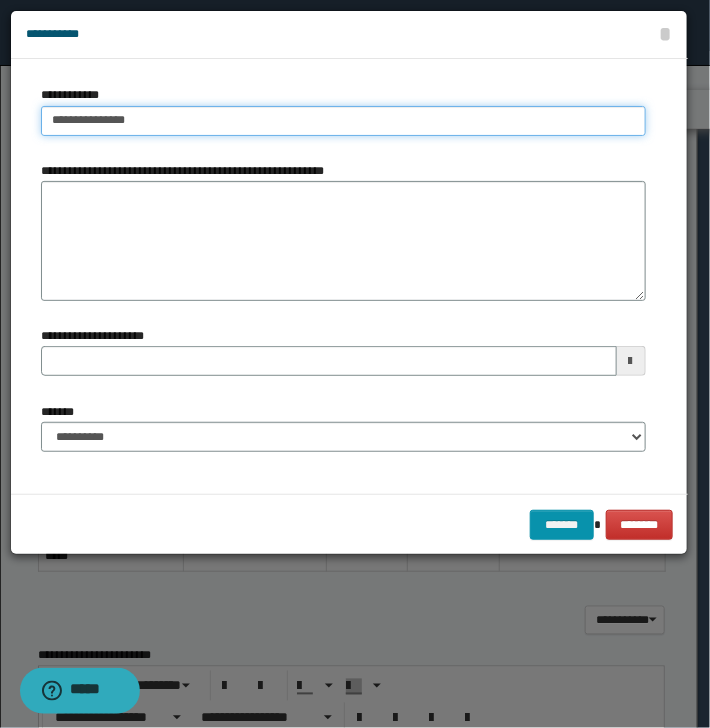 type on "**********" 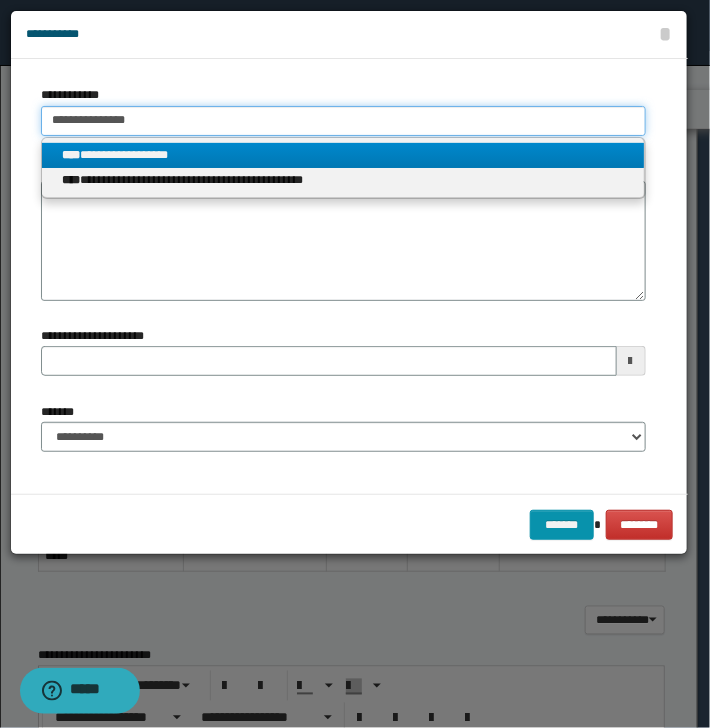 type on "**********" 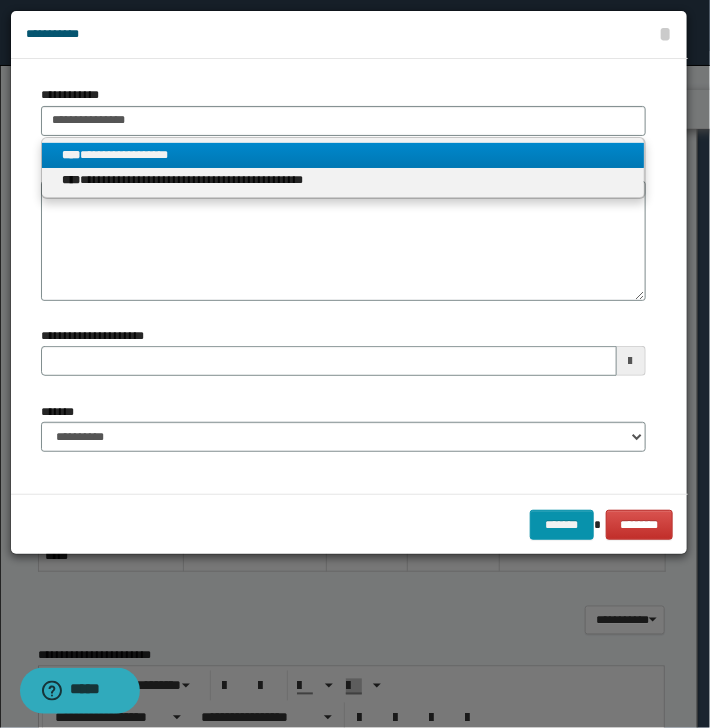 click on "**********" at bounding box center (343, 155) 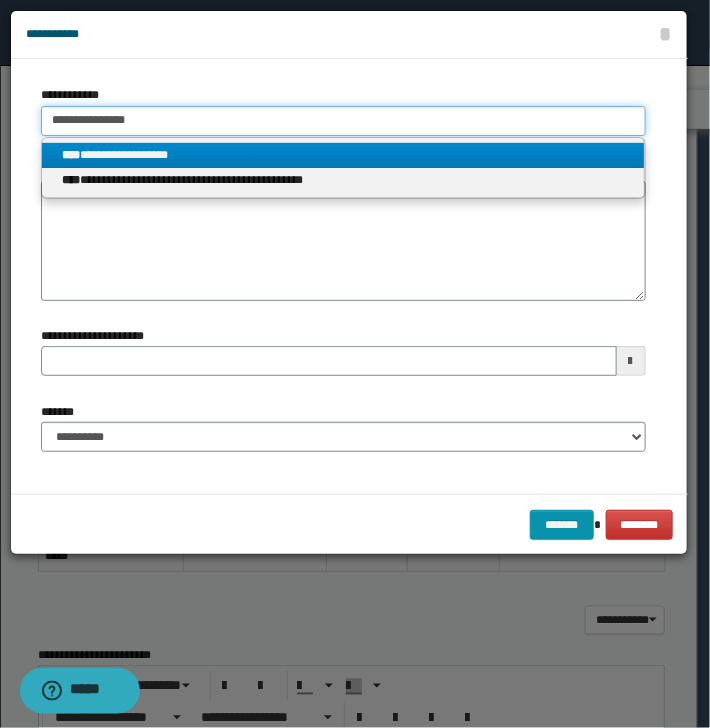 type 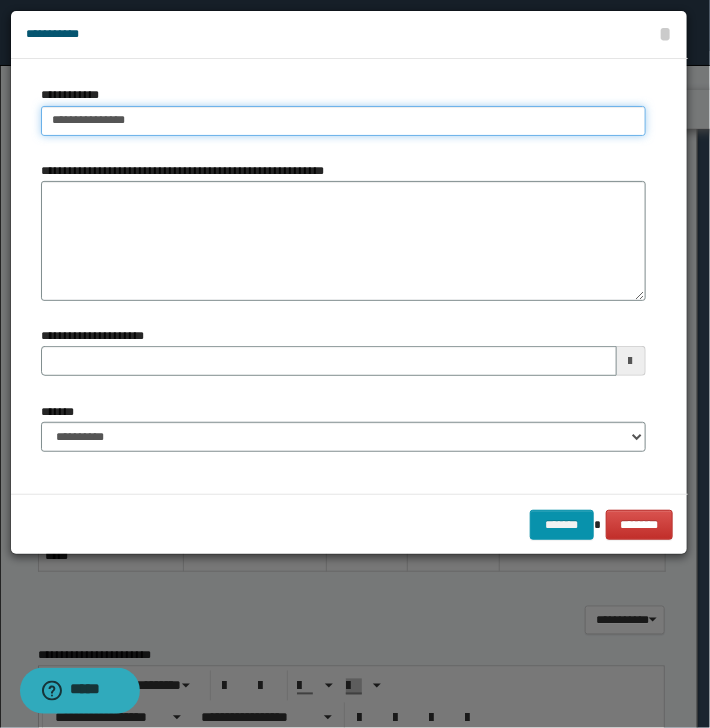 type 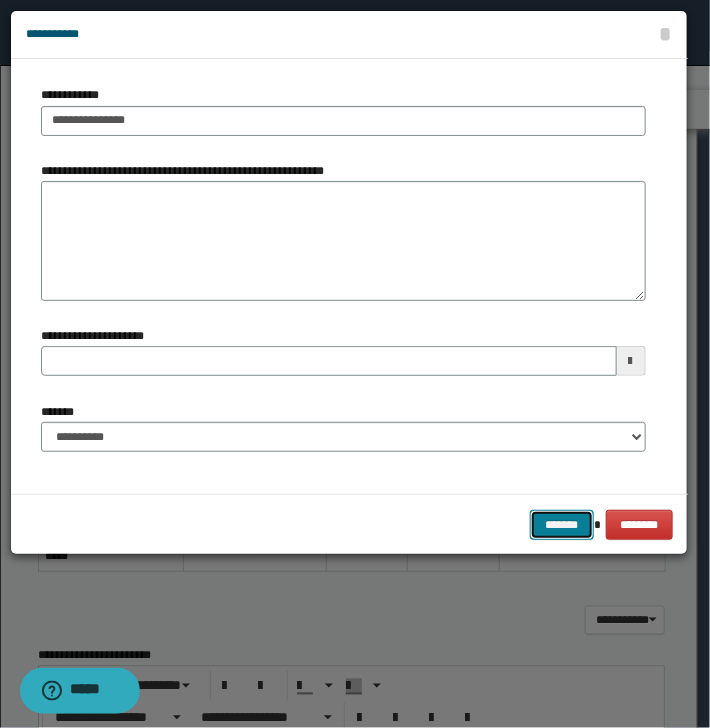 click on "*******" at bounding box center (562, 525) 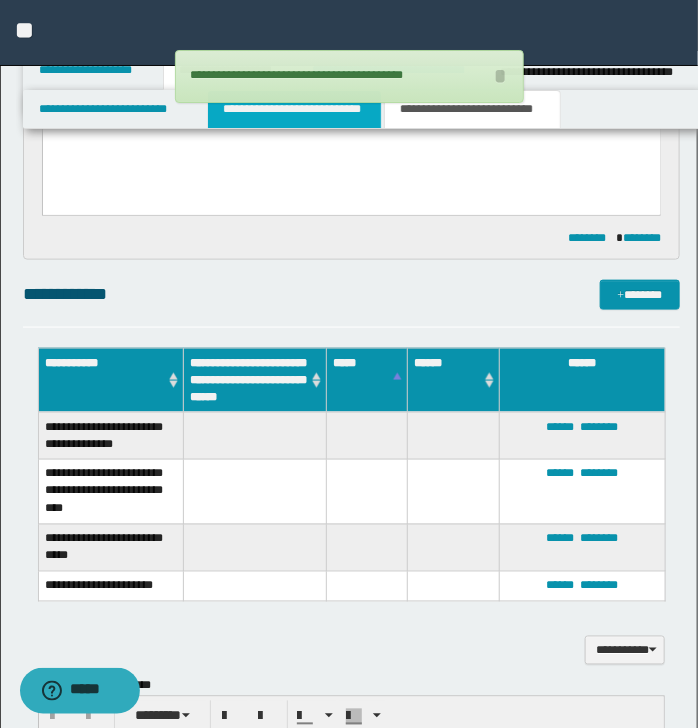 click on "**********" at bounding box center [294, 109] 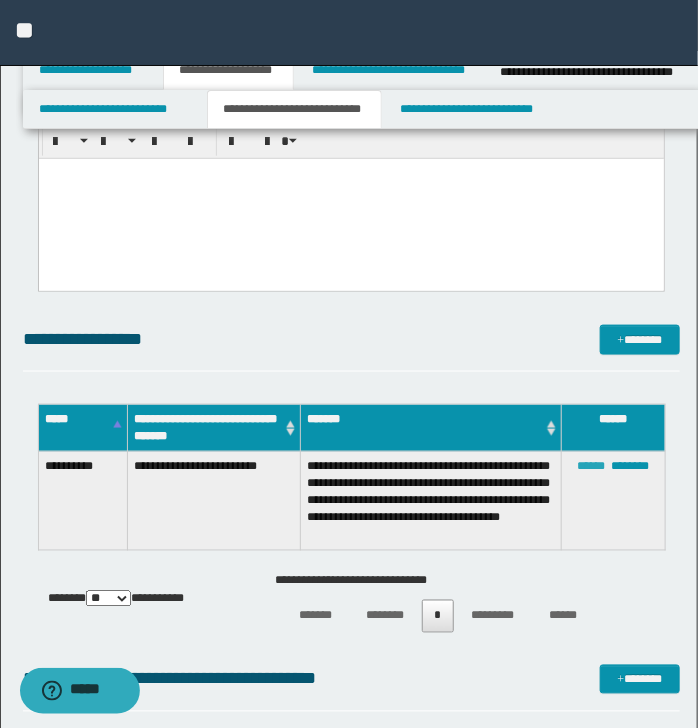 click on "******" at bounding box center [591, 466] 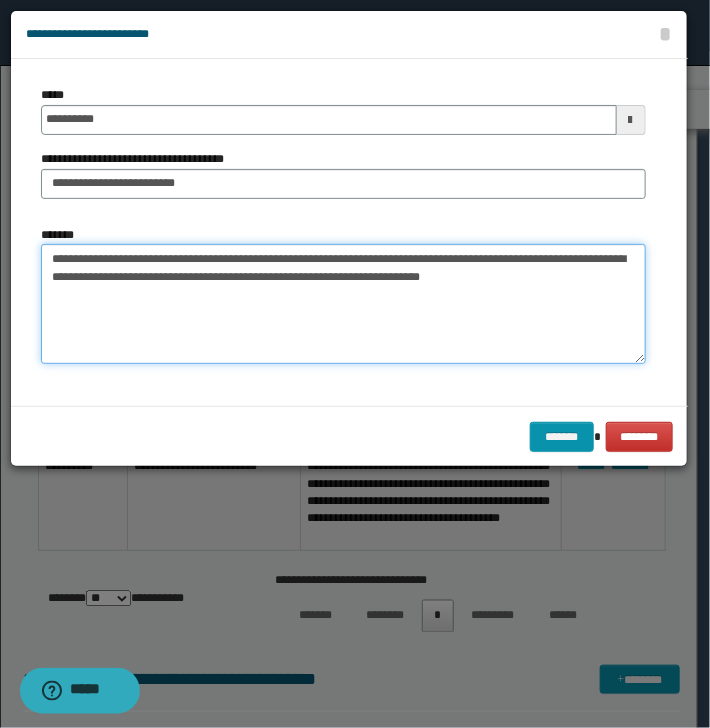 click on "**********" at bounding box center (343, 304) 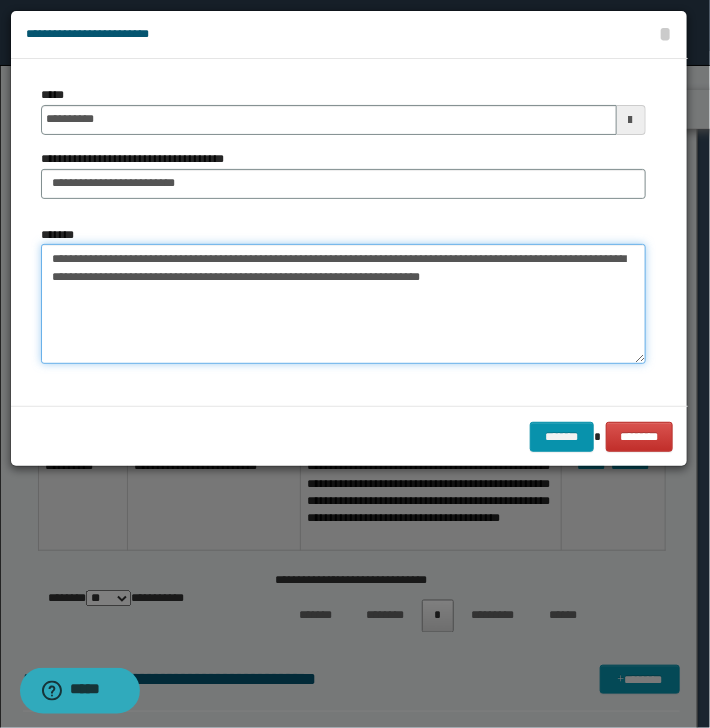 click on "**********" at bounding box center (343, 304) 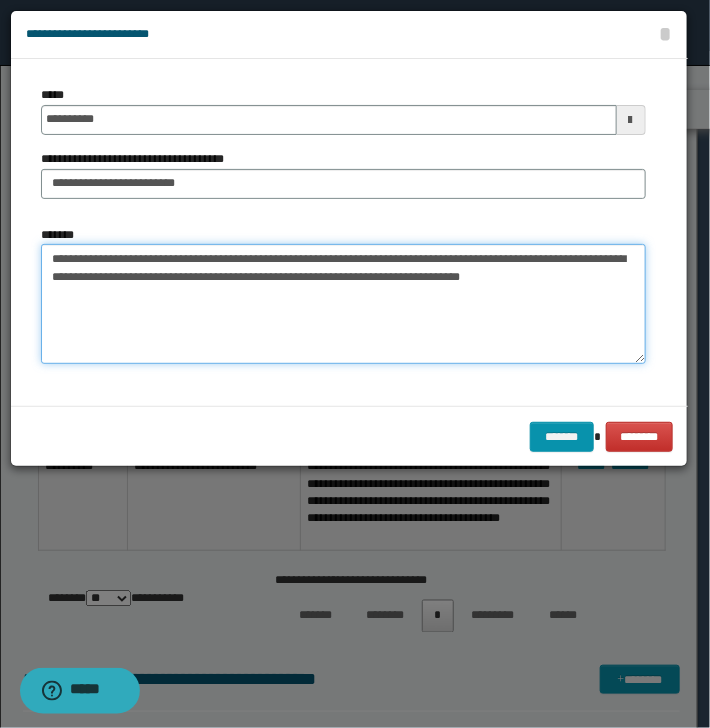 click on "**********" at bounding box center (343, 304) 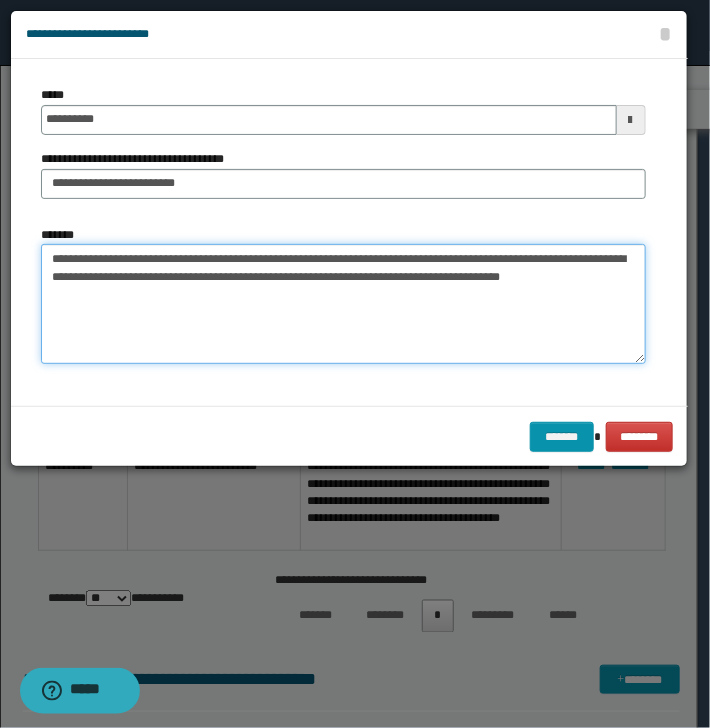 click on "**********" at bounding box center (343, 304) 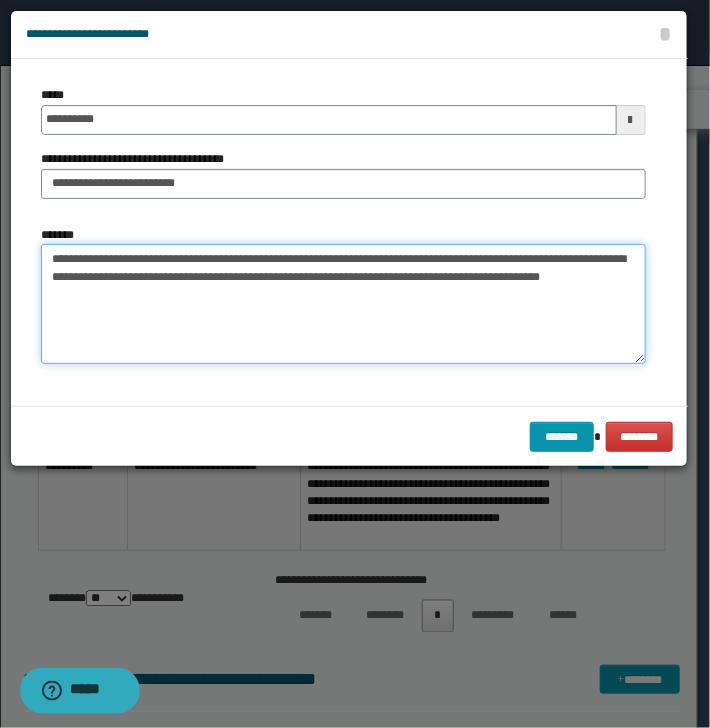 click on "**********" at bounding box center (343, 304) 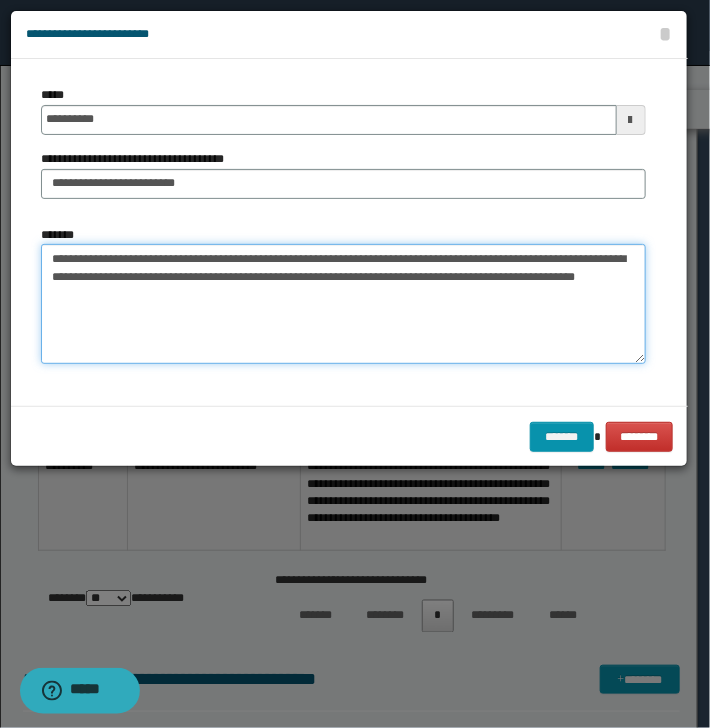 click on "**********" at bounding box center [343, 304] 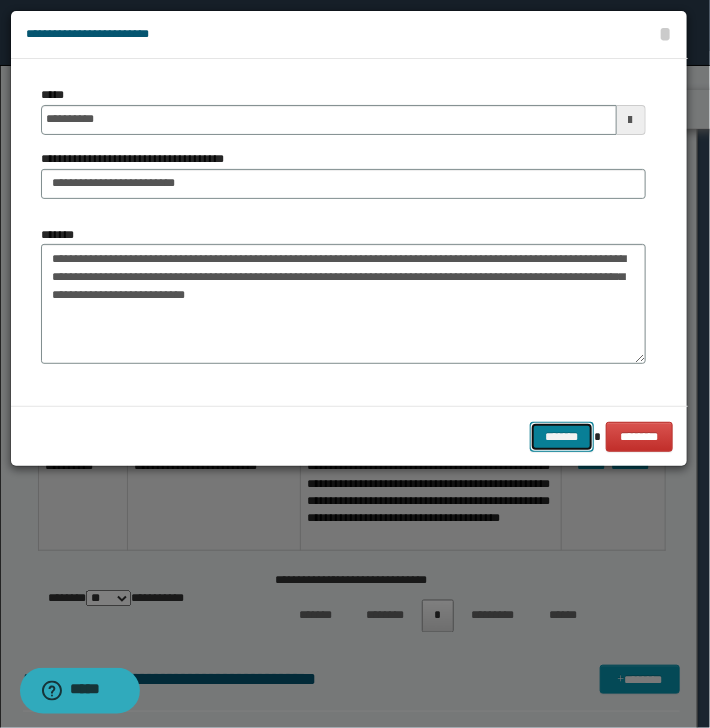 click on "*******" at bounding box center (562, 437) 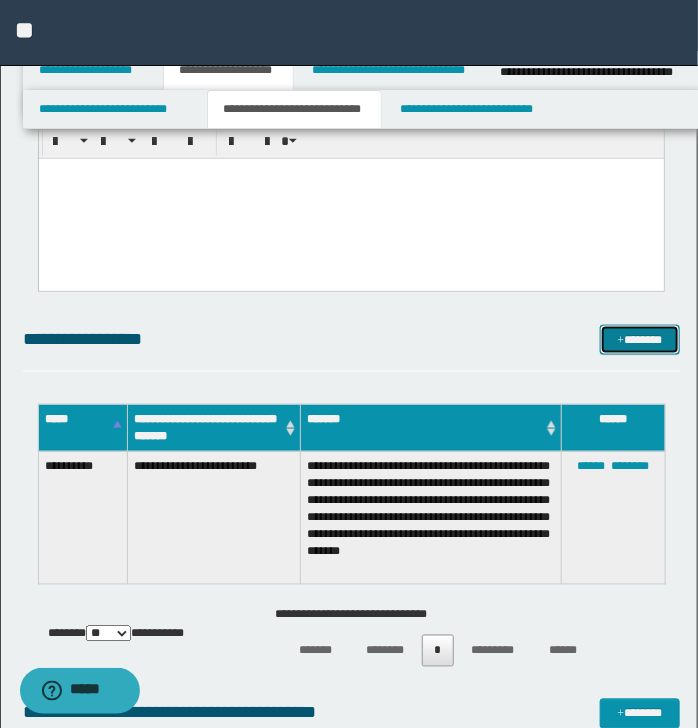 click on "*******" at bounding box center (639, 340) 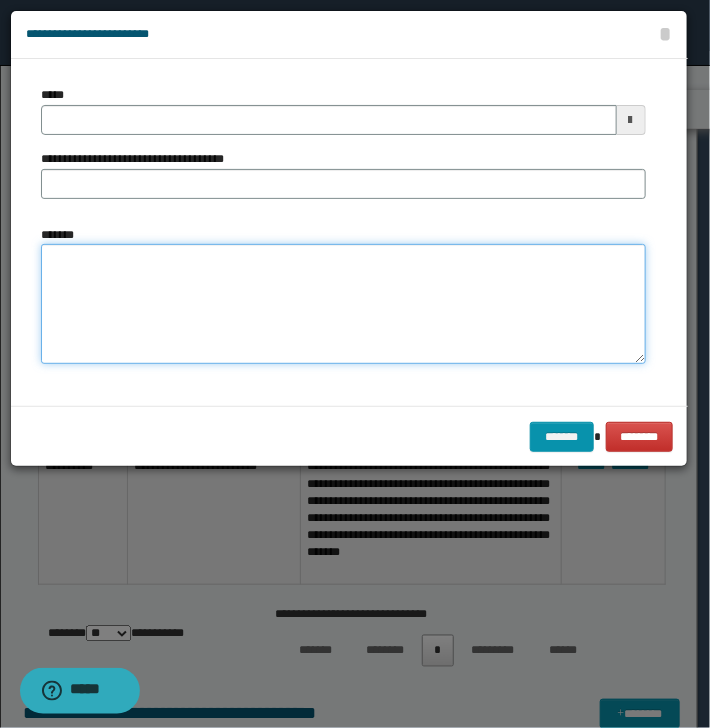 click on "*******" at bounding box center (343, 304) 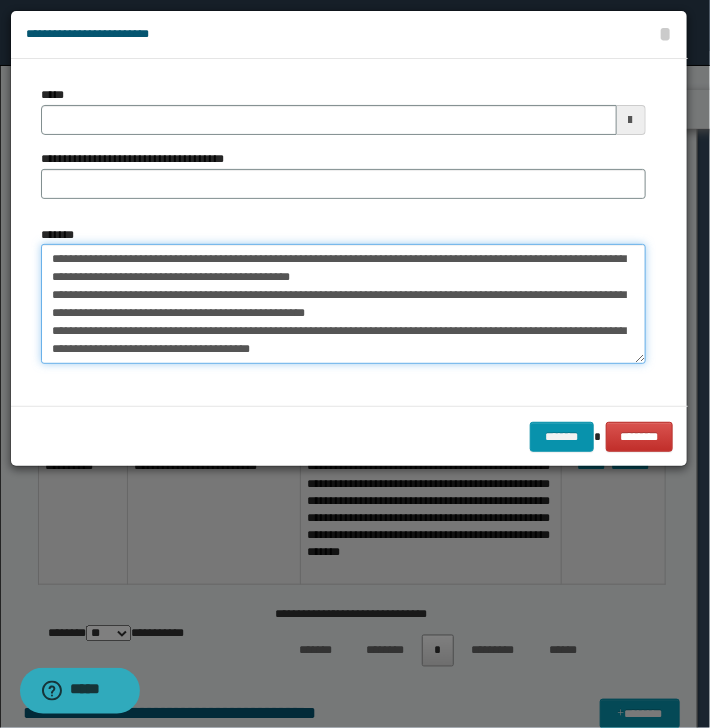 scroll, scrollTop: 48, scrollLeft: 0, axis: vertical 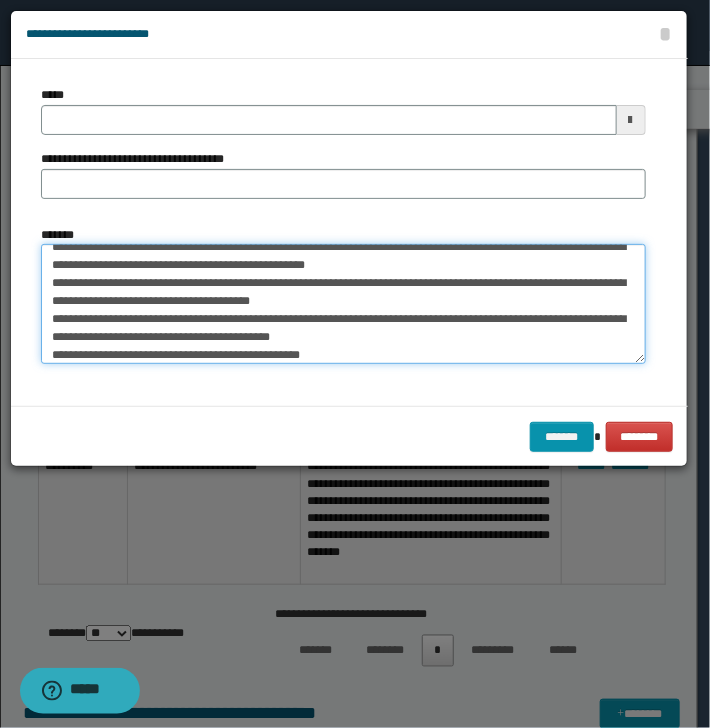 type on "**********" 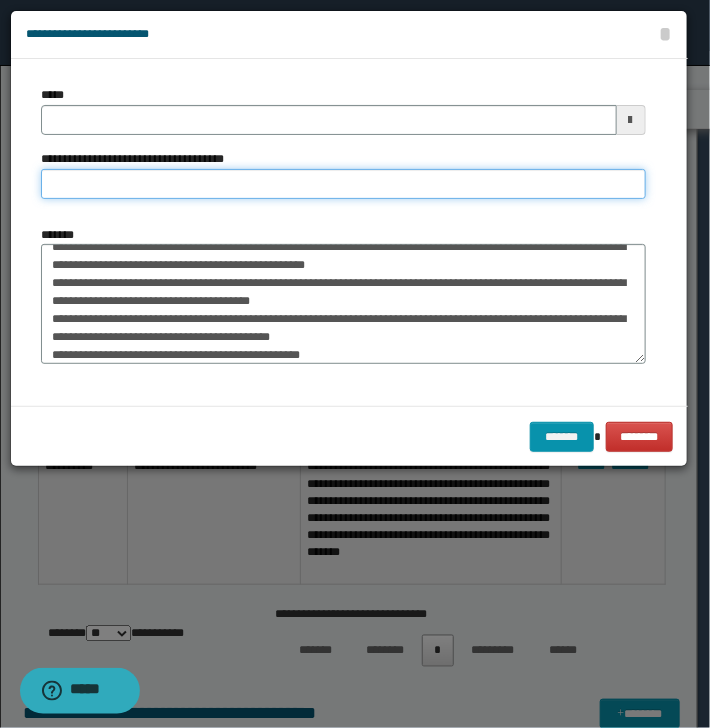 click on "**********" at bounding box center (343, 184) 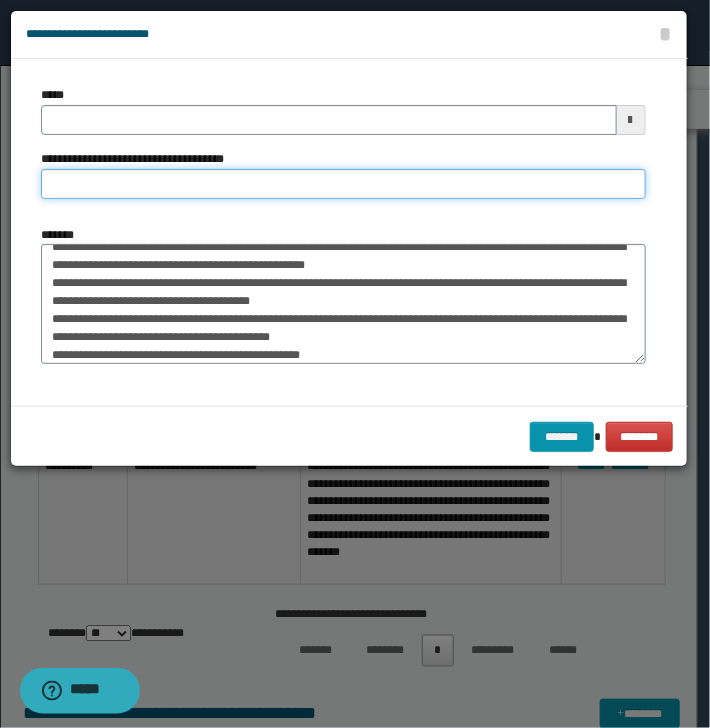 type on "**********" 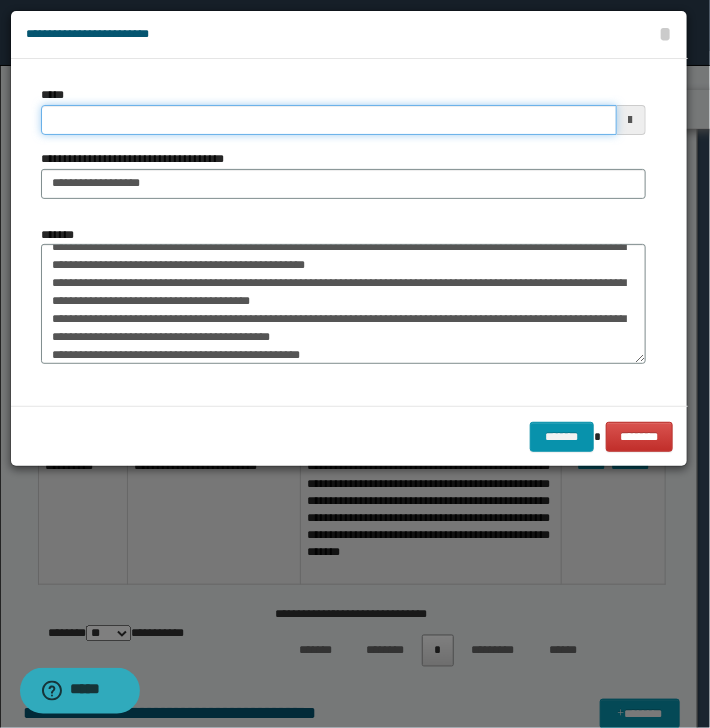 click on "*****" at bounding box center (329, 120) 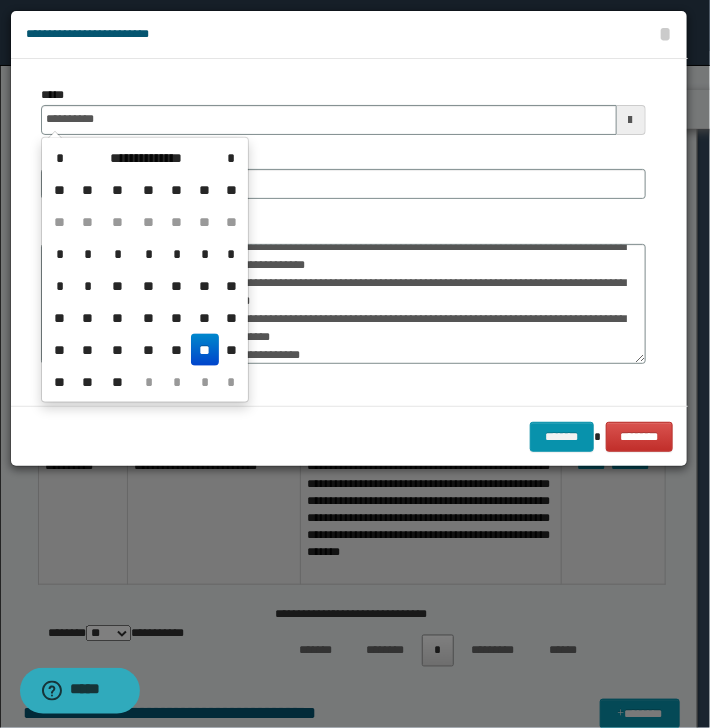 type on "**********" 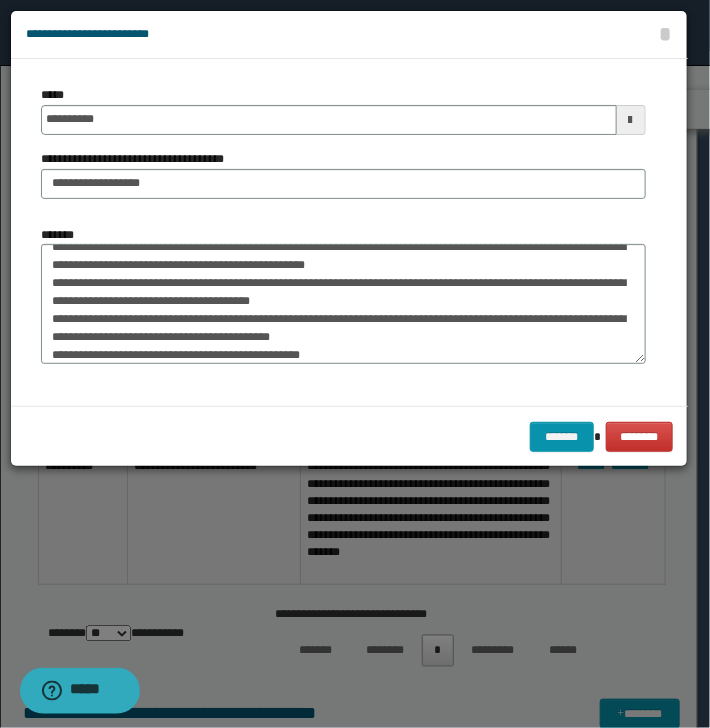 click on "**********" at bounding box center [343, 295] 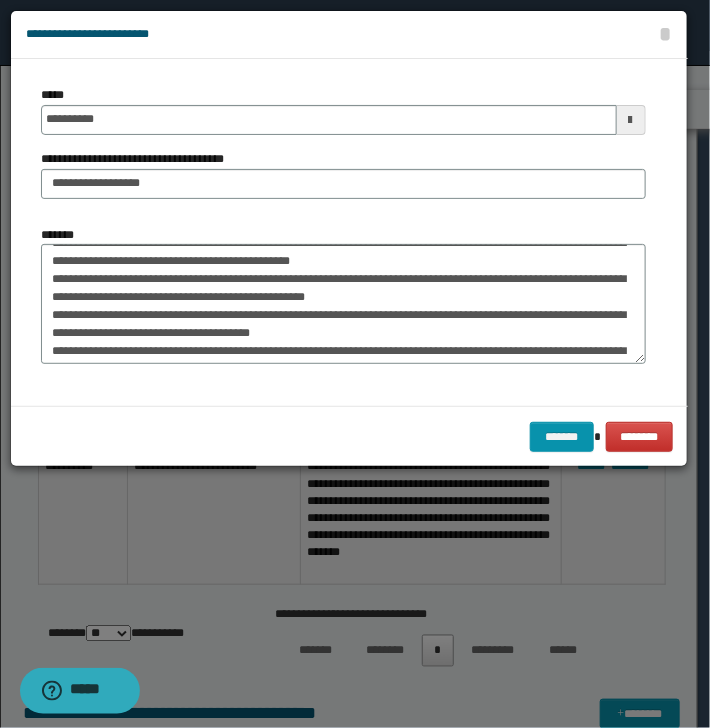 scroll, scrollTop: 0, scrollLeft: 0, axis: both 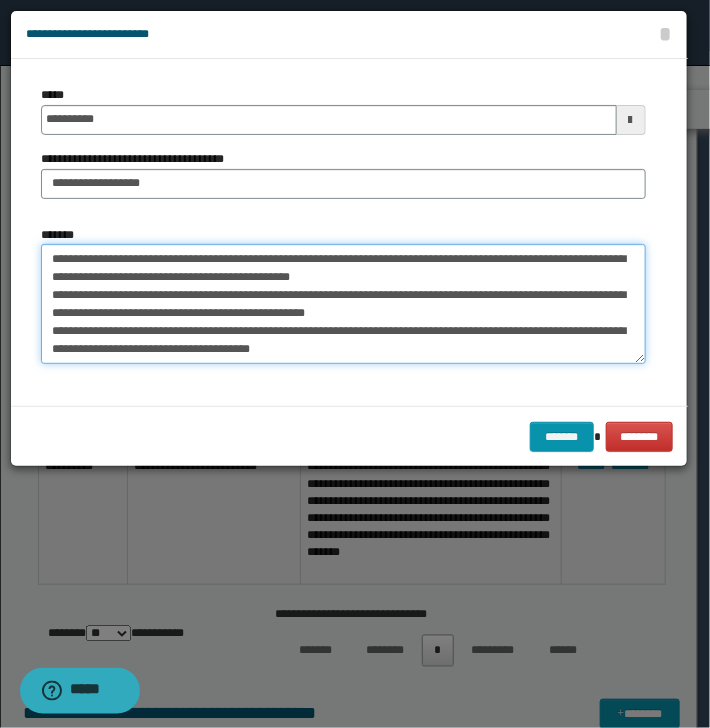drag, startPoint x: 59, startPoint y: 261, endPoint x: 84, endPoint y: 260, distance: 25.019993 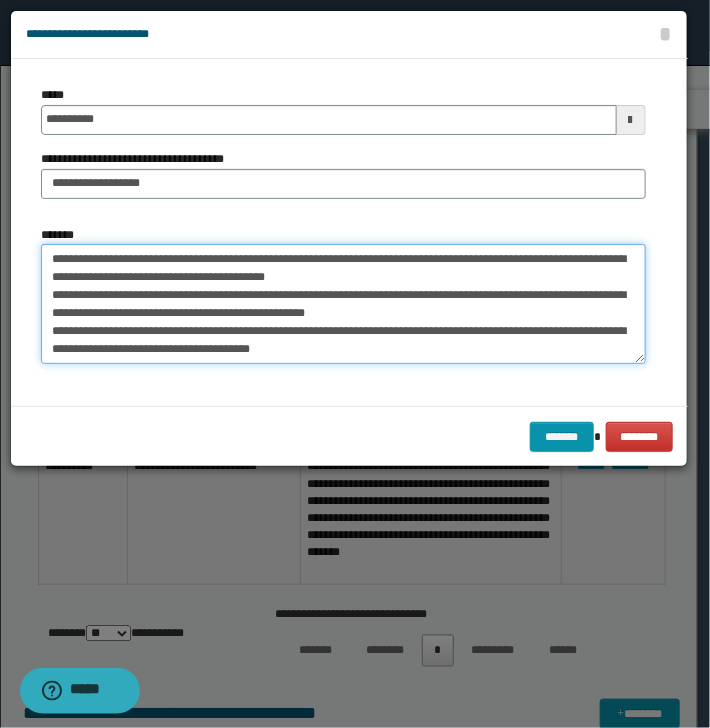 click on "**********" at bounding box center (343, 304) 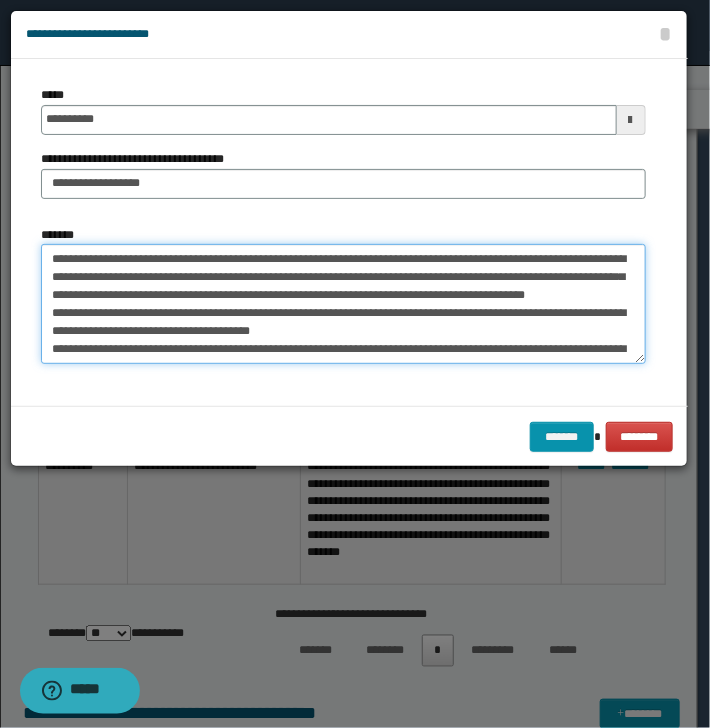 click on "**********" at bounding box center (343, 304) 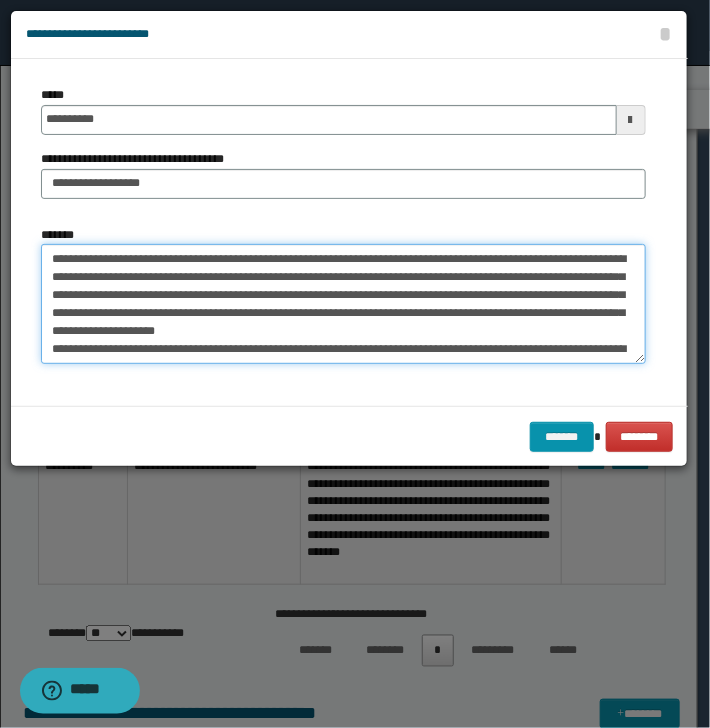 click on "**********" at bounding box center (343, 304) 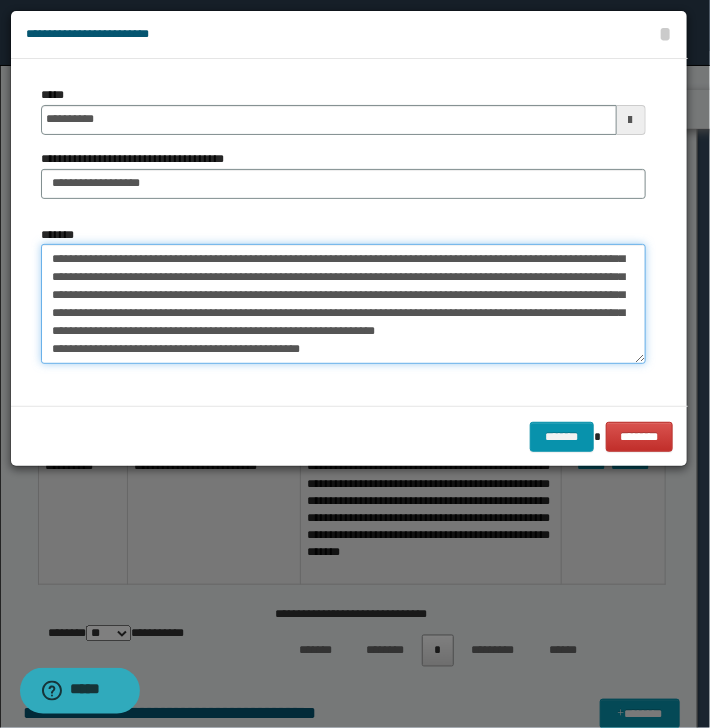 scroll, scrollTop: 36, scrollLeft: 0, axis: vertical 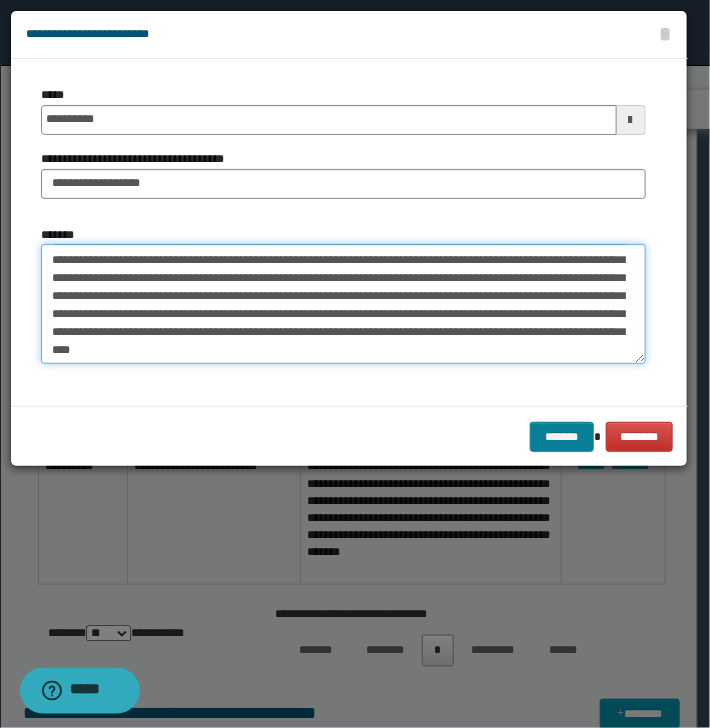 type on "**********" 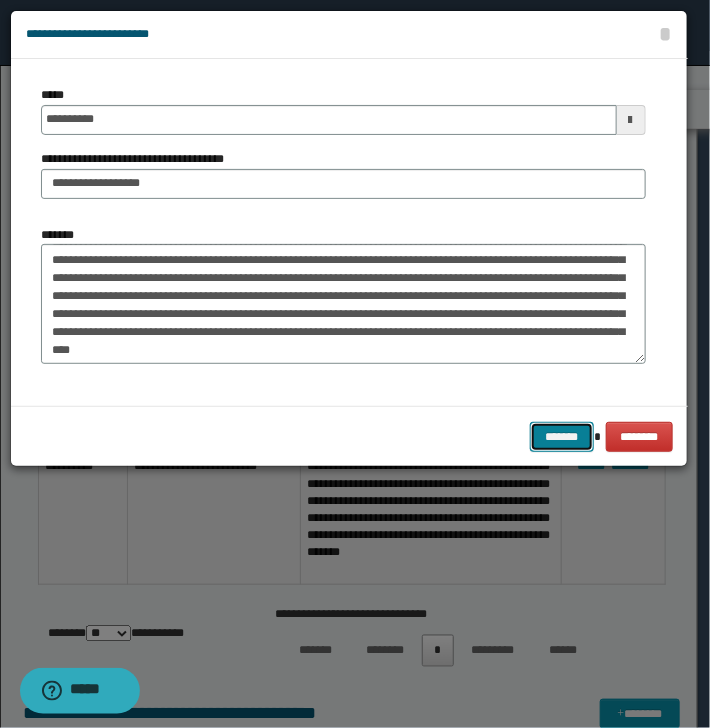 click on "*******" at bounding box center (562, 437) 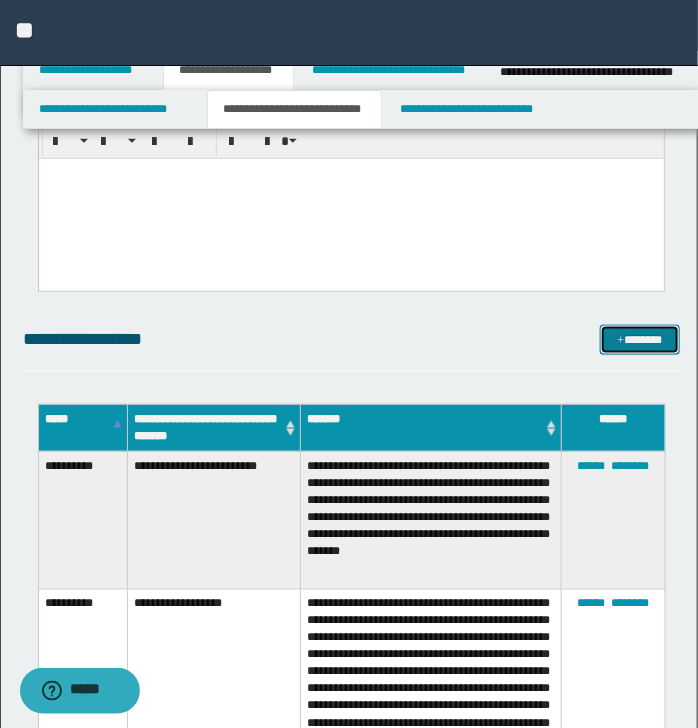 click on "*******" at bounding box center [639, 340] 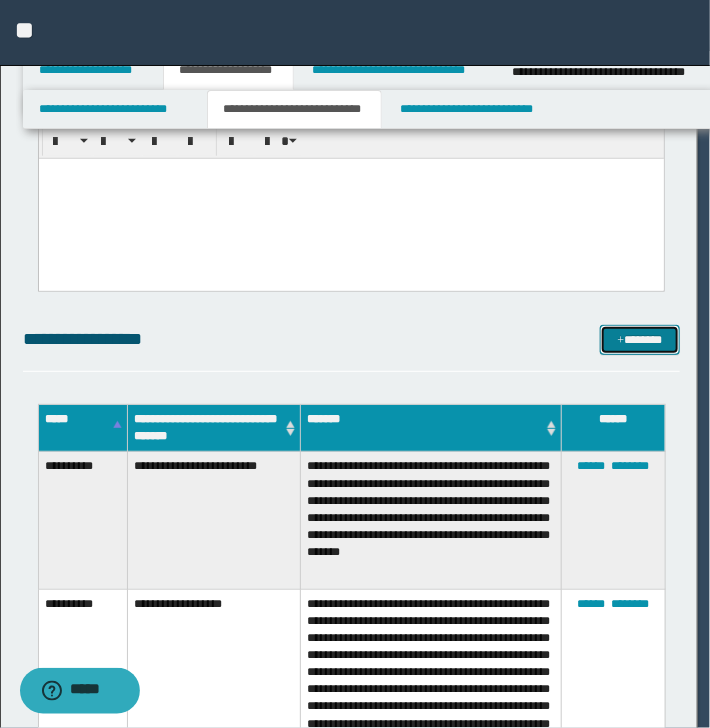 scroll, scrollTop: 0, scrollLeft: 0, axis: both 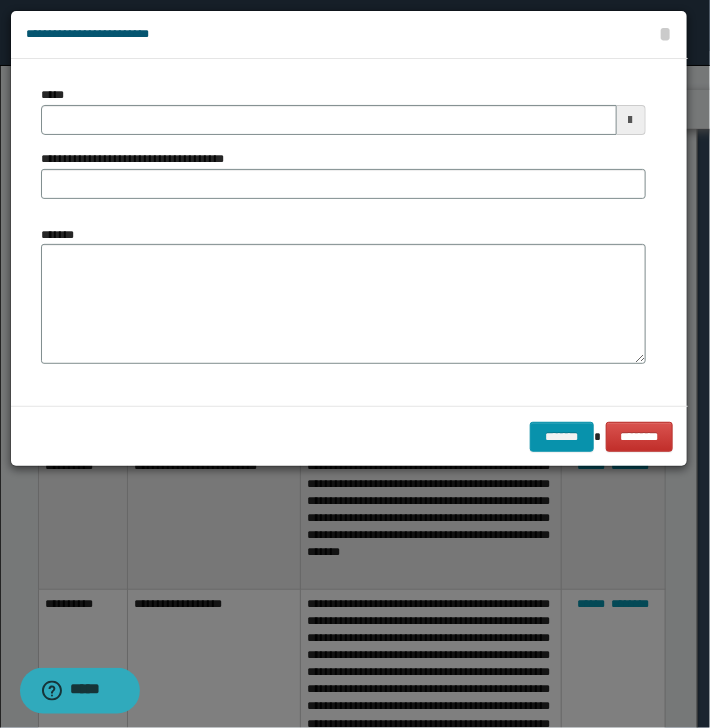 type 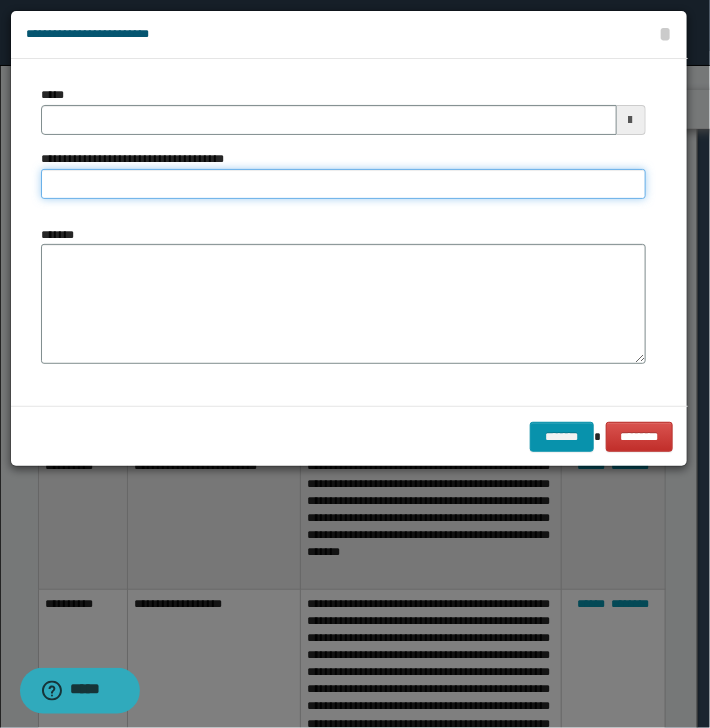 click on "**********" at bounding box center [343, 184] 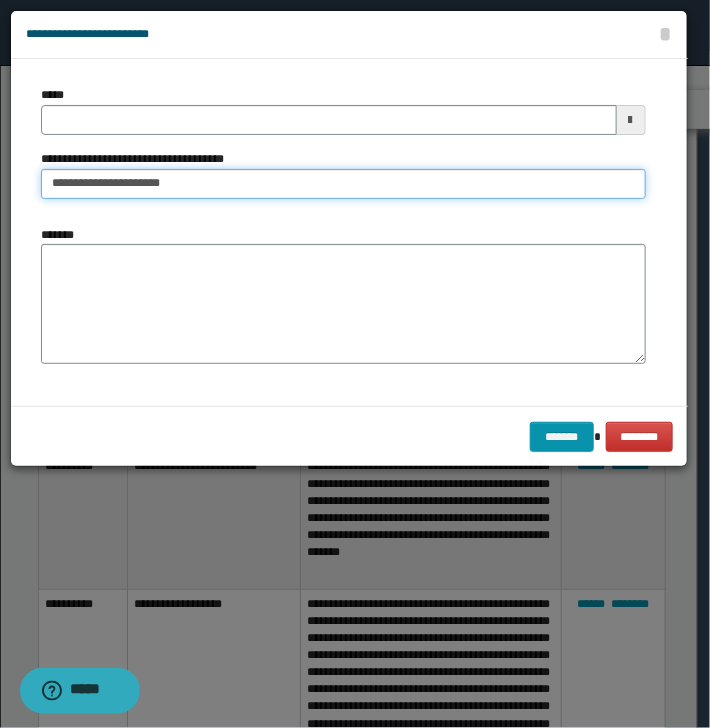 type 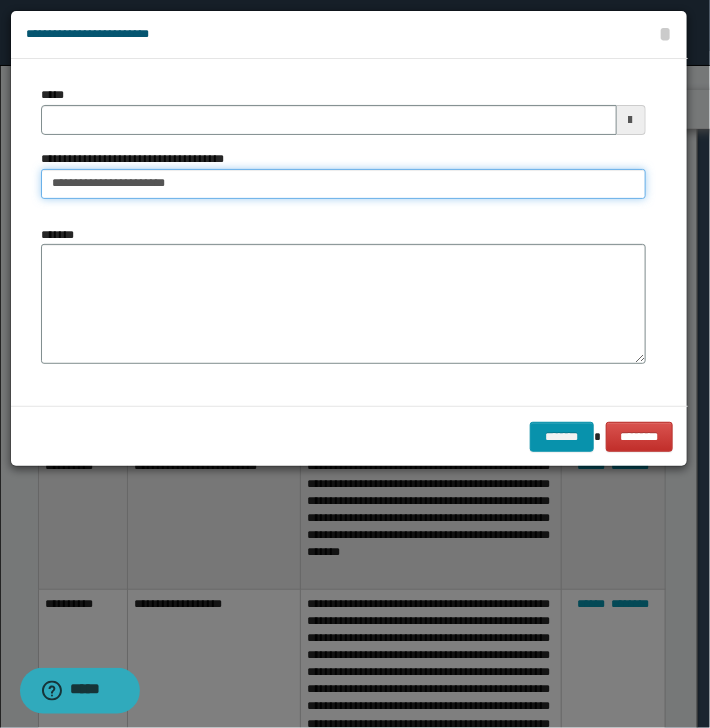 type 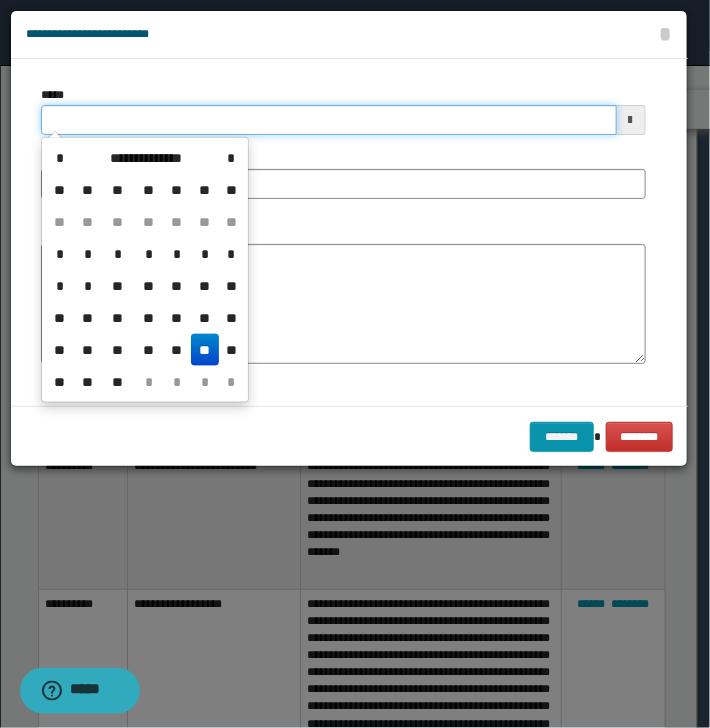 click on "*****" at bounding box center (329, 120) 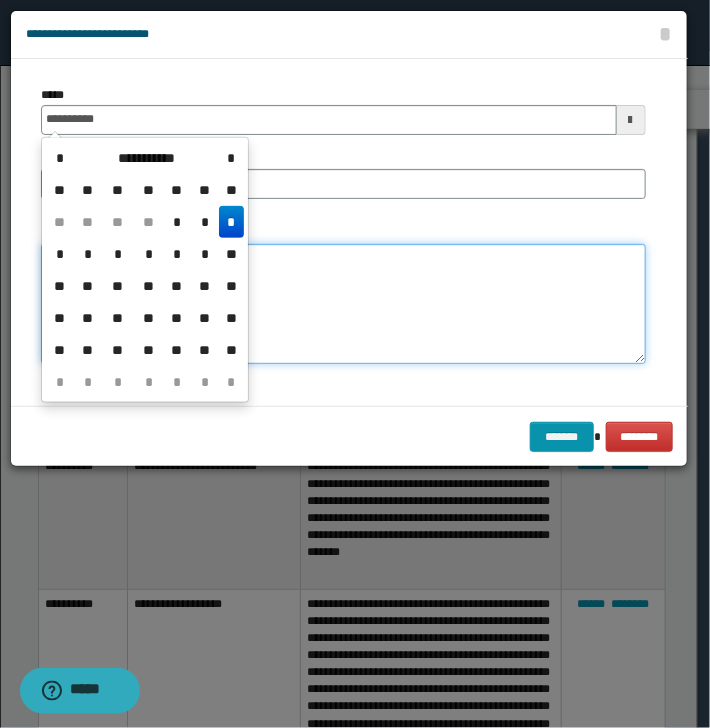 type on "**********" 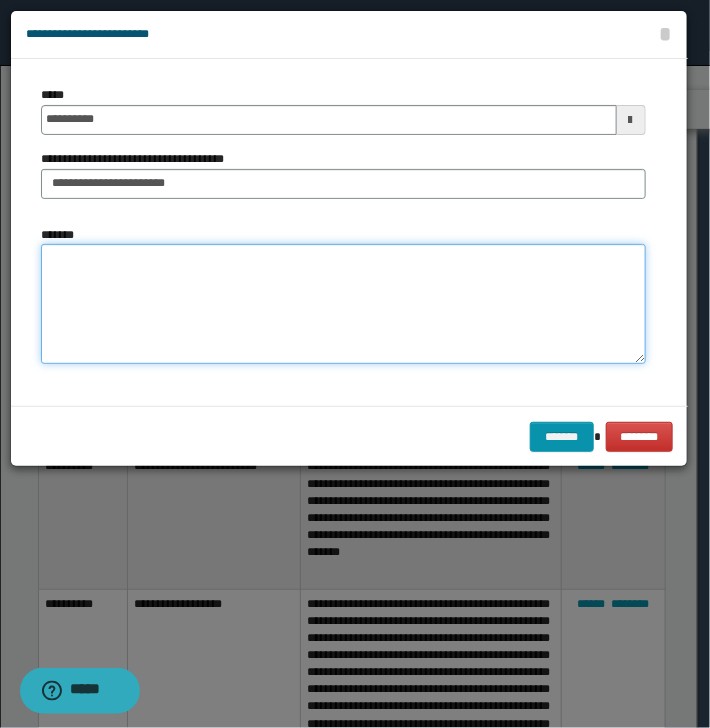 click on "*******" at bounding box center [343, 304] 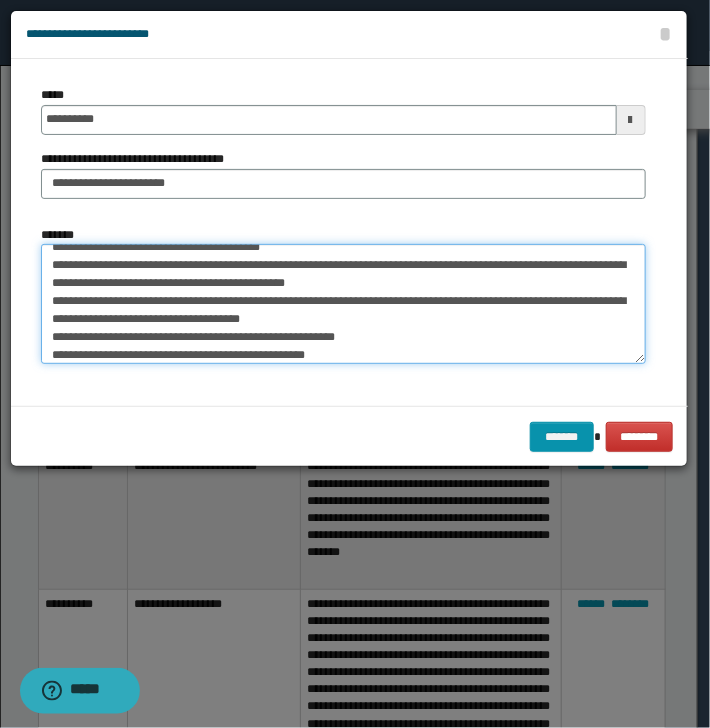 scroll, scrollTop: 0, scrollLeft: 0, axis: both 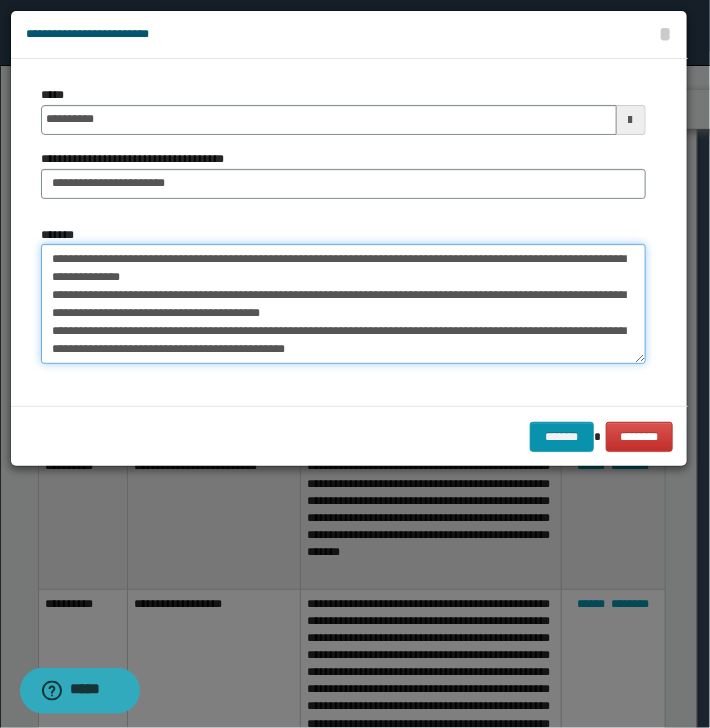 drag, startPoint x: 49, startPoint y: 260, endPoint x: 84, endPoint y: 262, distance: 35.057095 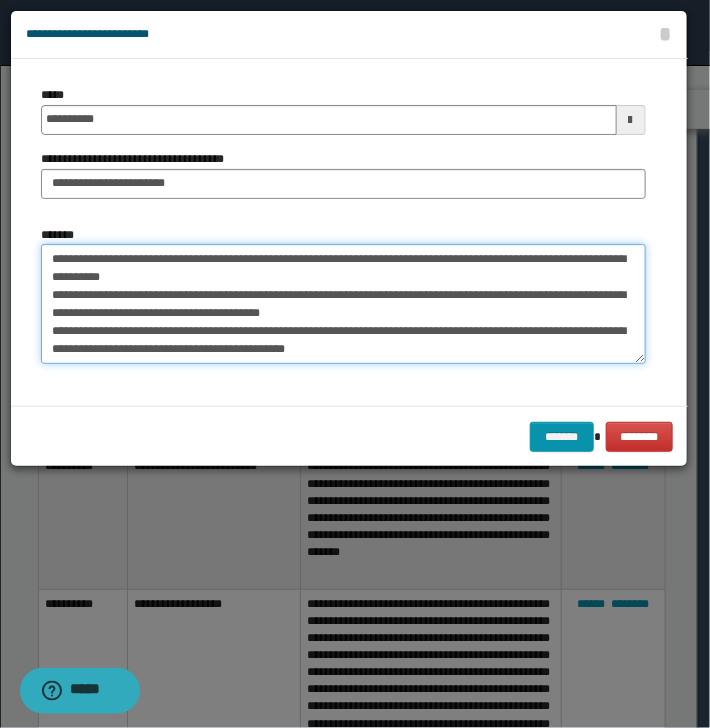 click on "**********" at bounding box center [343, 304] 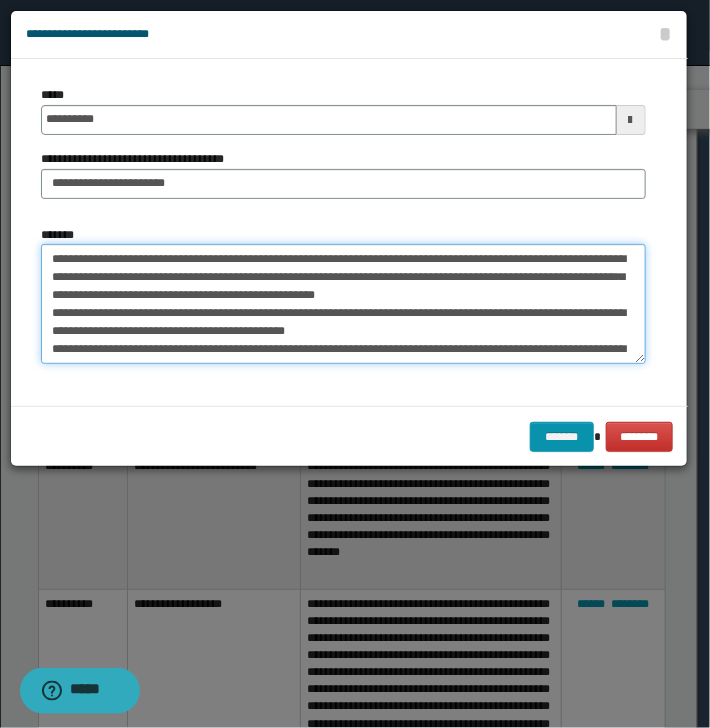 click on "**********" at bounding box center [343, 304] 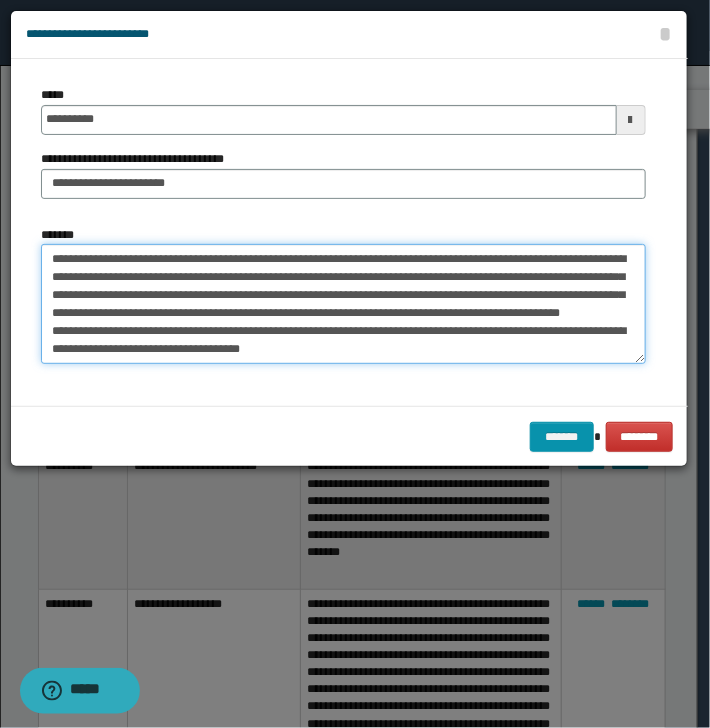 click on "**********" at bounding box center [343, 304] 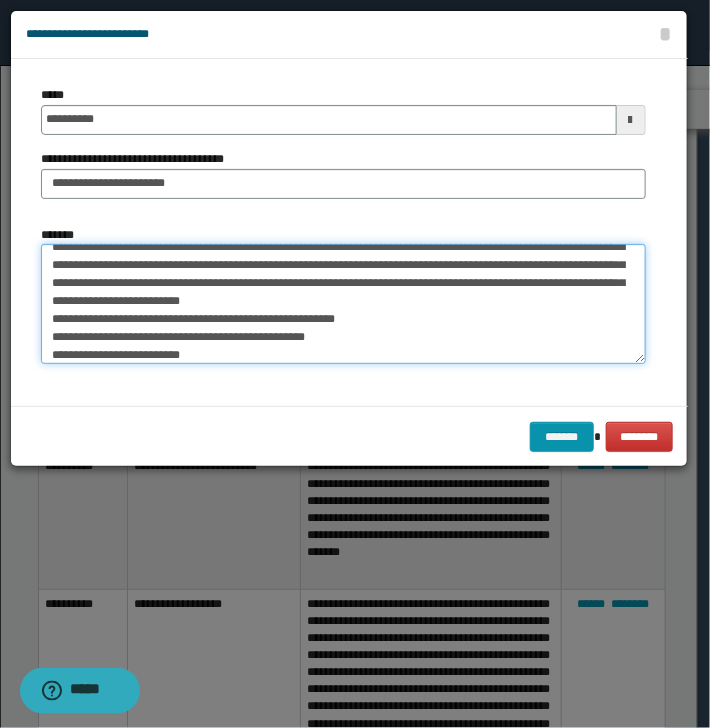 scroll, scrollTop: 64, scrollLeft: 0, axis: vertical 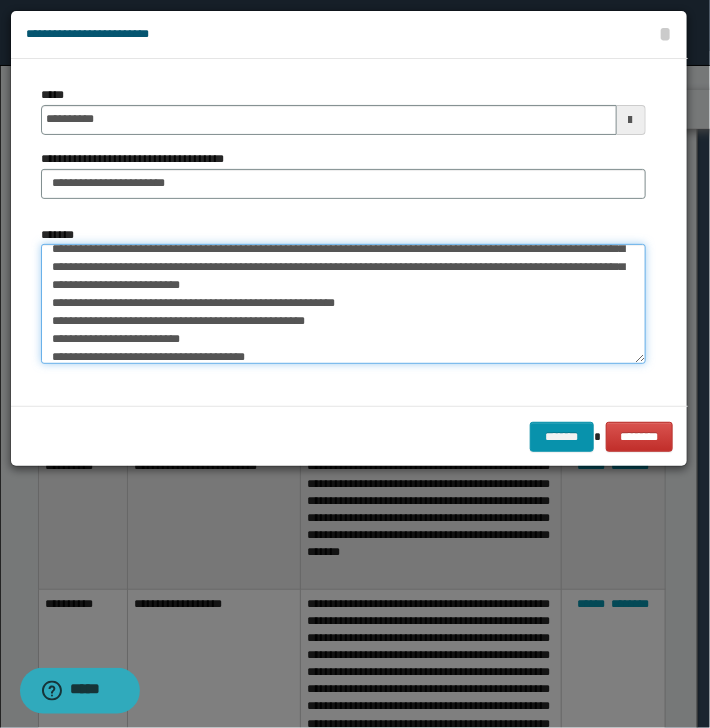 click on "**********" at bounding box center [343, 304] 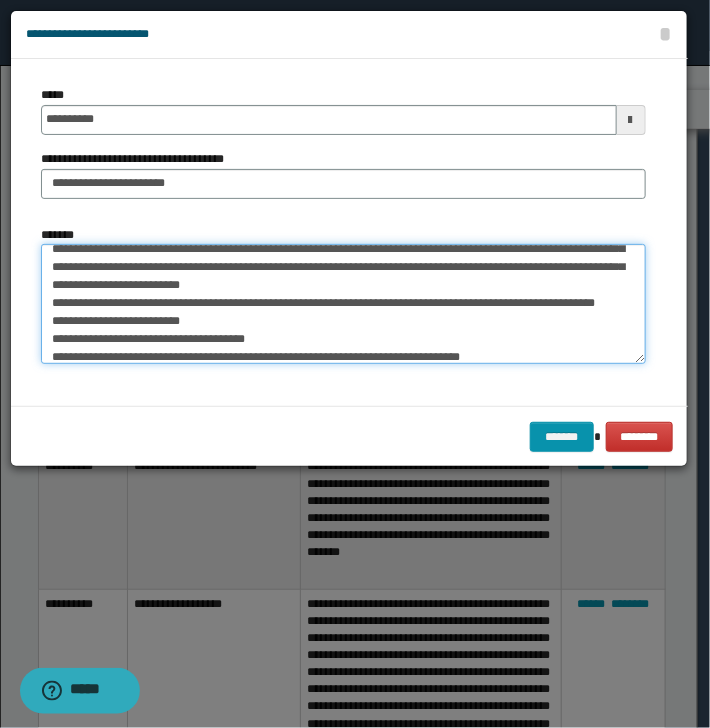 drag, startPoint x: 223, startPoint y: 304, endPoint x: 214, endPoint y: 329, distance: 26.57066 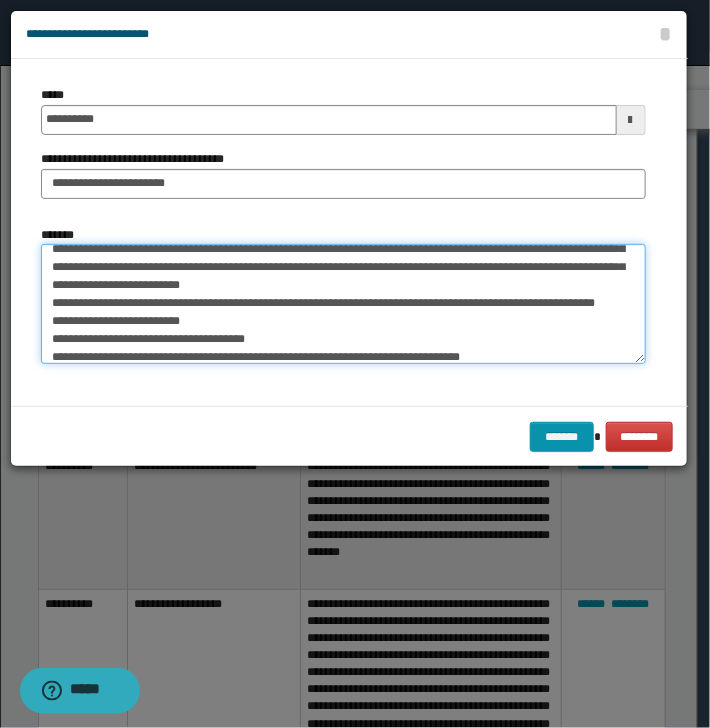 drag, startPoint x: 205, startPoint y: 304, endPoint x: 236, endPoint y: 301, distance: 31.144823 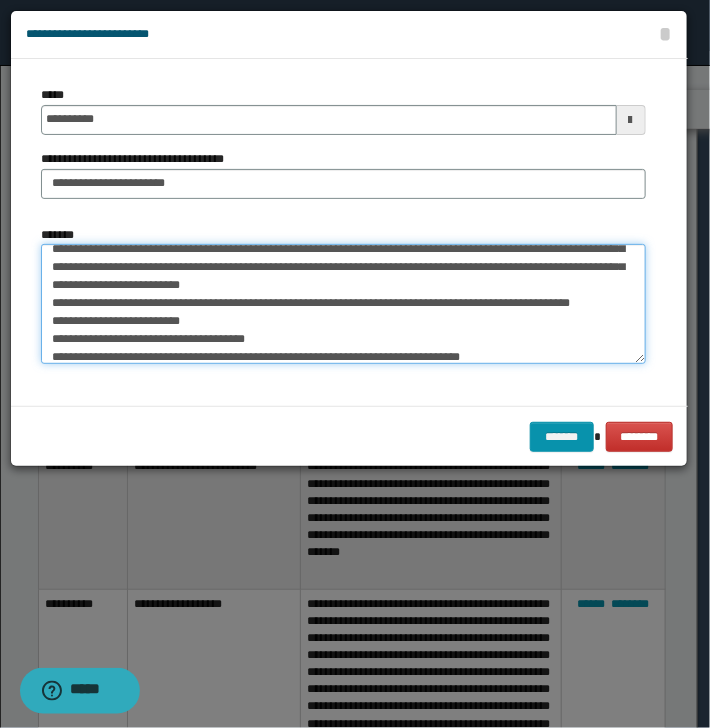 click on "**********" at bounding box center [343, 304] 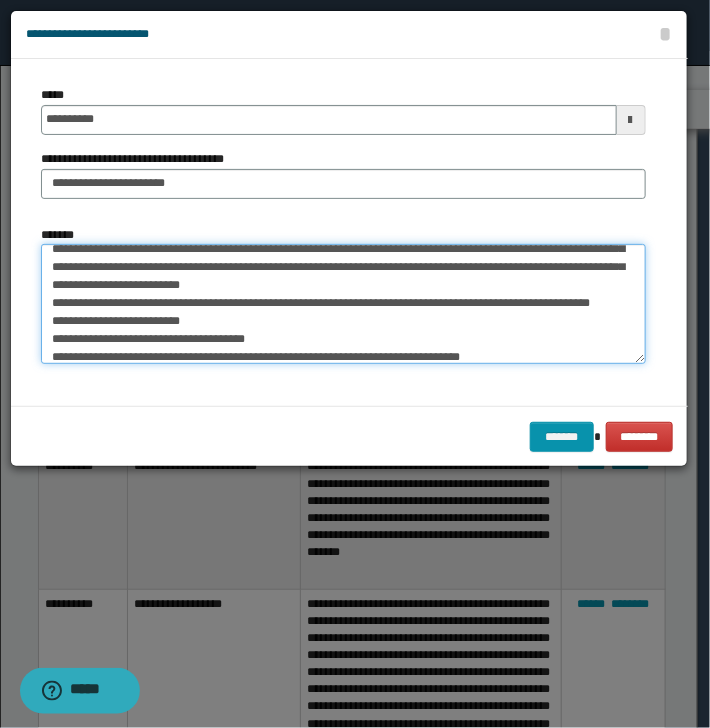 click on "**********" at bounding box center [343, 304] 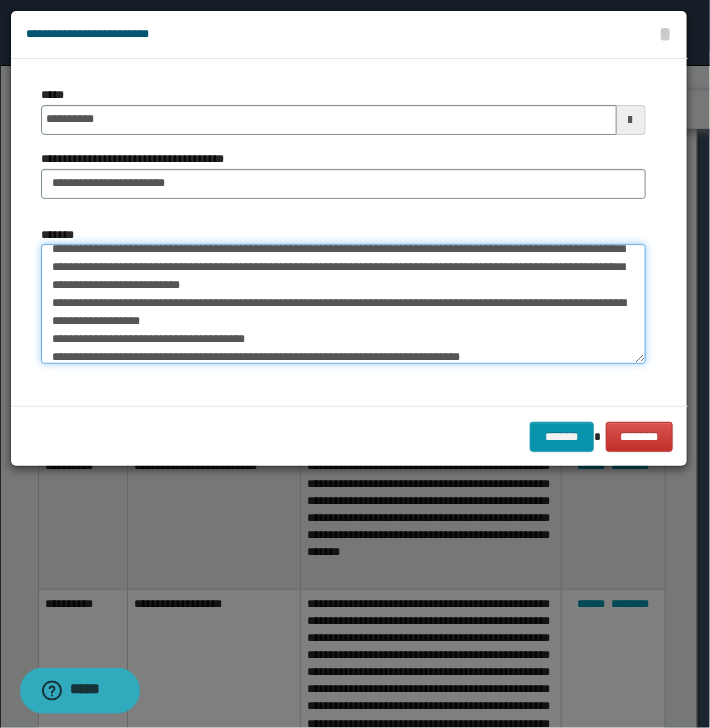 click on "**********" at bounding box center (343, 304) 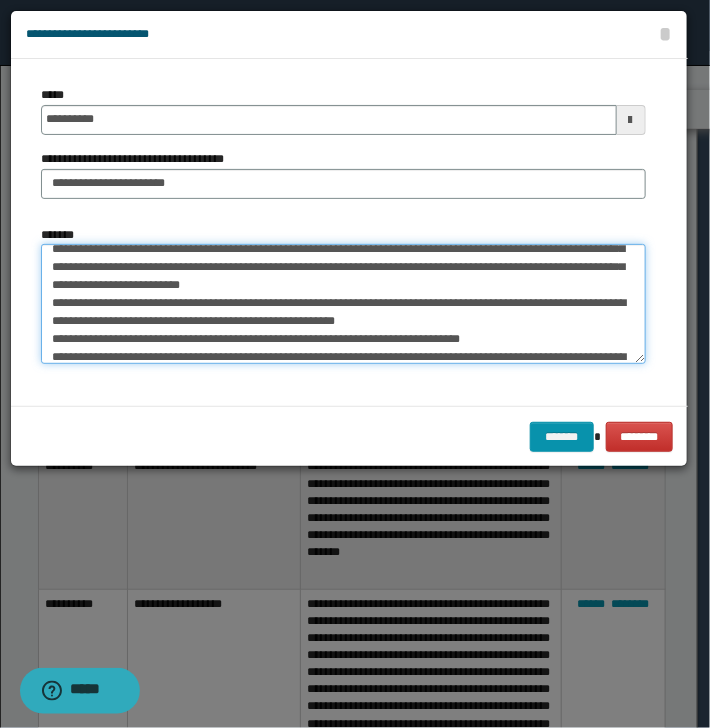 click on "**********" at bounding box center [343, 304] 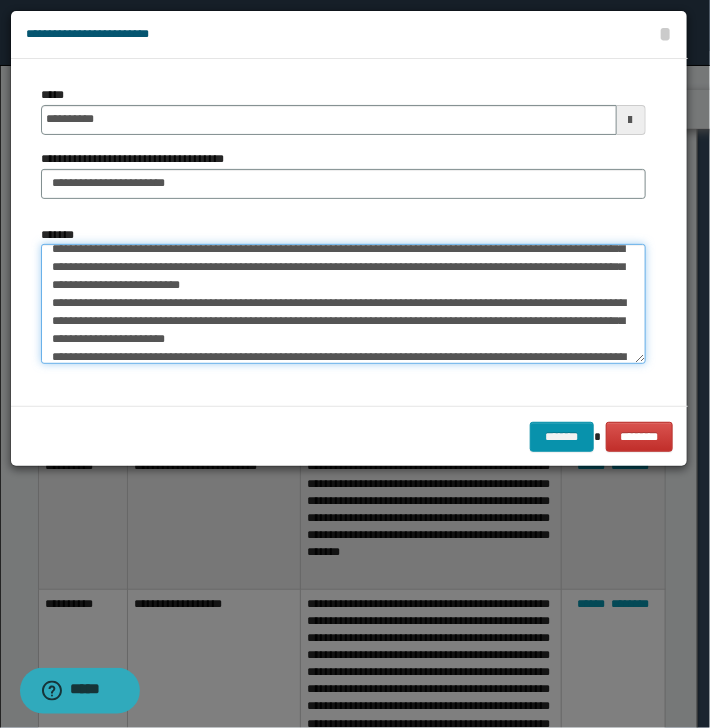 click on "**********" at bounding box center (343, 304) 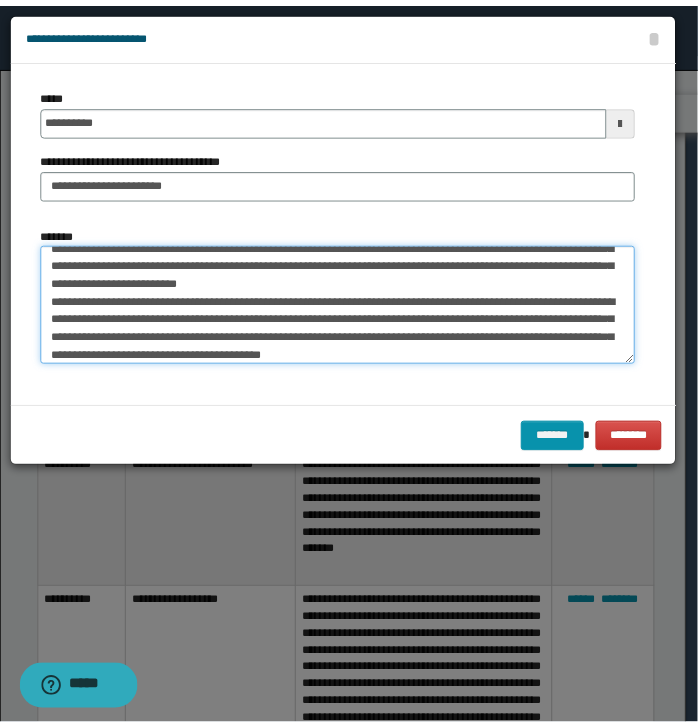 scroll, scrollTop: 72, scrollLeft: 0, axis: vertical 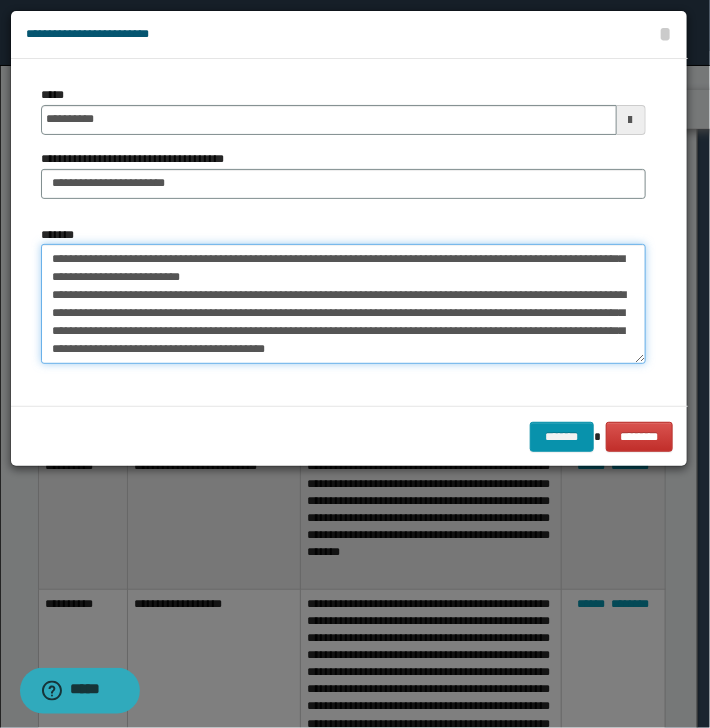 click on "**********" at bounding box center [343, 304] 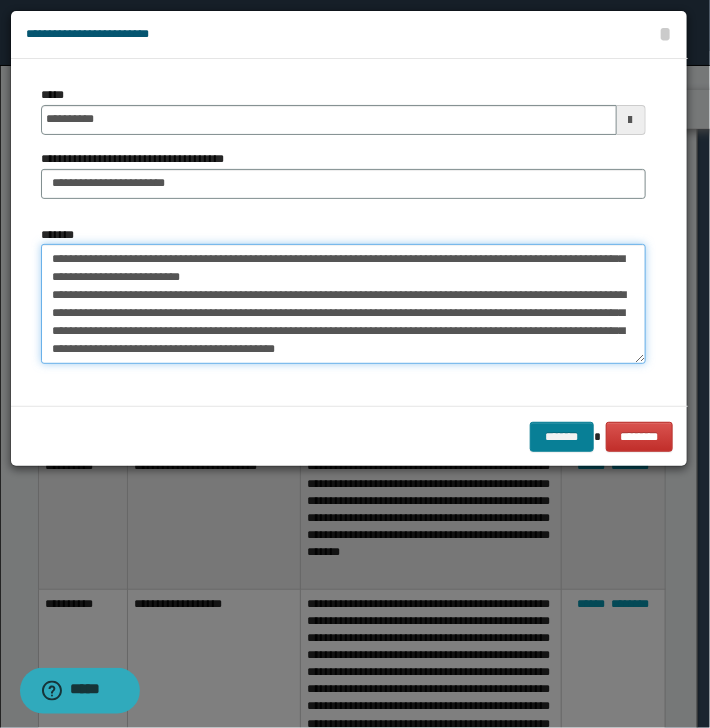 type on "**********" 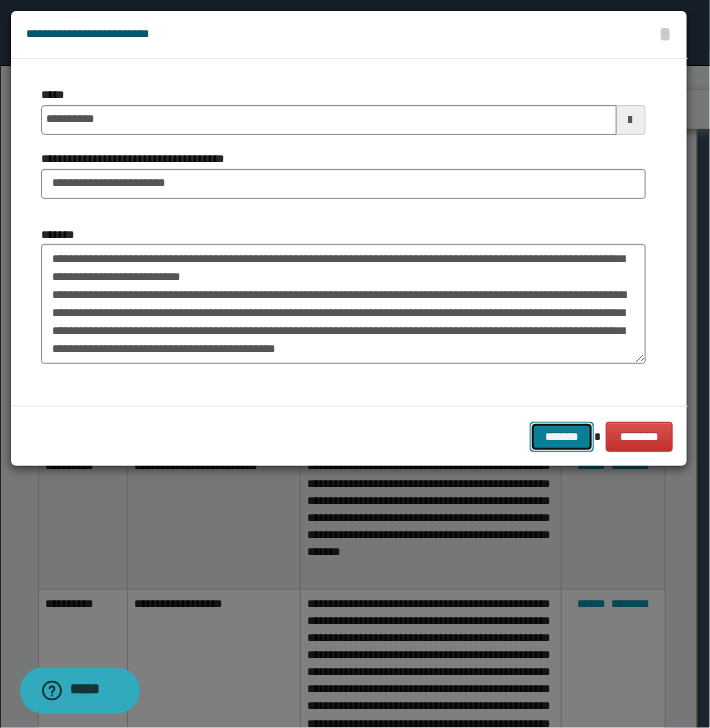 click on "*******" at bounding box center (562, 437) 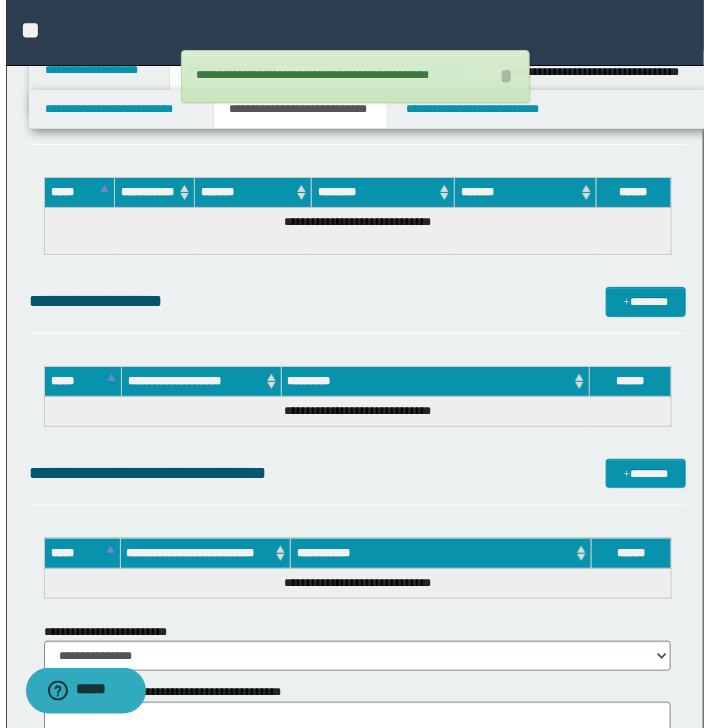 scroll, scrollTop: 1733, scrollLeft: 0, axis: vertical 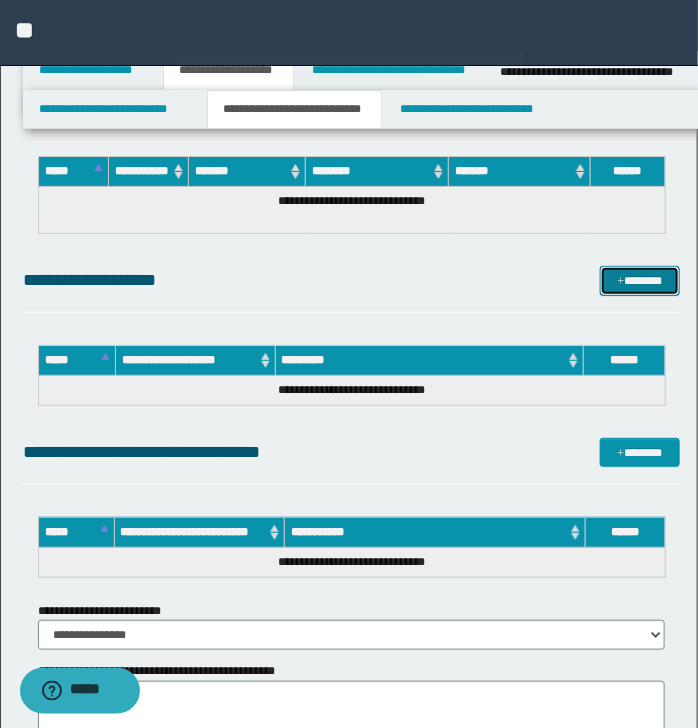 click on "*******" at bounding box center [639, 281] 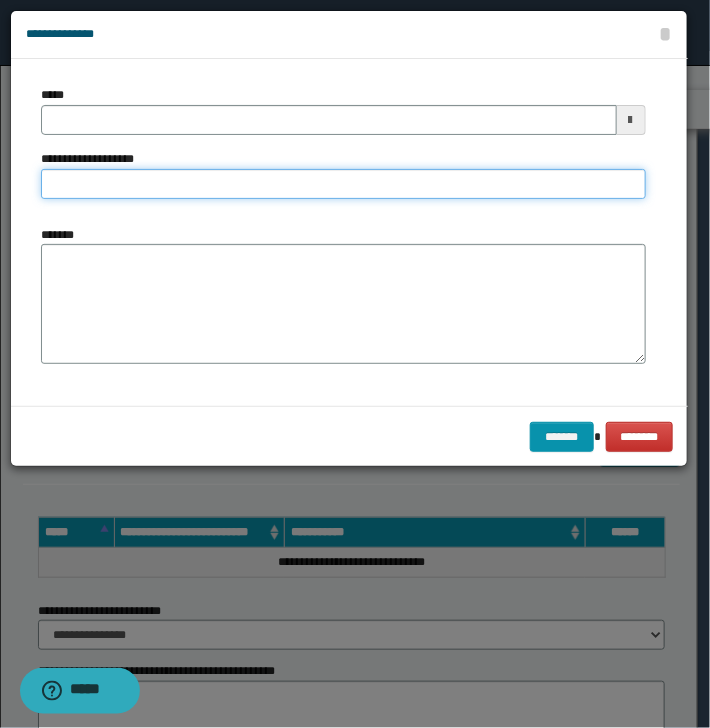 click on "**********" at bounding box center (343, 184) 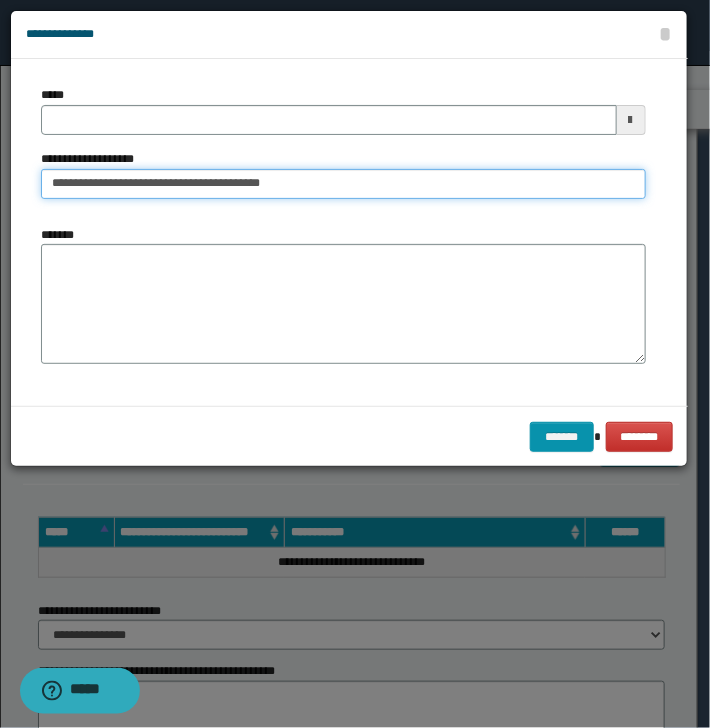 type on "**********" 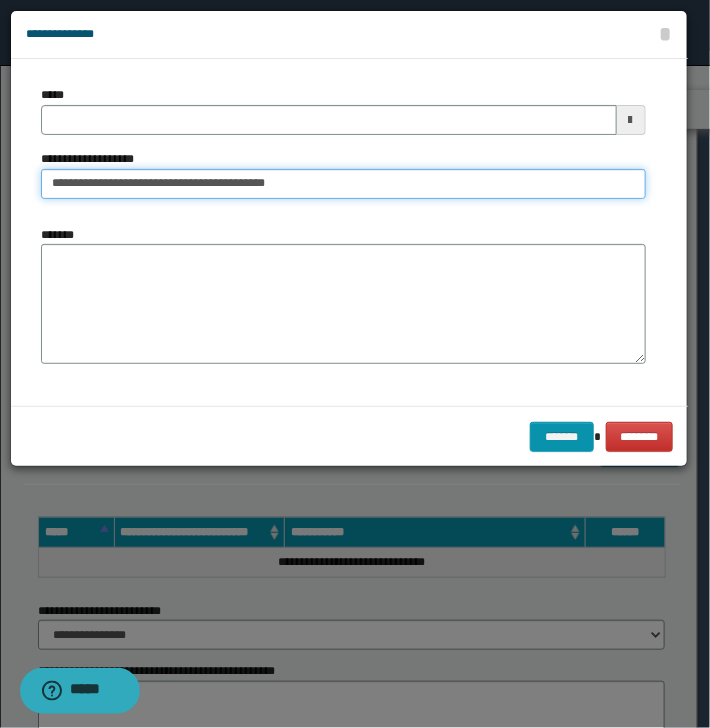 type 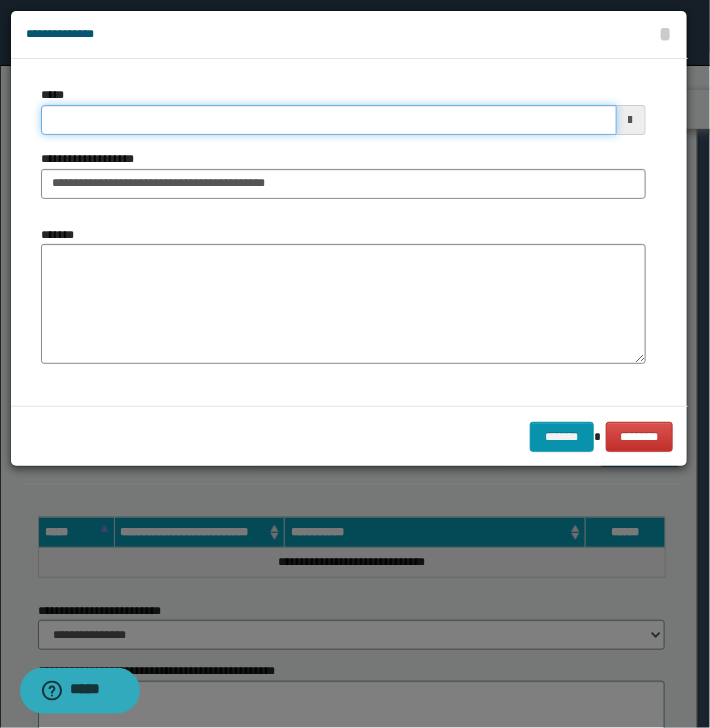 click on "*****" at bounding box center [329, 120] 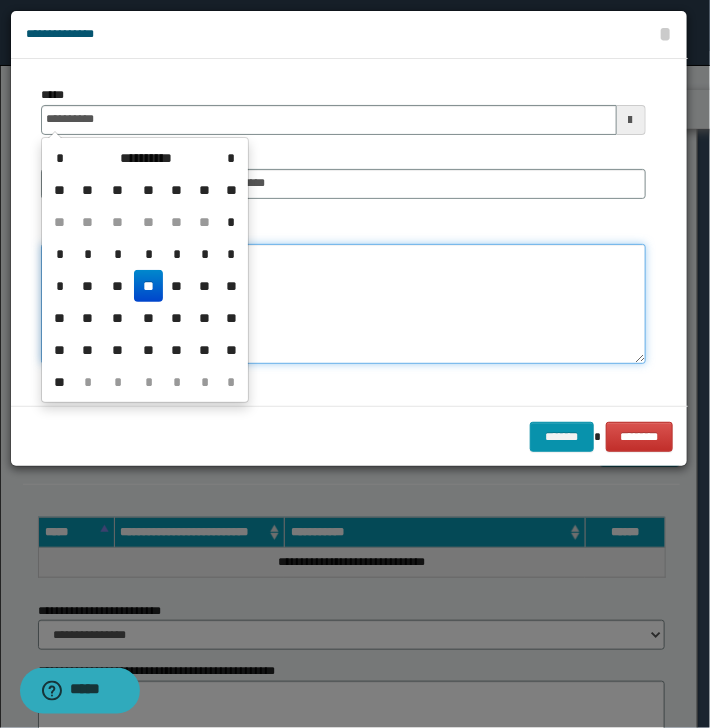 type on "**********" 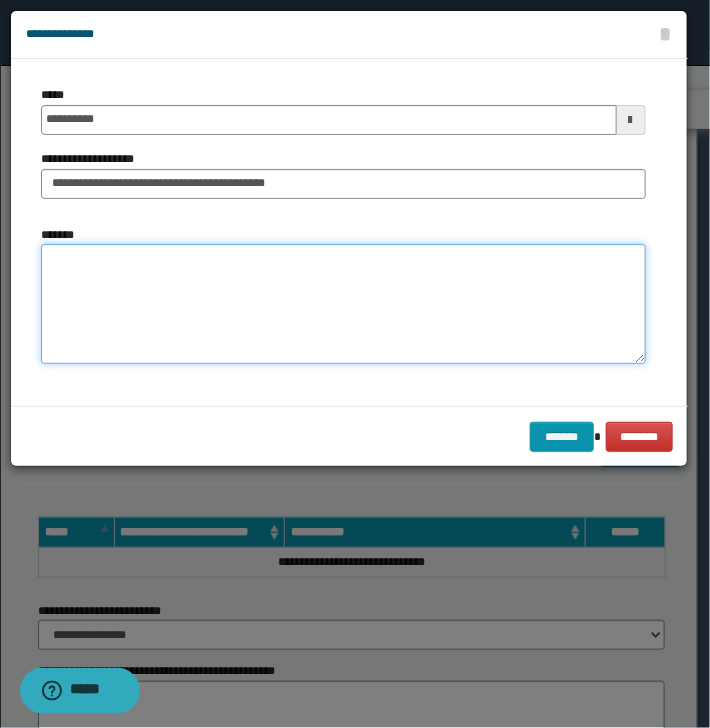click on "*******" at bounding box center (343, 304) 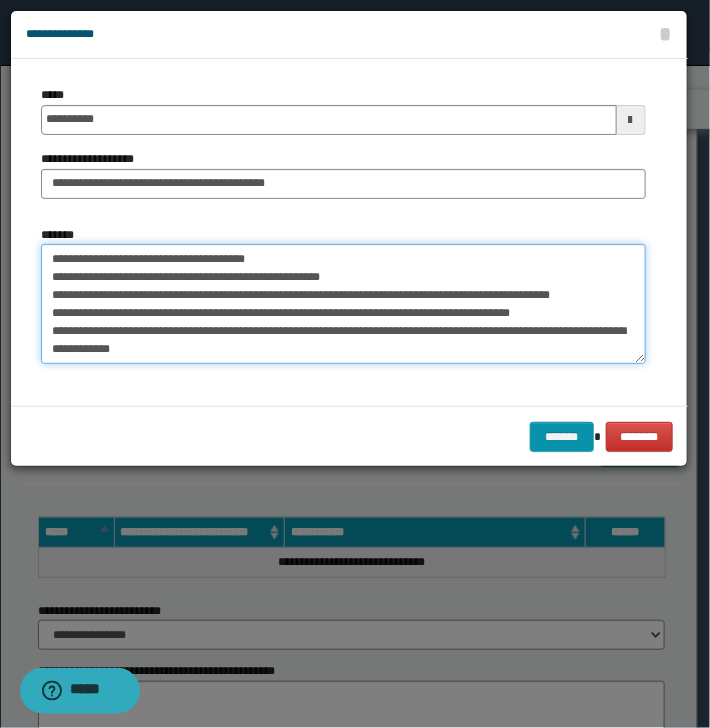 scroll, scrollTop: 84, scrollLeft: 0, axis: vertical 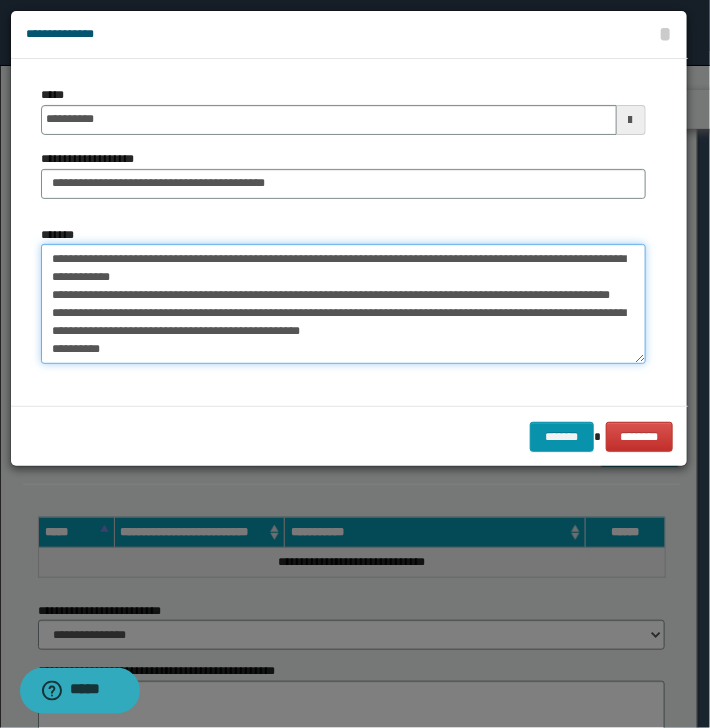 click on "**********" at bounding box center (343, 304) 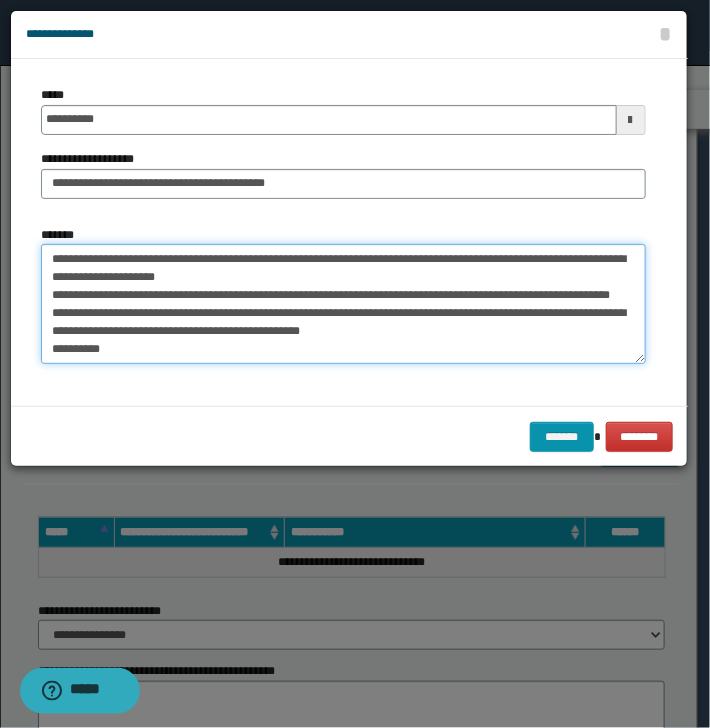 scroll, scrollTop: 89, scrollLeft: 0, axis: vertical 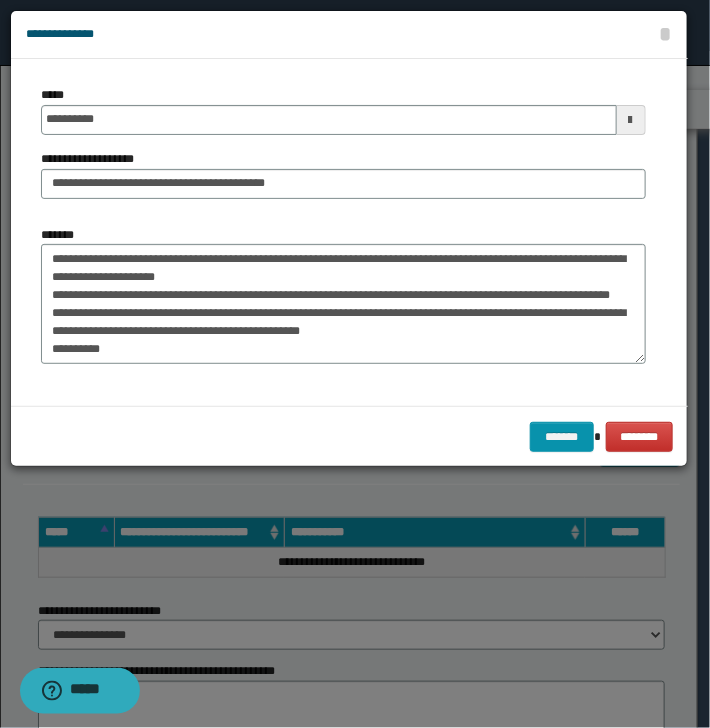 click on "*******
********" at bounding box center [349, 436] 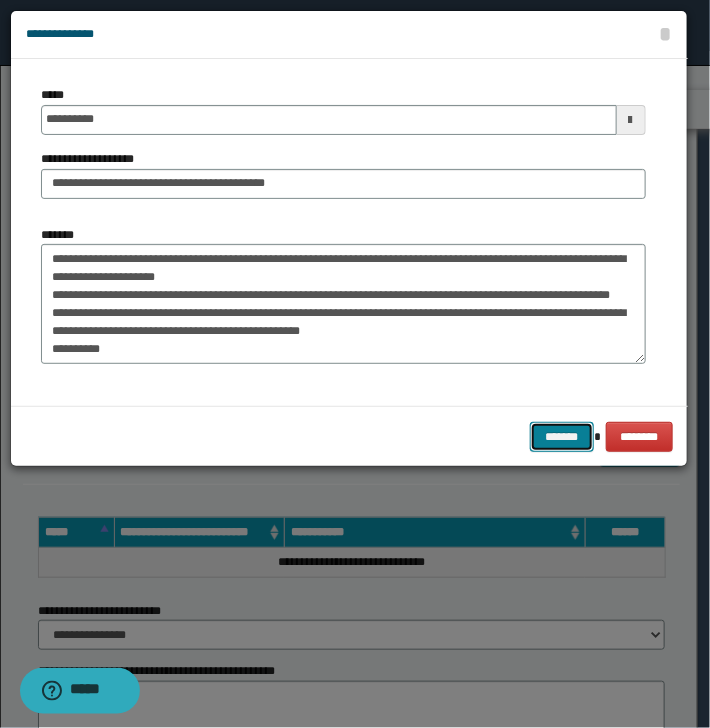 click on "*******" at bounding box center (562, 437) 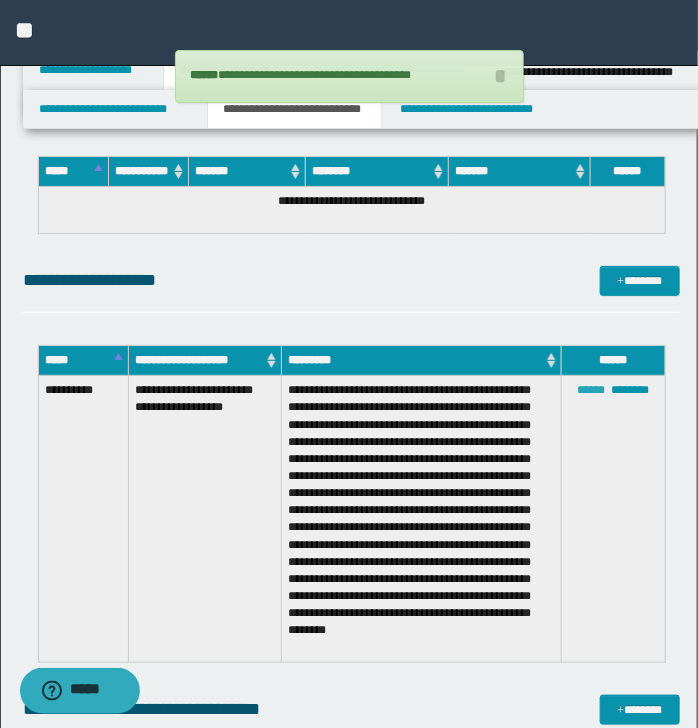 click on "******" at bounding box center (591, 390) 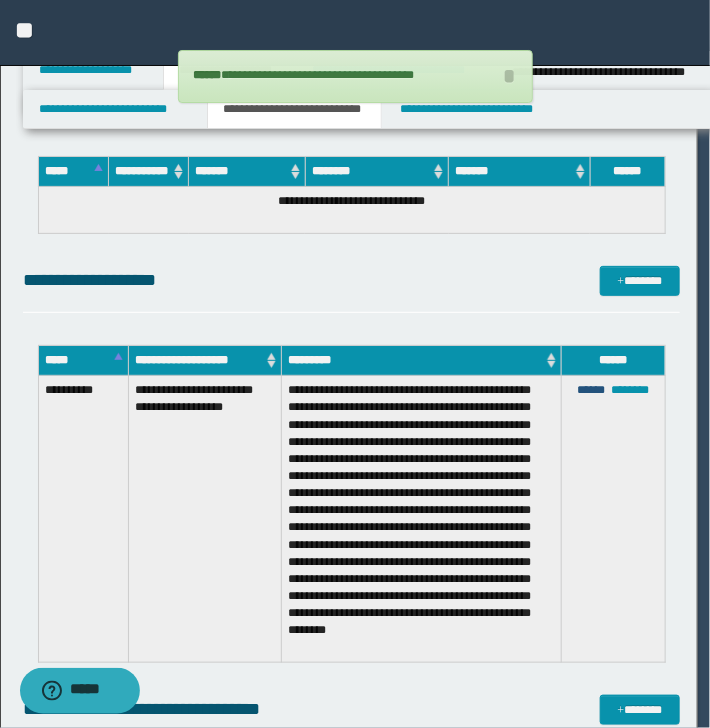 scroll, scrollTop: 17, scrollLeft: 0, axis: vertical 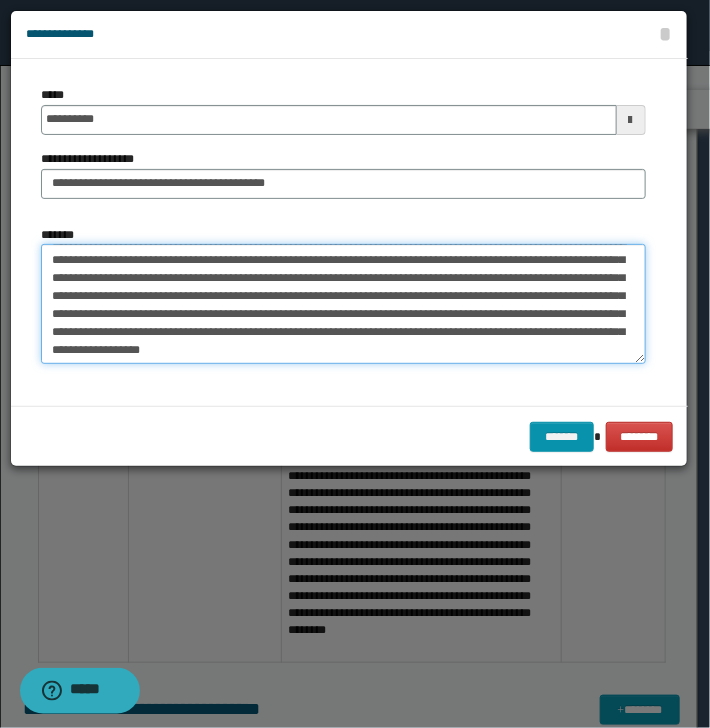 click on "**********" at bounding box center [343, 304] 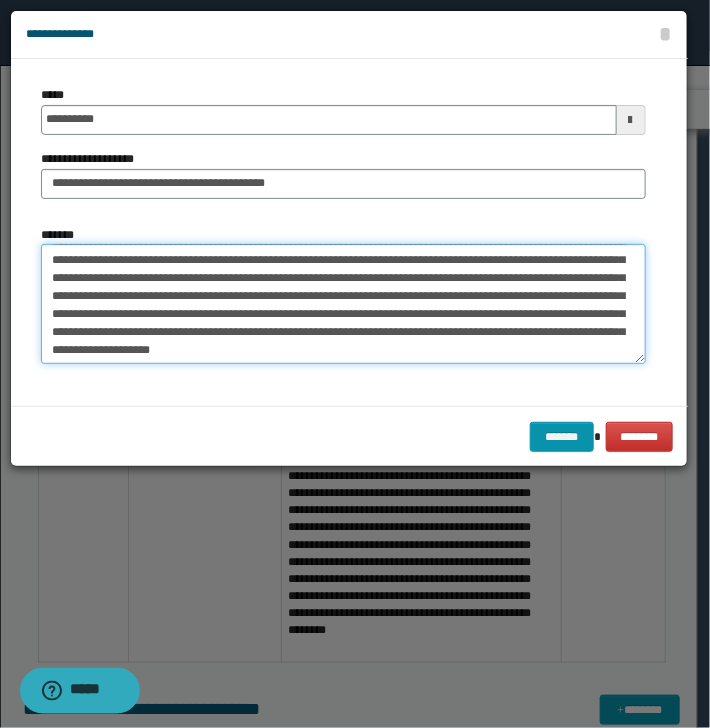 click on "**********" at bounding box center (343, 304) 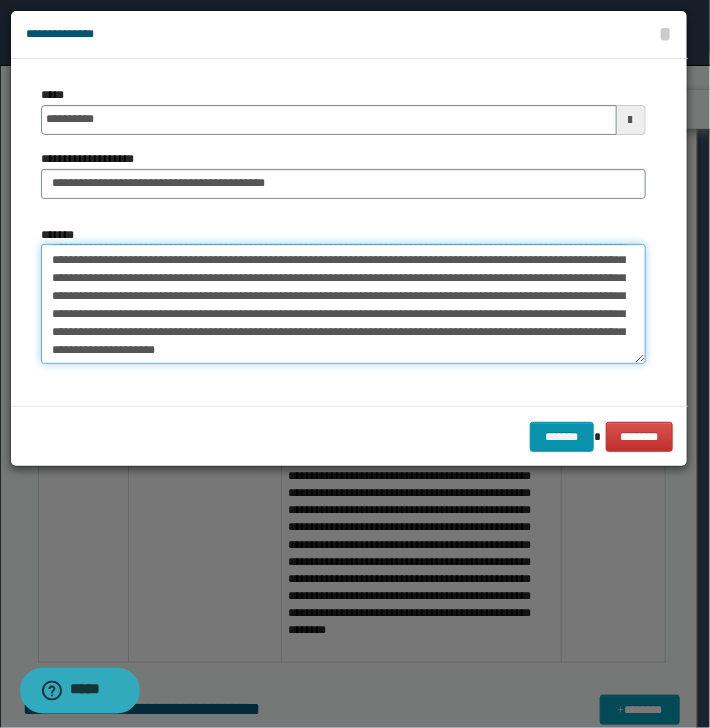 click on "**********" at bounding box center [343, 304] 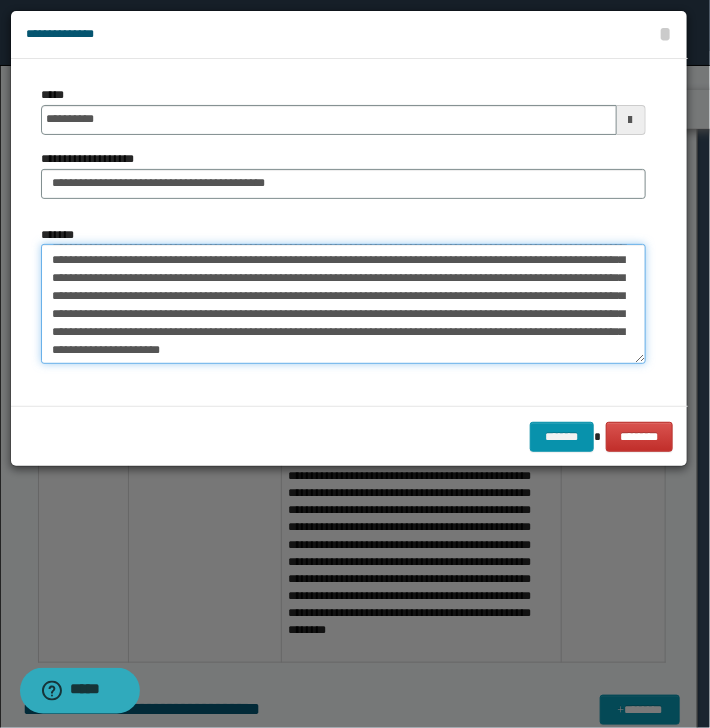 click on "**********" at bounding box center (343, 304) 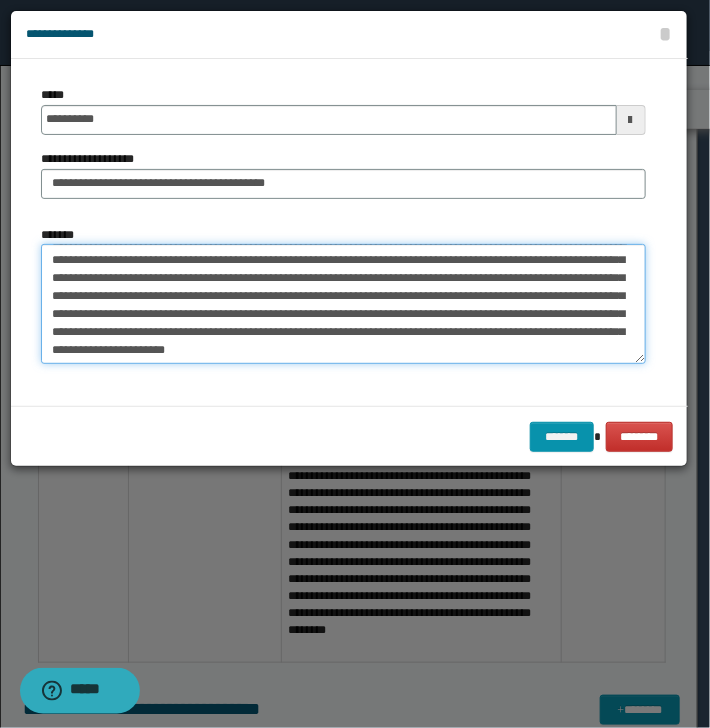 click on "**********" at bounding box center [343, 304] 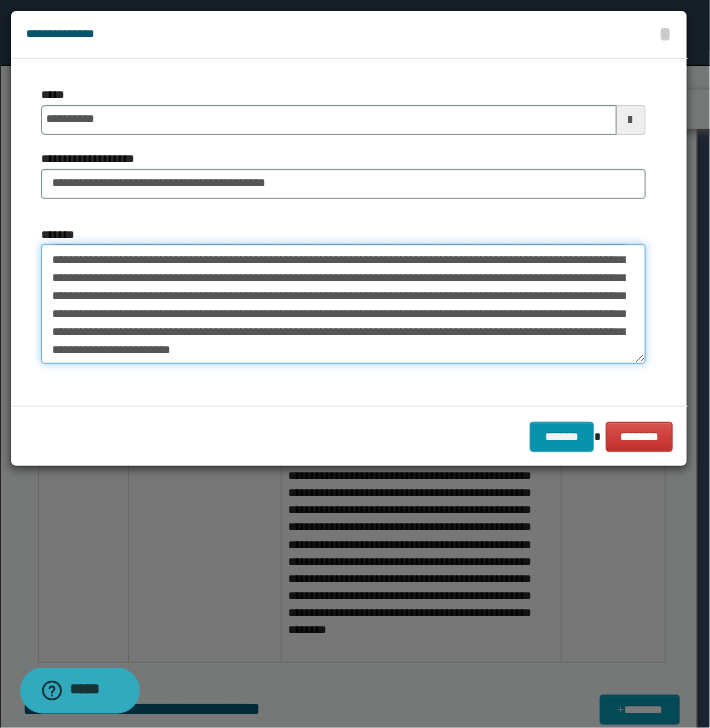 click on "**********" at bounding box center [343, 304] 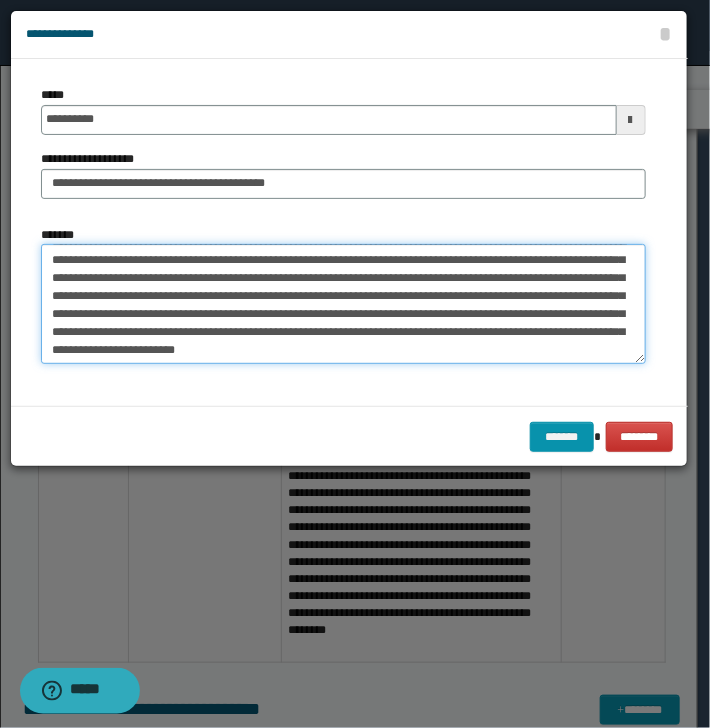 scroll, scrollTop: 0, scrollLeft: 0, axis: both 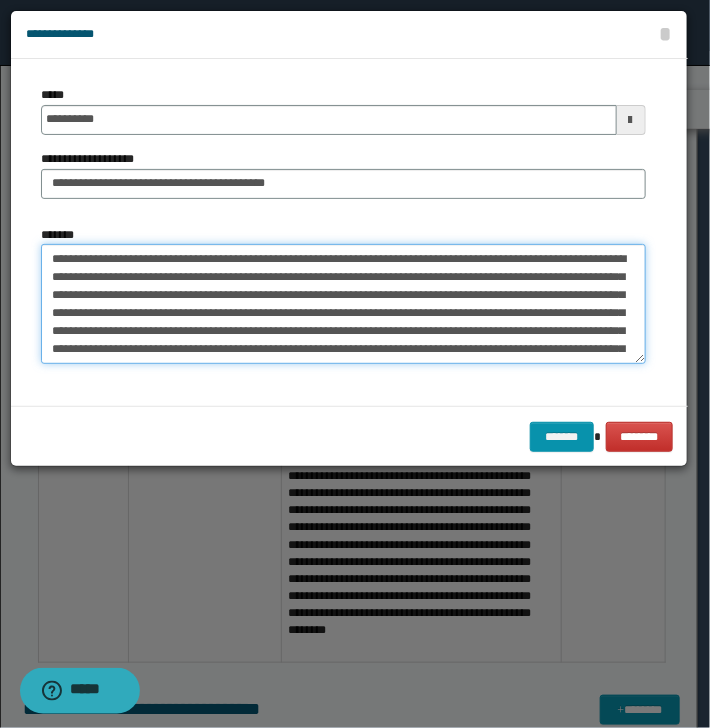 click on "**********" at bounding box center [343, 304] 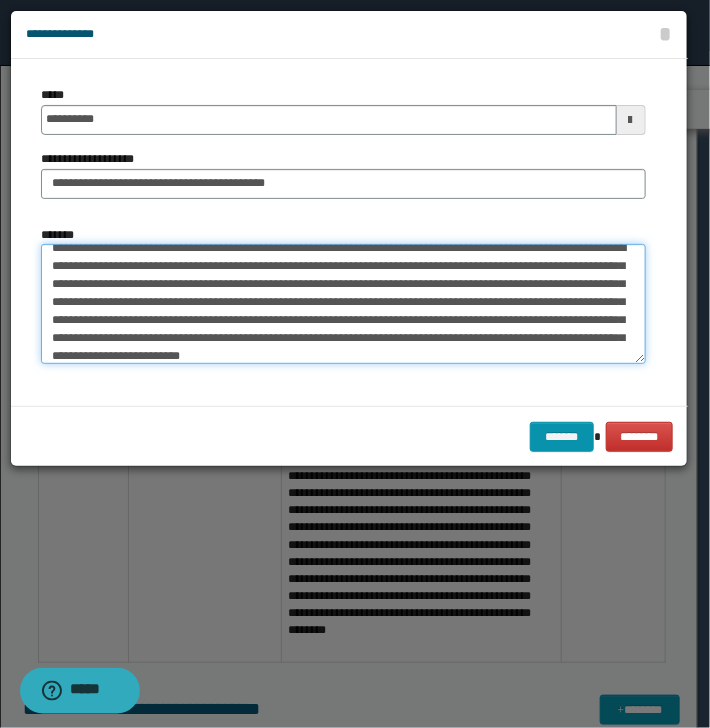 scroll, scrollTop: 17, scrollLeft: 0, axis: vertical 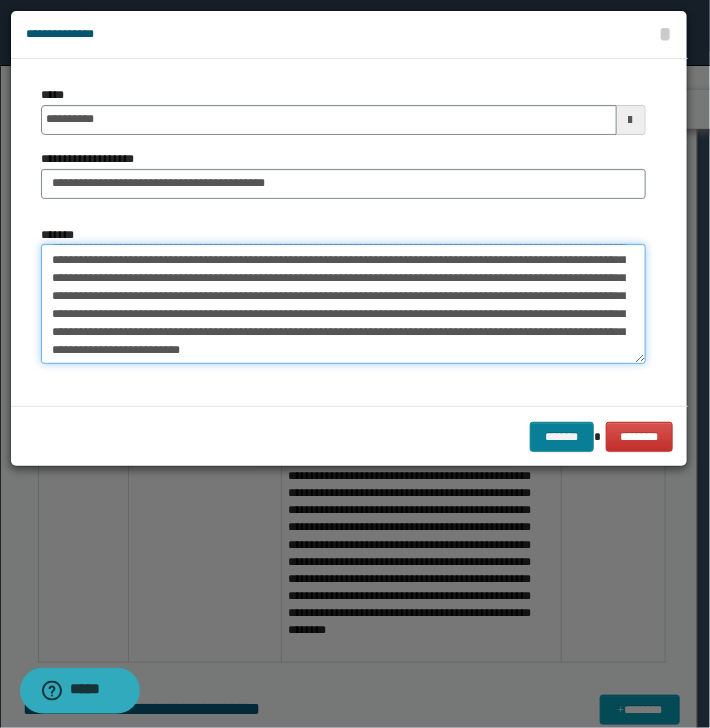 type on "**********" 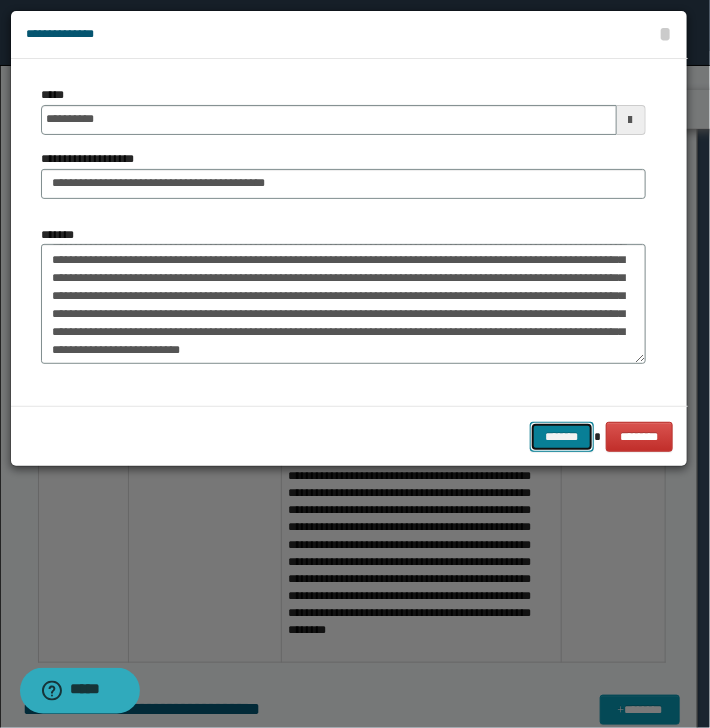click on "*******" at bounding box center (562, 437) 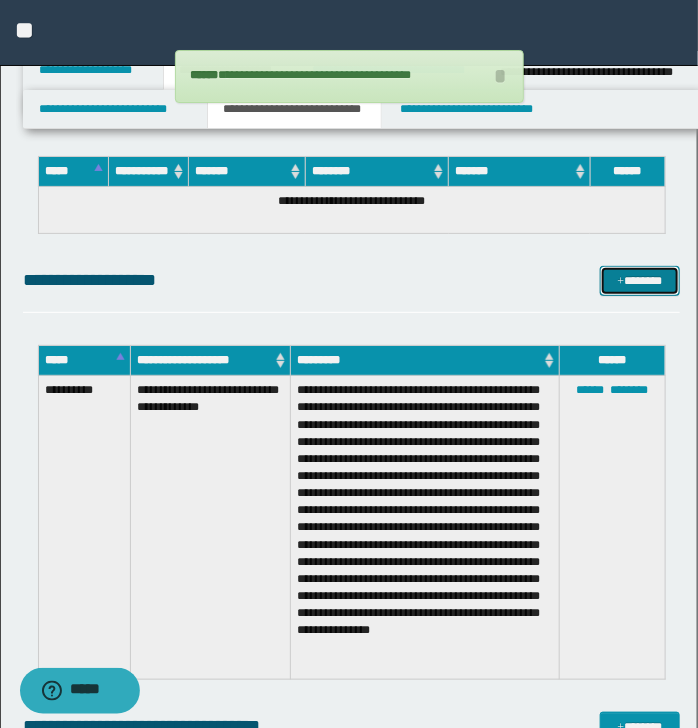 click on "*******" at bounding box center [639, 281] 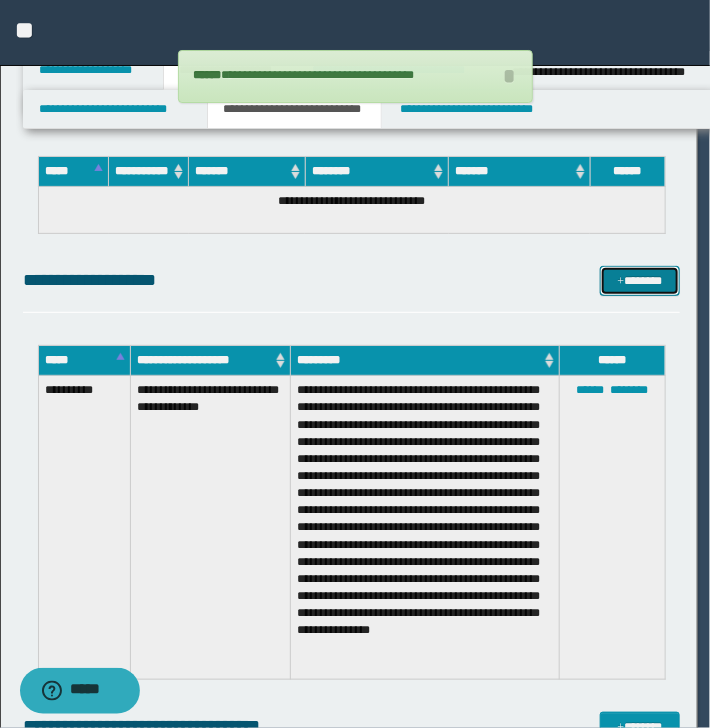 scroll, scrollTop: 0, scrollLeft: 0, axis: both 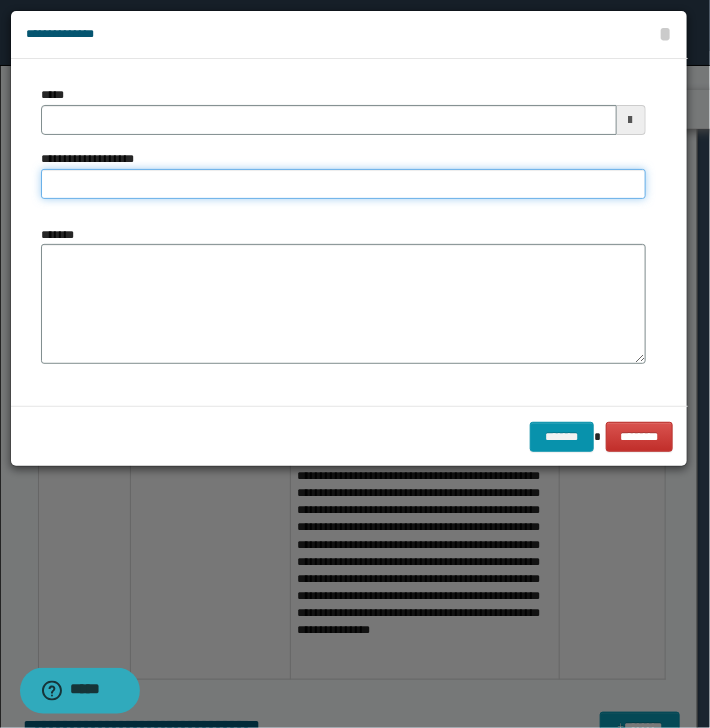 click on "**********" at bounding box center (343, 184) 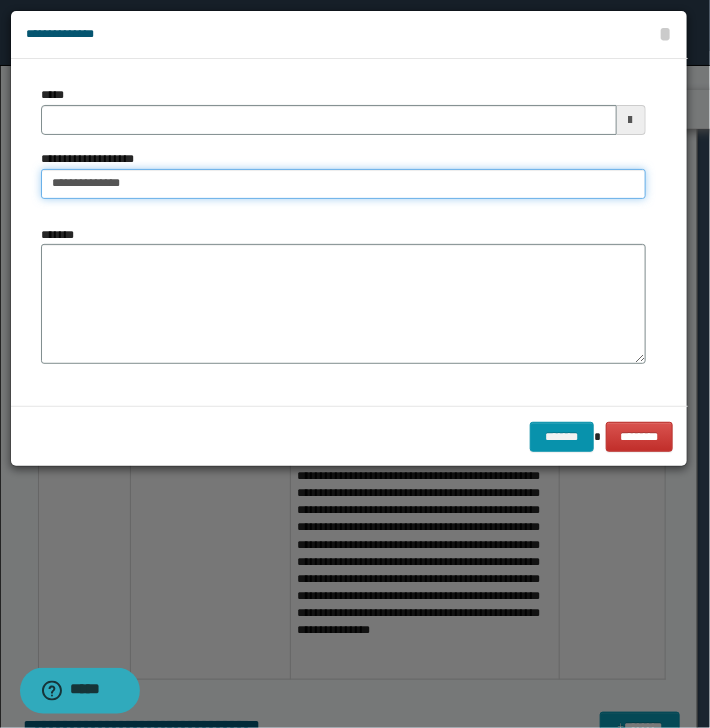 type on "**********" 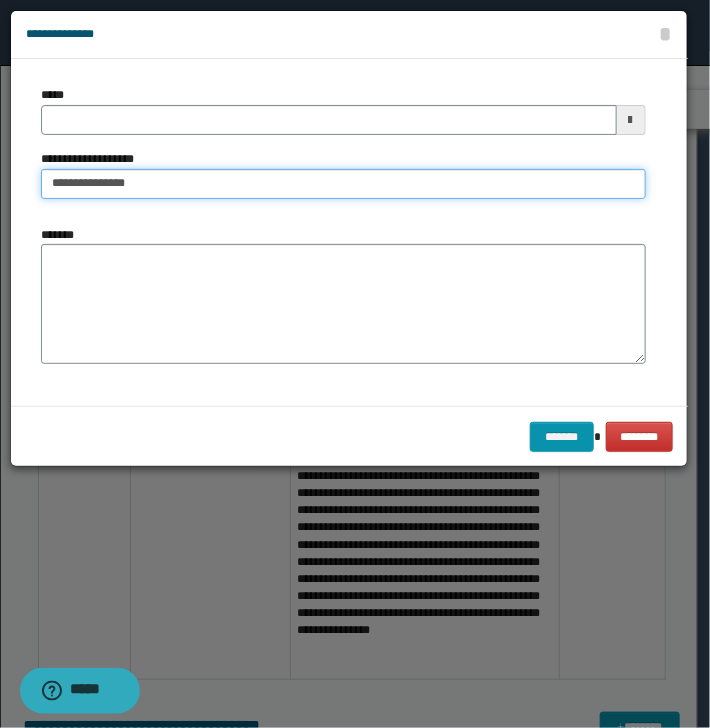 type 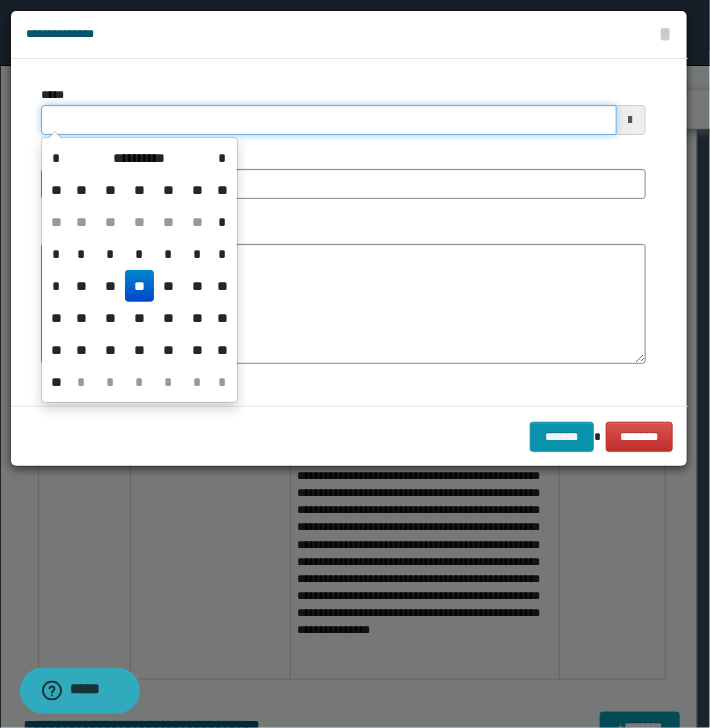 click on "*****" at bounding box center (329, 120) 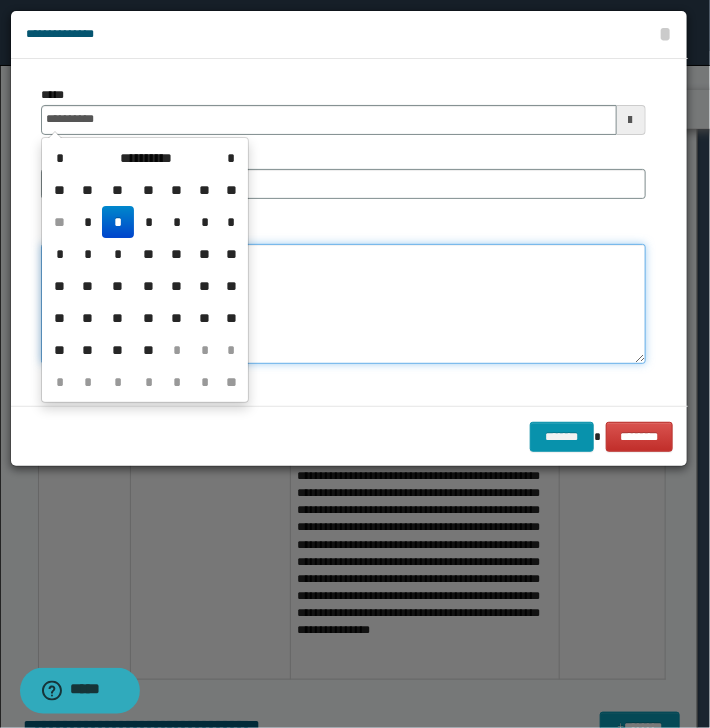 type on "**********" 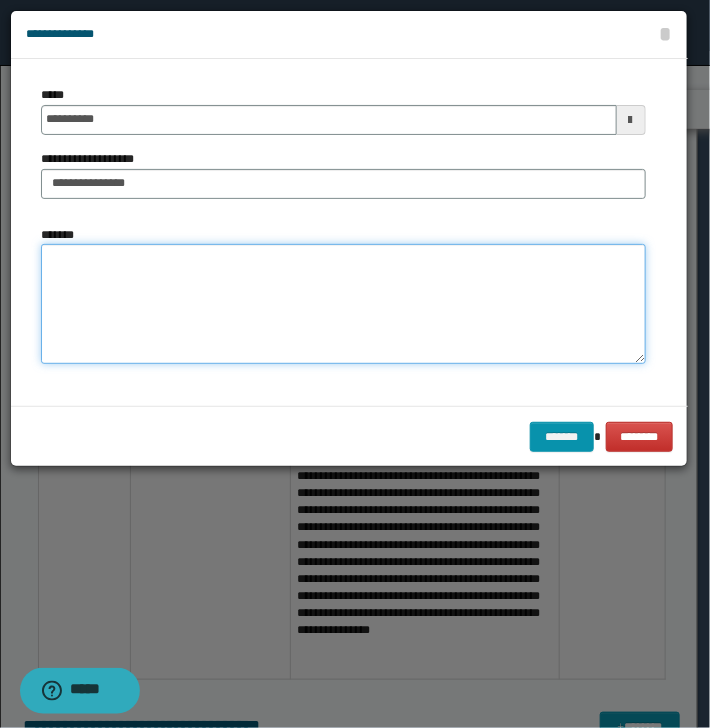 type on "*" 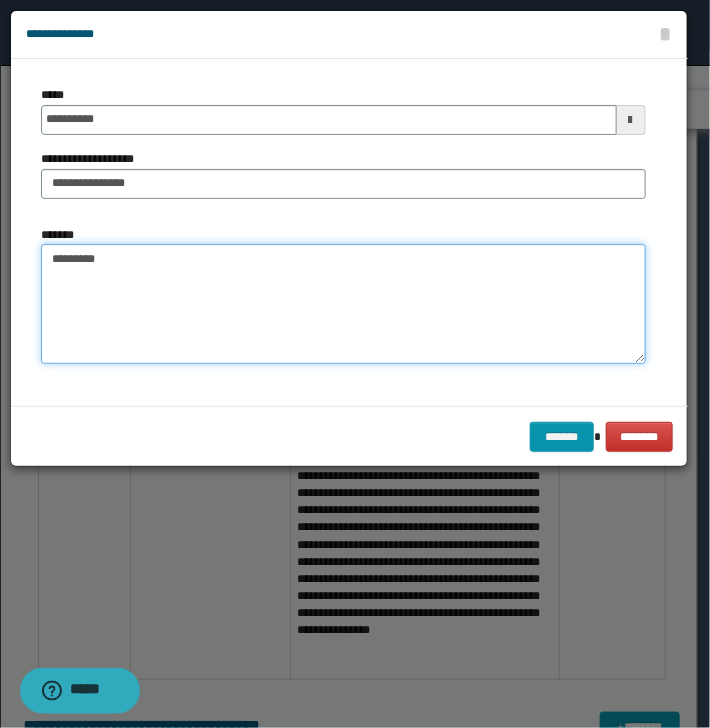 drag, startPoint x: 269, startPoint y: 304, endPoint x: 207, endPoint y: 278, distance: 67.23094 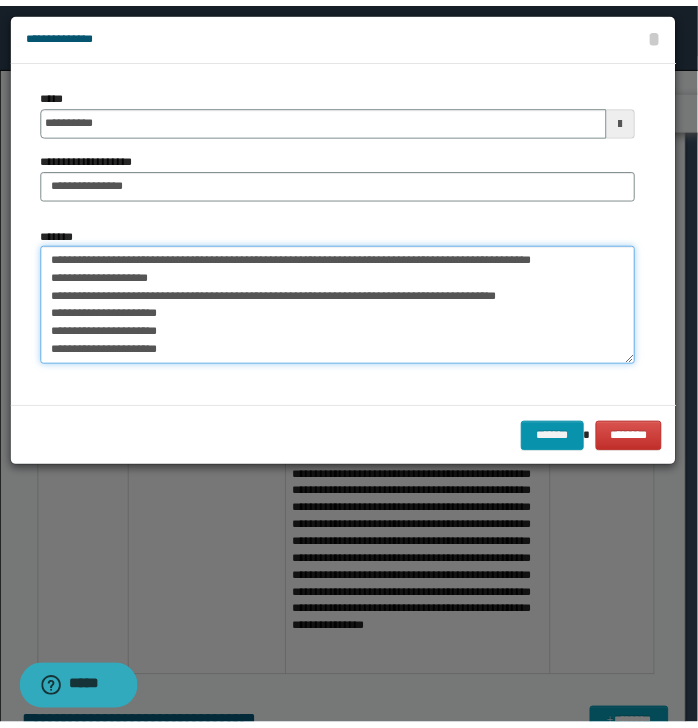 scroll, scrollTop: 12, scrollLeft: 0, axis: vertical 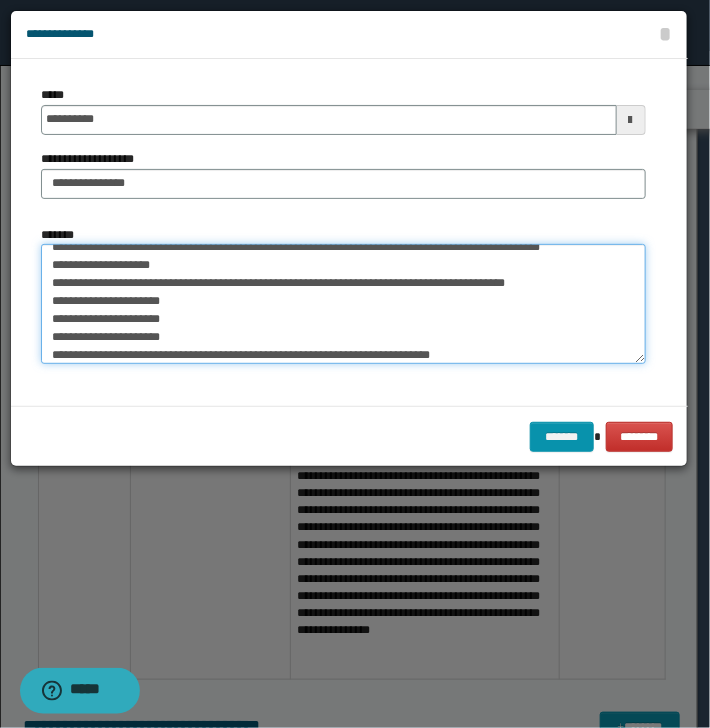 click on "**********" at bounding box center [343, 304] 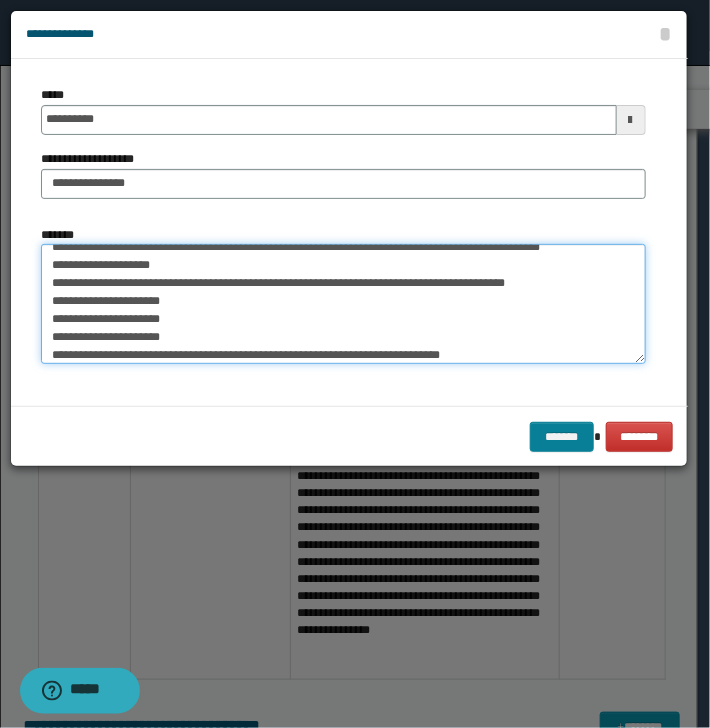 type on "**********" 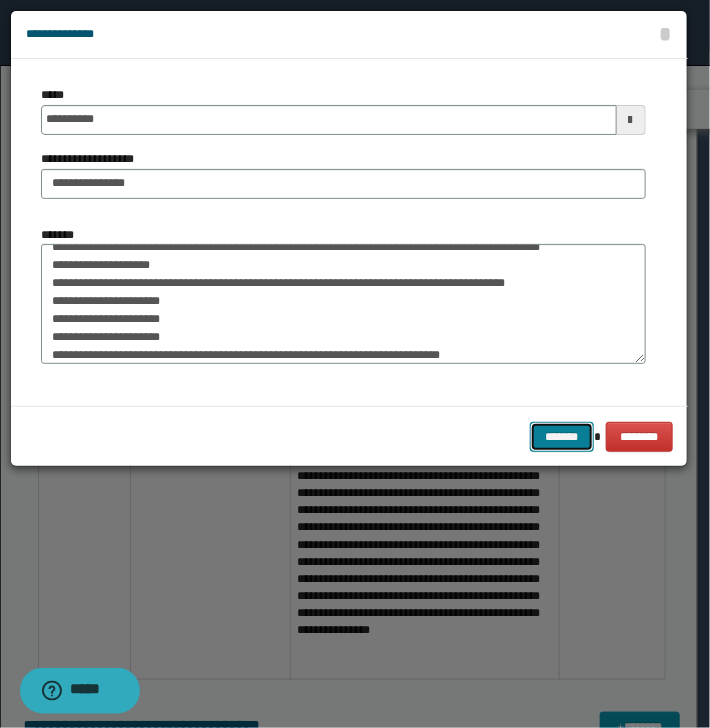 click on "*******" at bounding box center [562, 437] 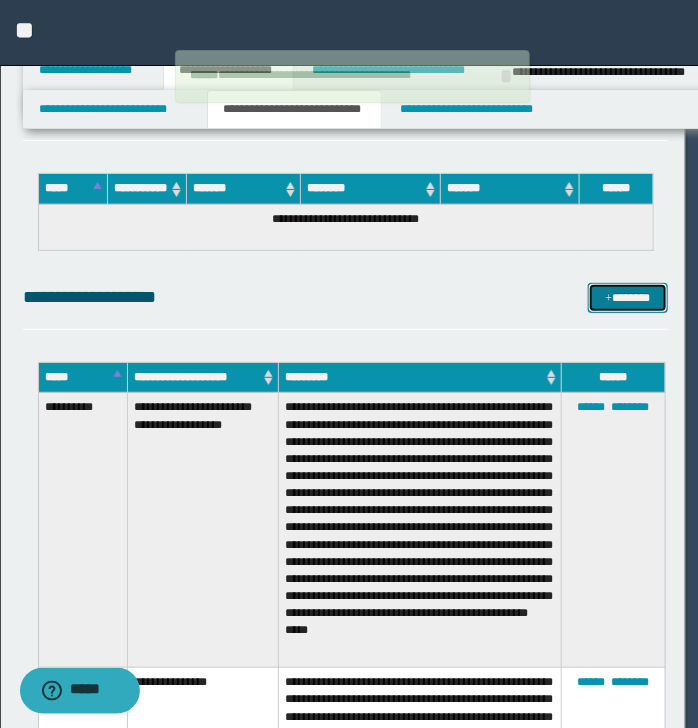 type 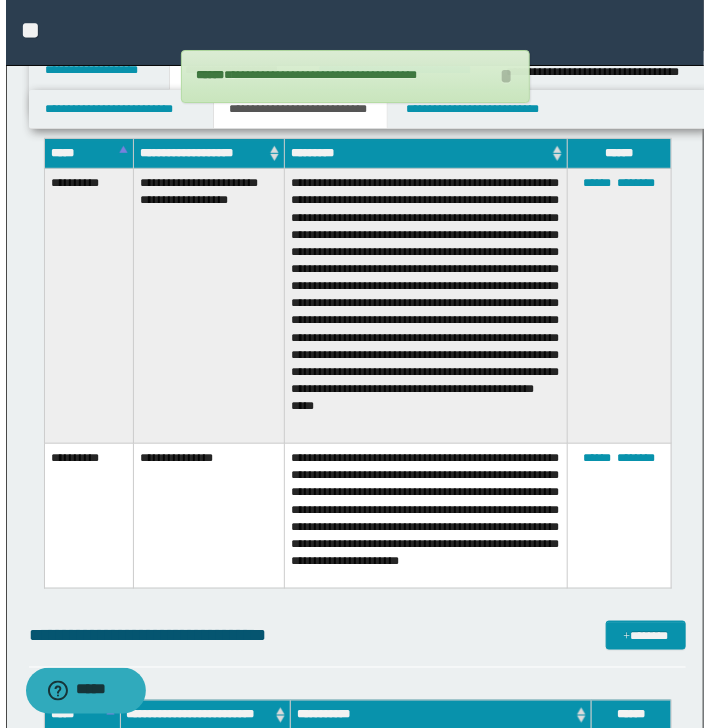 scroll, scrollTop: 2133, scrollLeft: 0, axis: vertical 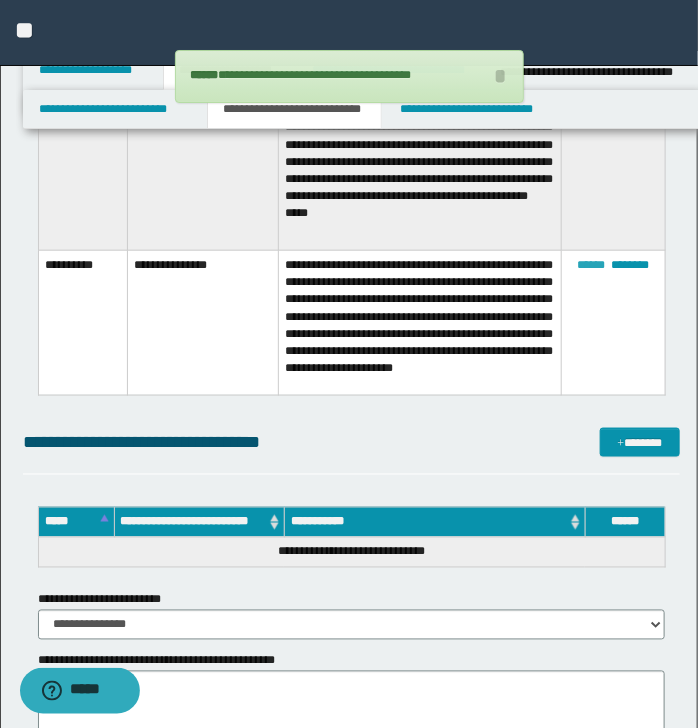 click on "******" at bounding box center (591, 265) 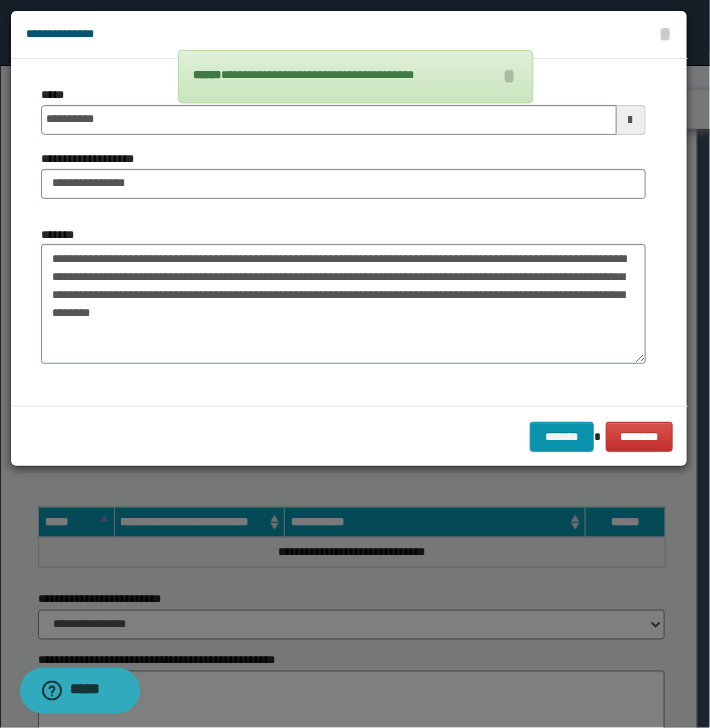 scroll, scrollTop: 0, scrollLeft: 0, axis: both 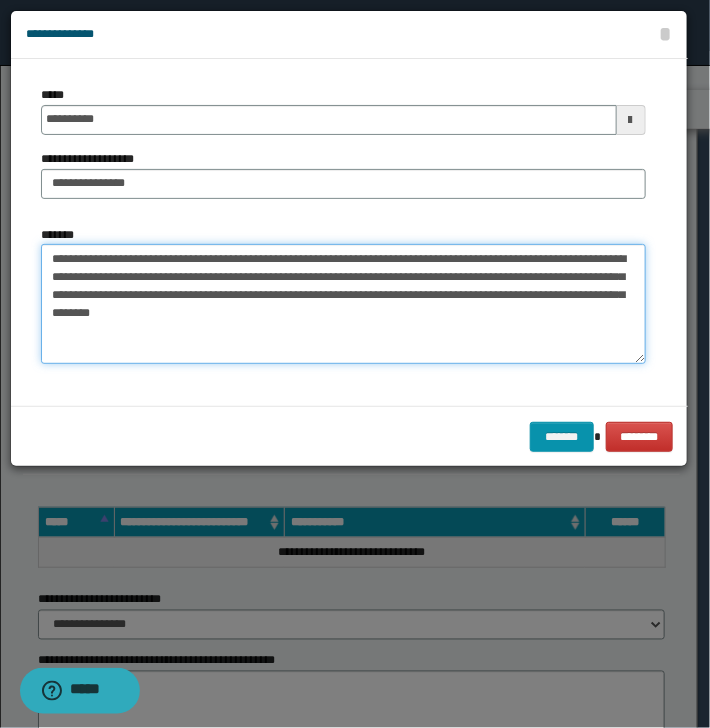 click on "**********" at bounding box center (343, 304) 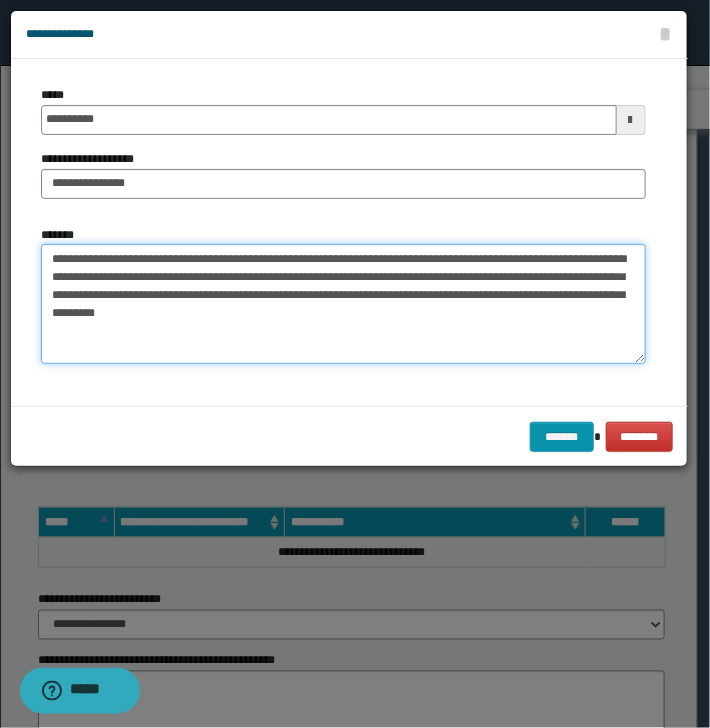 click on "**********" at bounding box center [343, 304] 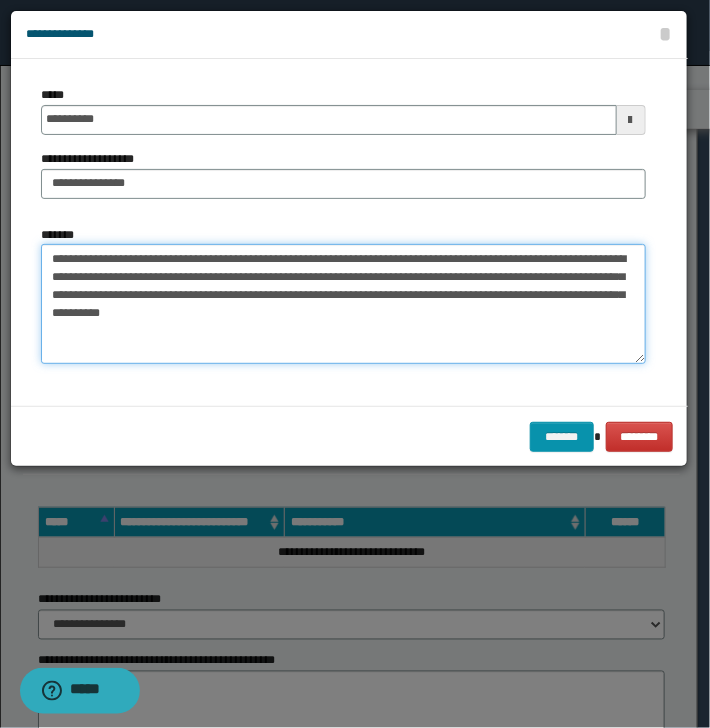 click on "**********" at bounding box center [343, 304] 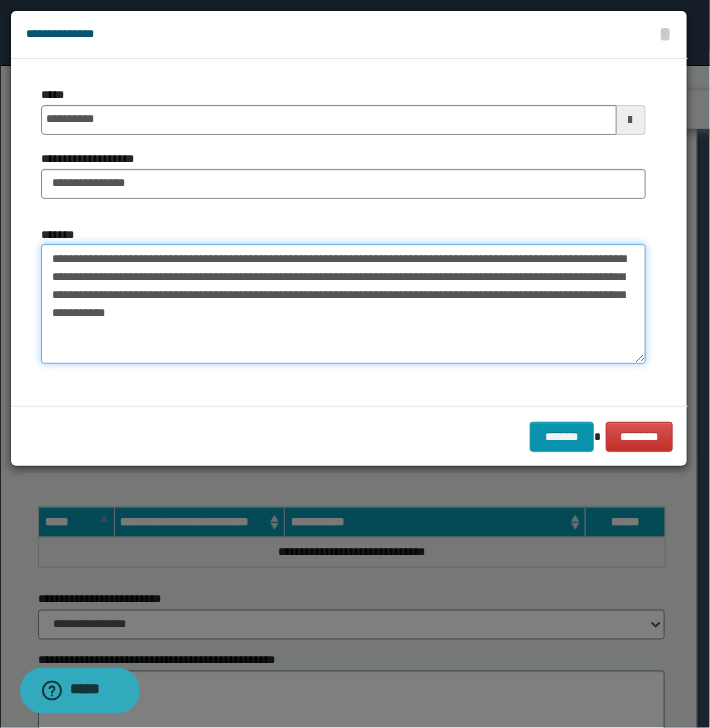 click on "**********" at bounding box center [343, 304] 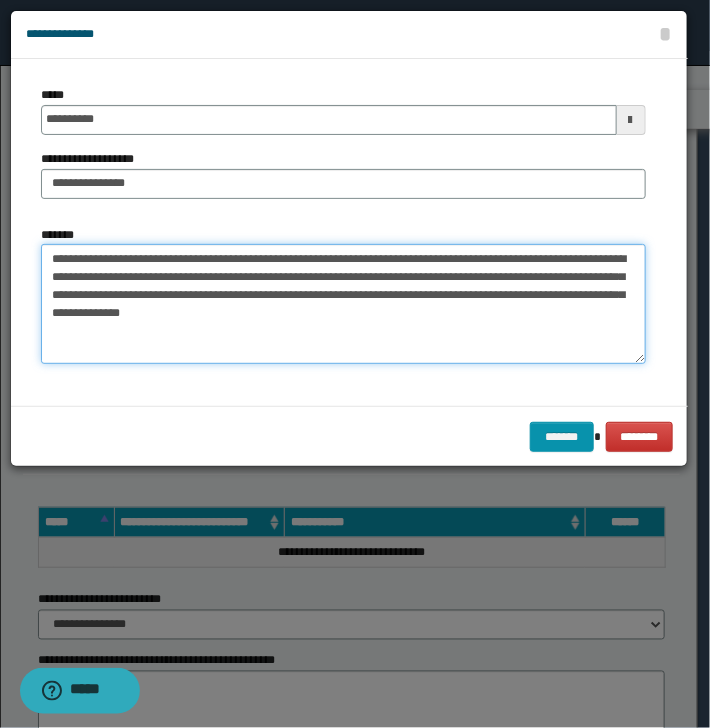 click on "**********" at bounding box center (343, 304) 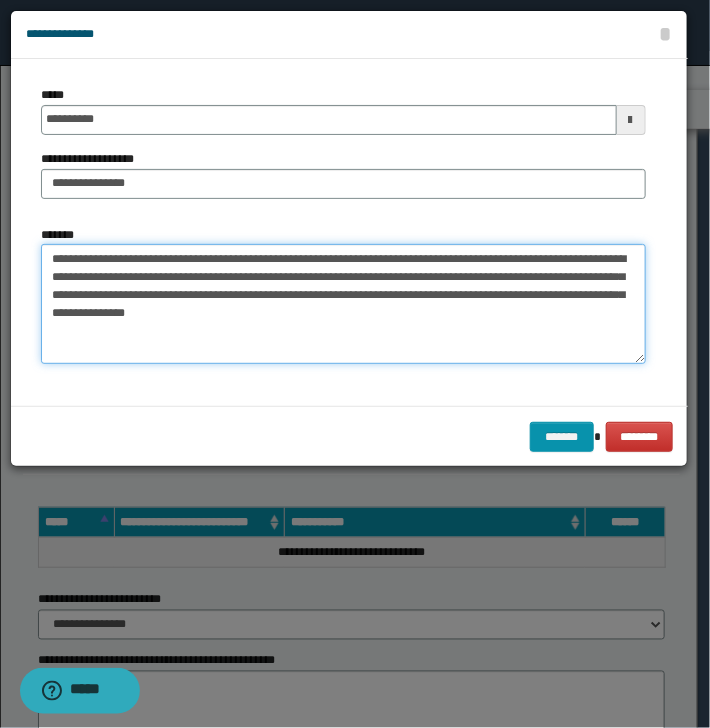 drag, startPoint x: 301, startPoint y: 319, endPoint x: 409, endPoint y: 351, distance: 112.64102 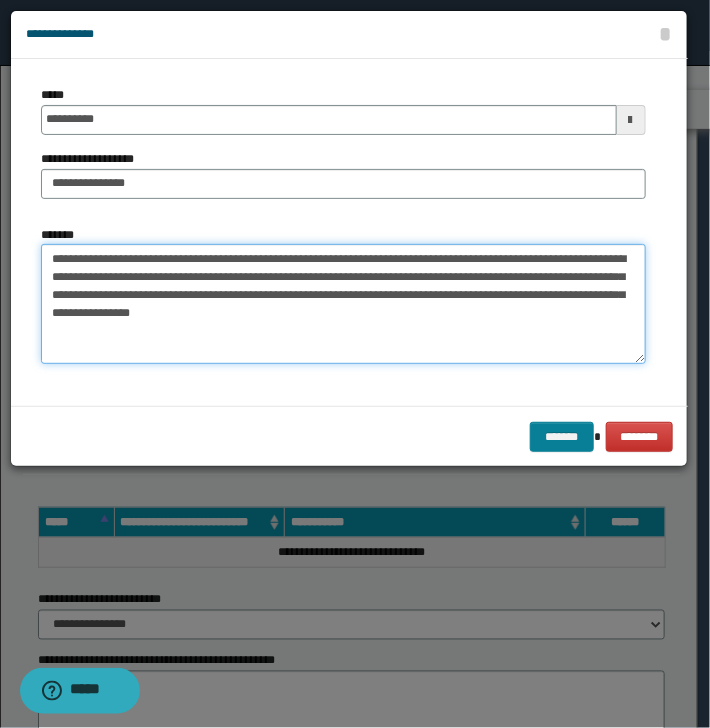 type on "**********" 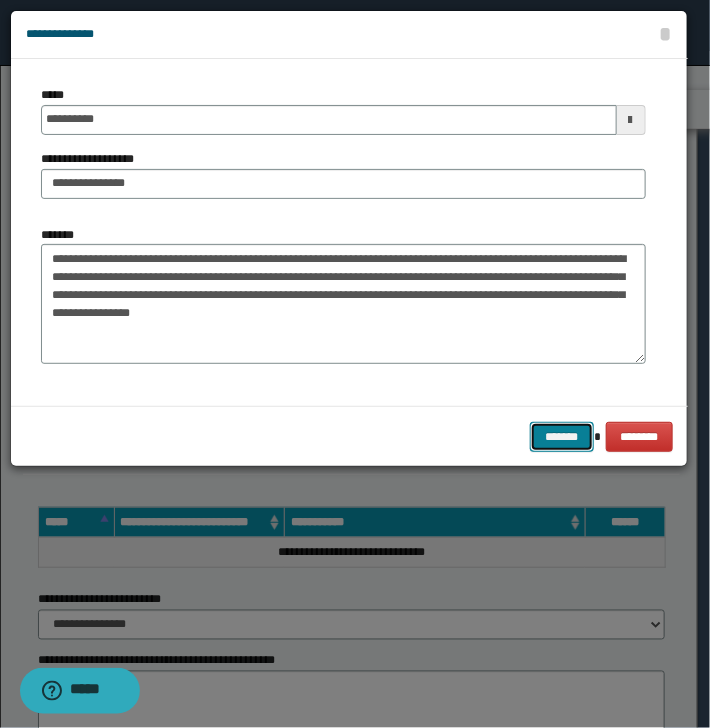 click on "*******" at bounding box center [562, 437] 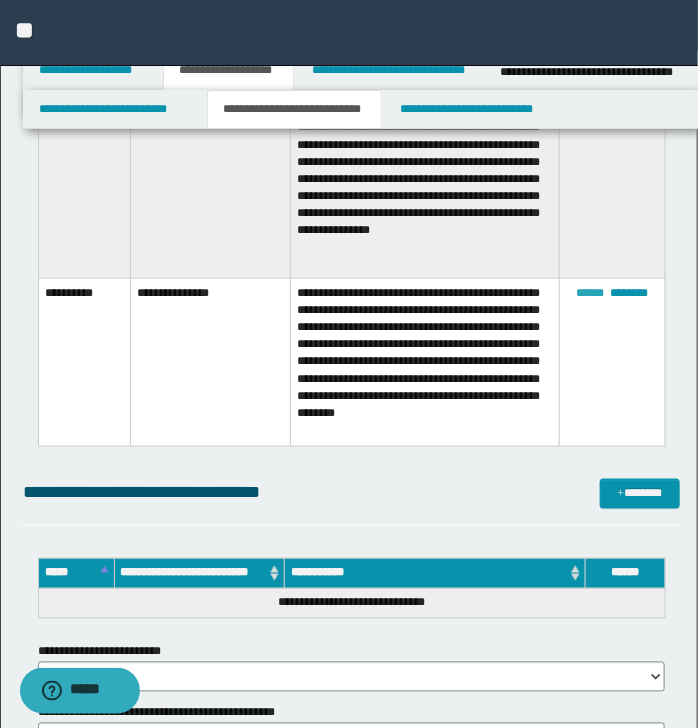 click on "******" at bounding box center (591, 293) 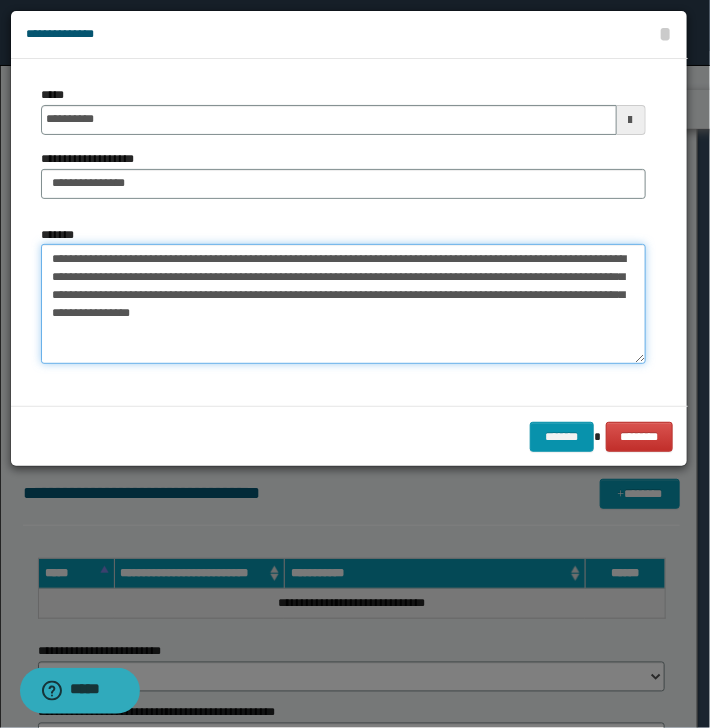 click on "**********" at bounding box center (343, 304) 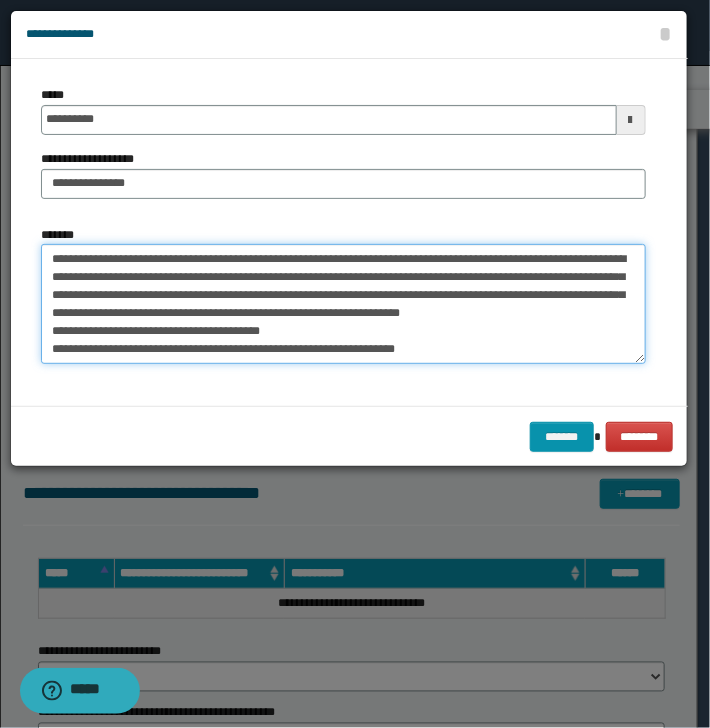 scroll, scrollTop: 48, scrollLeft: 0, axis: vertical 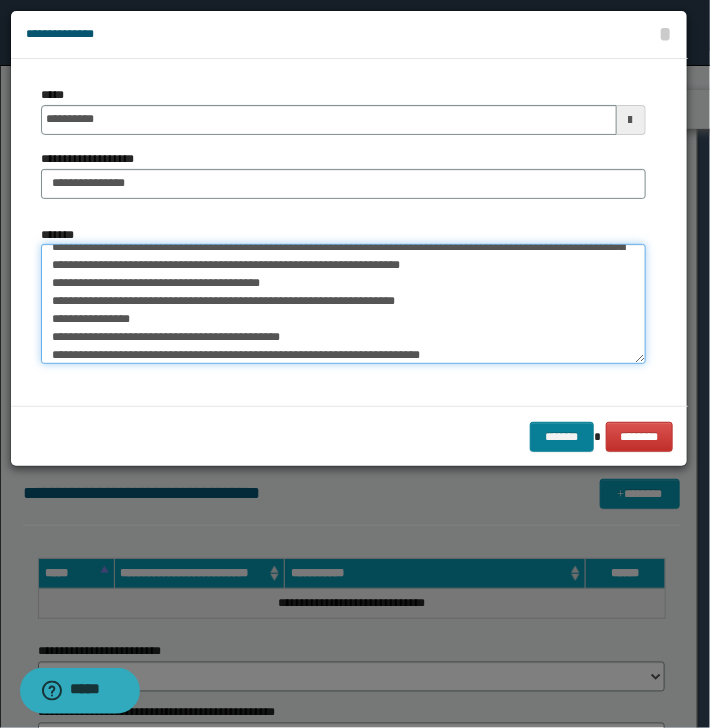 type on "**********" 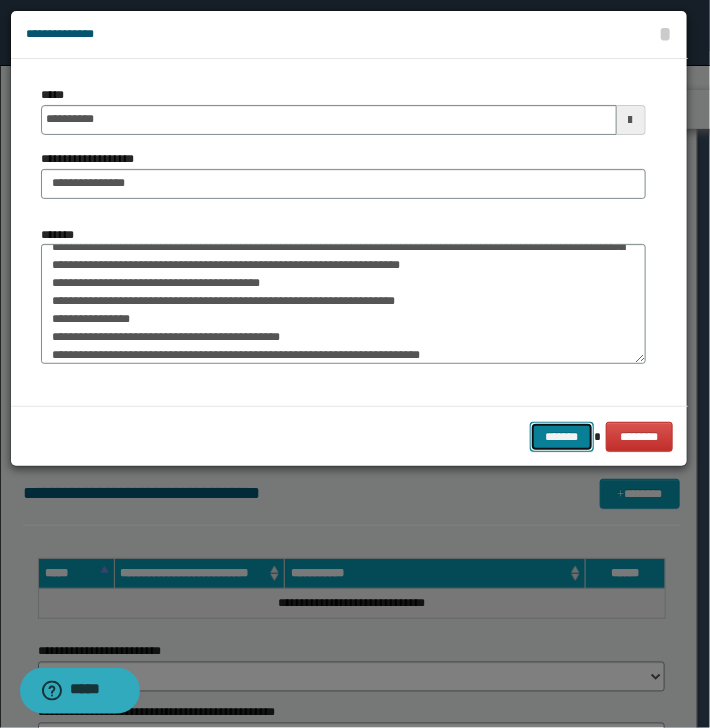 click on "*******" at bounding box center [562, 437] 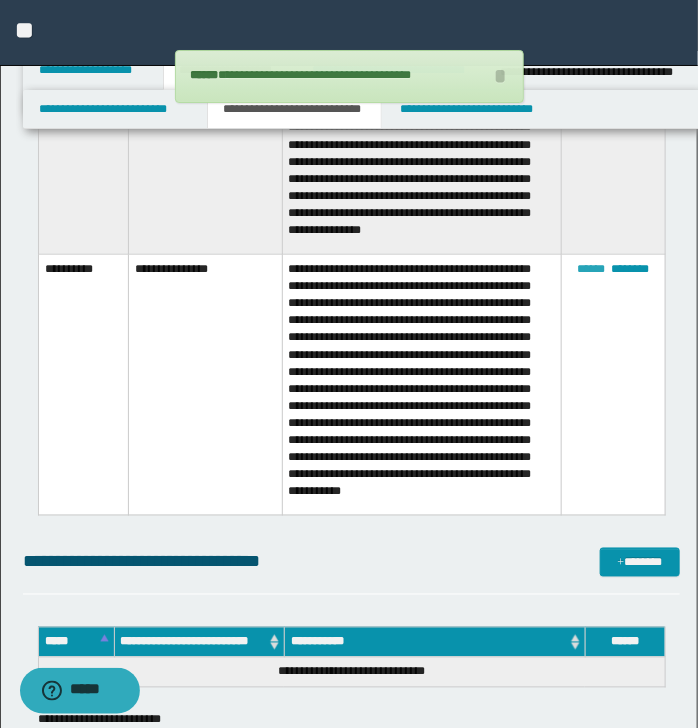 click on "******" at bounding box center (591, 269) 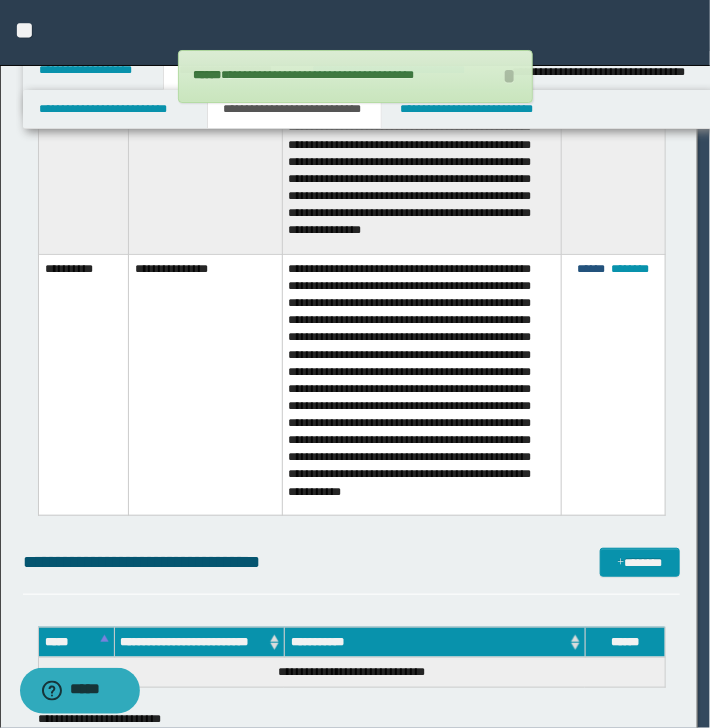 scroll, scrollTop: 17, scrollLeft: 0, axis: vertical 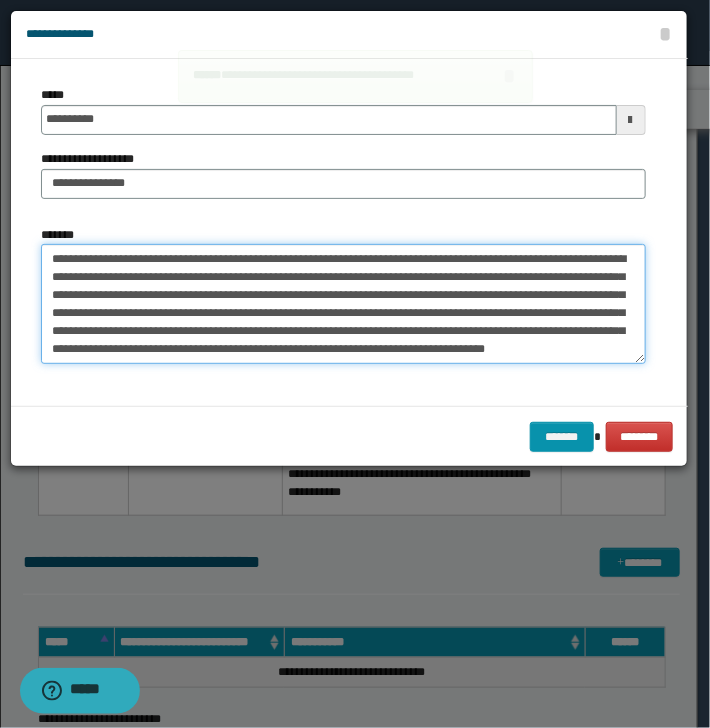 click on "**********" at bounding box center (343, 304) 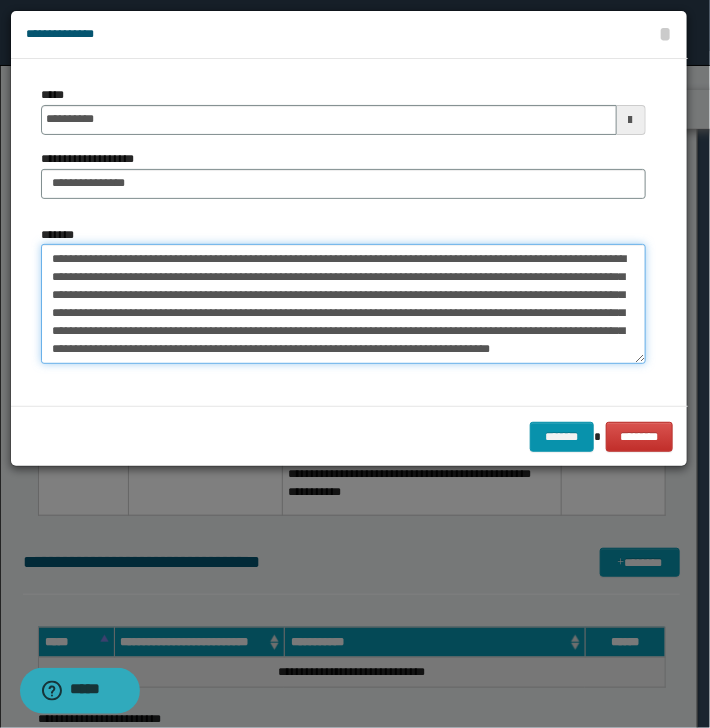 click on "**********" at bounding box center (343, 304) 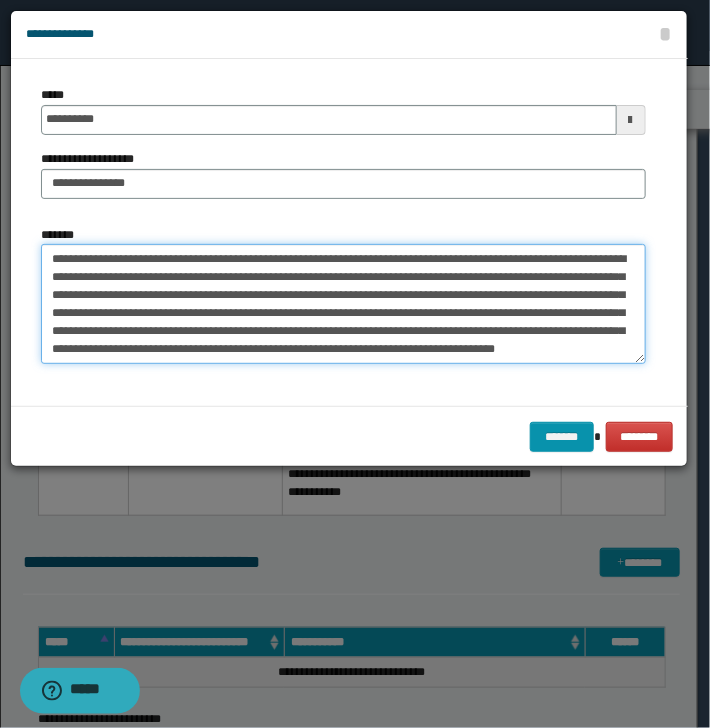 click on "**********" at bounding box center [343, 304] 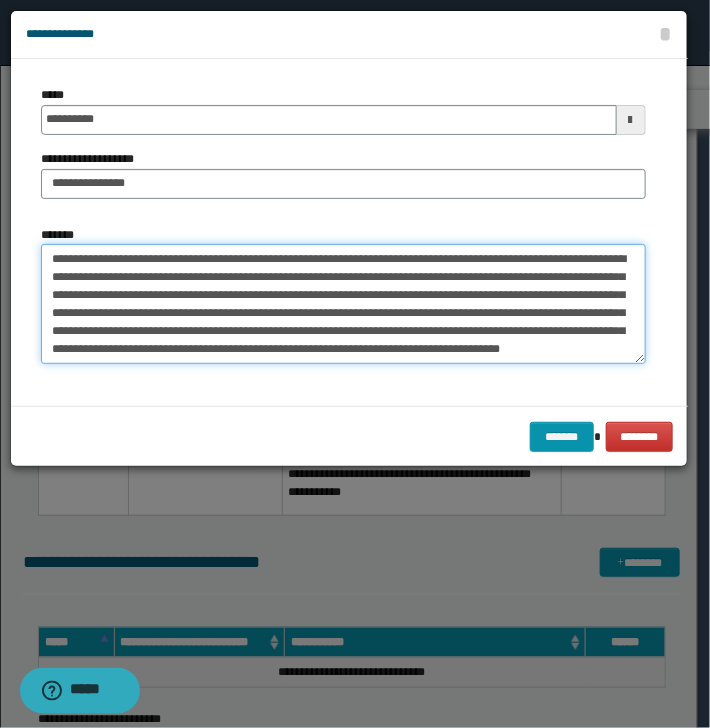 click on "**********" at bounding box center [343, 304] 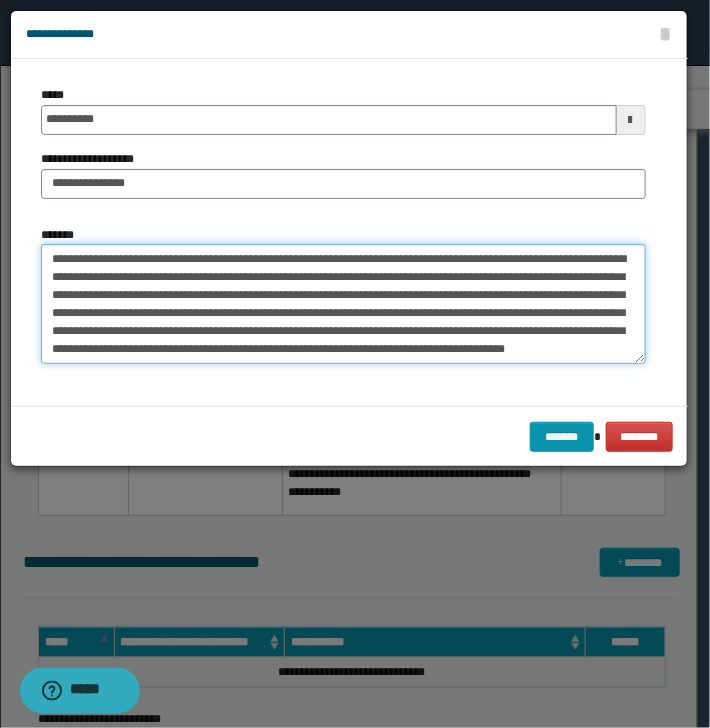 click on "**********" at bounding box center [343, 304] 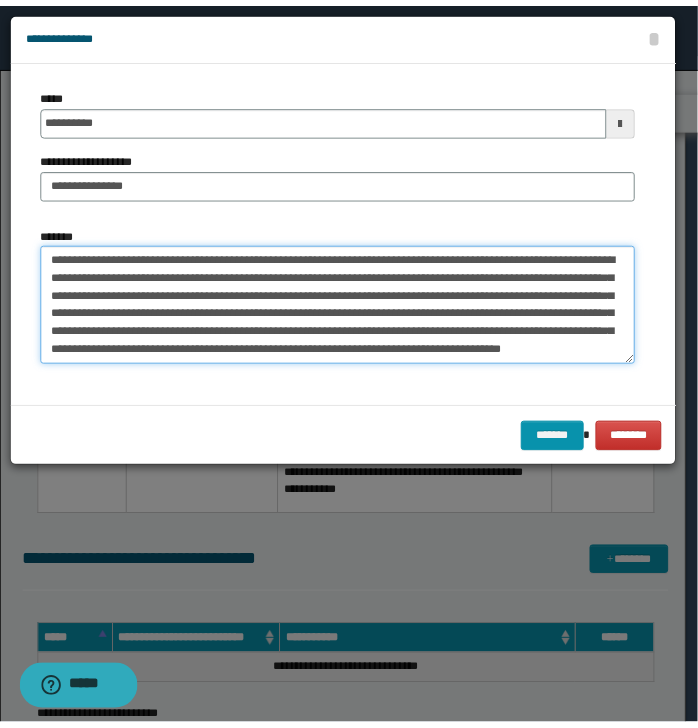 scroll, scrollTop: 17, scrollLeft: 0, axis: vertical 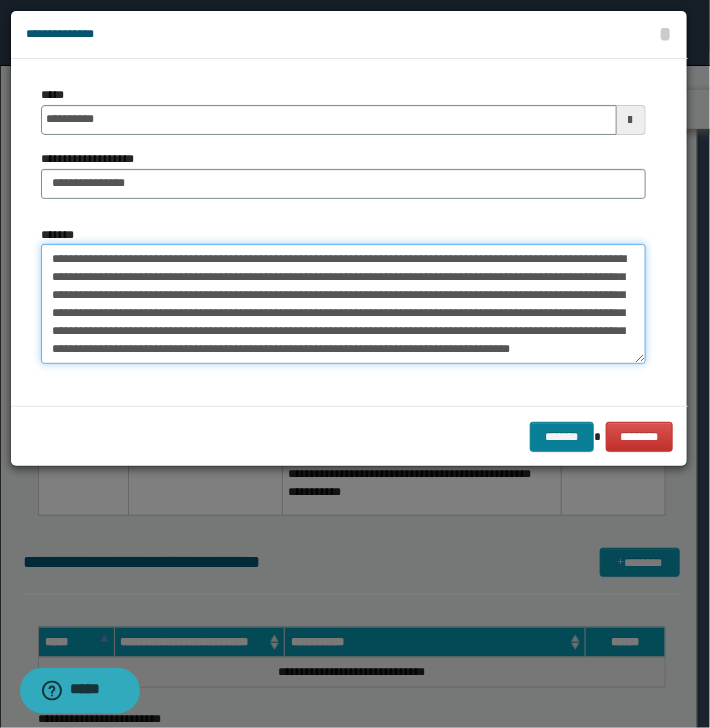 type on "**********" 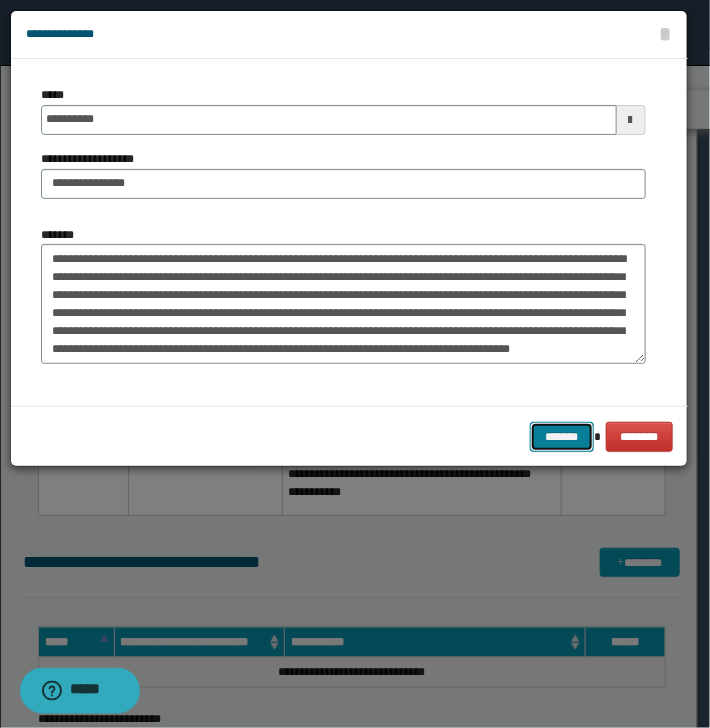 click on "*******" at bounding box center (562, 437) 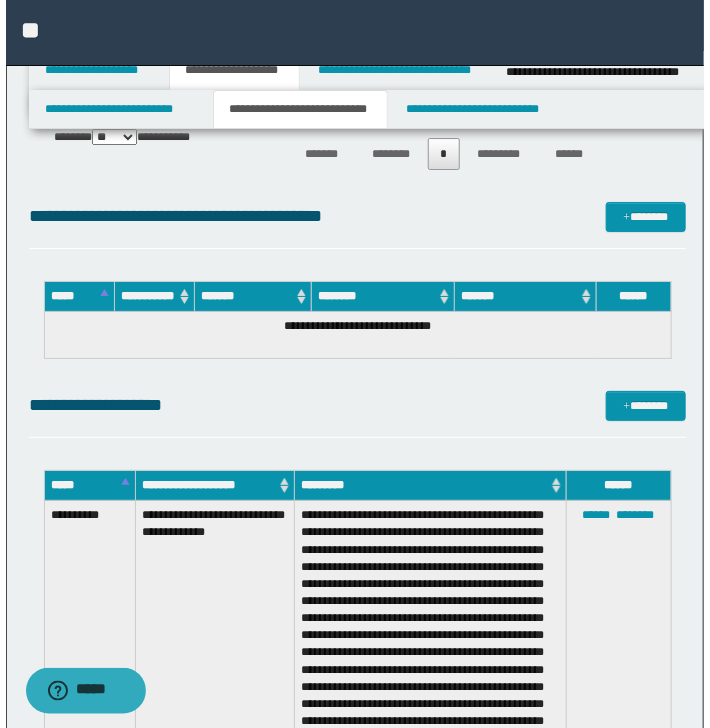 scroll, scrollTop: 1600, scrollLeft: 0, axis: vertical 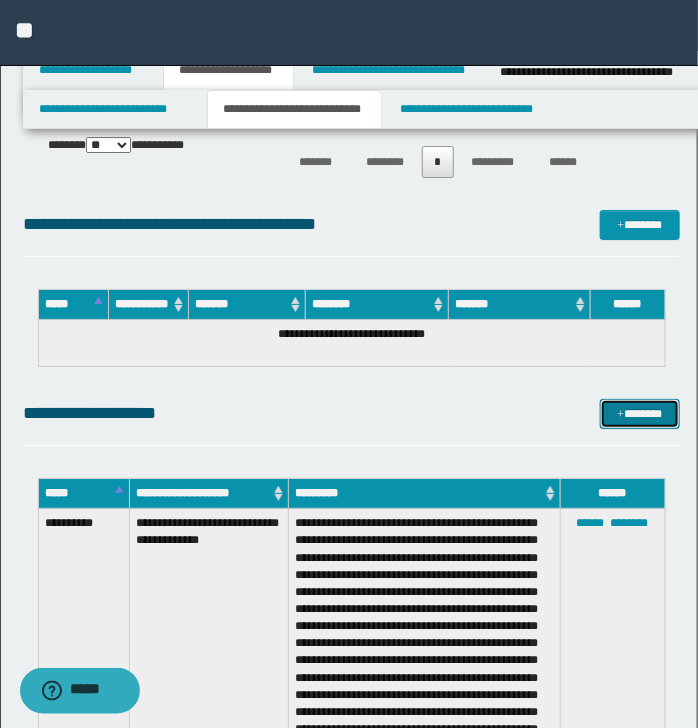 click on "*******" at bounding box center (639, 414) 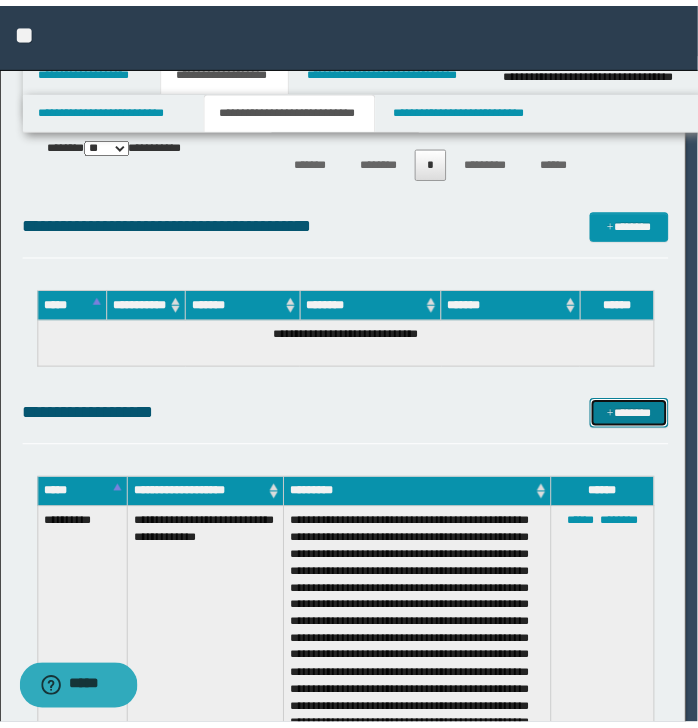 scroll, scrollTop: 0, scrollLeft: 0, axis: both 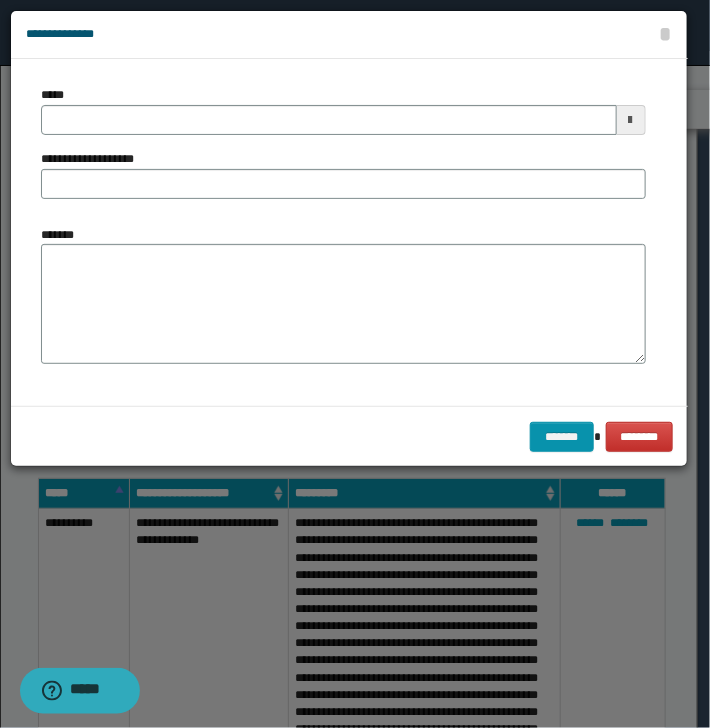type 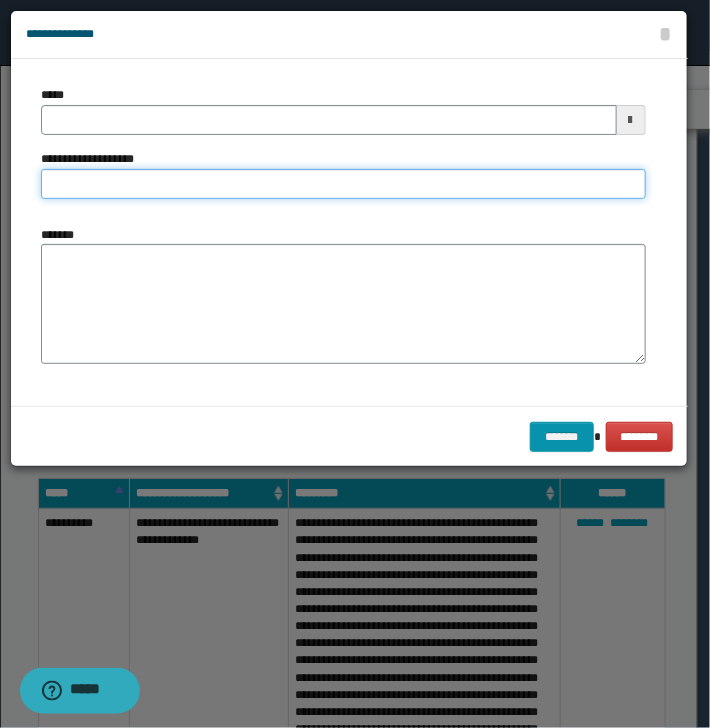 click on "**********" at bounding box center (343, 184) 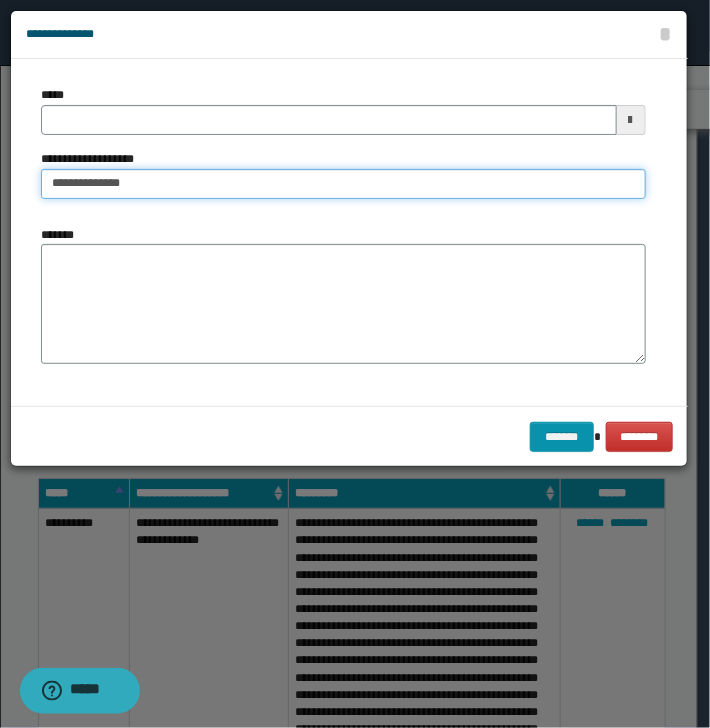 type on "**********" 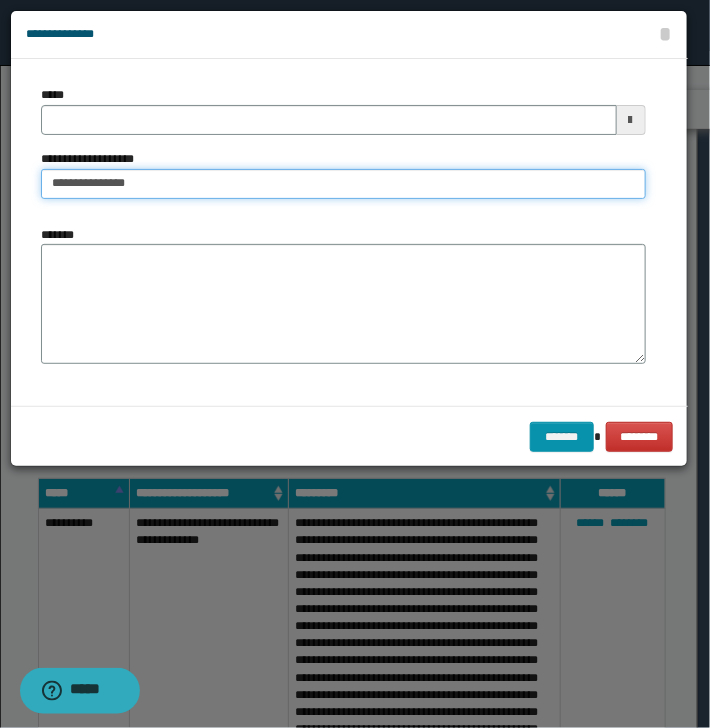 type 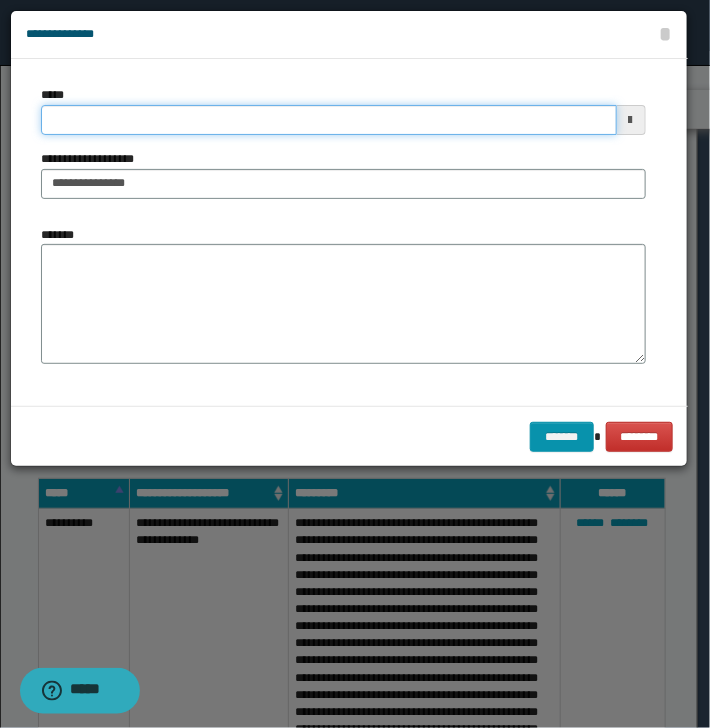 click on "*****" at bounding box center [329, 120] 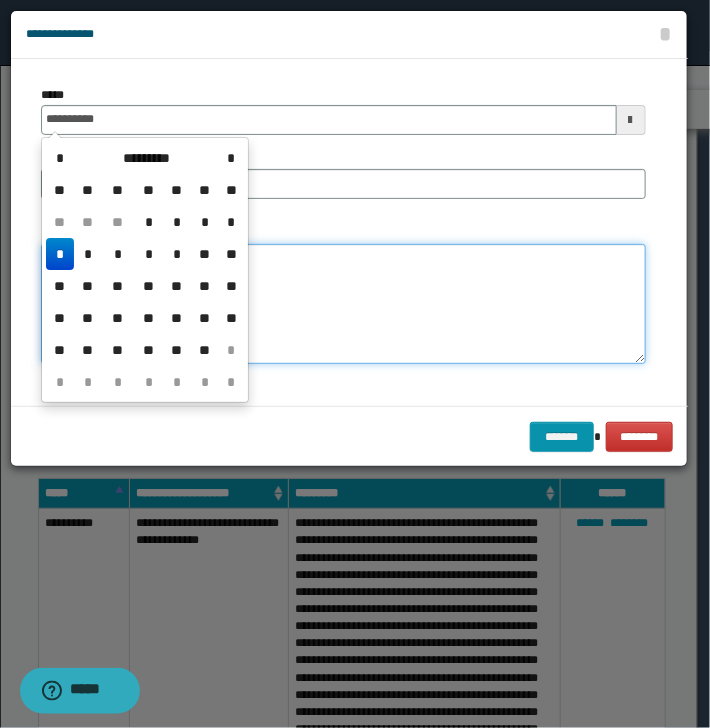 type on "**********" 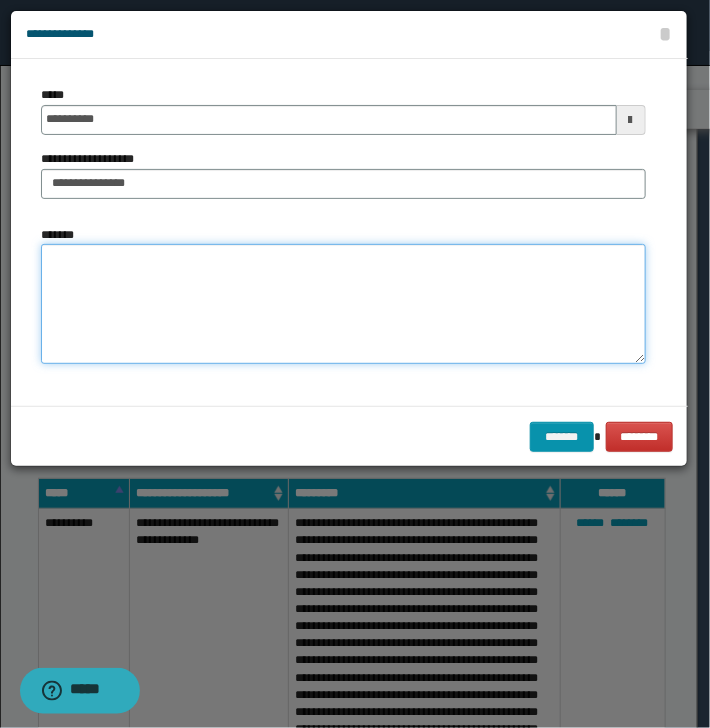 type on "*" 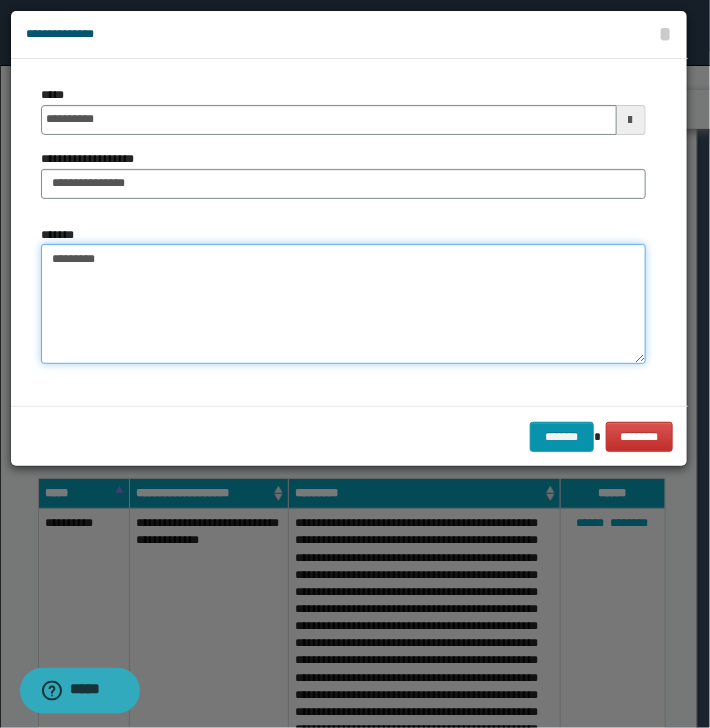click on "********" at bounding box center (343, 304) 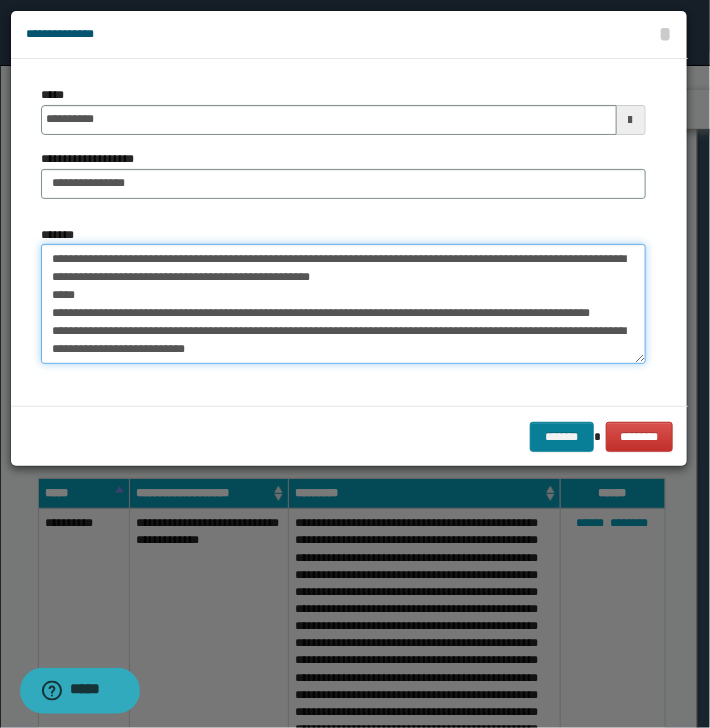 type on "**********" 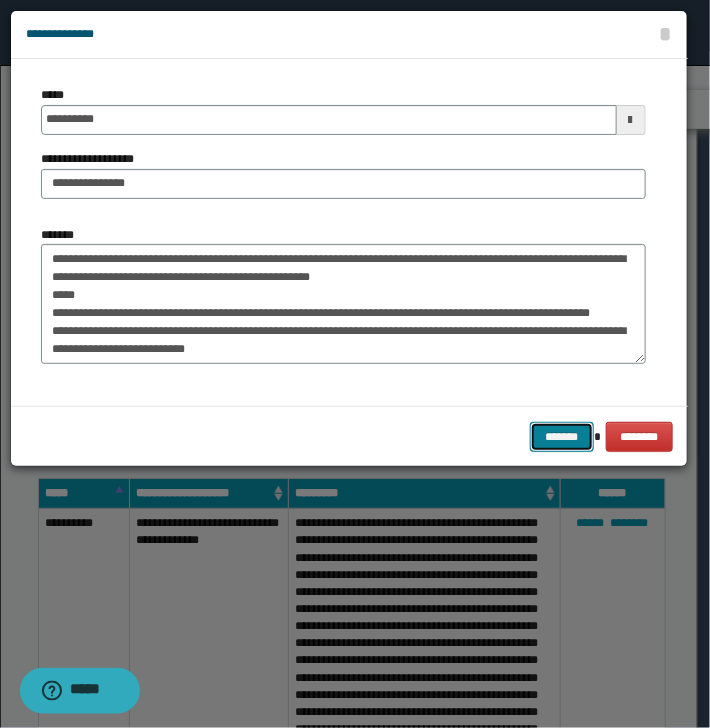click on "*******" at bounding box center [562, 437] 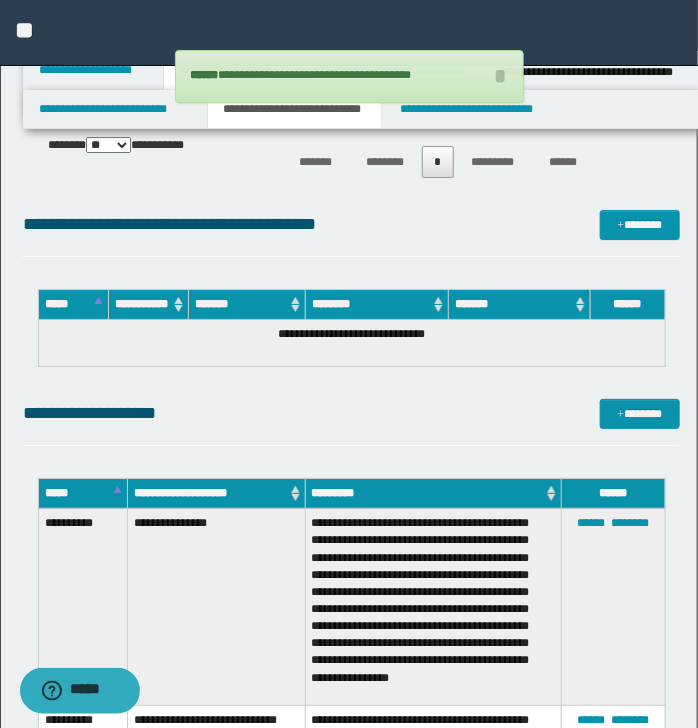 click on "******    ********" at bounding box center (614, 607) 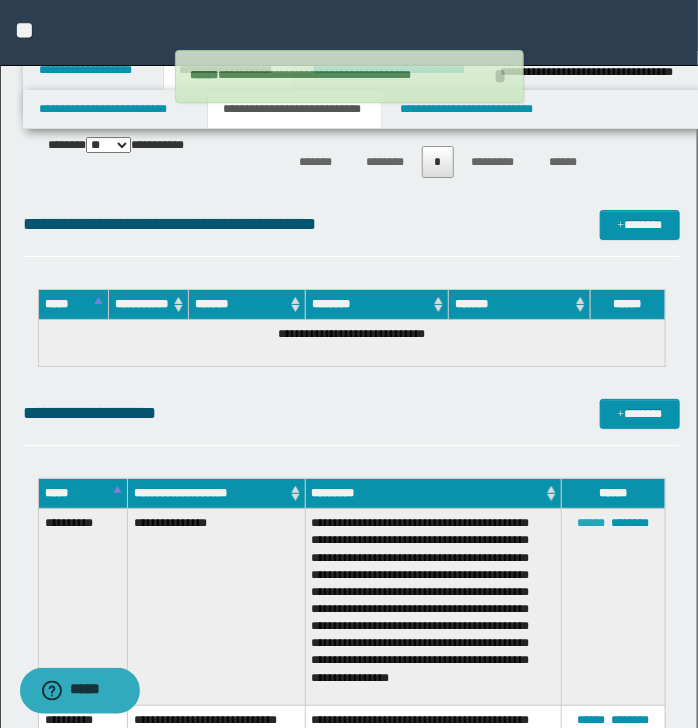 click on "******" at bounding box center (592, 523) 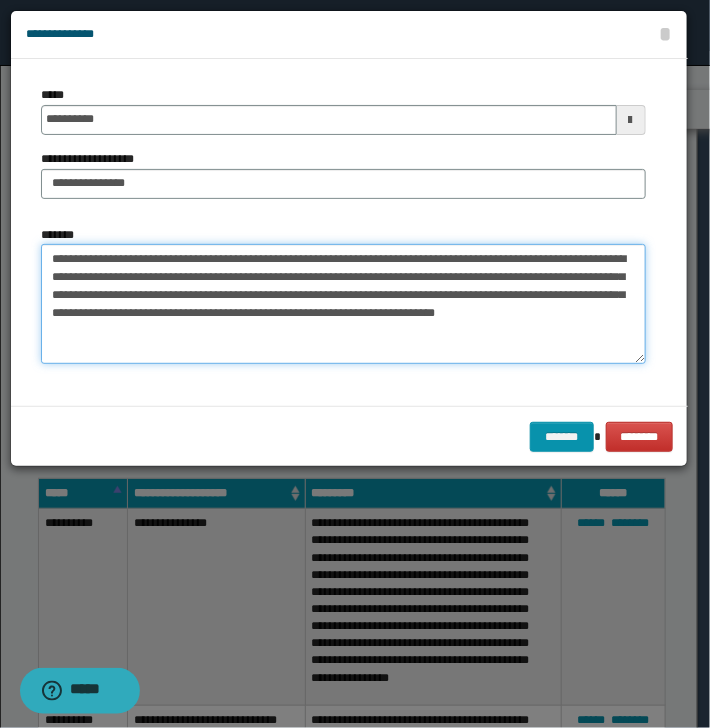 click on "**********" at bounding box center (343, 304) 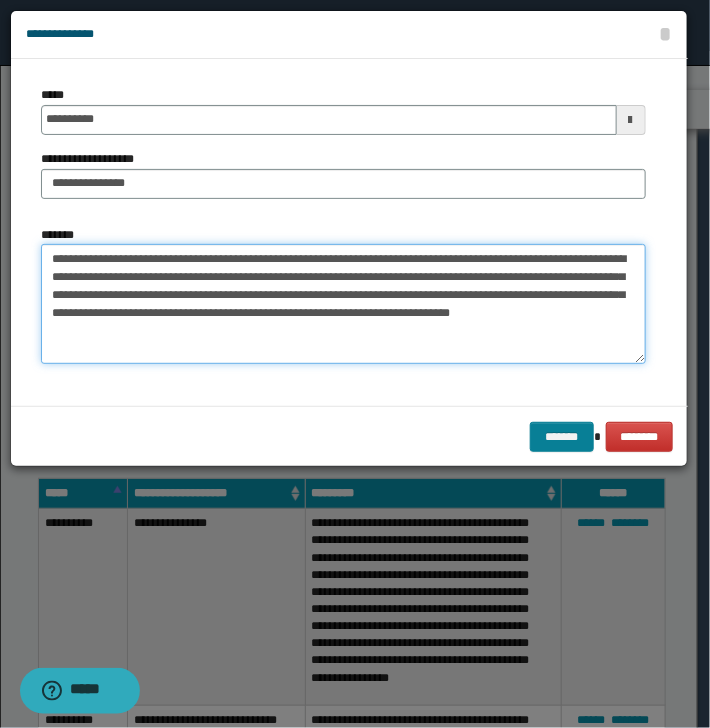 type on "**********" 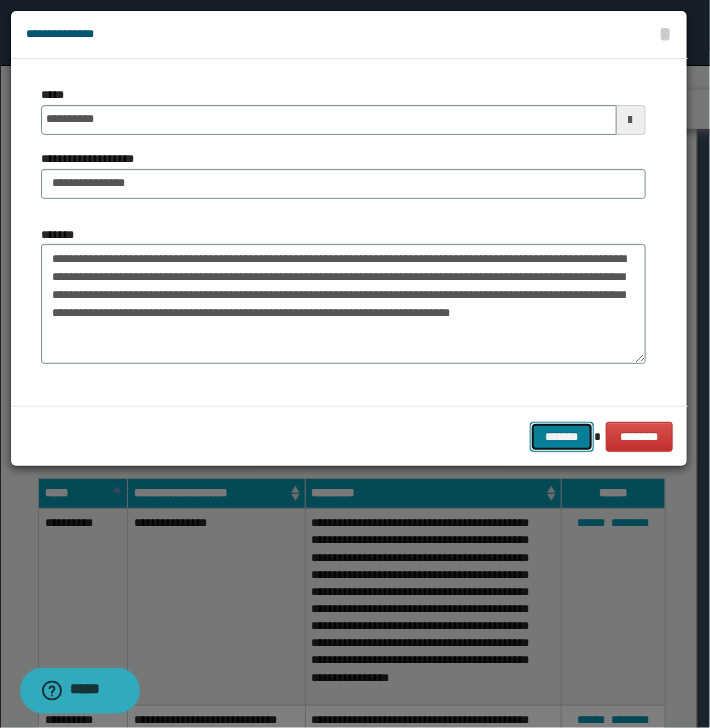 click on "*******" at bounding box center [562, 437] 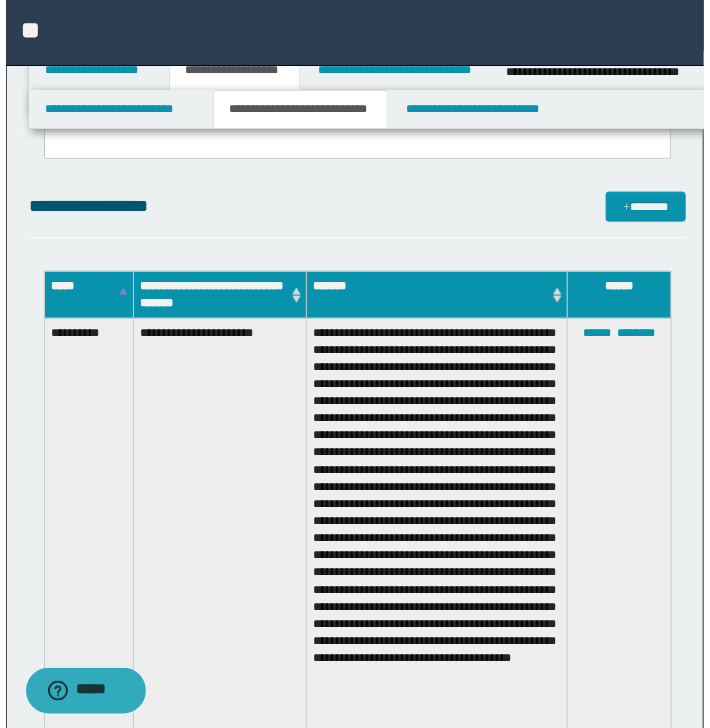 scroll, scrollTop: 400, scrollLeft: 0, axis: vertical 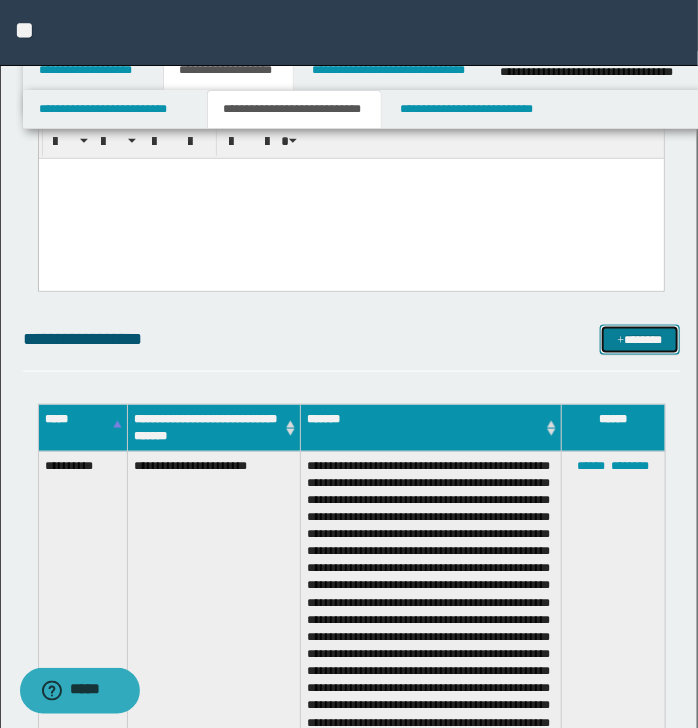 click on "*******" at bounding box center [639, 340] 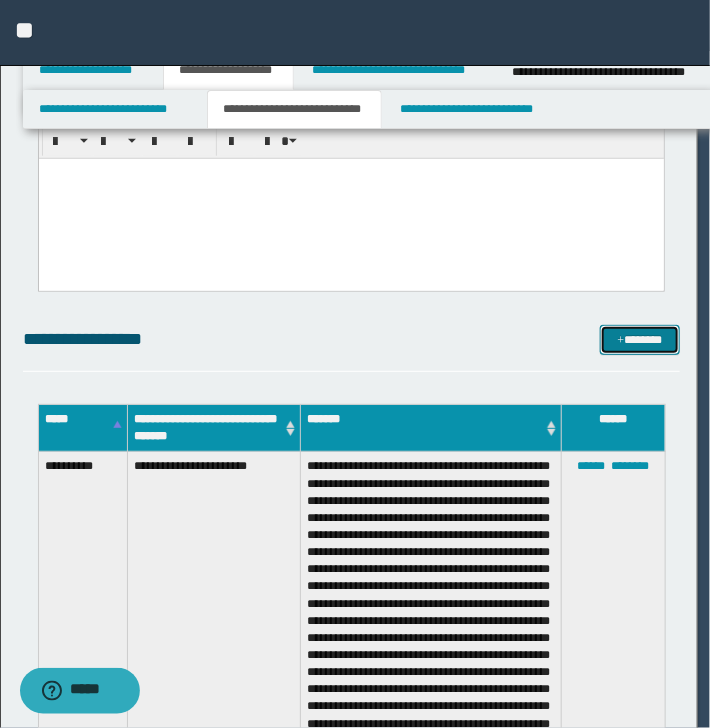 scroll, scrollTop: 0, scrollLeft: 0, axis: both 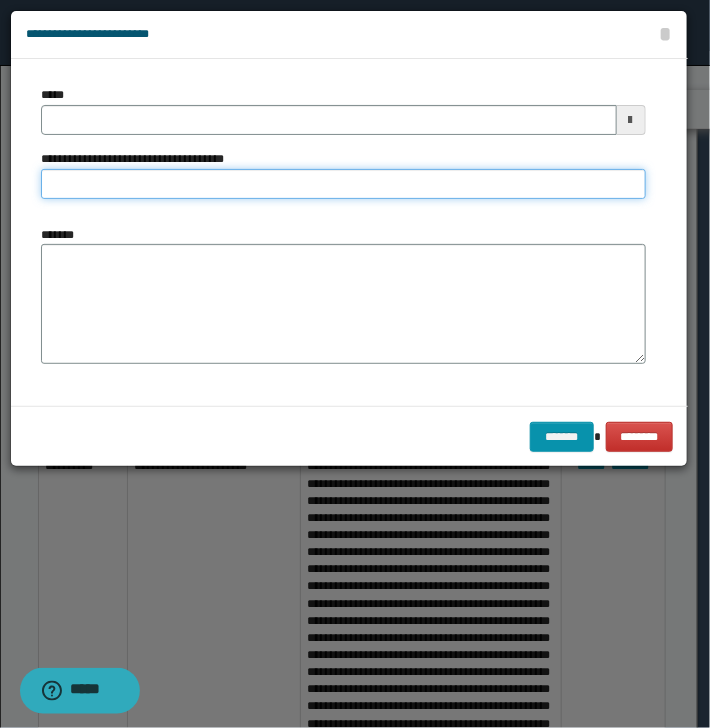 click on "**********" at bounding box center [343, 184] 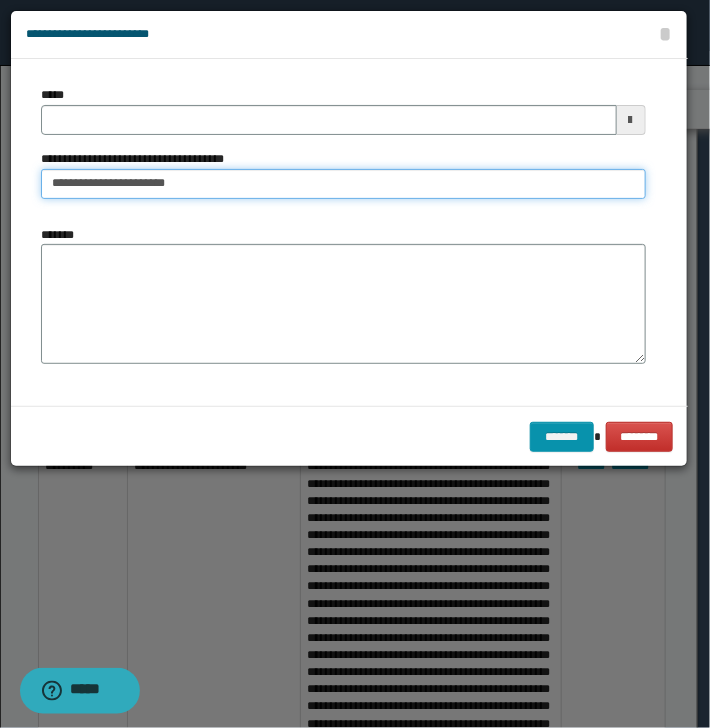 type on "**********" 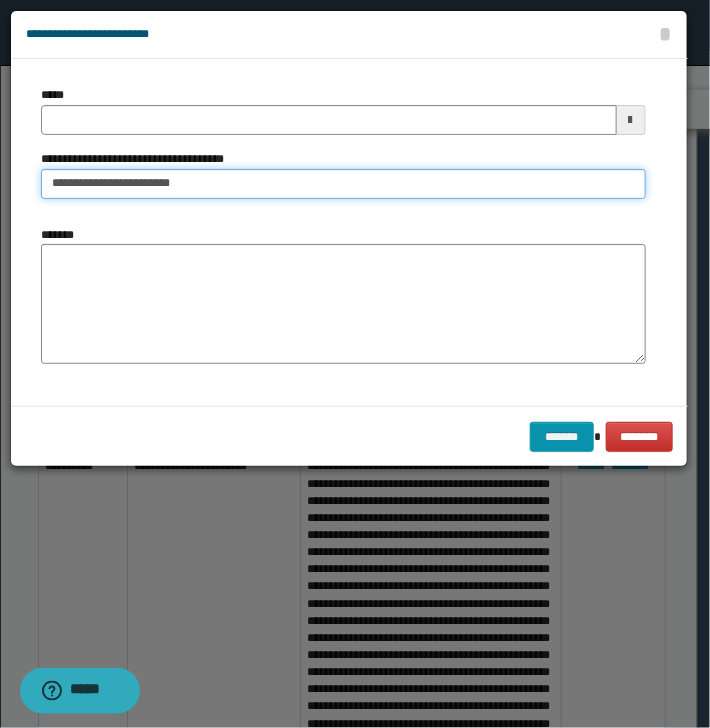 type 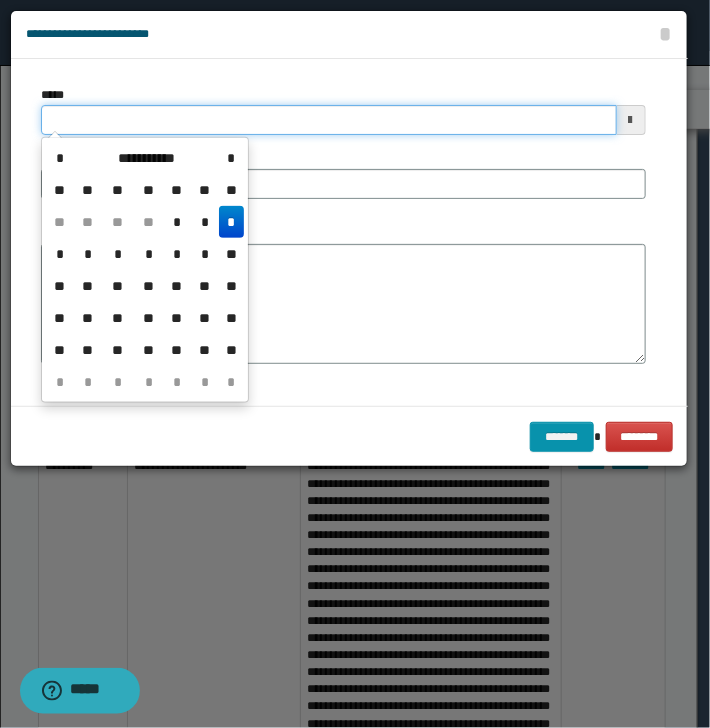 click on "*****" at bounding box center [329, 120] 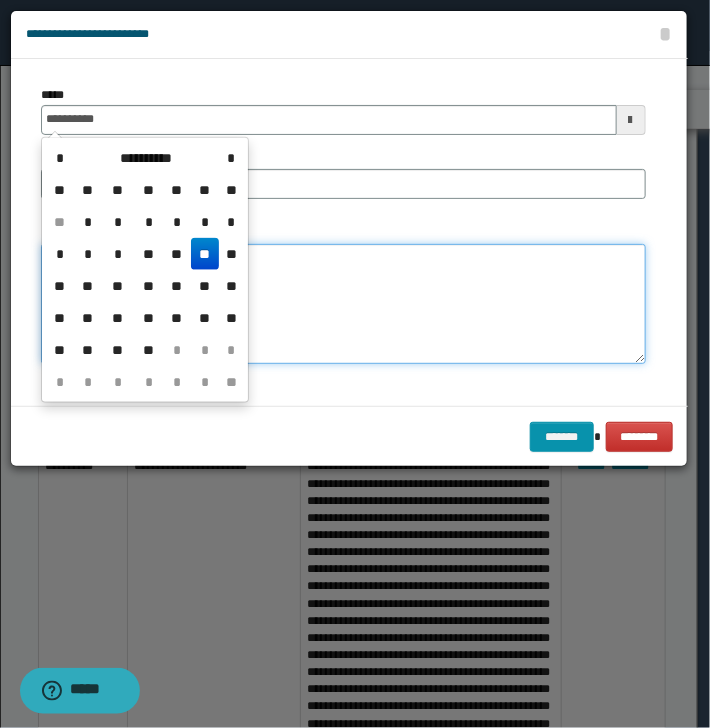 type on "**********" 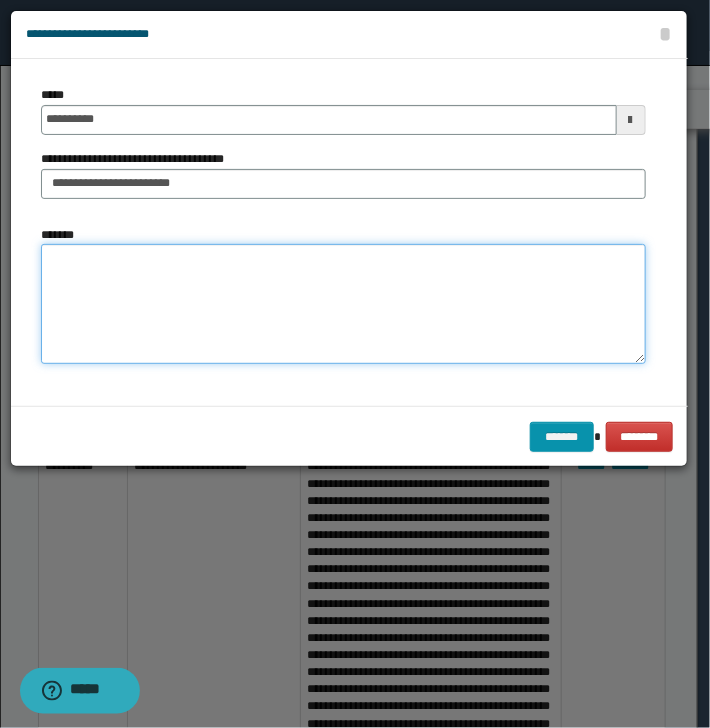 click on "*******" at bounding box center (343, 304) 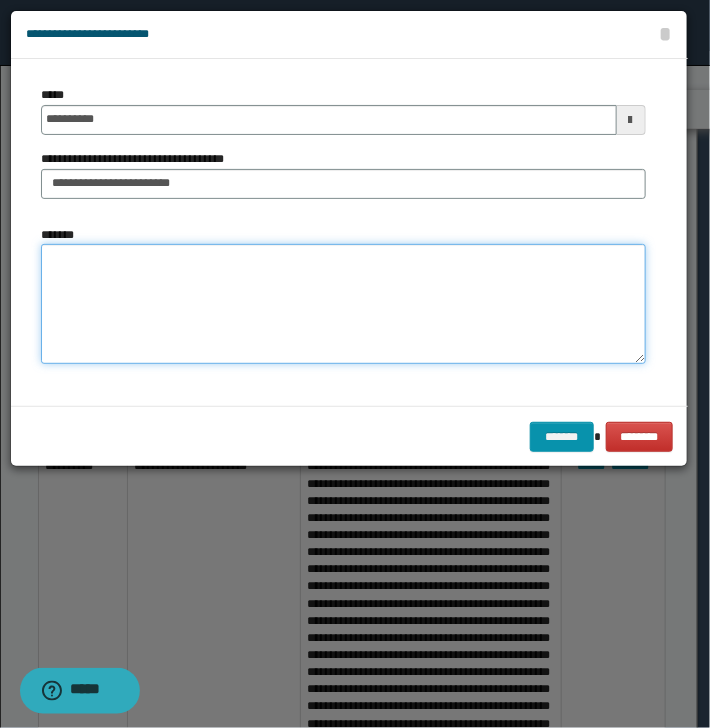click on "*******" at bounding box center [343, 304] 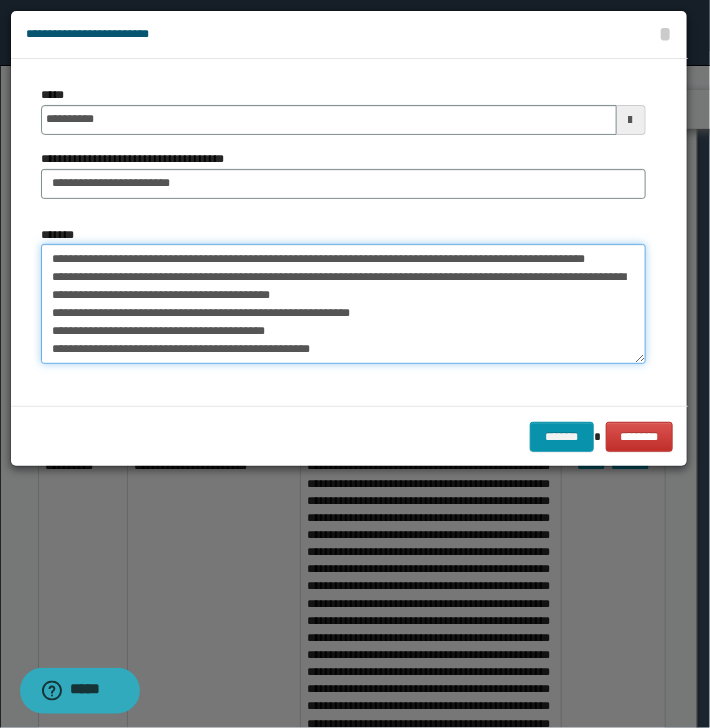 scroll, scrollTop: 108, scrollLeft: 0, axis: vertical 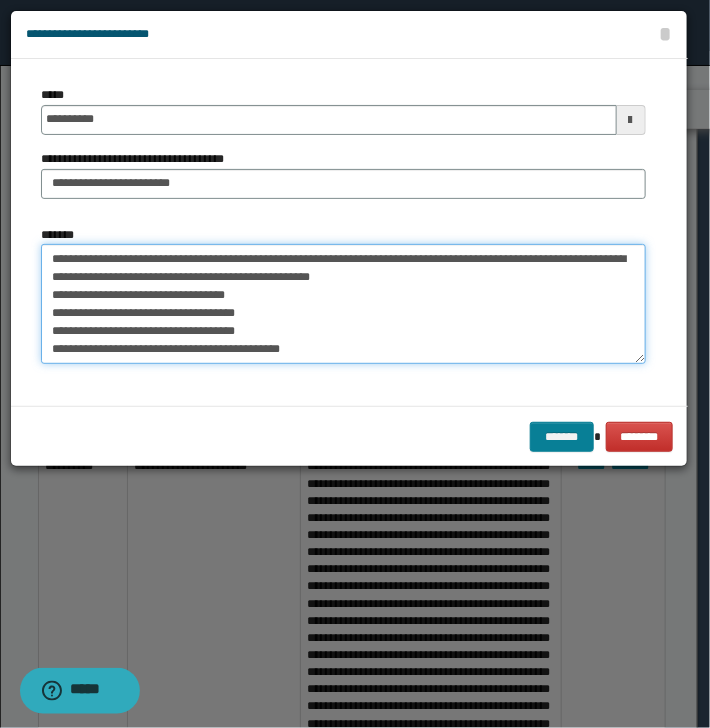 type on "**********" 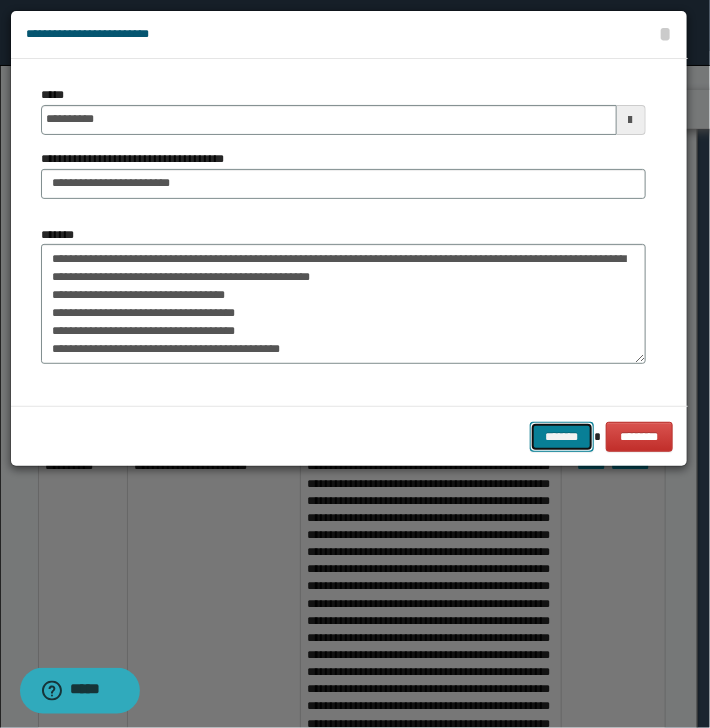 click on "*******" at bounding box center (562, 437) 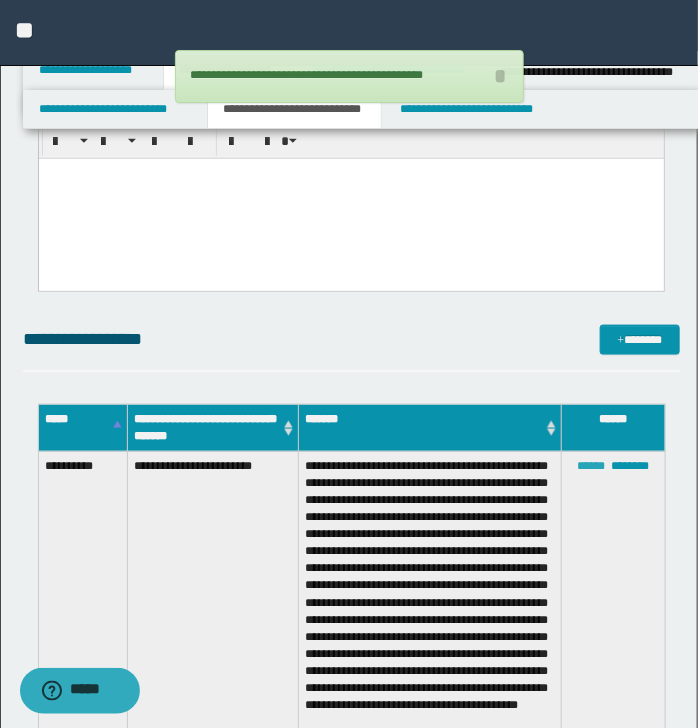 click on "******" at bounding box center (592, 466) 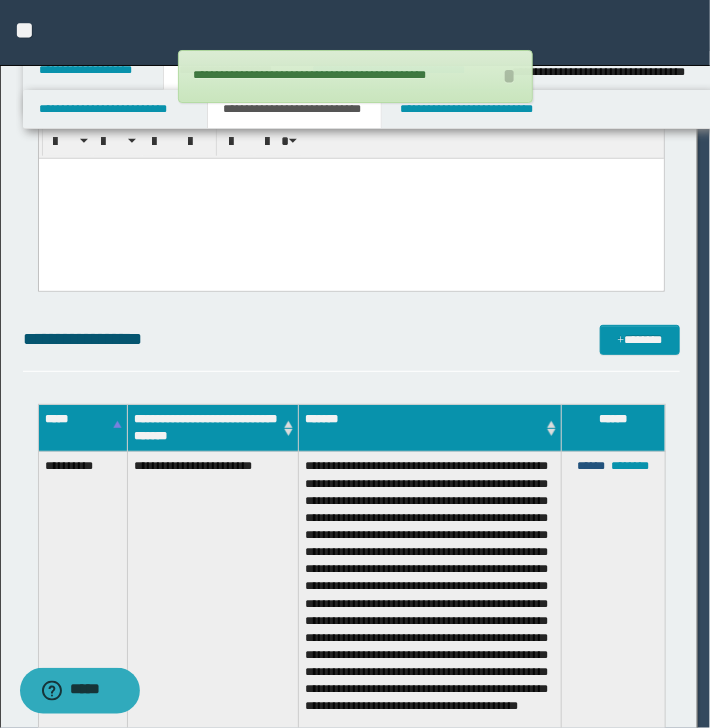 scroll, scrollTop: 36, scrollLeft: 0, axis: vertical 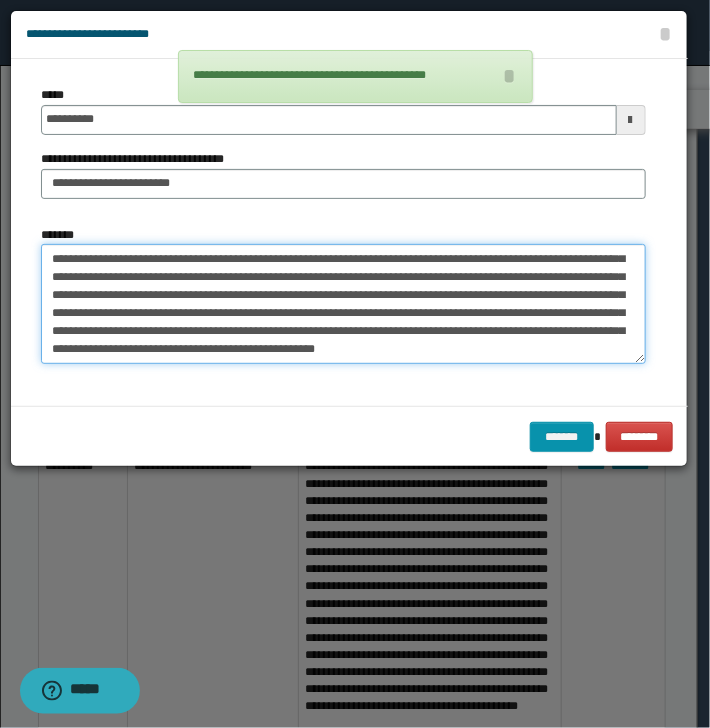 click on "**********" at bounding box center (343, 304) 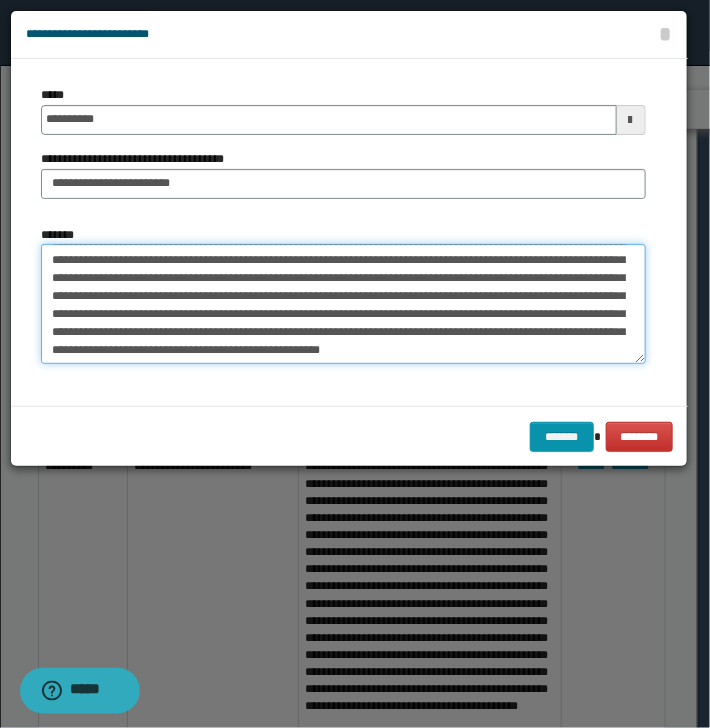 scroll, scrollTop: 0, scrollLeft: 0, axis: both 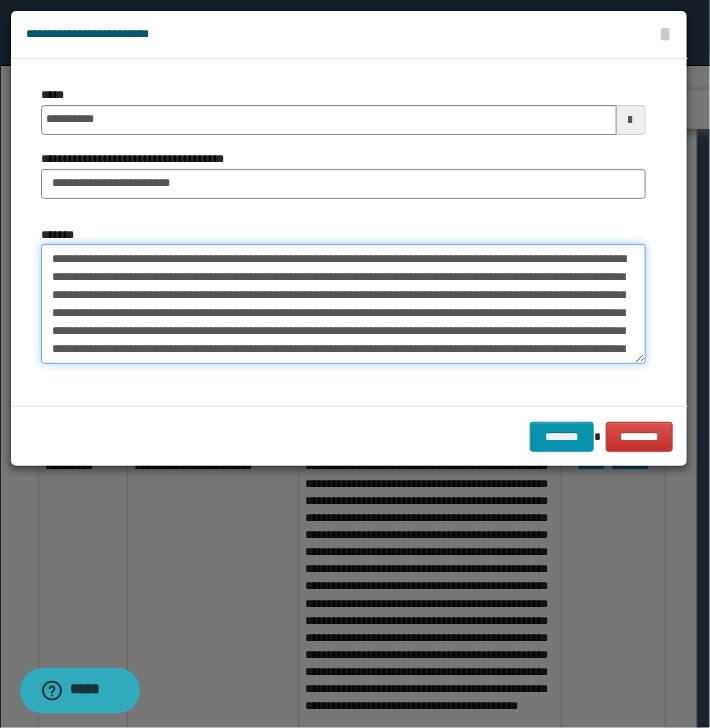 drag, startPoint x: 45, startPoint y: 260, endPoint x: 86, endPoint y: 258, distance: 41.04875 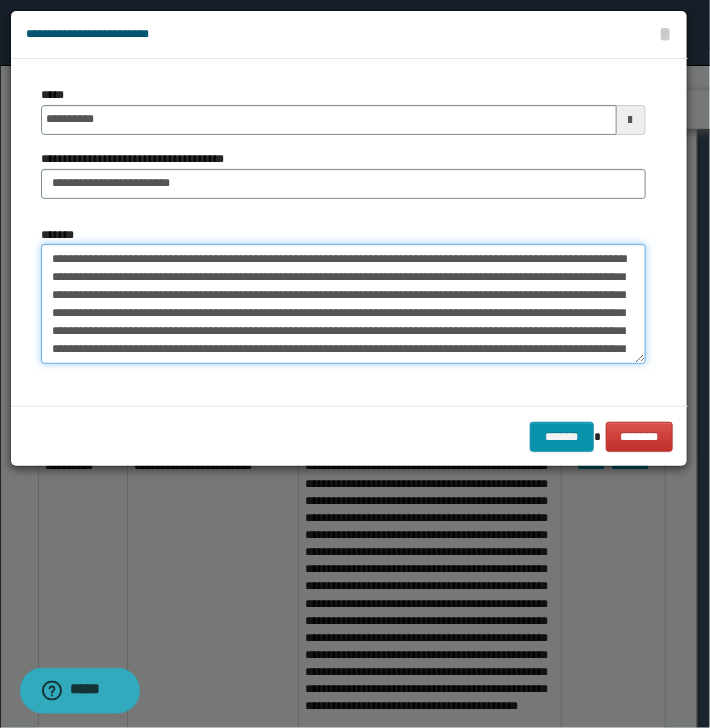 click on "**********" at bounding box center [343, 304] 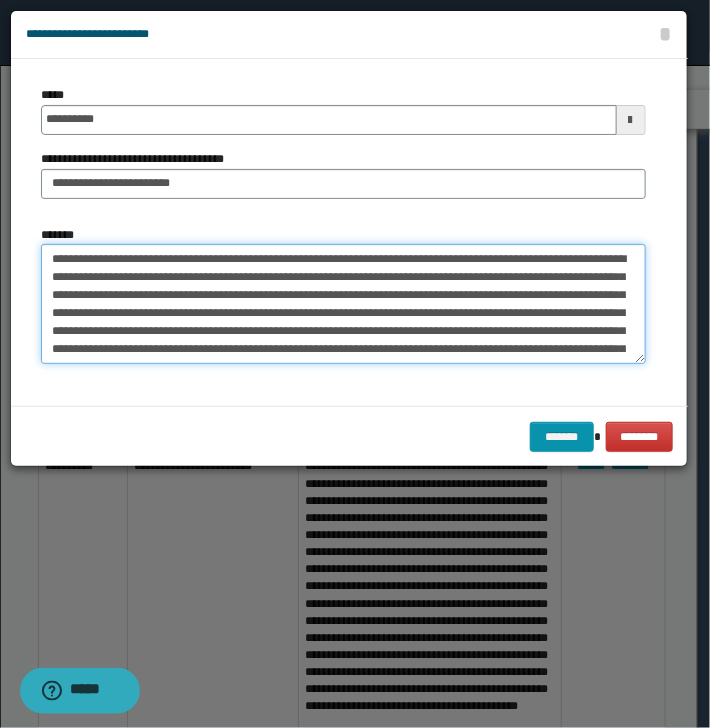 drag, startPoint x: 533, startPoint y: 351, endPoint x: 496, endPoint y: 348, distance: 37.12142 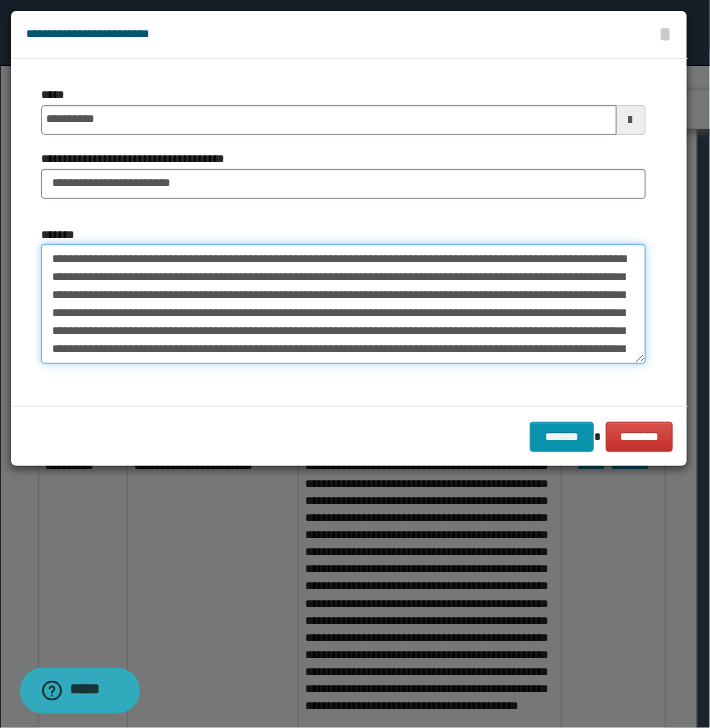 click on "**********" at bounding box center (343, 304) 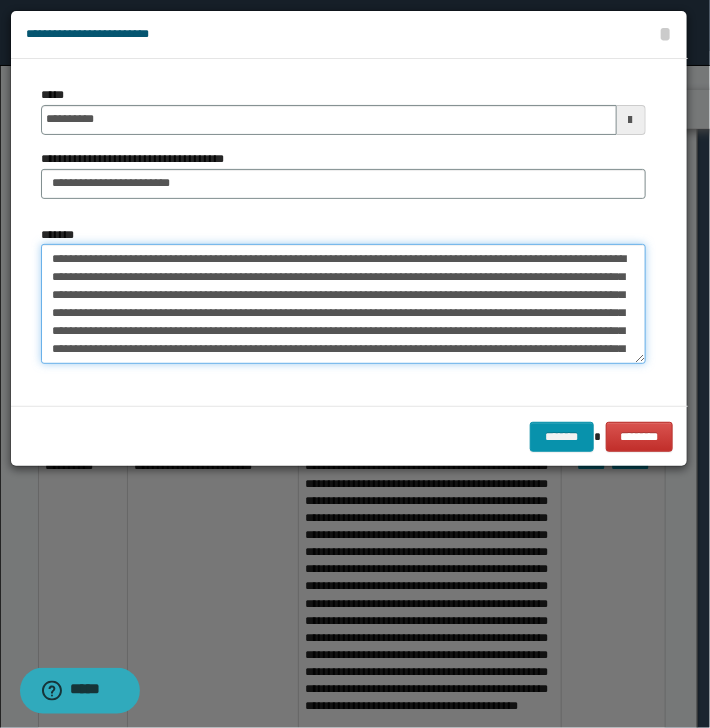 drag, startPoint x: 258, startPoint y: 296, endPoint x: 300, endPoint y: 294, distance: 42.047592 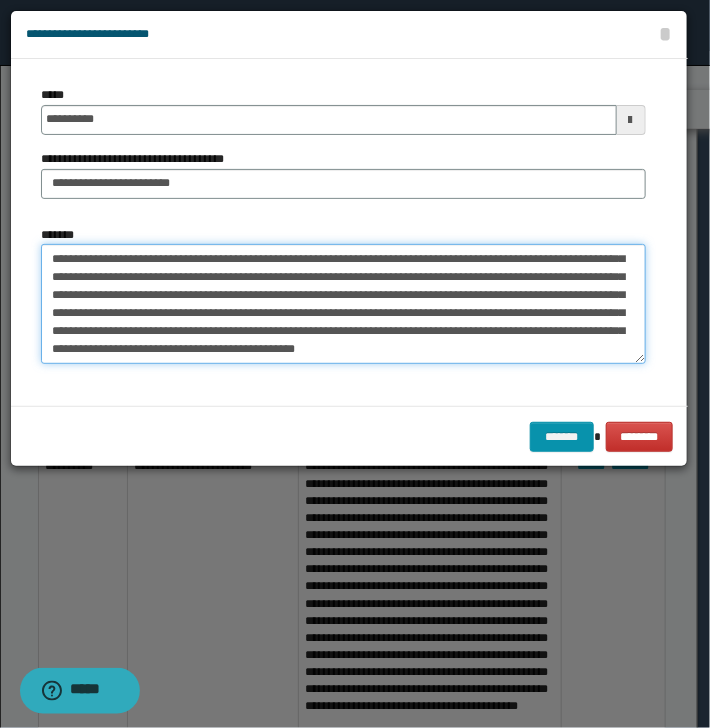 click on "**********" at bounding box center [343, 304] 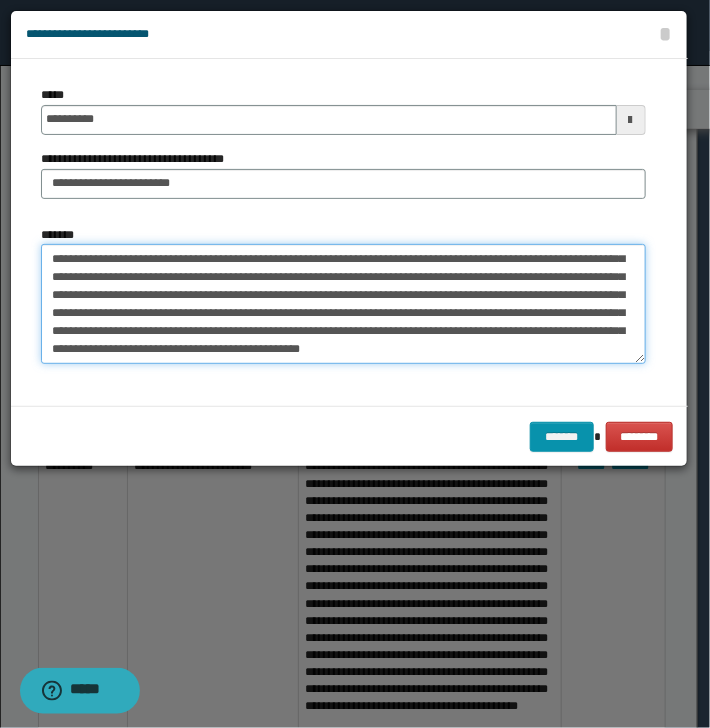 click on "**********" at bounding box center [343, 304] 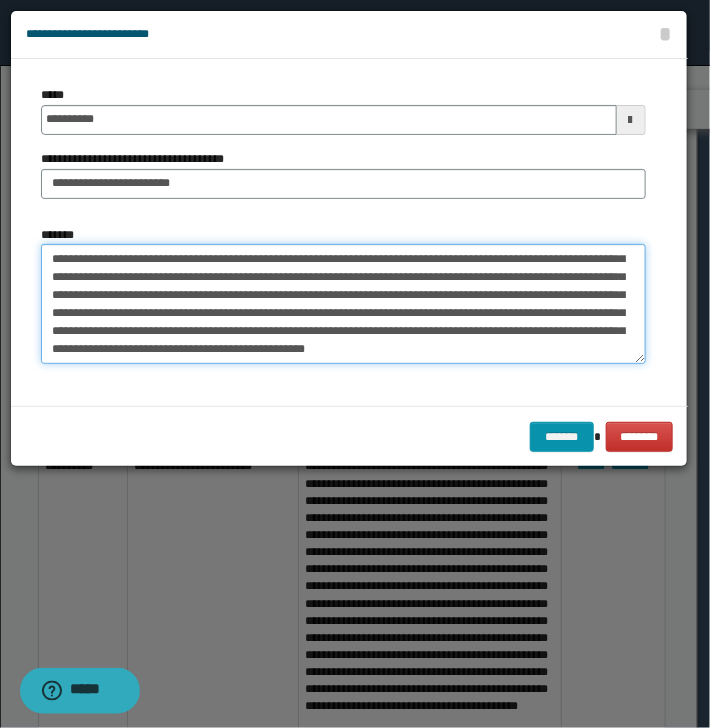 click on "**********" at bounding box center (343, 304) 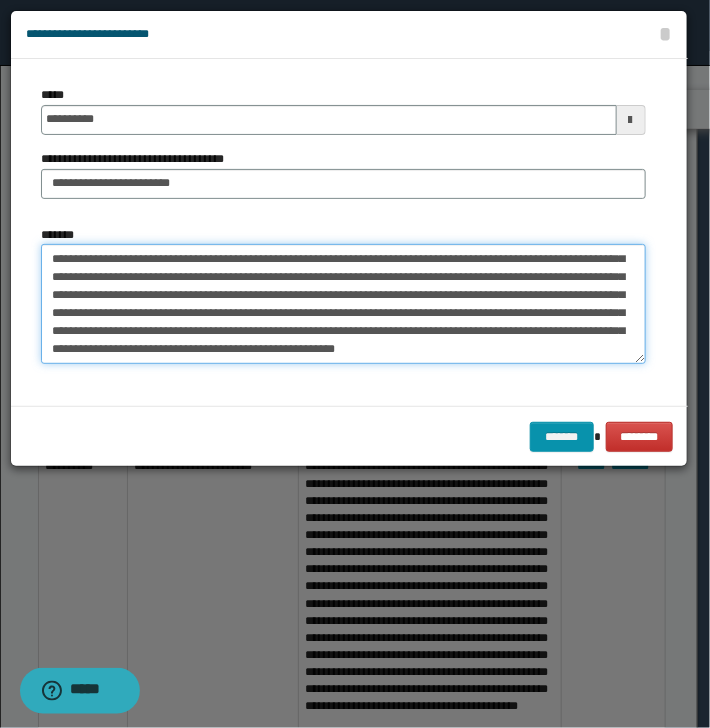 click on "**********" at bounding box center [343, 304] 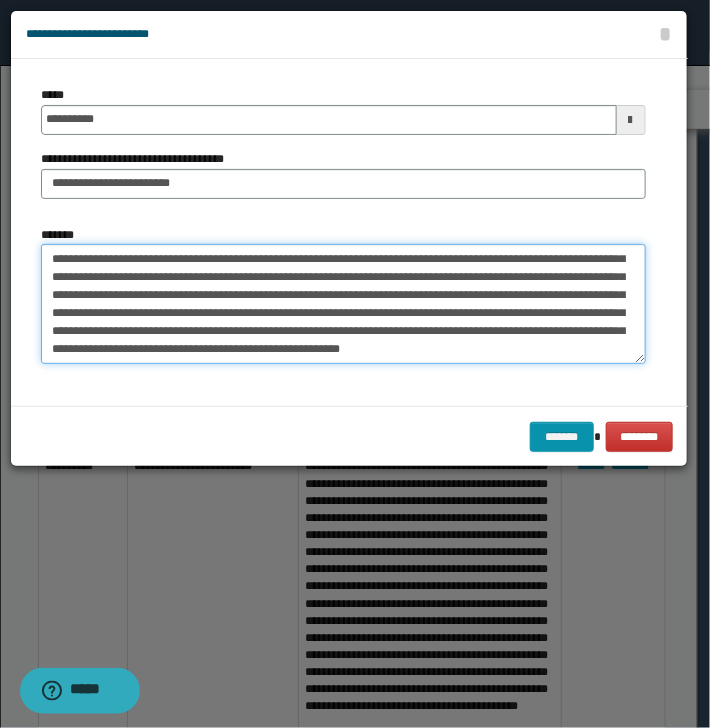 click on "**********" at bounding box center [343, 304] 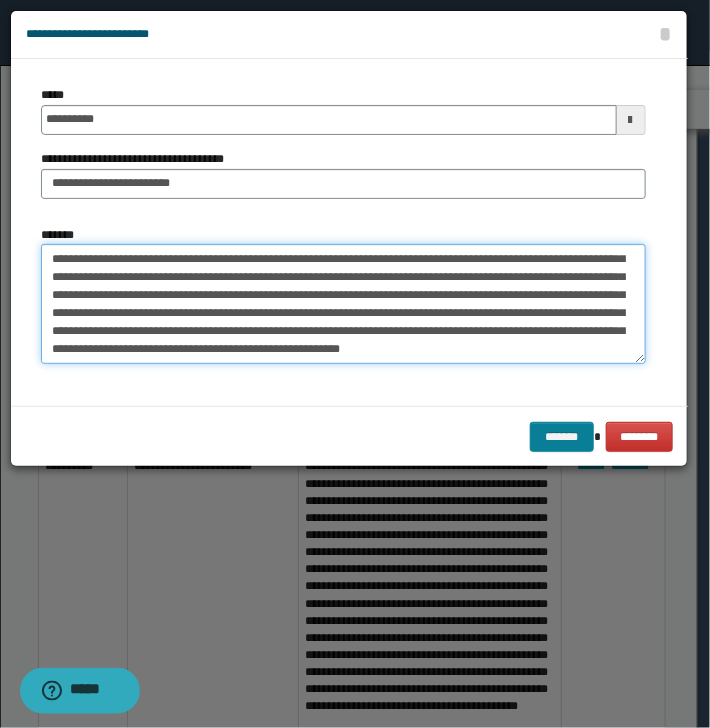 type on "**********" 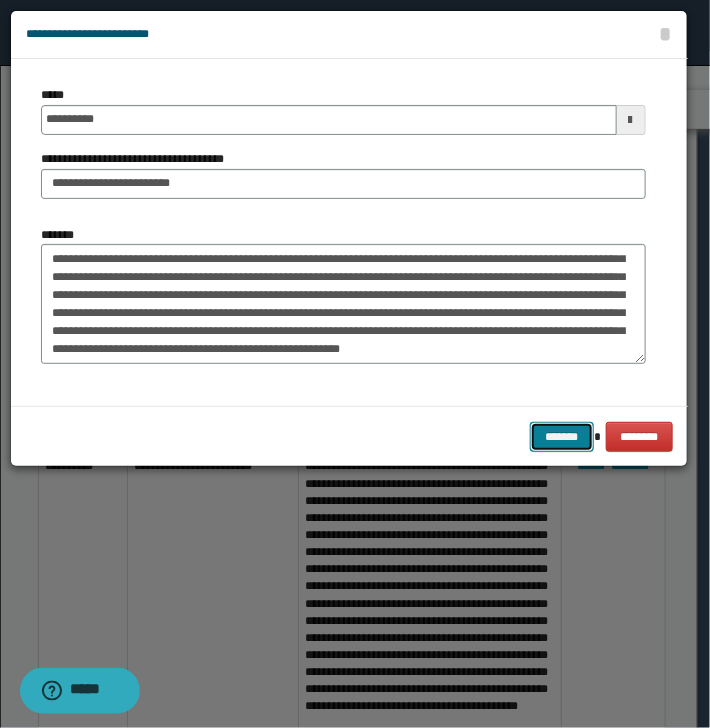 click on "*******" at bounding box center (562, 437) 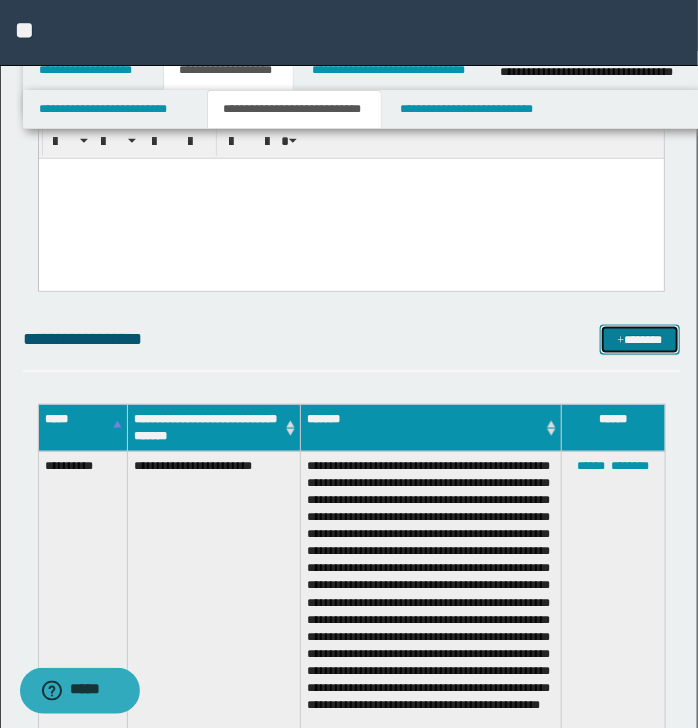 drag, startPoint x: 637, startPoint y: 347, endPoint x: 614, endPoint y: 339, distance: 24.351591 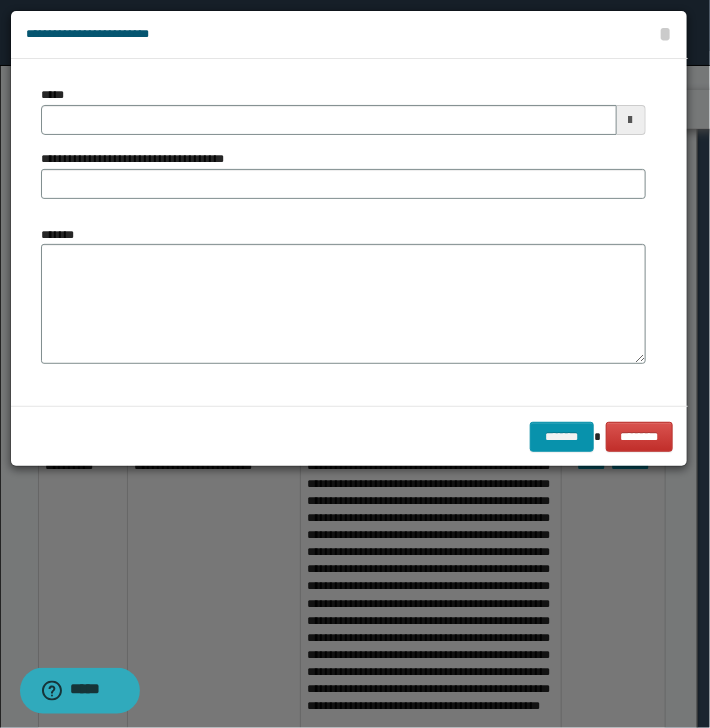 scroll, scrollTop: 0, scrollLeft: 0, axis: both 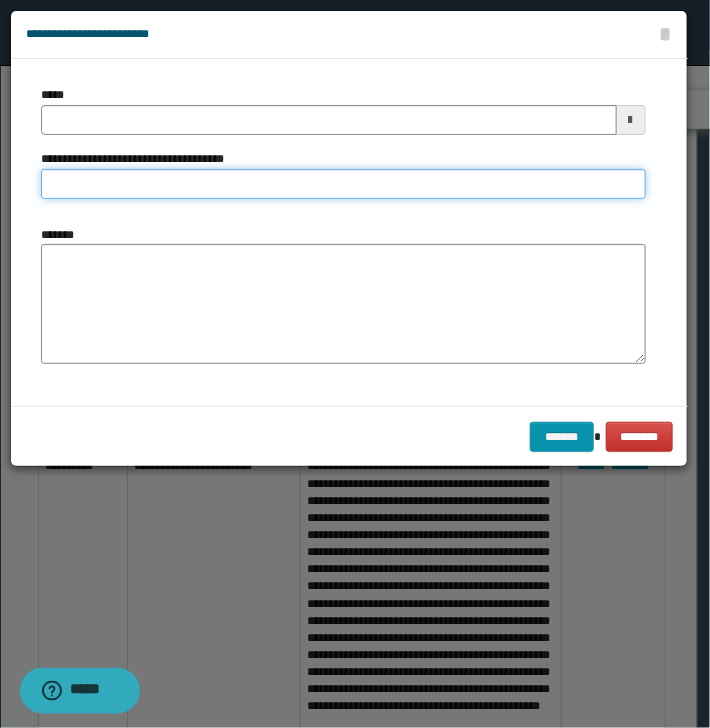 click on "**********" at bounding box center (343, 184) 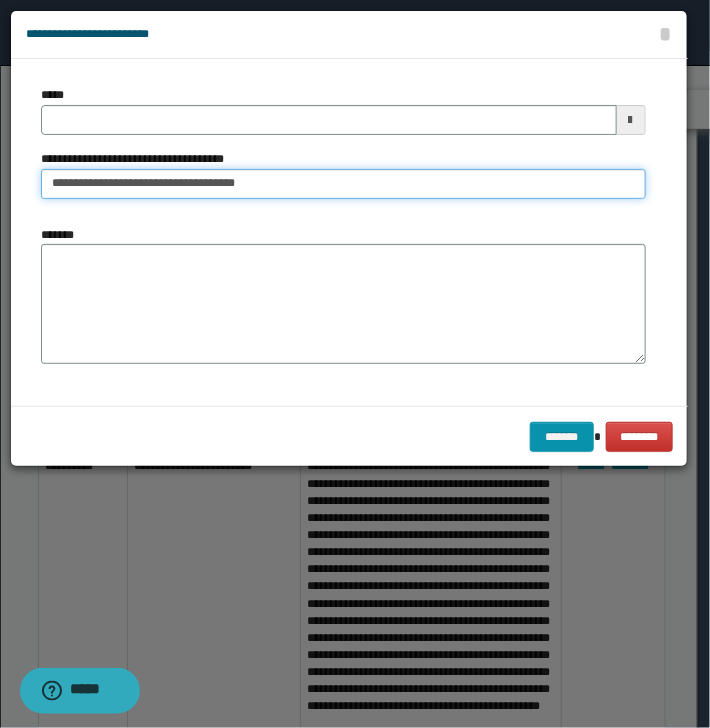 type 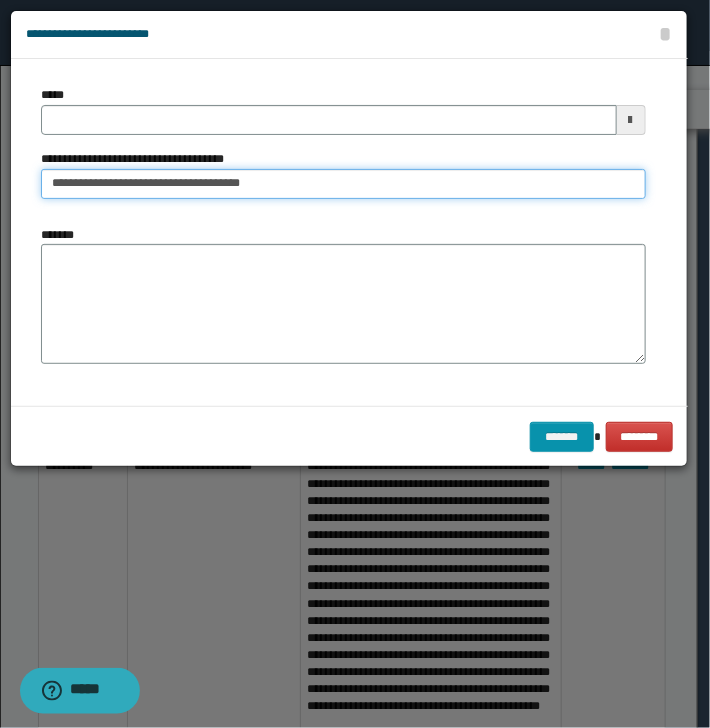 type 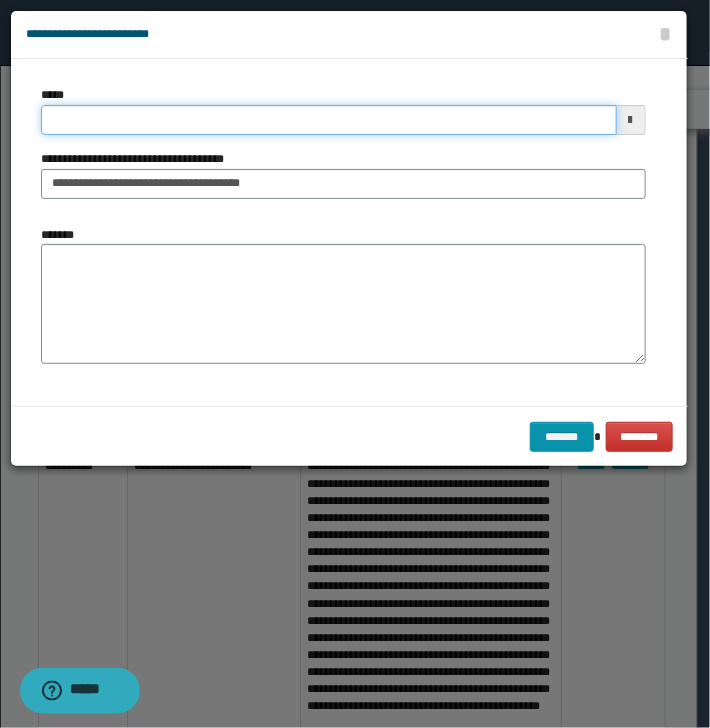 click on "*****" at bounding box center [329, 120] 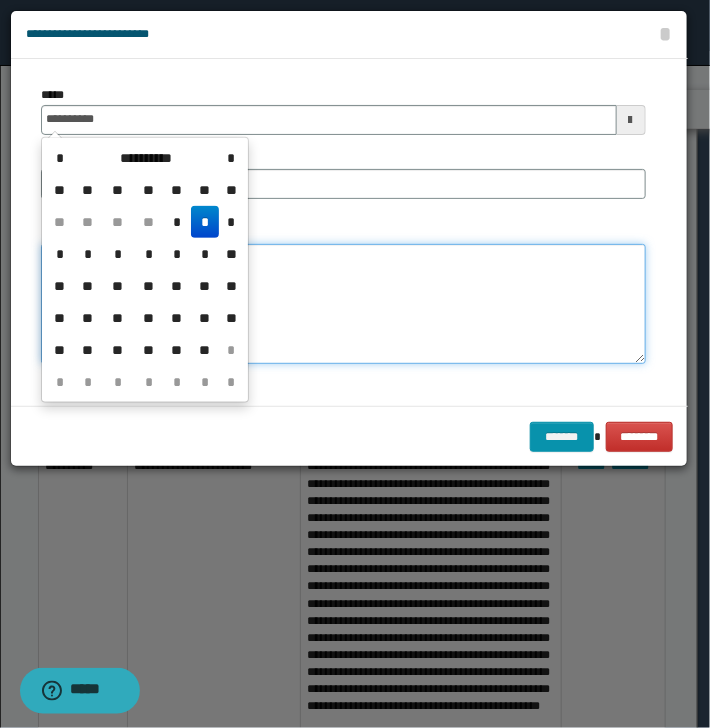 type on "**********" 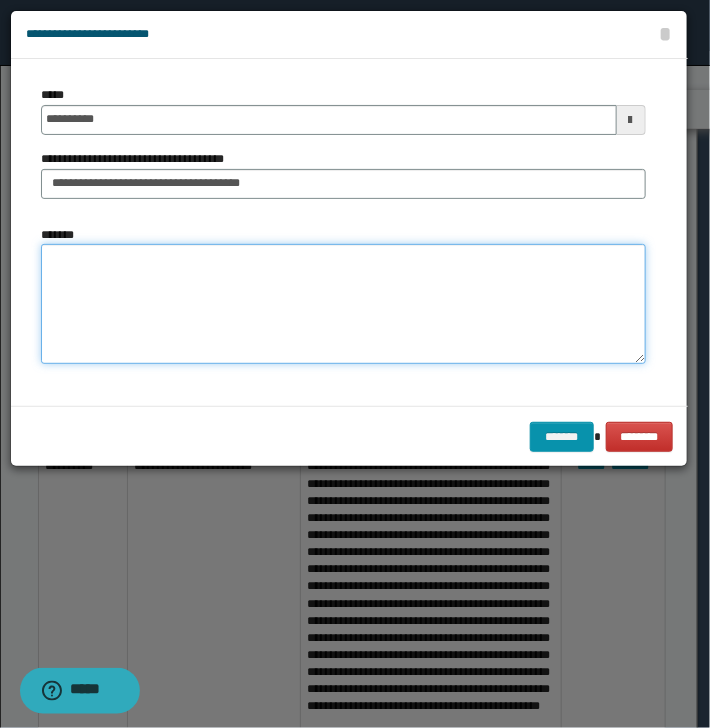 click on "*******" at bounding box center (343, 304) 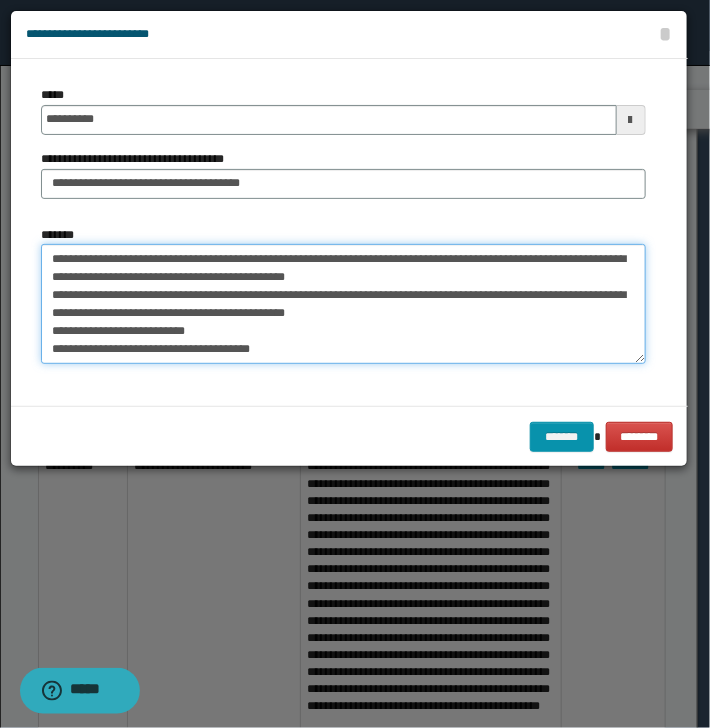scroll, scrollTop: 138, scrollLeft: 0, axis: vertical 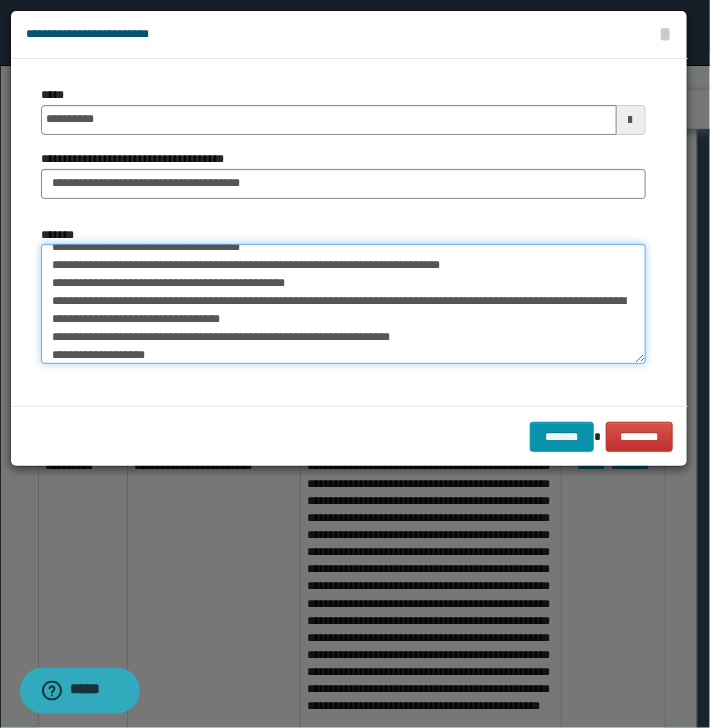 click on "**********" at bounding box center (343, 304) 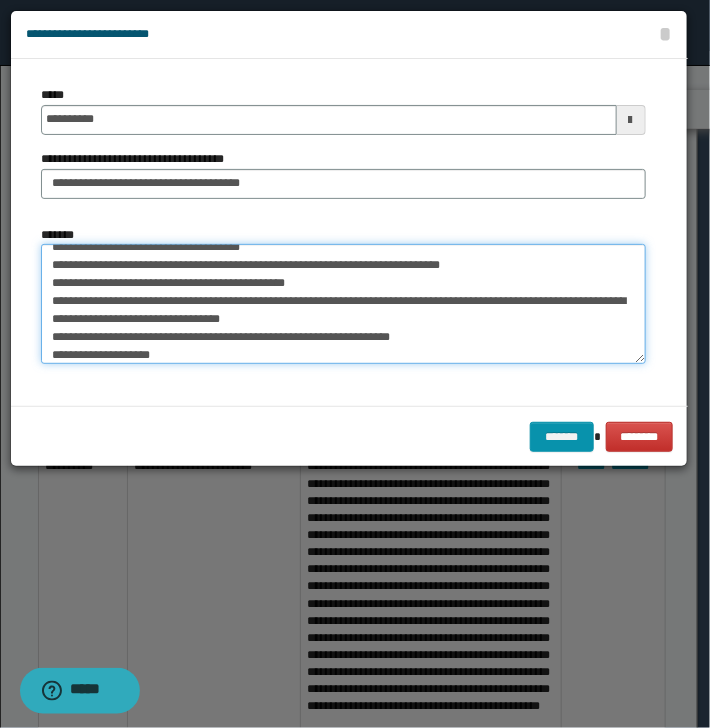 click on "**********" at bounding box center (343, 304) 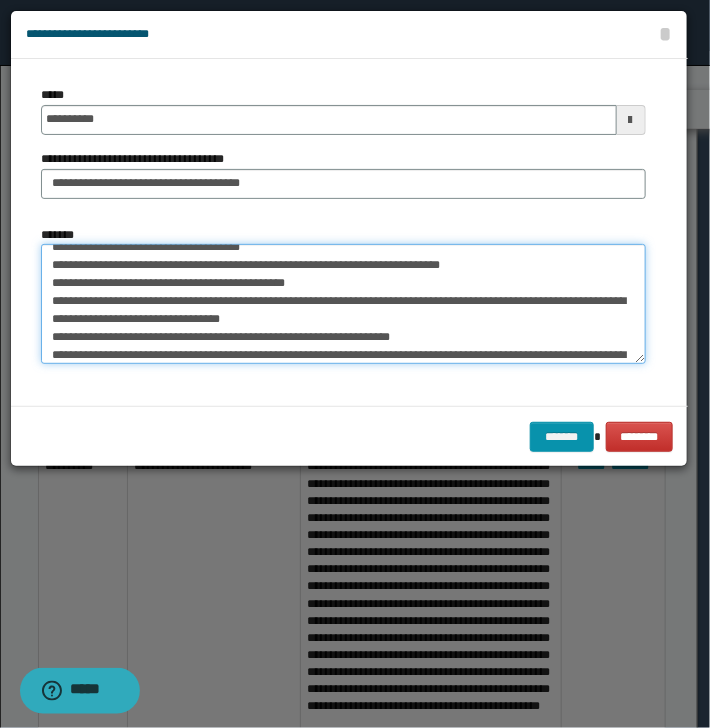scroll, scrollTop: 156, scrollLeft: 0, axis: vertical 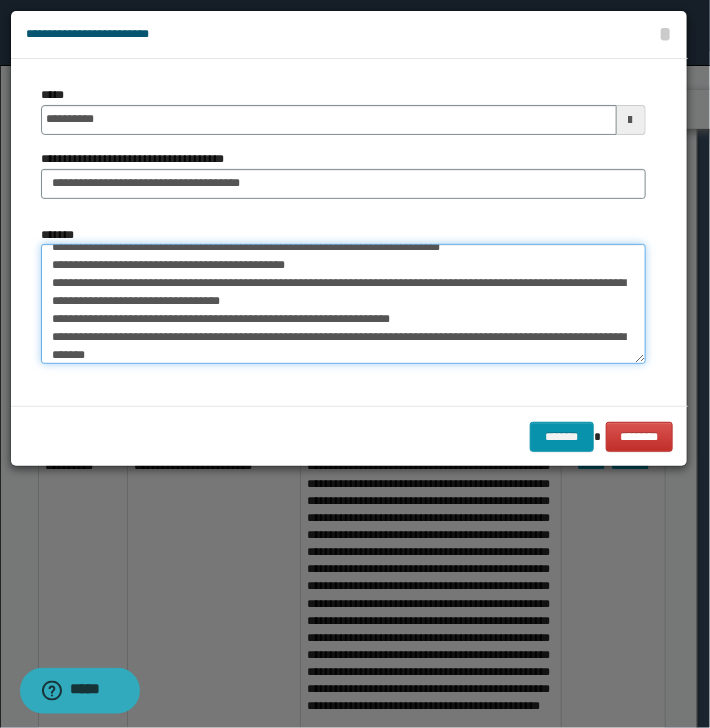 click on "**********" at bounding box center [343, 304] 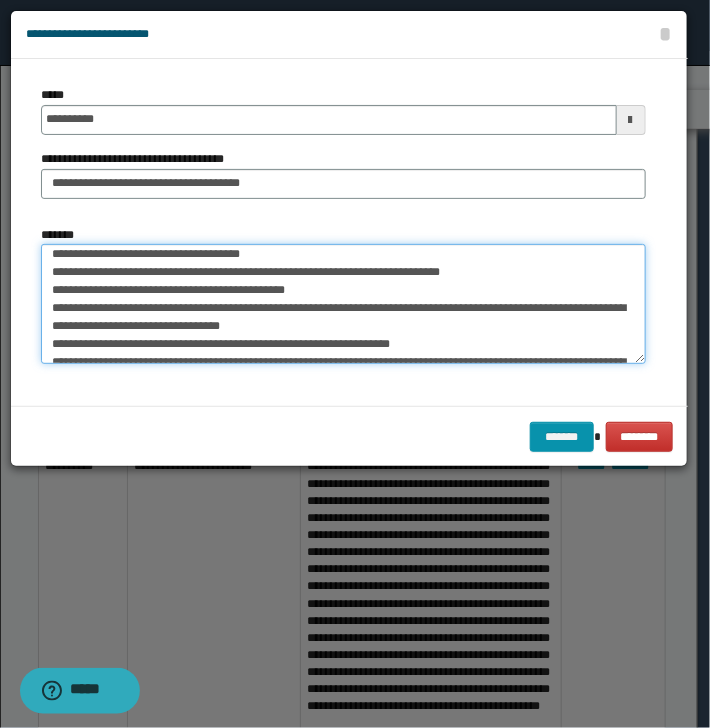 scroll, scrollTop: 0, scrollLeft: 0, axis: both 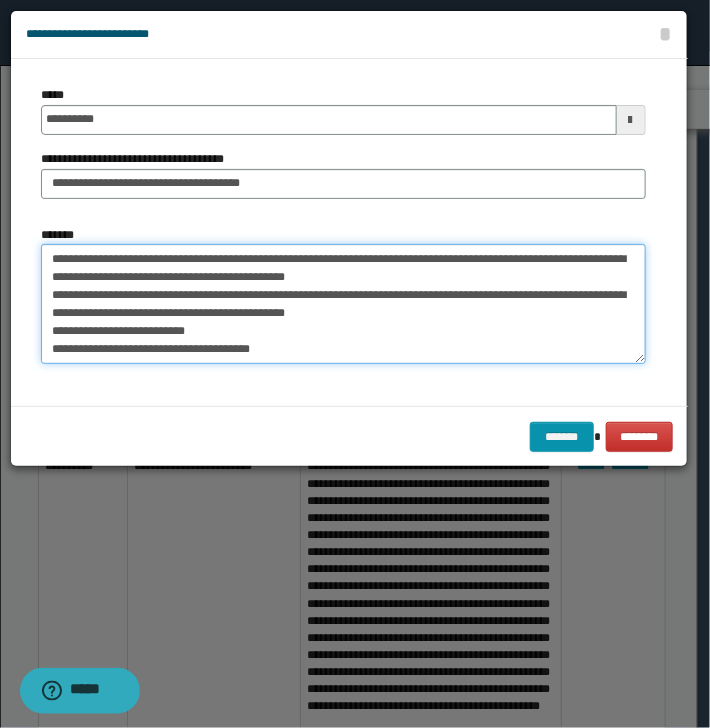 drag, startPoint x: 63, startPoint y: 255, endPoint x: 152, endPoint y: 255, distance: 89 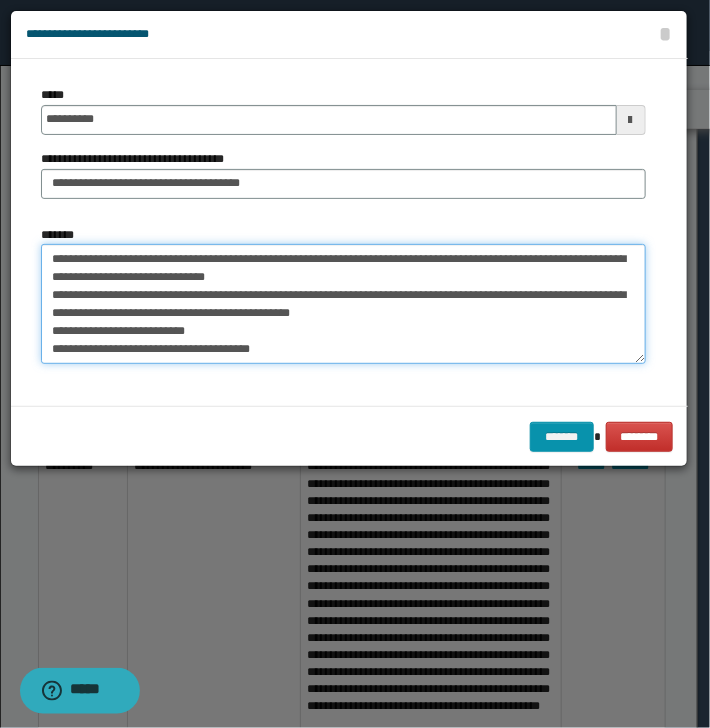 click on "**********" at bounding box center (343, 304) 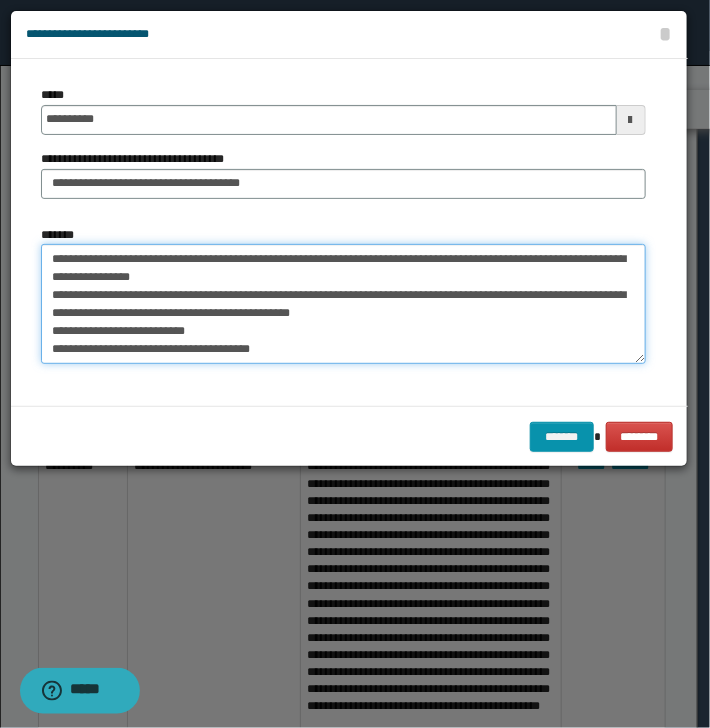 drag, startPoint x: 202, startPoint y: 260, endPoint x: 233, endPoint y: 260, distance: 31 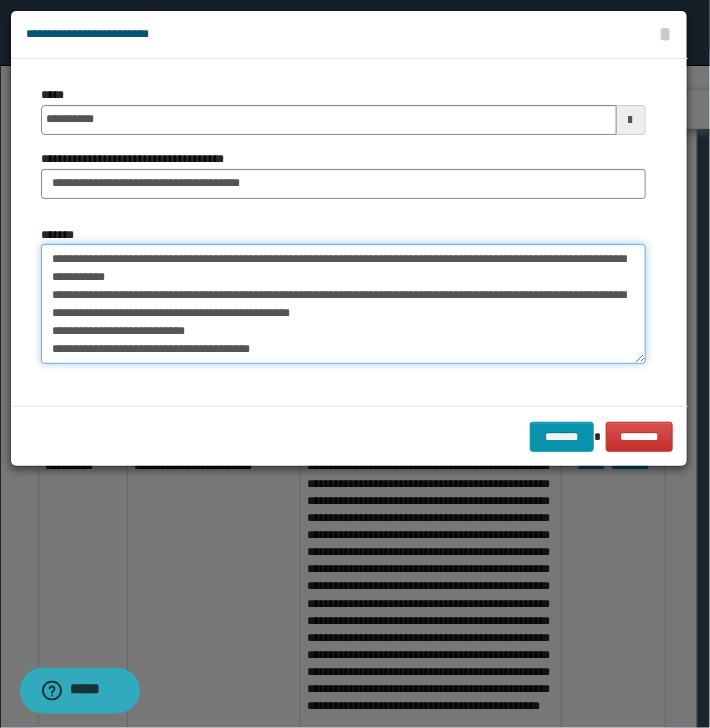 drag, startPoint x: 222, startPoint y: 260, endPoint x: 279, endPoint y: 256, distance: 57.14018 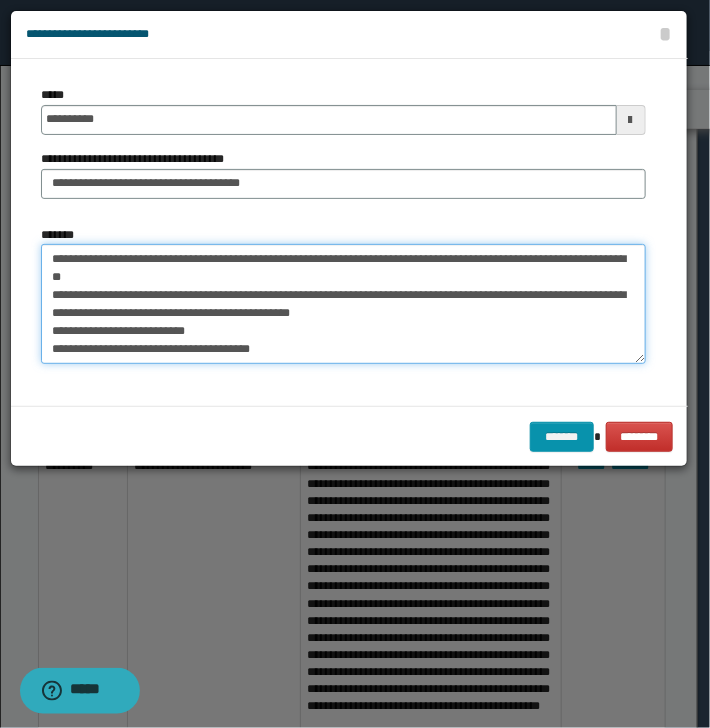 click on "**********" at bounding box center (343, 304) 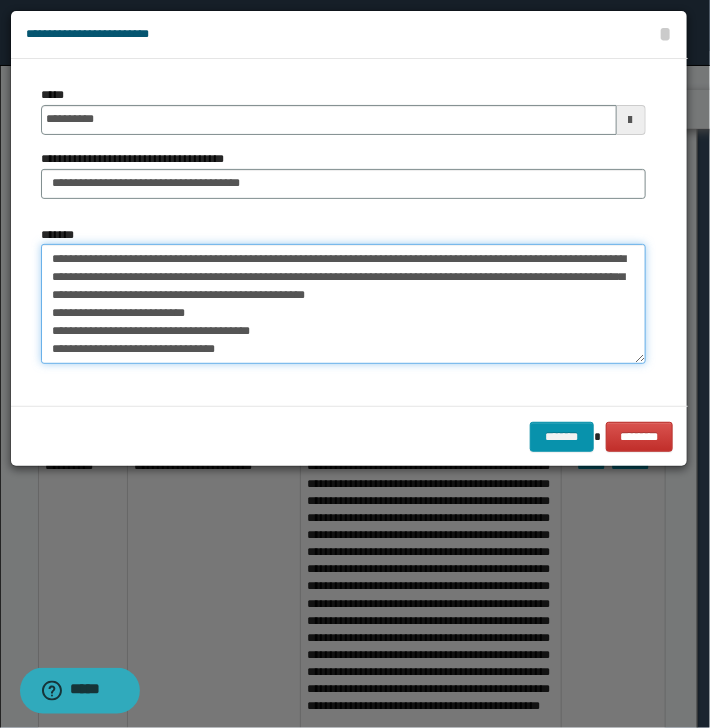 click on "**********" at bounding box center [343, 304] 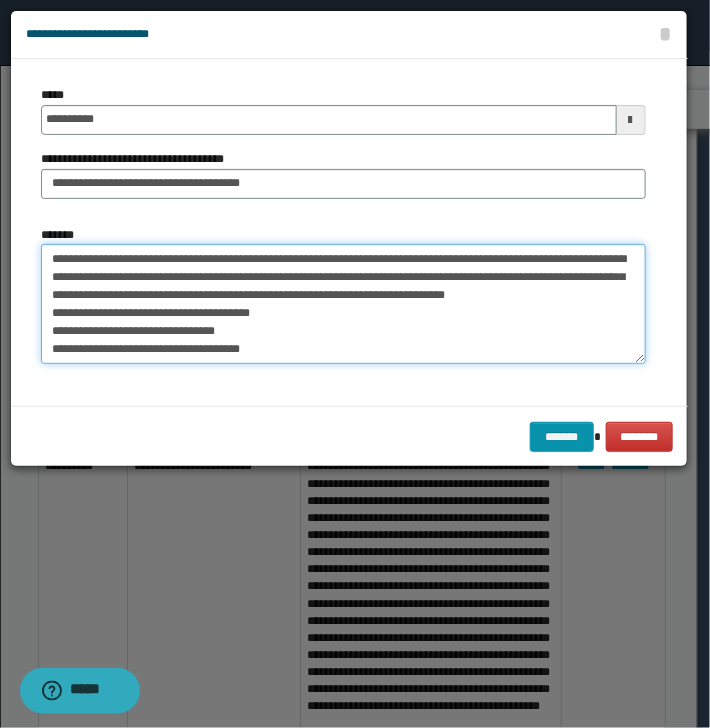 click on "**********" at bounding box center (343, 304) 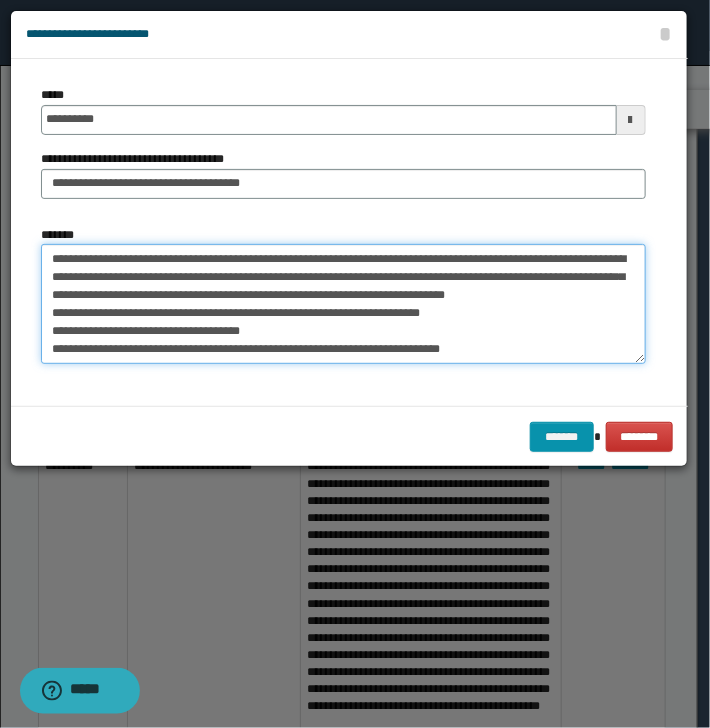 click on "**********" at bounding box center [343, 304] 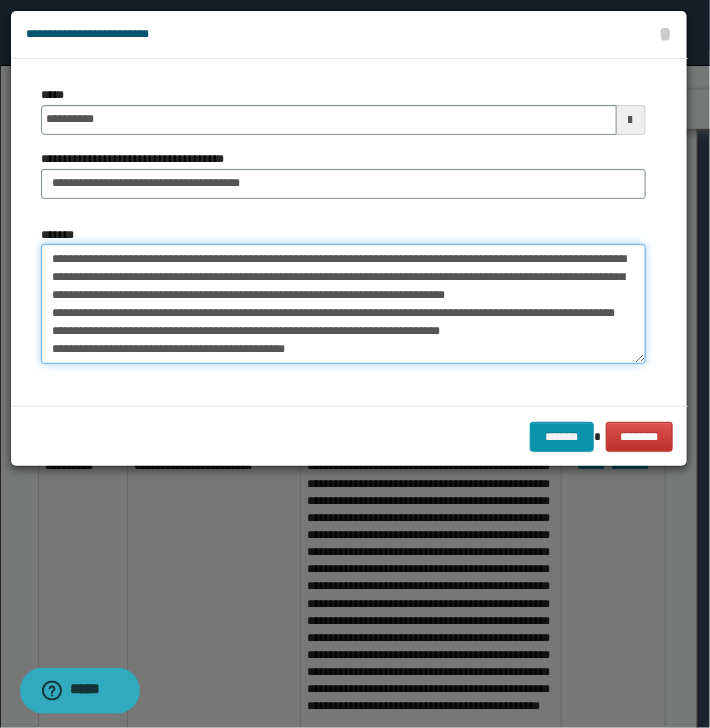 click on "**********" at bounding box center (343, 304) 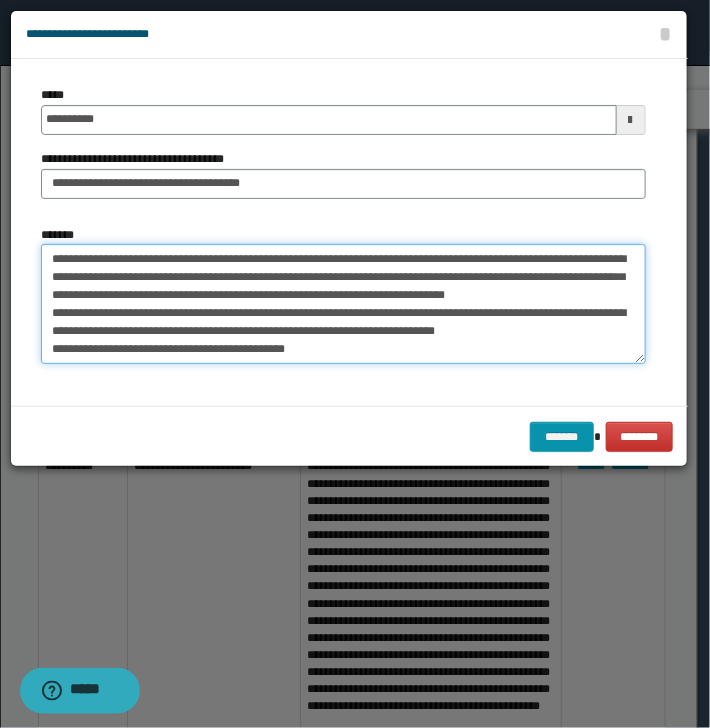 click on "**********" at bounding box center (343, 304) 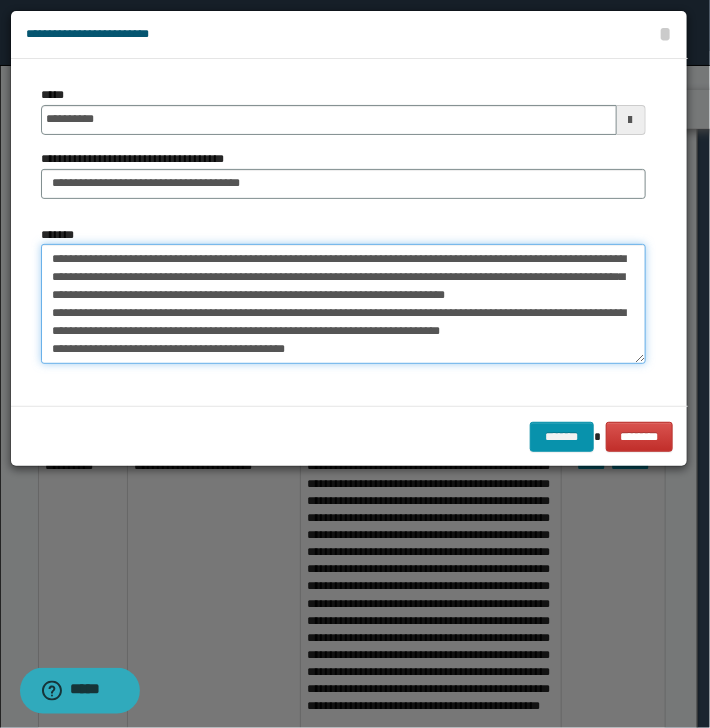 click on "**********" at bounding box center [343, 304] 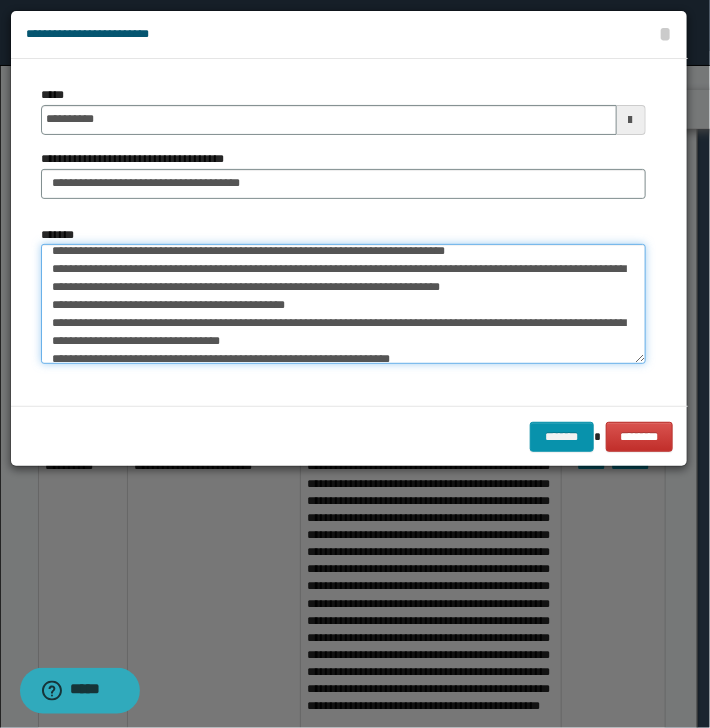 scroll, scrollTop: 89, scrollLeft: 0, axis: vertical 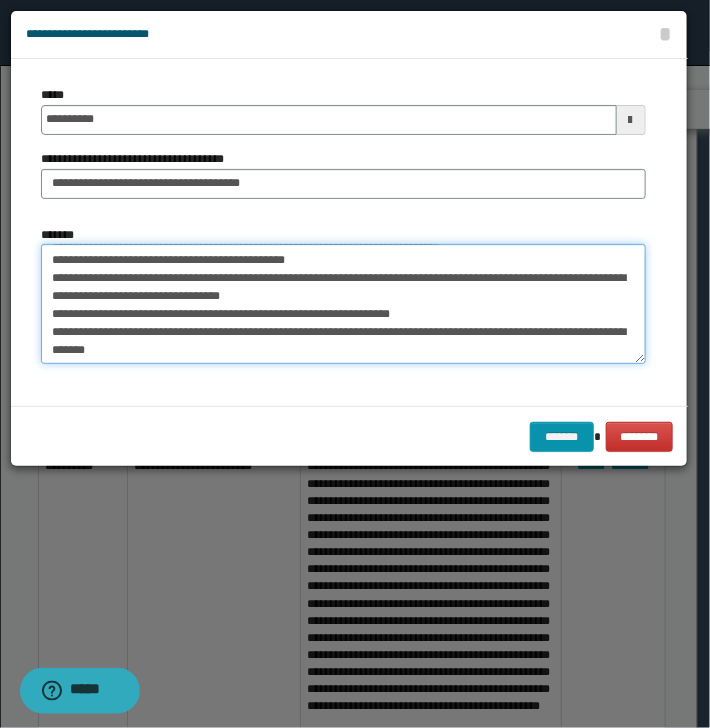 click on "**********" at bounding box center [343, 304] 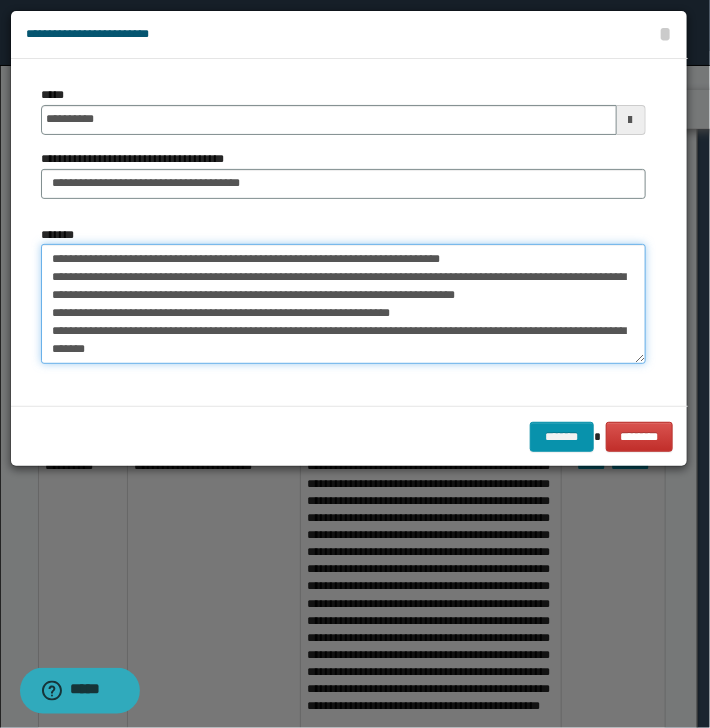 scroll, scrollTop: 72, scrollLeft: 0, axis: vertical 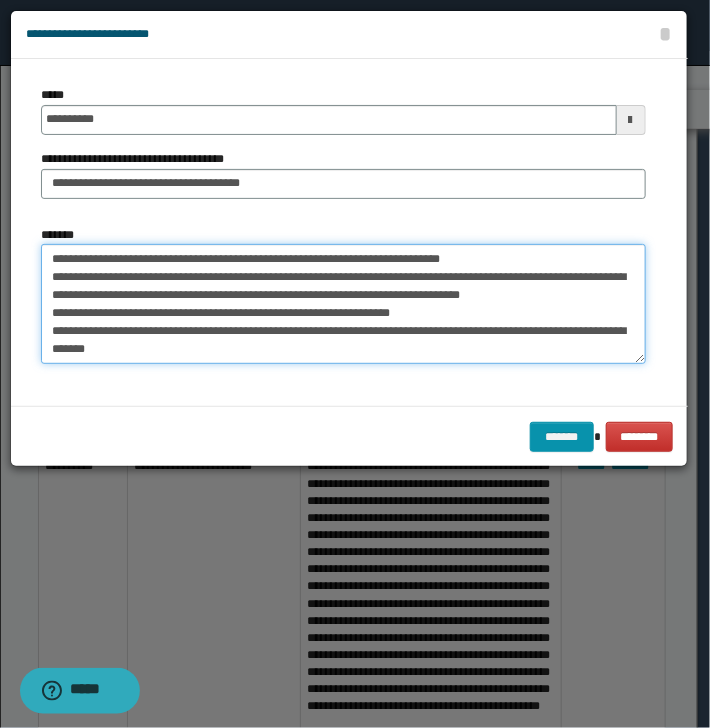 click on "**********" at bounding box center [343, 304] 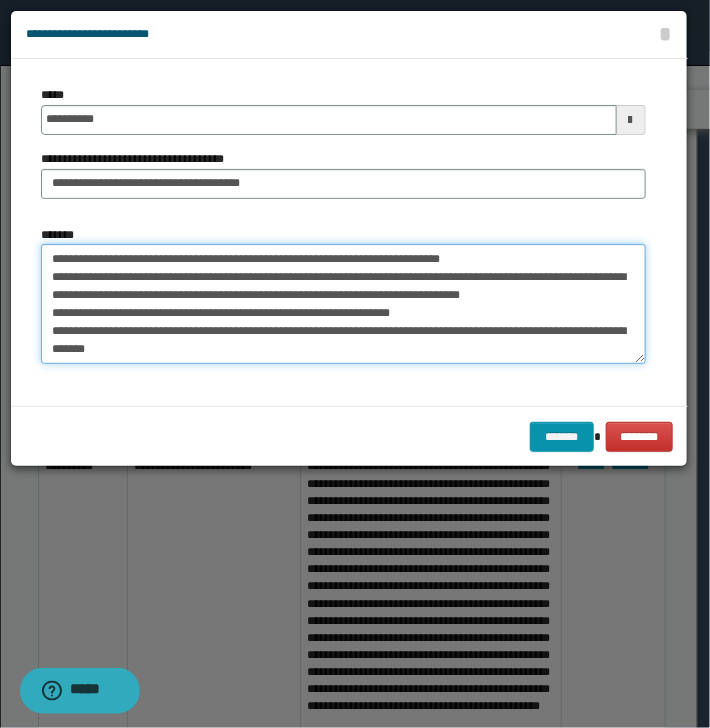 drag, startPoint x: 210, startPoint y: 278, endPoint x: 279, endPoint y: 277, distance: 69.00725 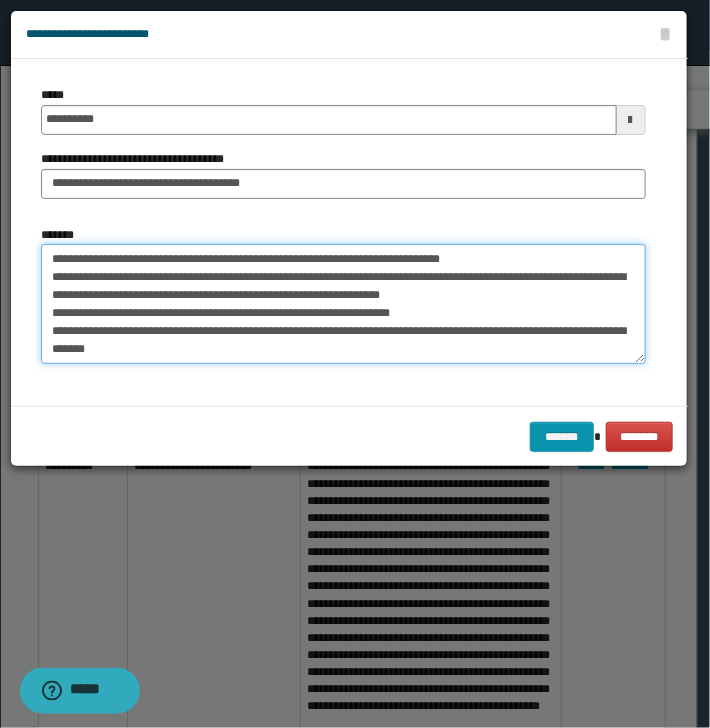 drag, startPoint x: 52, startPoint y: 330, endPoint x: 136, endPoint y: 329, distance: 84.00595 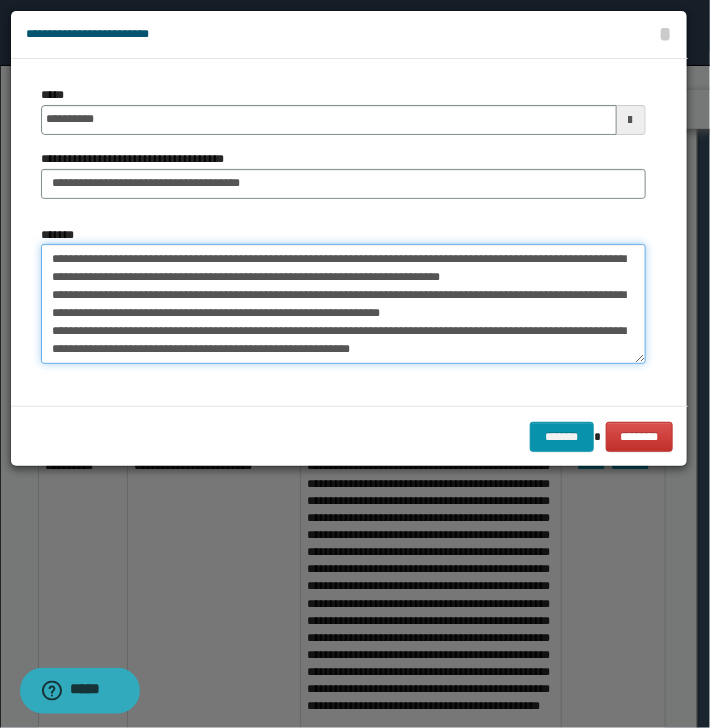 scroll, scrollTop: 53, scrollLeft: 0, axis: vertical 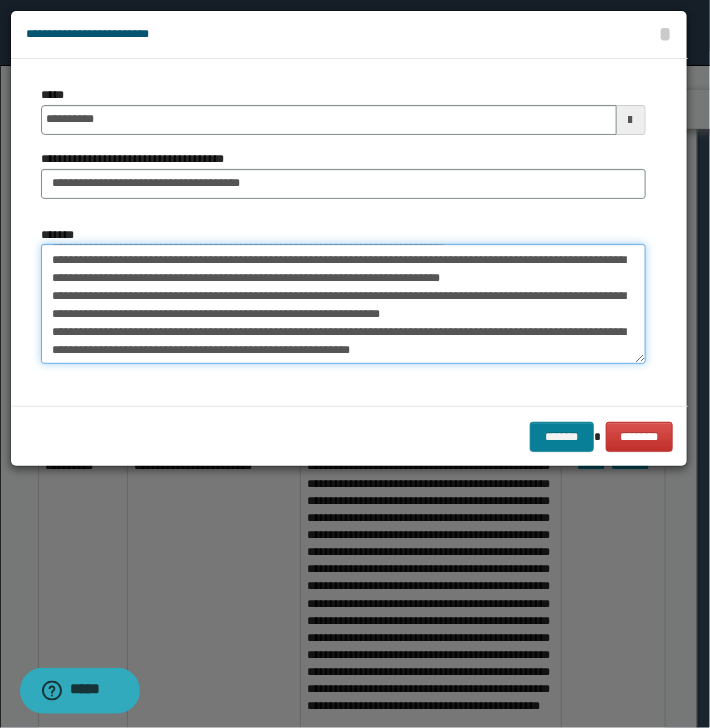 type on "**********" 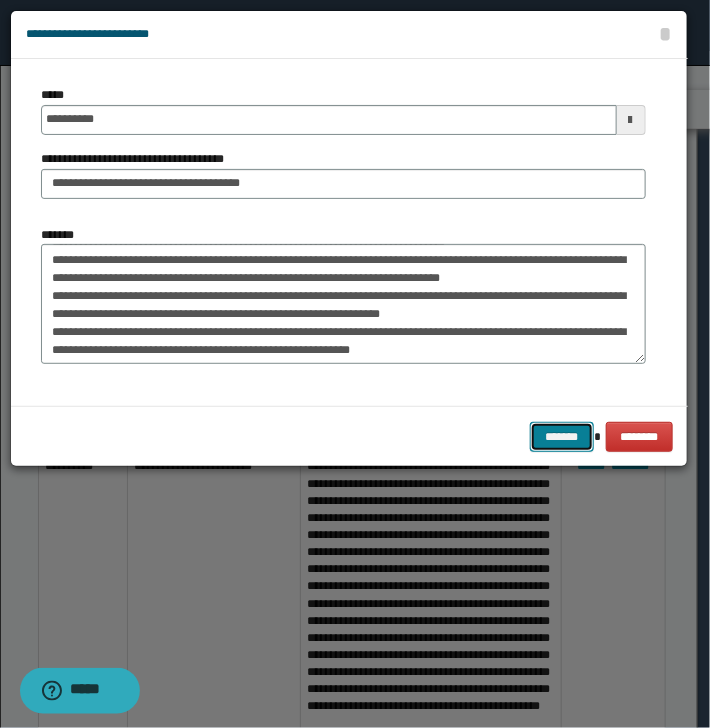 click on "*******" at bounding box center (562, 437) 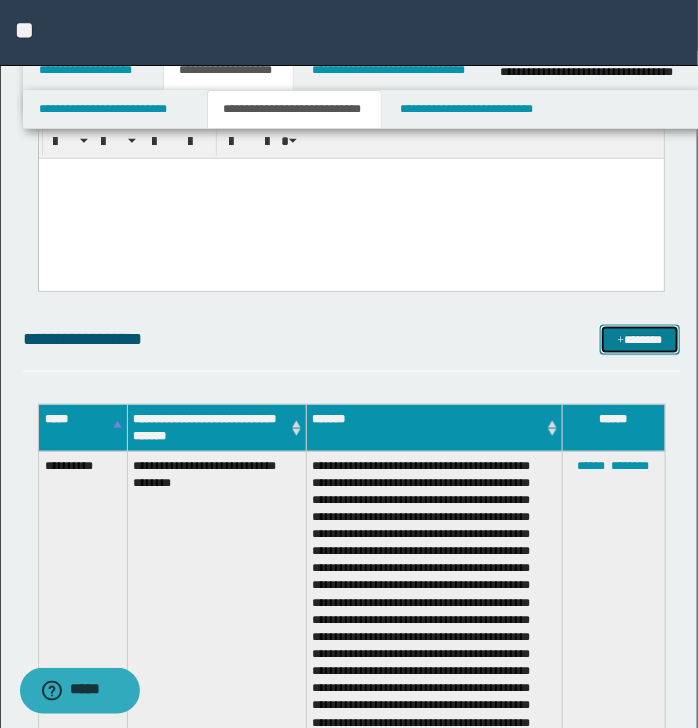 drag, startPoint x: 628, startPoint y: 342, endPoint x: 629, endPoint y: 319, distance: 23.021729 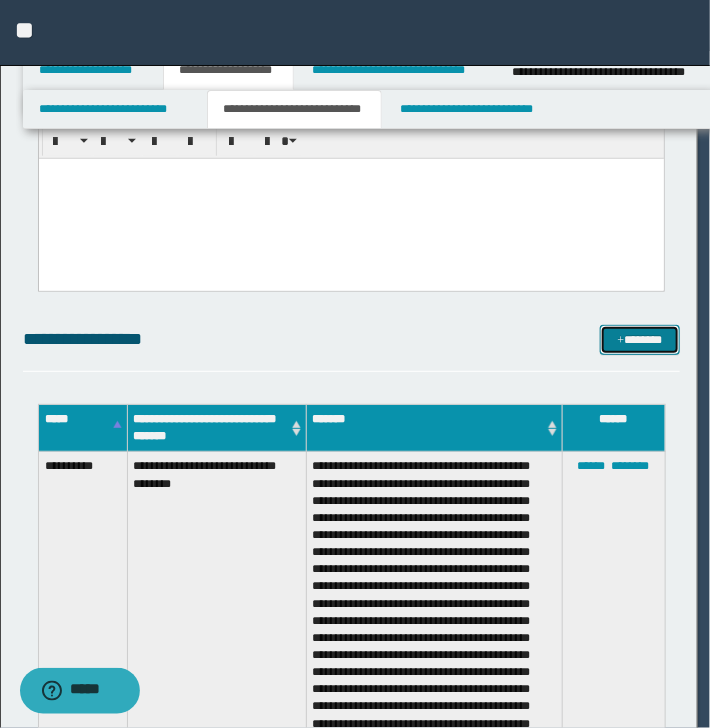 scroll, scrollTop: 0, scrollLeft: 0, axis: both 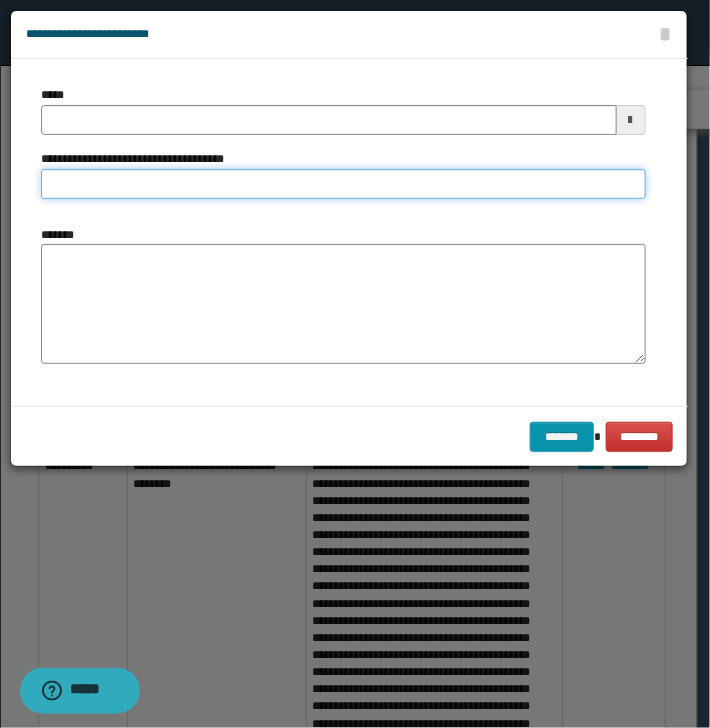 click on "**********" at bounding box center (343, 184) 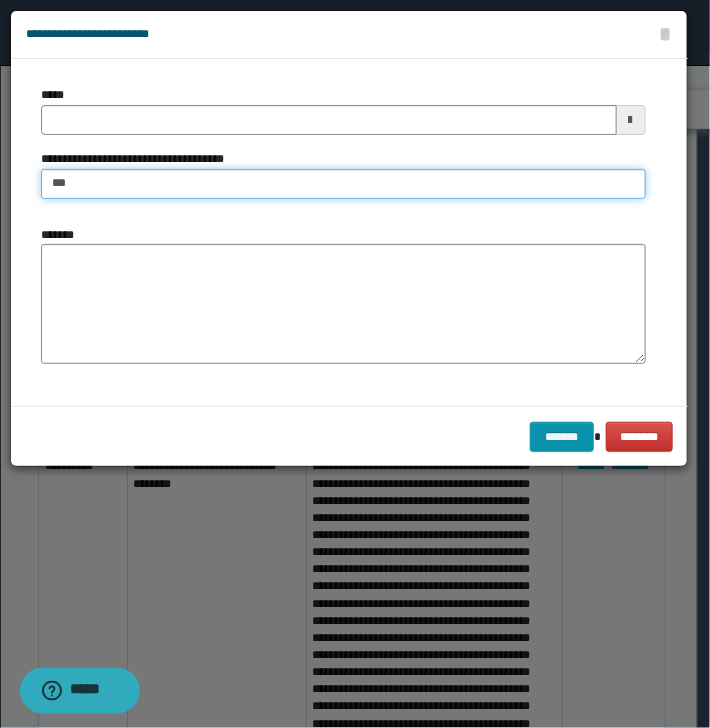 type on "**********" 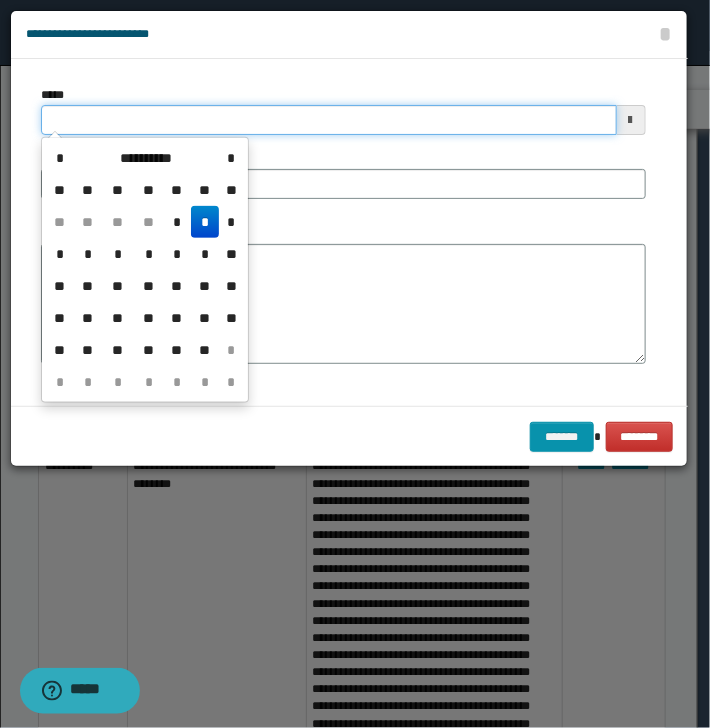 click on "*****" at bounding box center (329, 120) 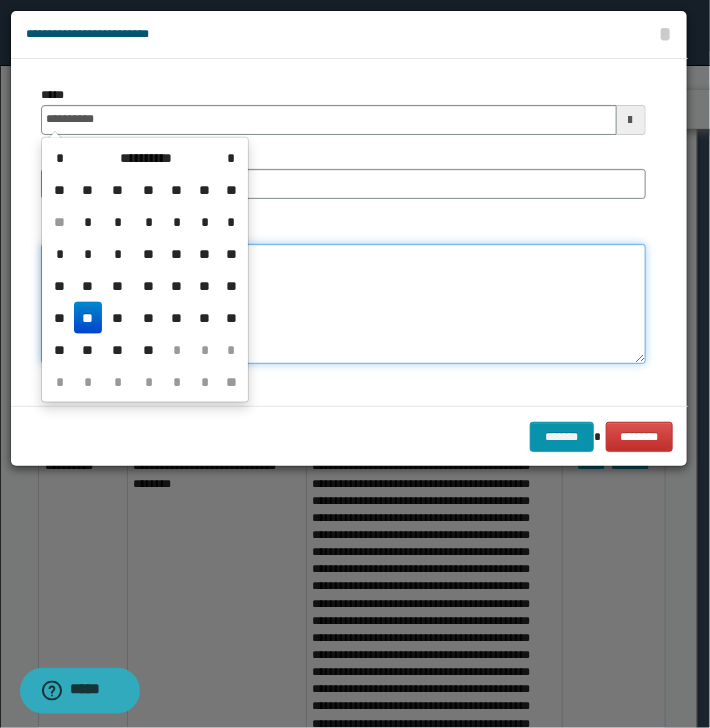type on "**********" 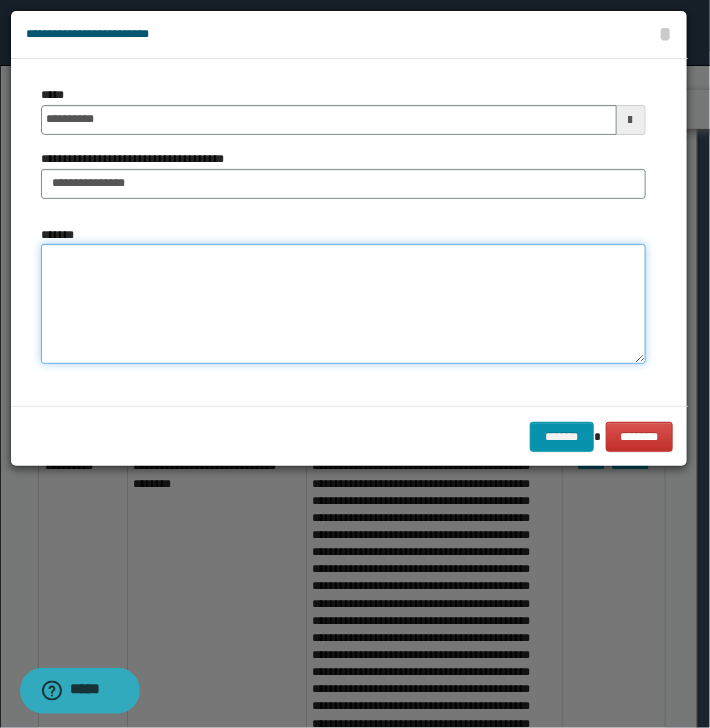 click on "*******" at bounding box center [343, 304] 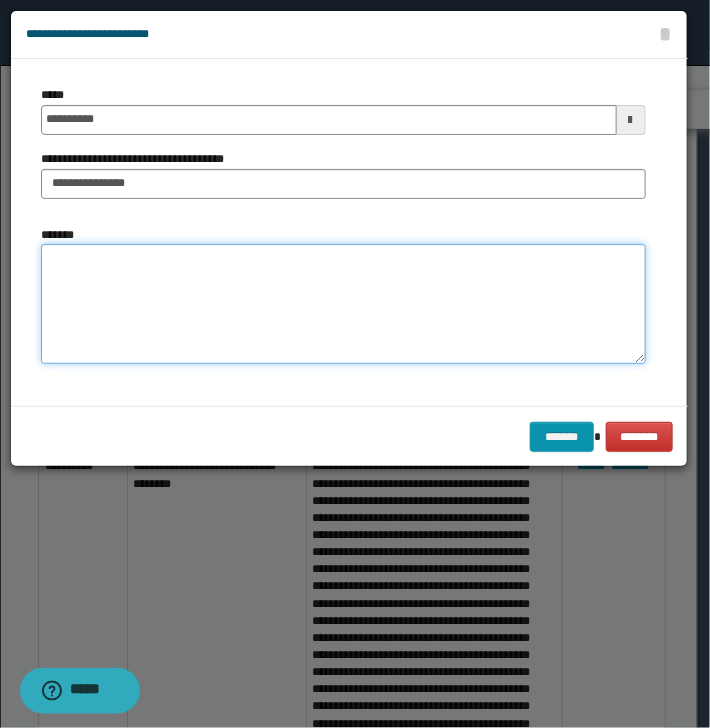 click on "*******" at bounding box center (343, 304) 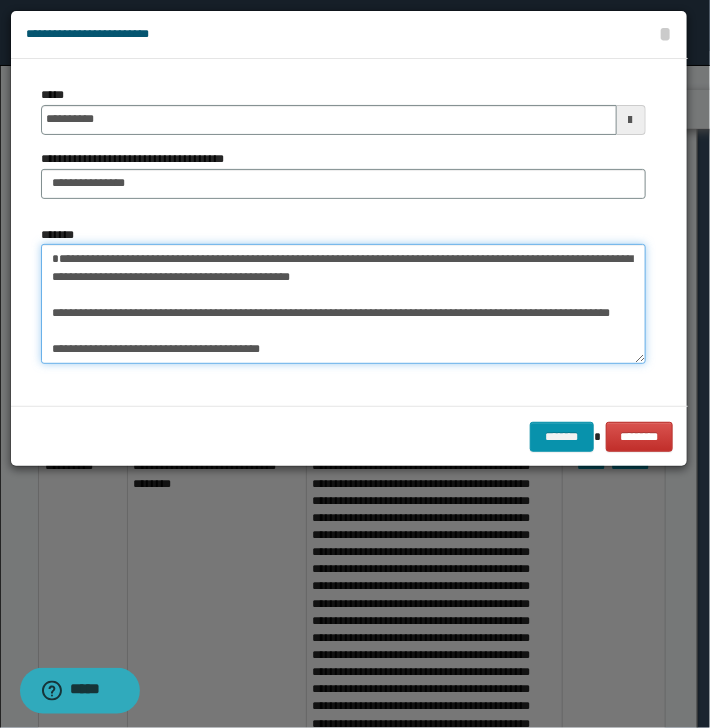 scroll, scrollTop: 0, scrollLeft: 0, axis: both 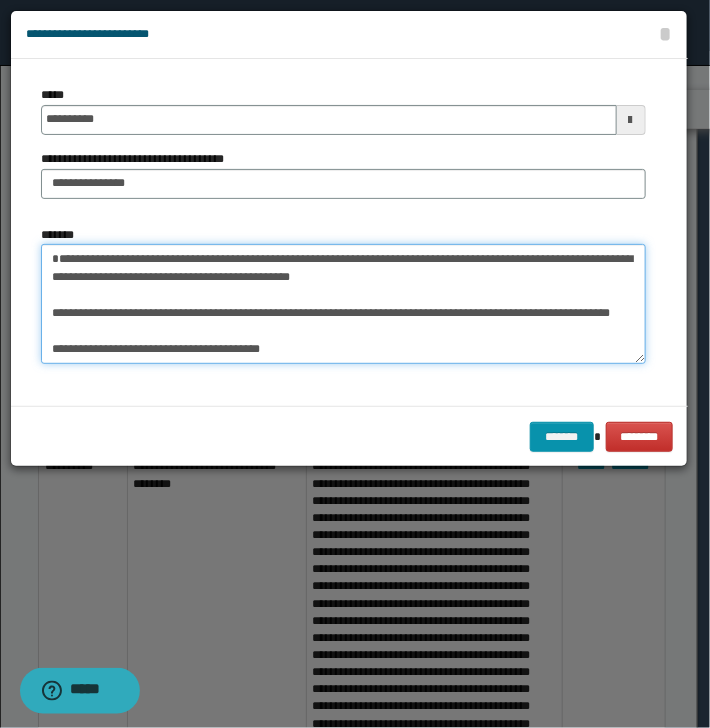 click on "*******" at bounding box center (343, 304) 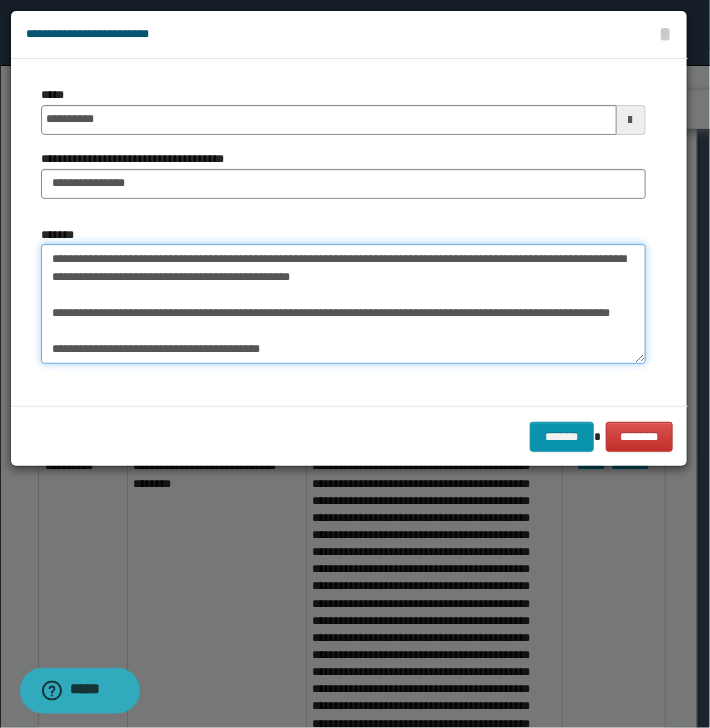 drag, startPoint x: 53, startPoint y: 260, endPoint x: 85, endPoint y: 260, distance: 32 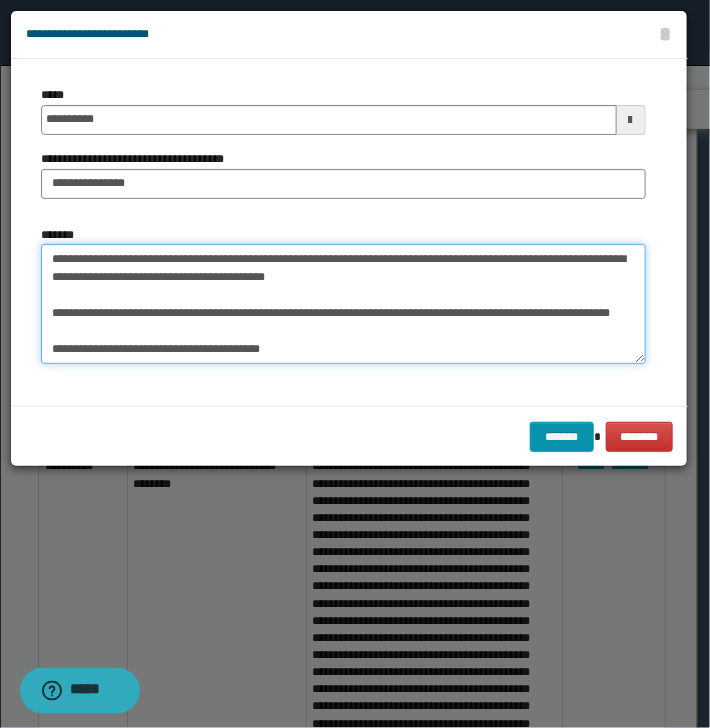 click on "*******" at bounding box center [343, 304] 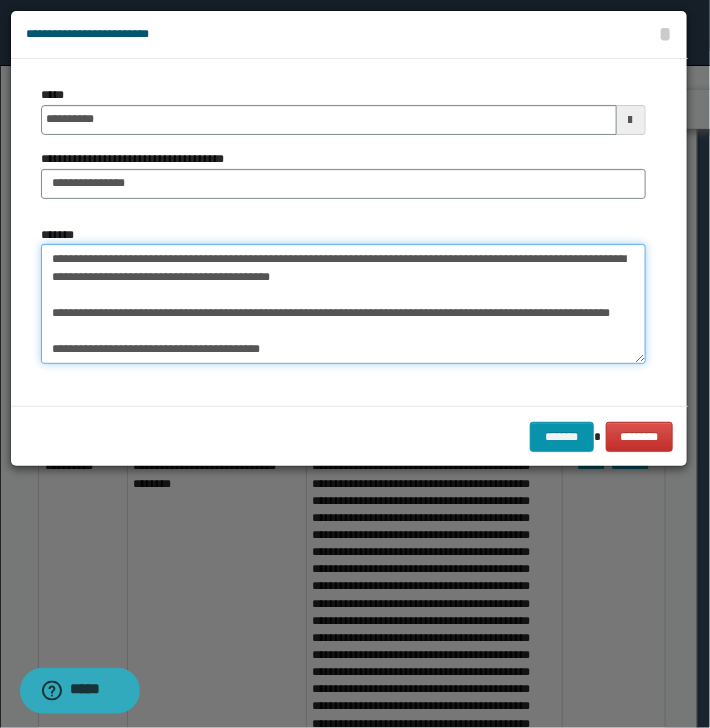 click on "*******" at bounding box center (343, 304) 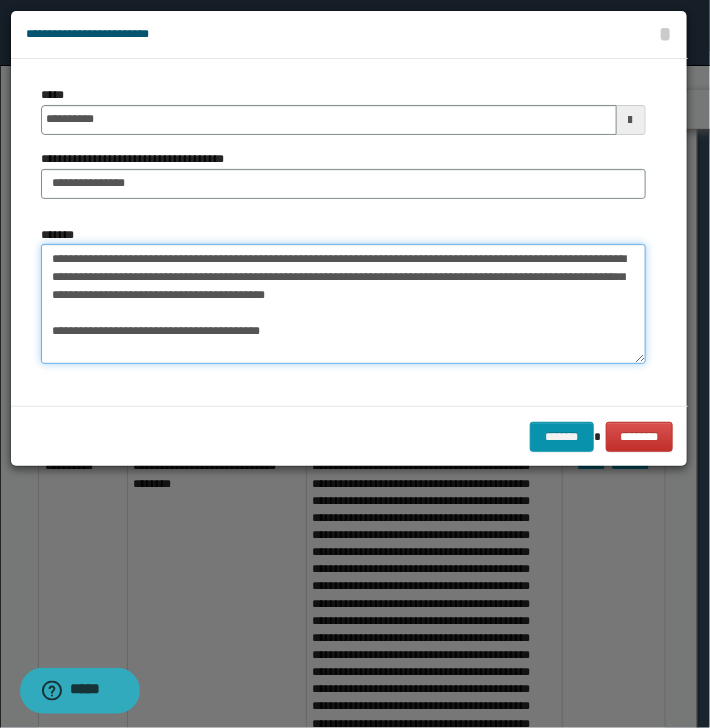 drag, startPoint x: 408, startPoint y: 279, endPoint x: 426, endPoint y: 279, distance: 18 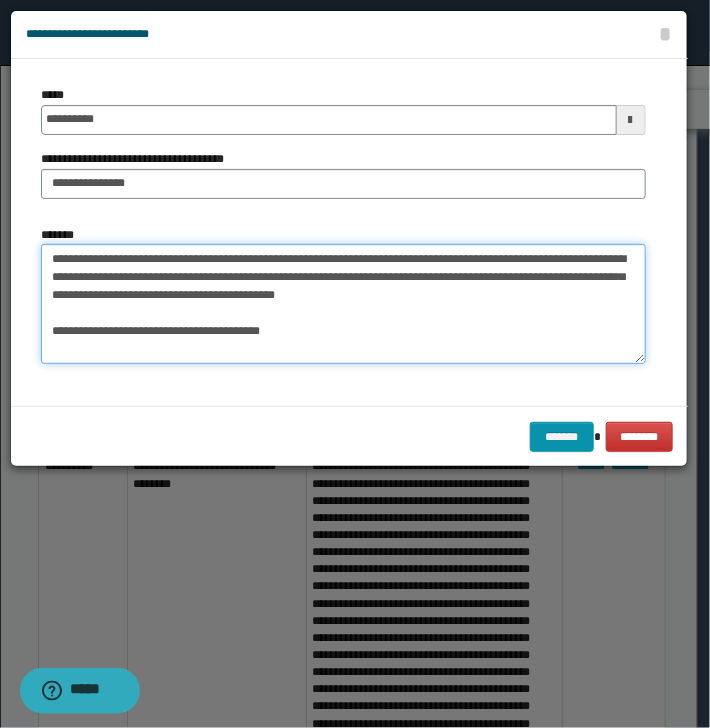 click on "*******" at bounding box center [343, 304] 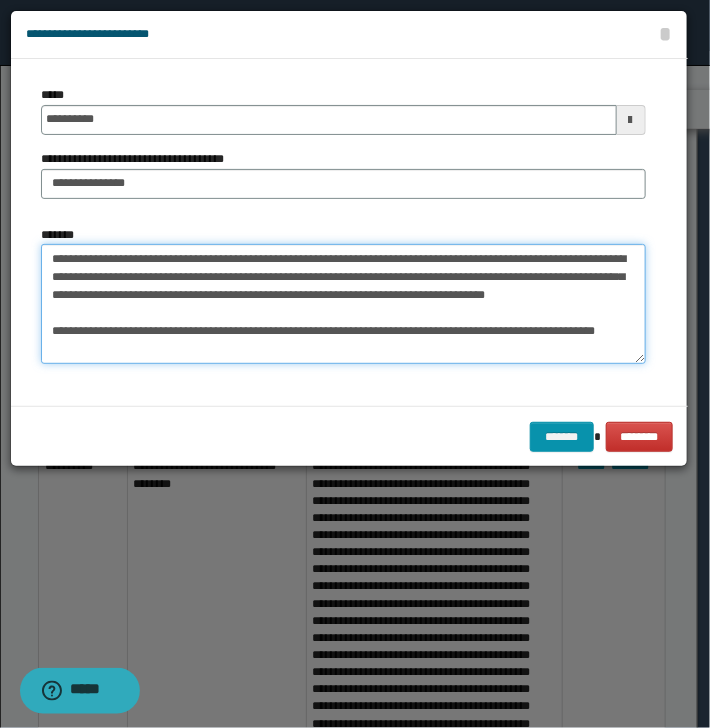 drag, startPoint x: 435, startPoint y: 296, endPoint x: 471, endPoint y: 295, distance: 36.013885 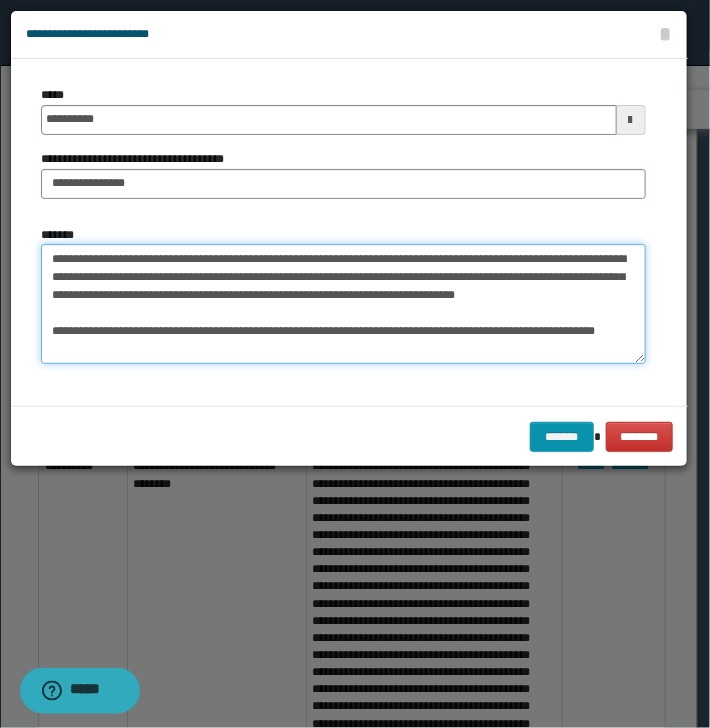 click on "*******" at bounding box center (343, 304) 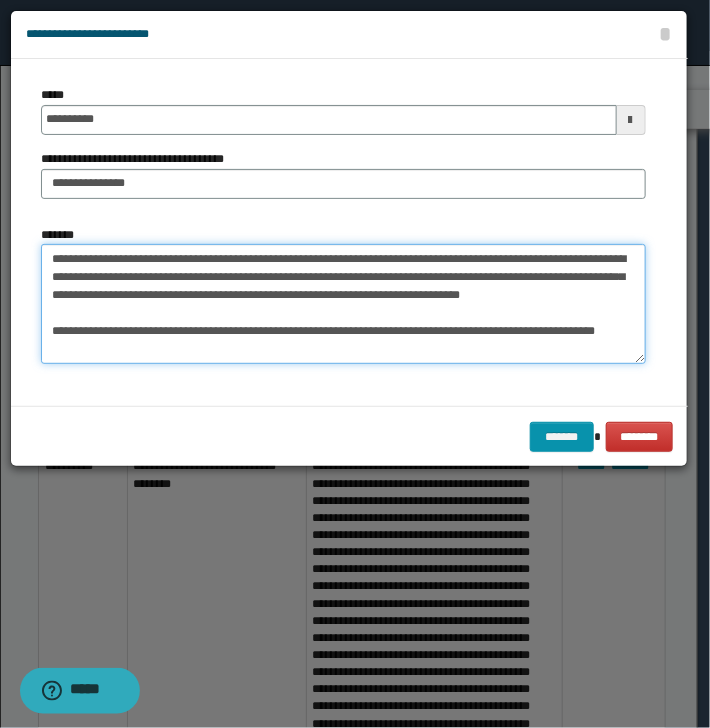click on "*******" at bounding box center (343, 304) 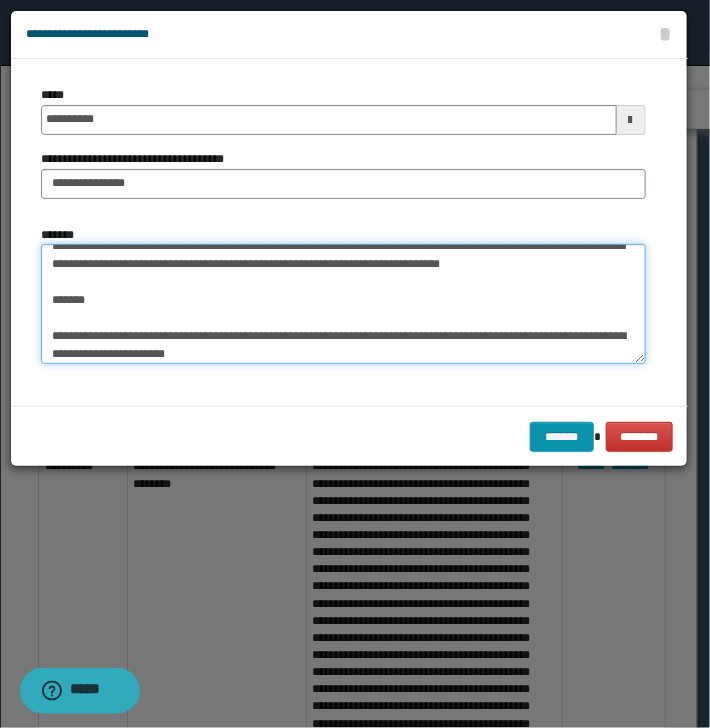 scroll, scrollTop: 64, scrollLeft: 0, axis: vertical 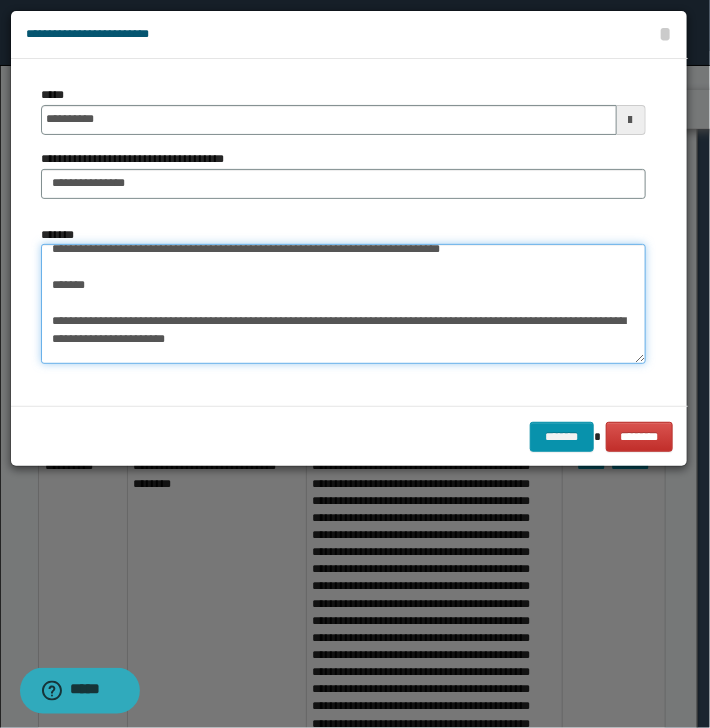 click on "*******" at bounding box center [343, 304] 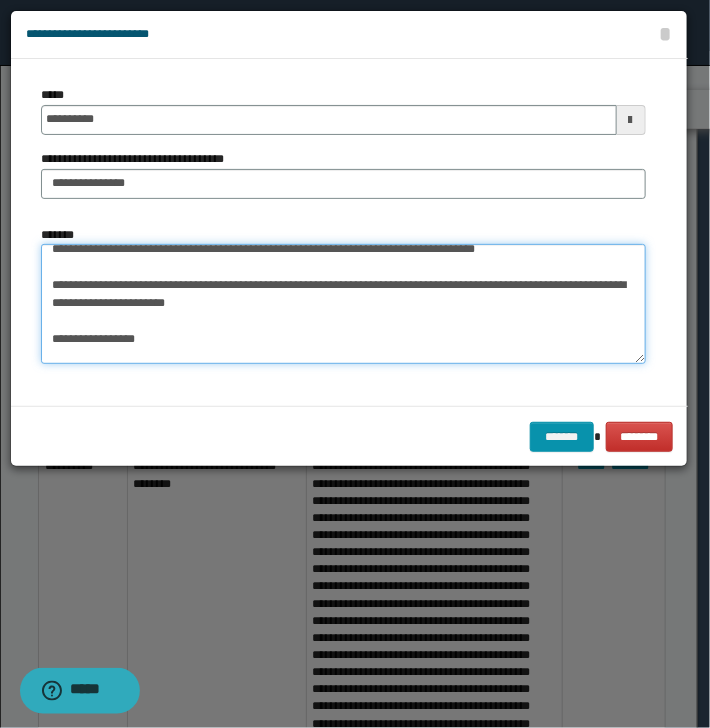 scroll, scrollTop: 45, scrollLeft: 0, axis: vertical 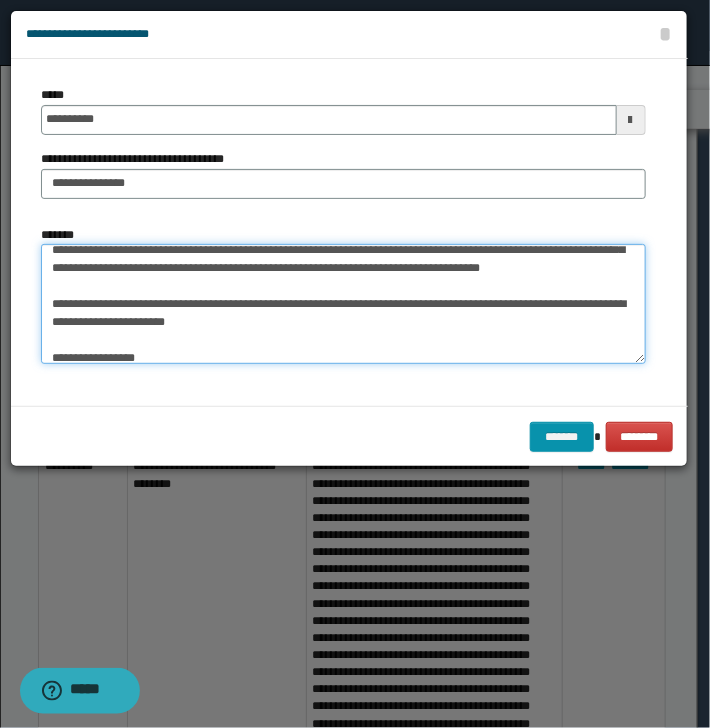click on "*******" at bounding box center (343, 304) 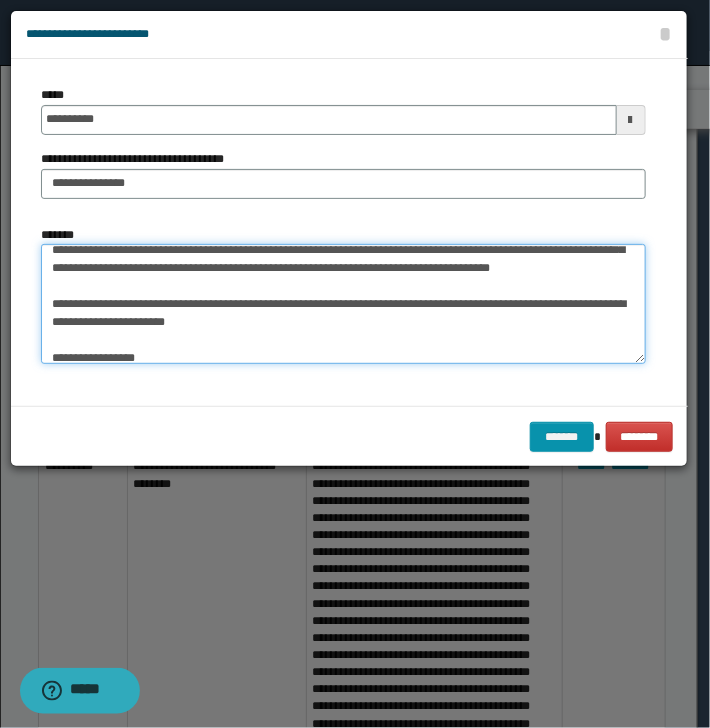 click on "*******" at bounding box center [343, 304] 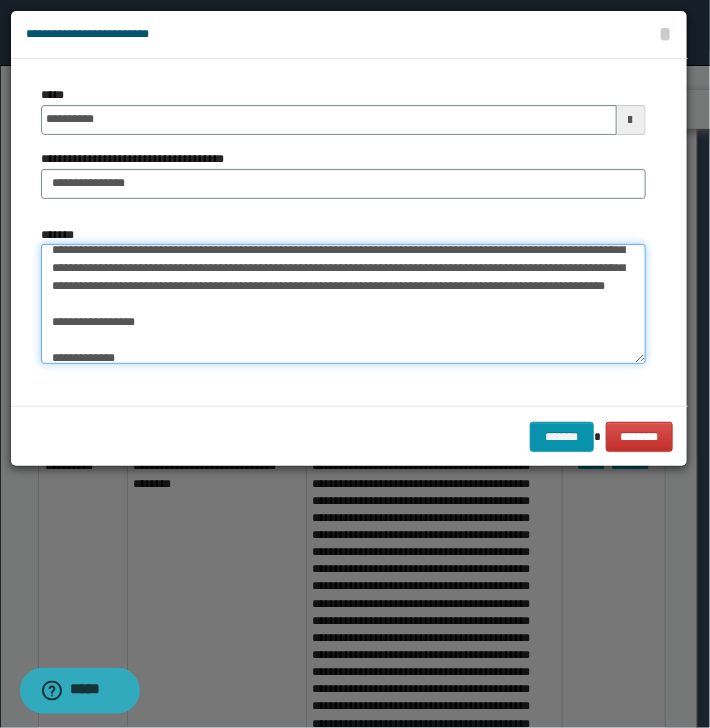 scroll, scrollTop: 27, scrollLeft: 0, axis: vertical 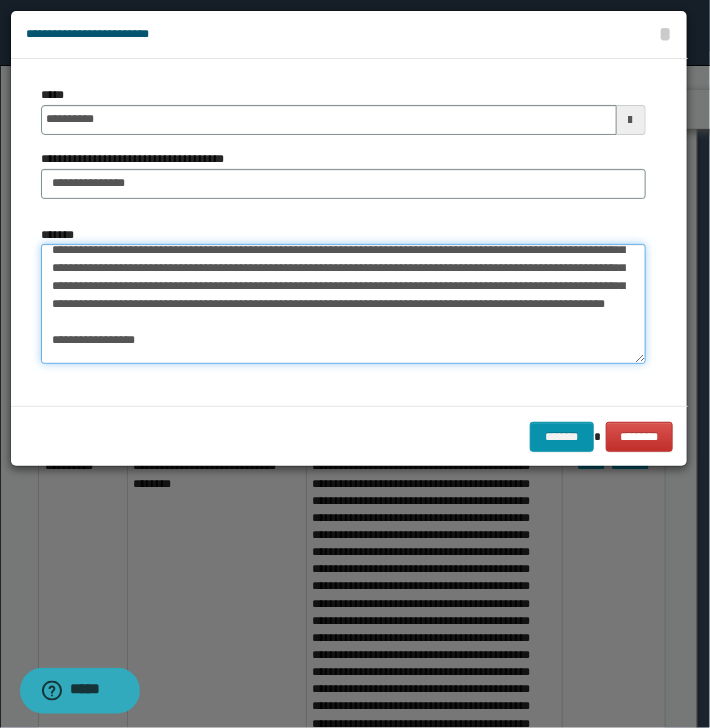 click on "*******" at bounding box center (343, 304) 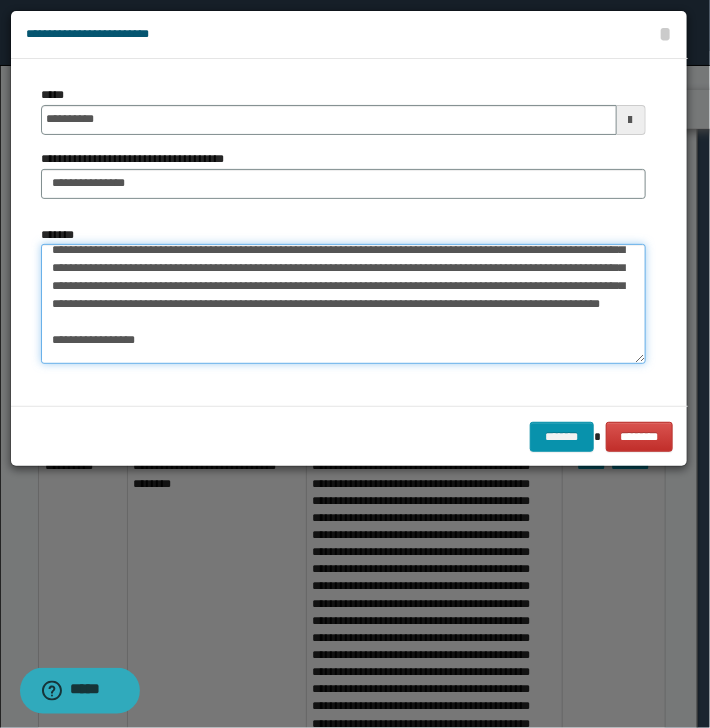 click on "*******" at bounding box center [343, 304] 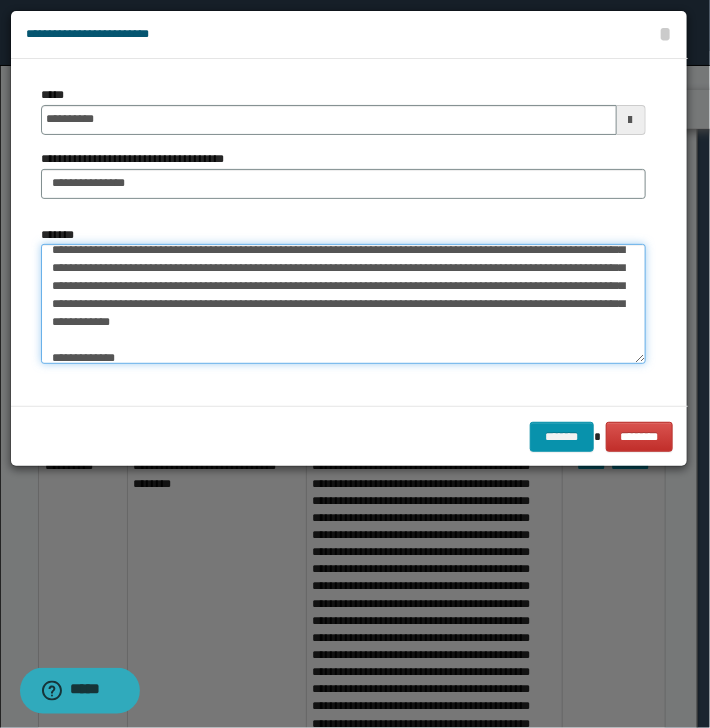 scroll, scrollTop: 9, scrollLeft: 0, axis: vertical 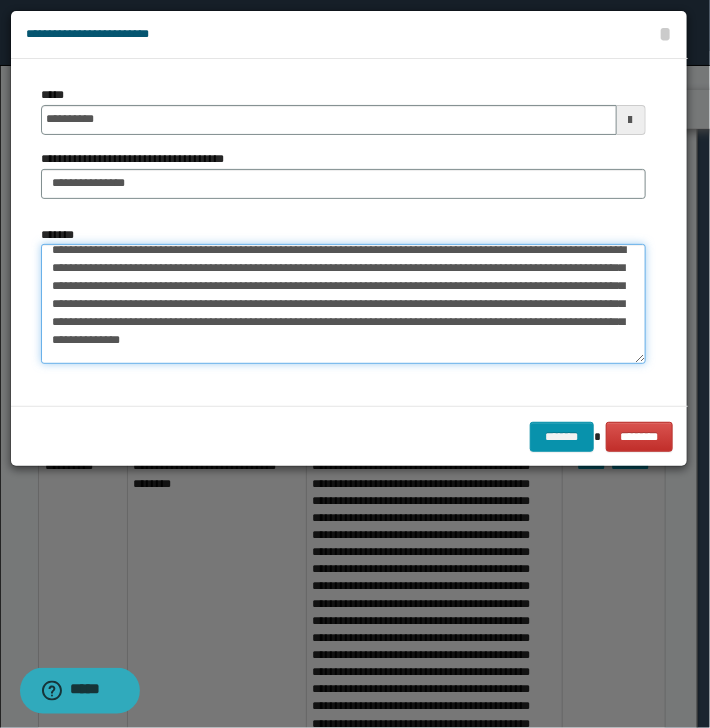drag, startPoint x: 403, startPoint y: 336, endPoint x: 517, endPoint y: 337, distance: 114.00439 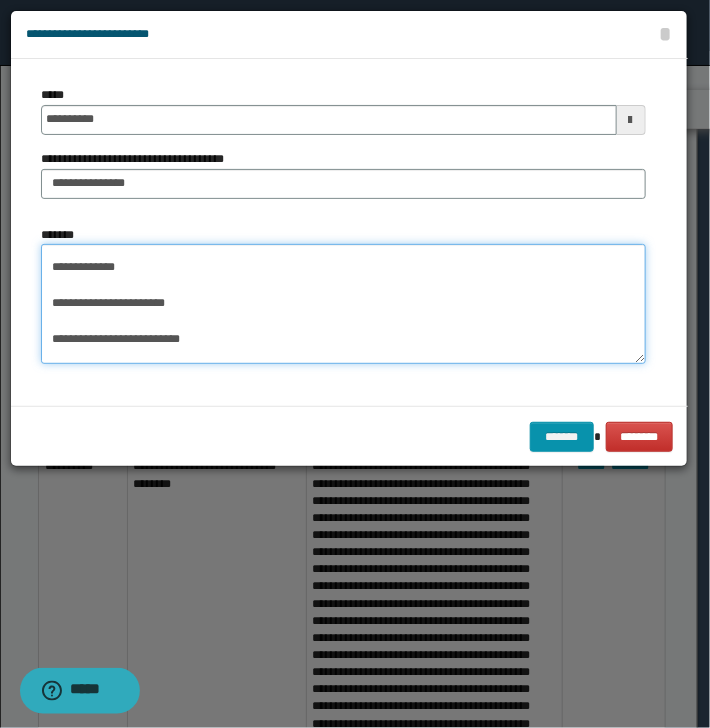 scroll, scrollTop: 162, scrollLeft: 0, axis: vertical 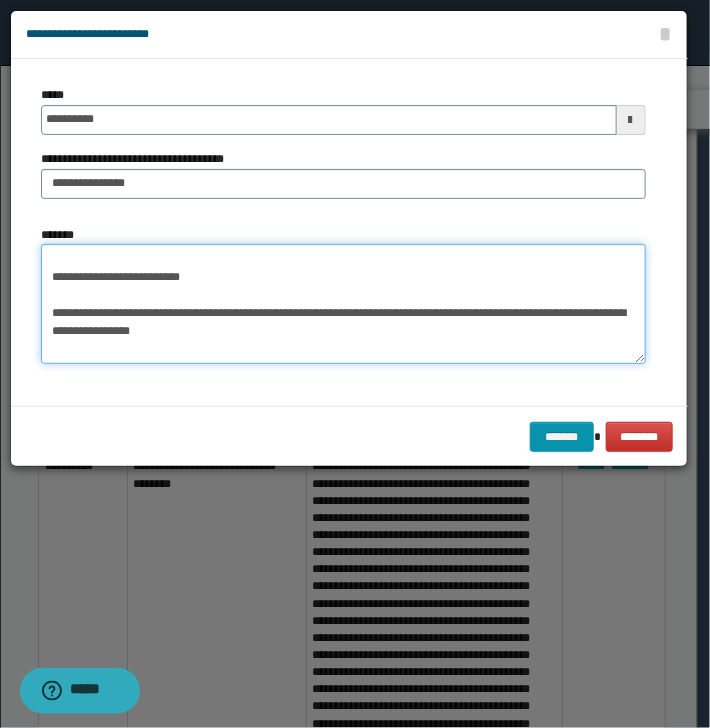 drag, startPoint x: 50, startPoint y: 342, endPoint x: 68, endPoint y: 268, distance: 76.15773 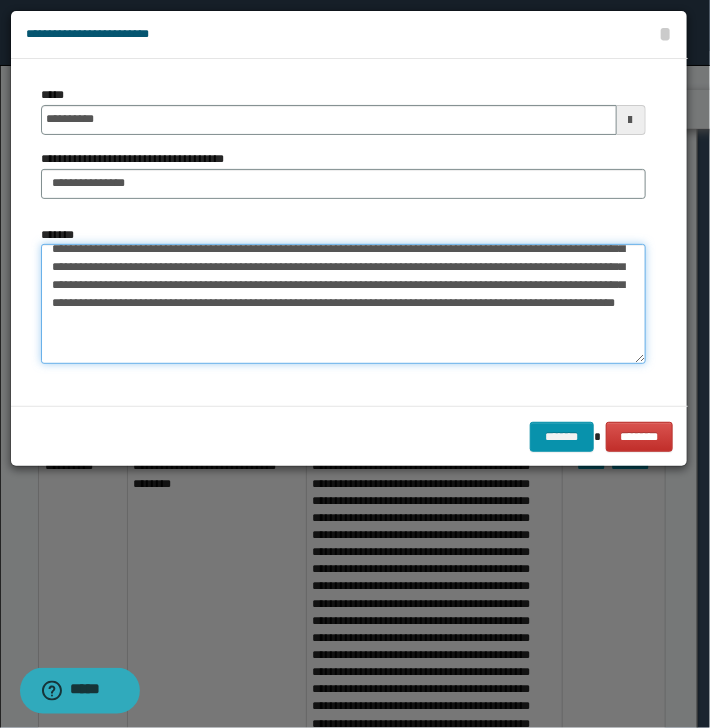 scroll, scrollTop: 48, scrollLeft: 0, axis: vertical 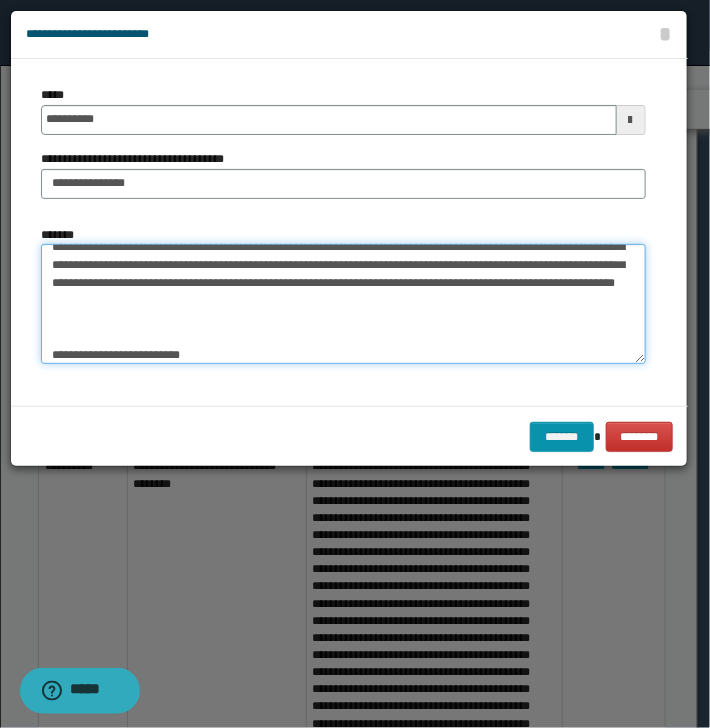 click on "*******" at bounding box center [343, 304] 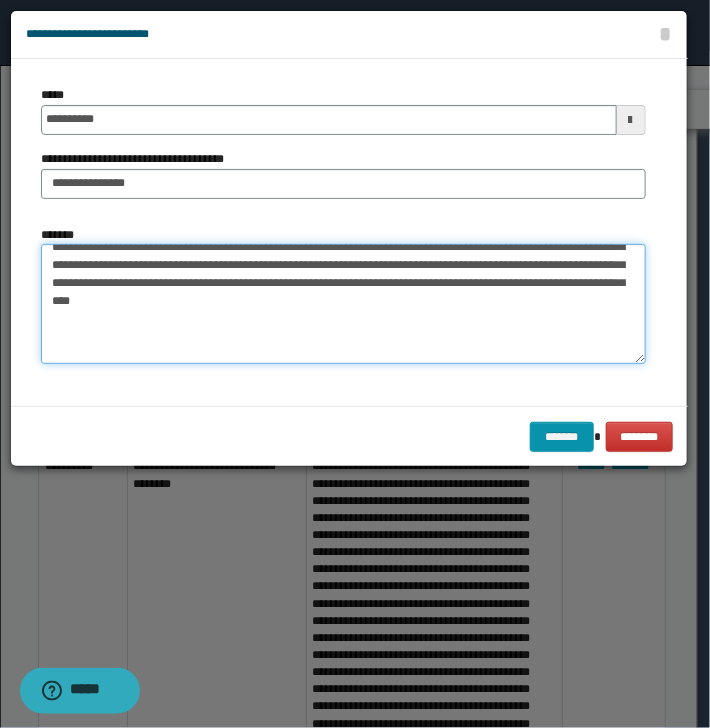 click on "*******" at bounding box center [343, 304] 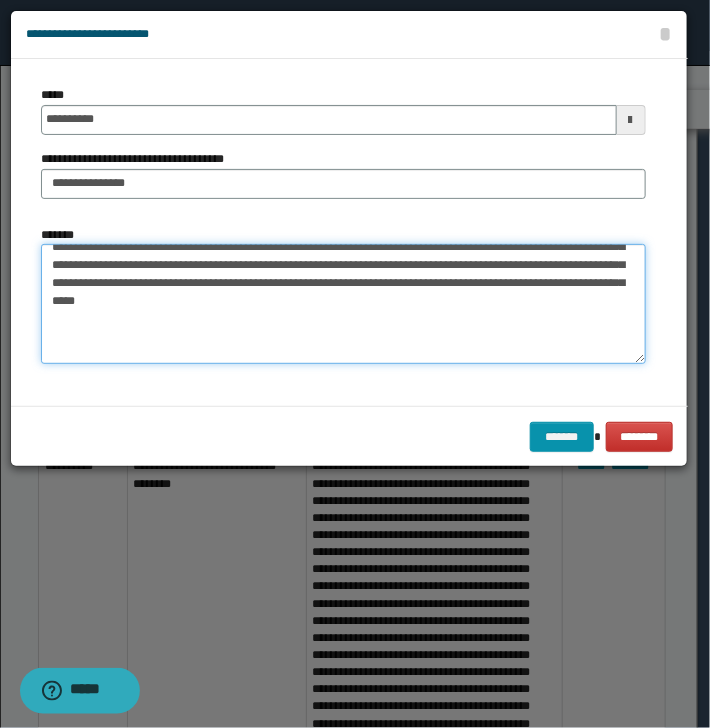 click on "*******" at bounding box center (343, 304) 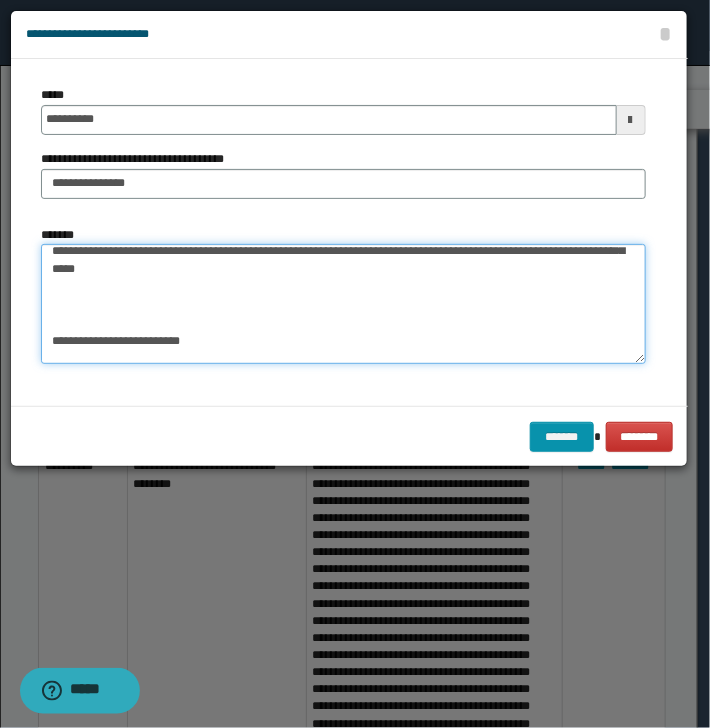 click on "*******" at bounding box center (343, 304) 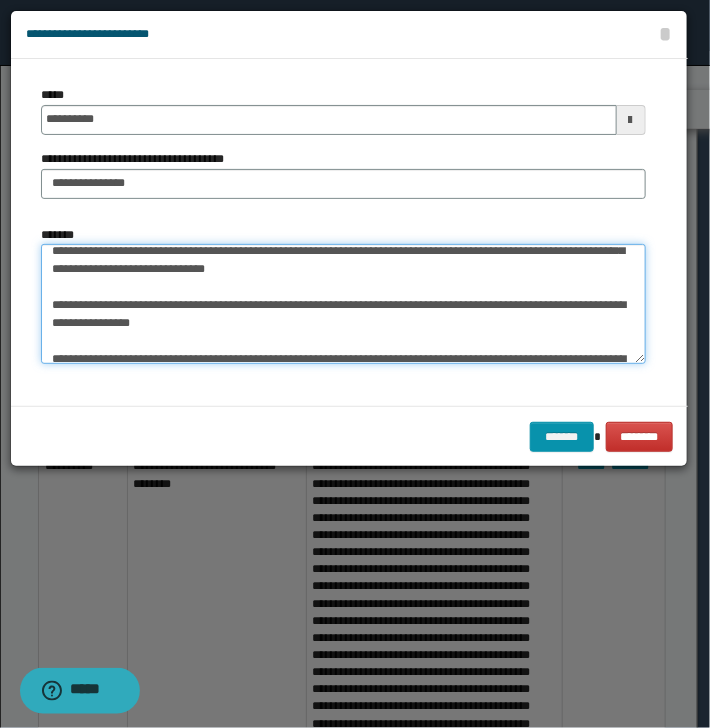 scroll, scrollTop: 62, scrollLeft: 0, axis: vertical 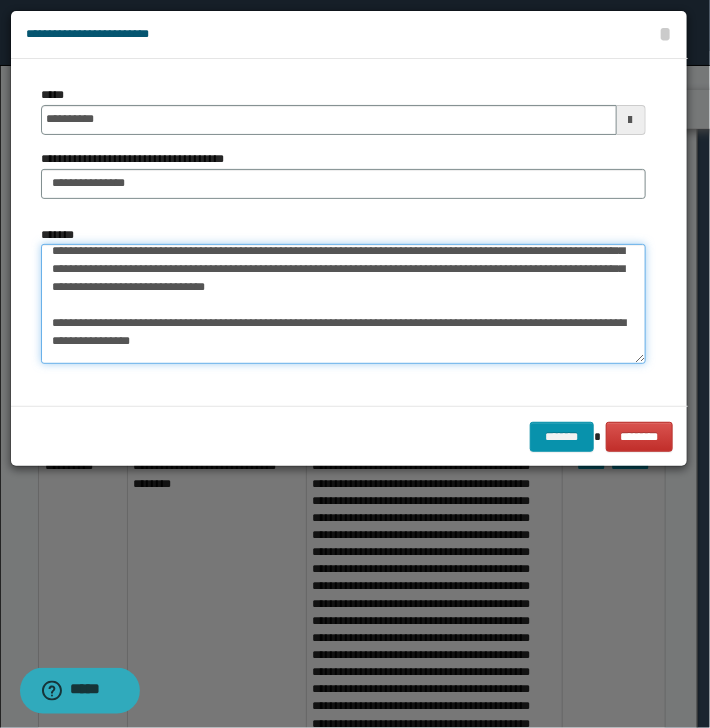 click on "*******" at bounding box center (343, 304) 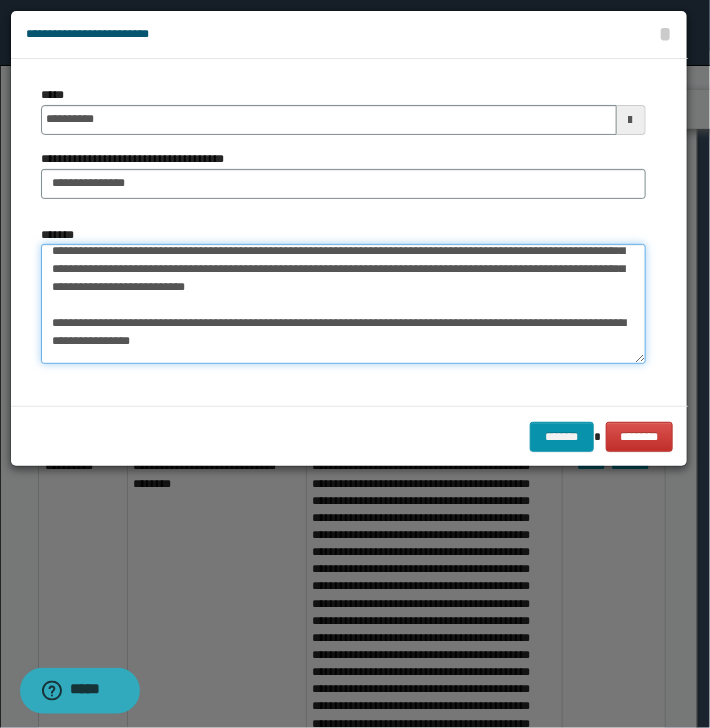 click on "*******" at bounding box center (343, 304) 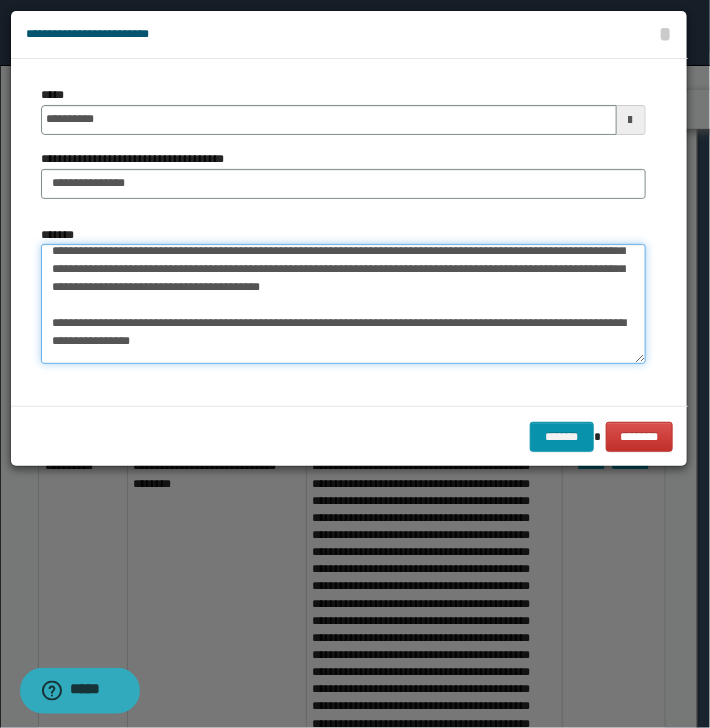 drag, startPoint x: 520, startPoint y: 284, endPoint x: 76, endPoint y: 324, distance: 445.79816 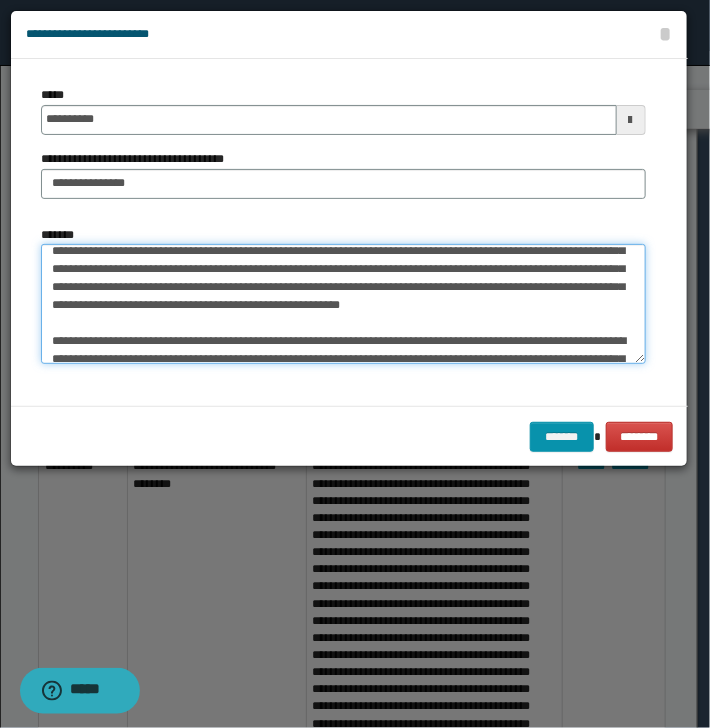 scroll, scrollTop: 44, scrollLeft: 0, axis: vertical 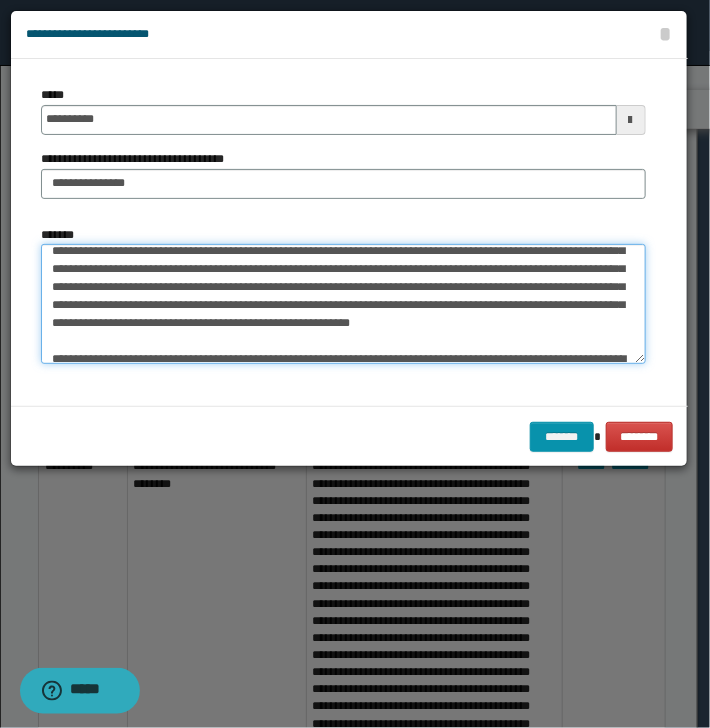 drag, startPoint x: 90, startPoint y: 324, endPoint x: 116, endPoint y: 323, distance: 26.019224 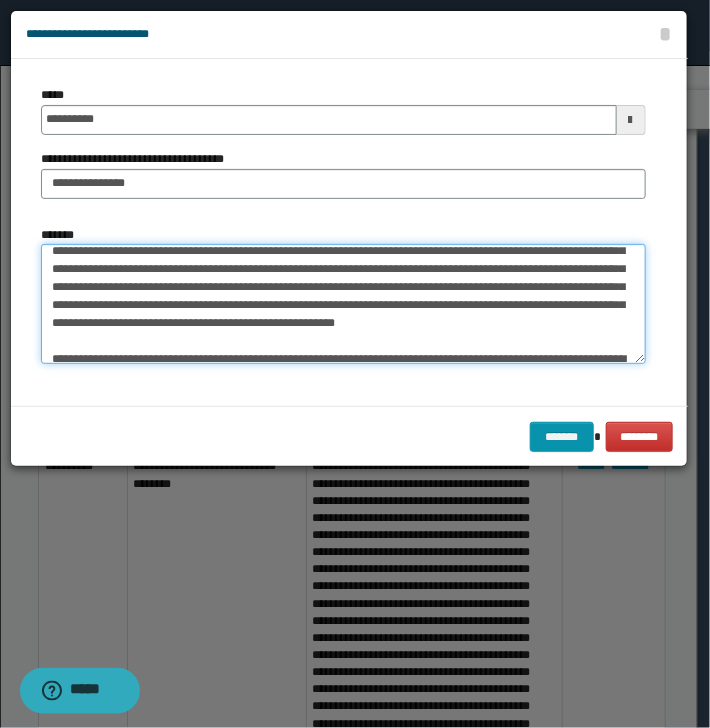 click on "*******" at bounding box center [343, 304] 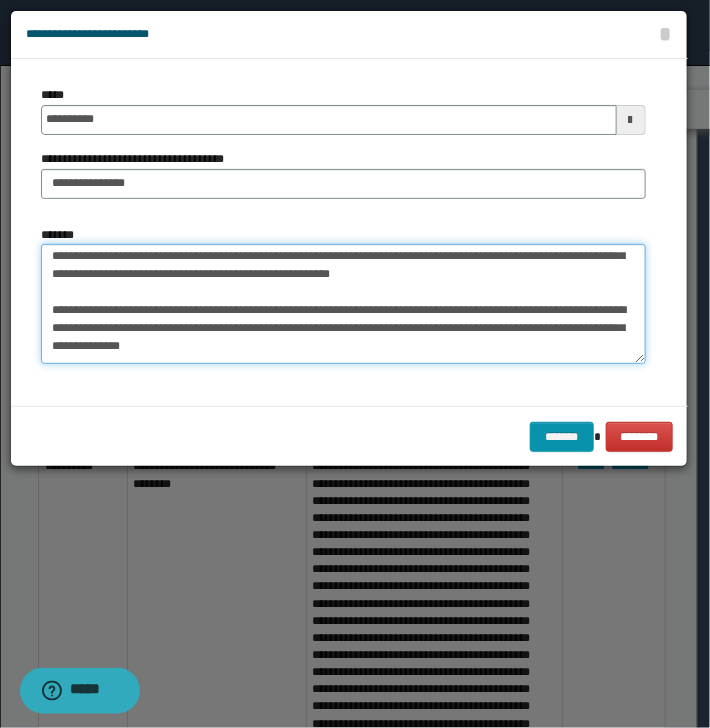 scroll, scrollTop: 108, scrollLeft: 0, axis: vertical 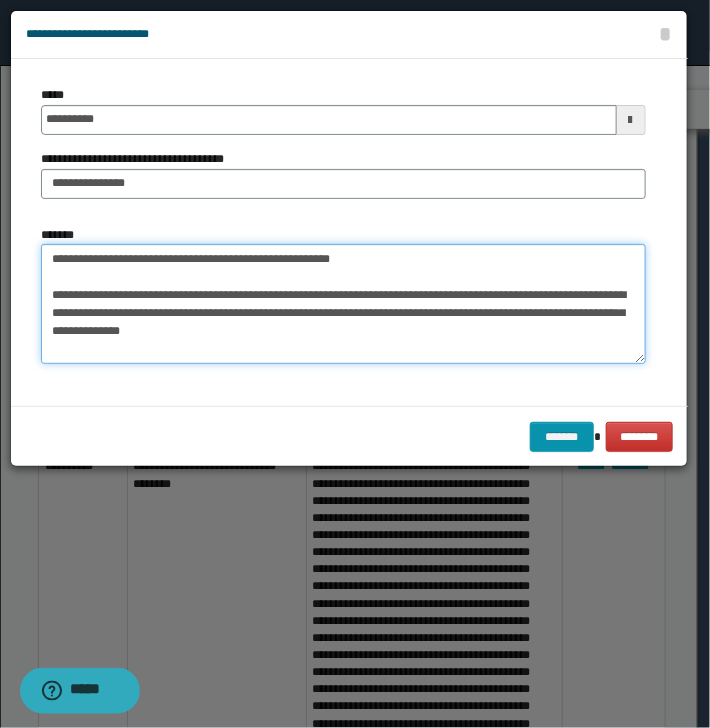 click on "*******" at bounding box center [343, 304] 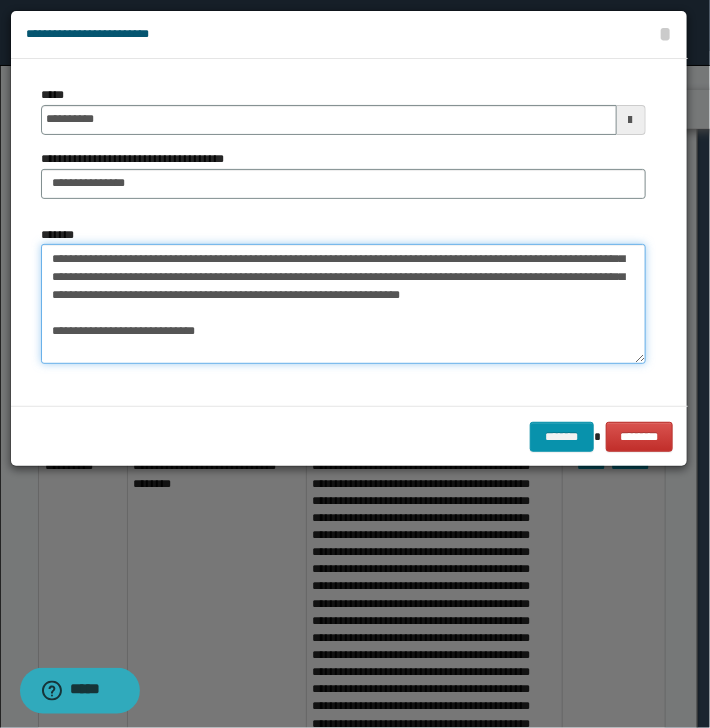 scroll, scrollTop: 90, scrollLeft: 0, axis: vertical 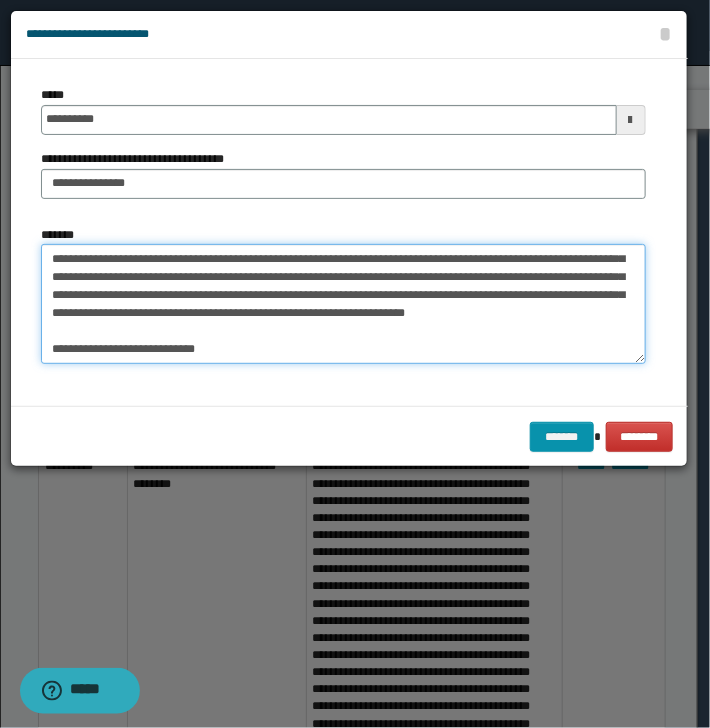 drag, startPoint x: 233, startPoint y: 294, endPoint x: 588, endPoint y: 298, distance: 355.02252 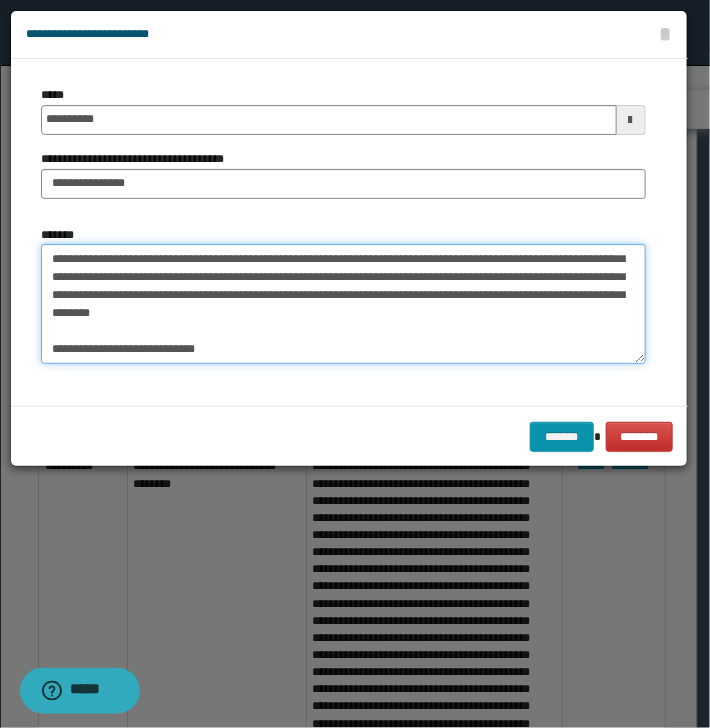 drag, startPoint x: 252, startPoint y: 294, endPoint x: 348, endPoint y: 293, distance: 96.00521 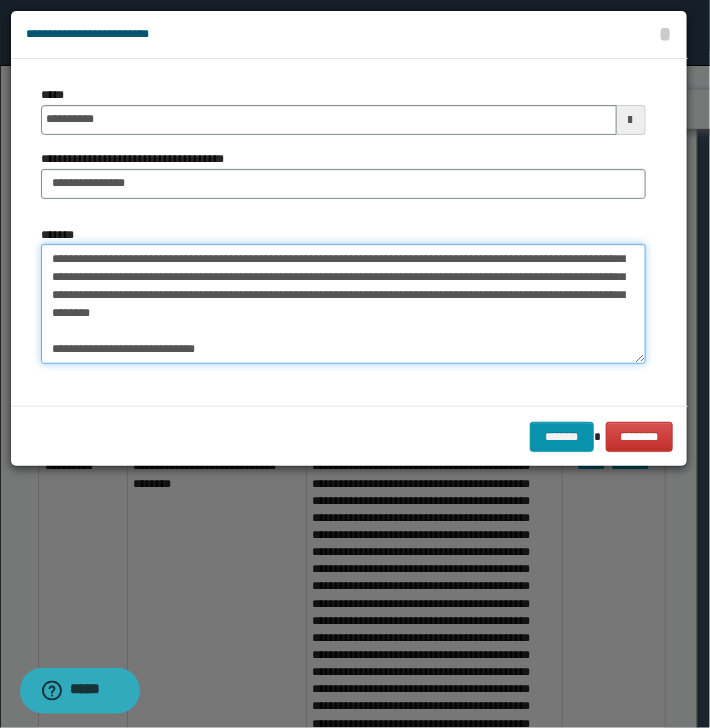 paste 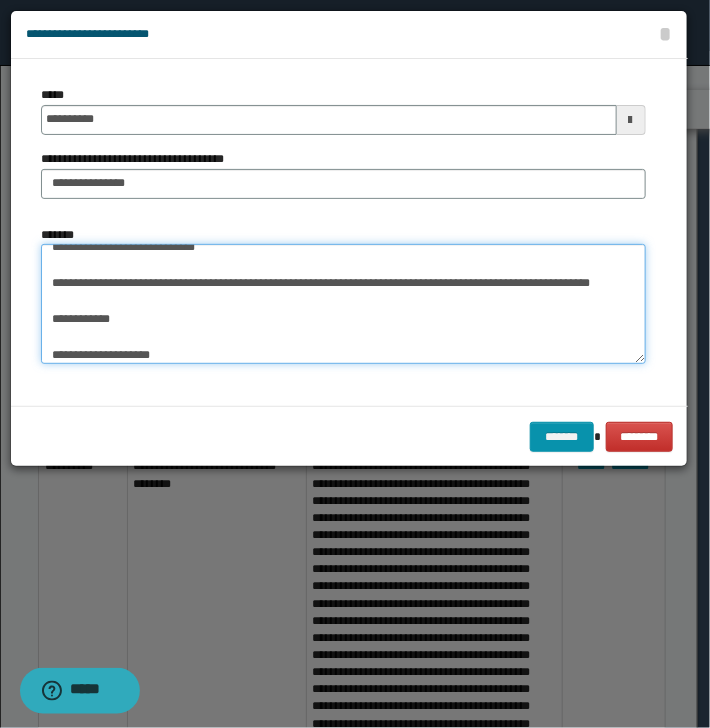 scroll, scrollTop: 360, scrollLeft: 0, axis: vertical 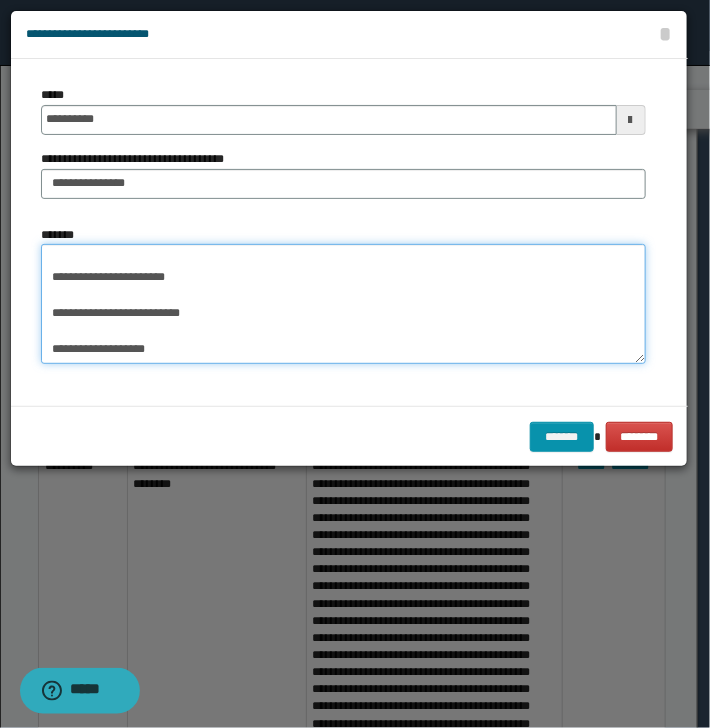 drag, startPoint x: 384, startPoint y: 296, endPoint x: 280, endPoint y: 267, distance: 107.96759 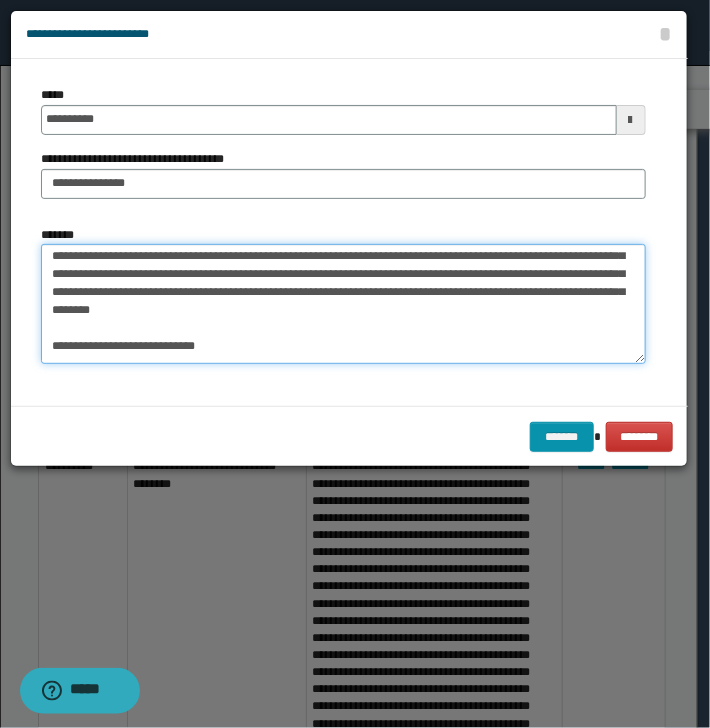 click on "*******" at bounding box center (343, 304) 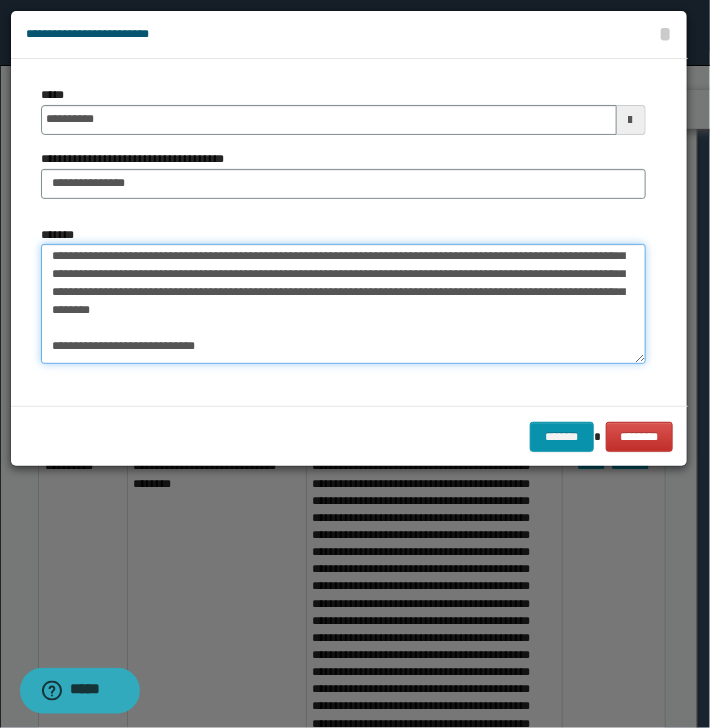 drag, startPoint x: 387, startPoint y: 291, endPoint x: 293, endPoint y: 330, distance: 101.76935 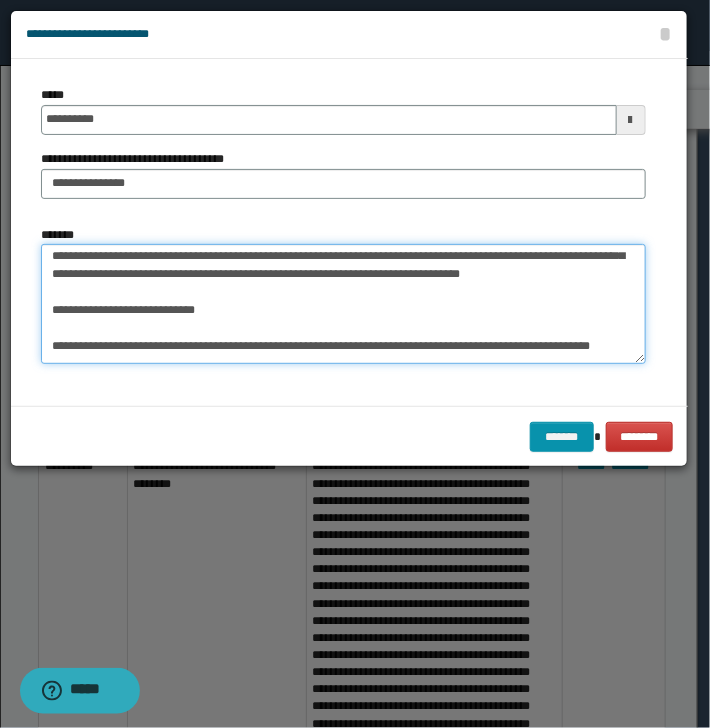 click on "**********" at bounding box center [343, 304] 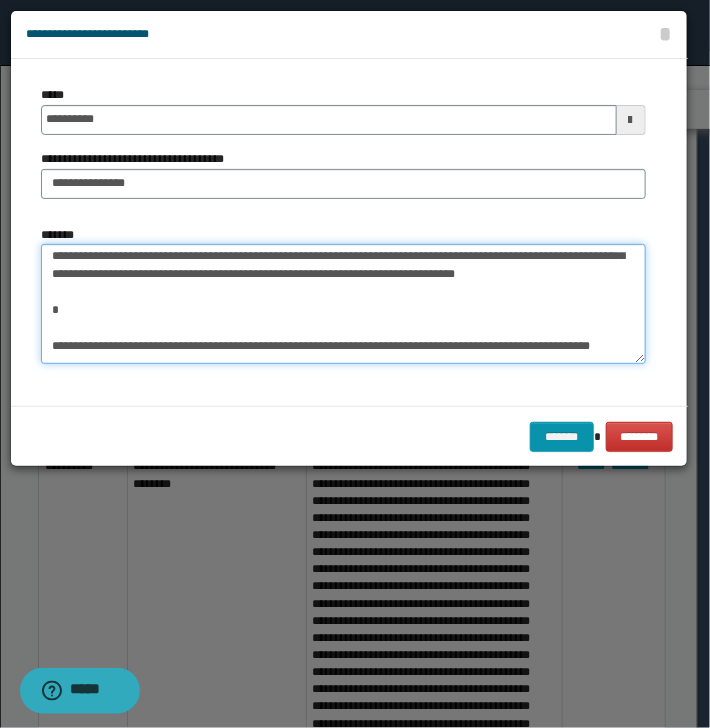drag, startPoint x: 52, startPoint y: 329, endPoint x: 232, endPoint y: 328, distance: 180.00278 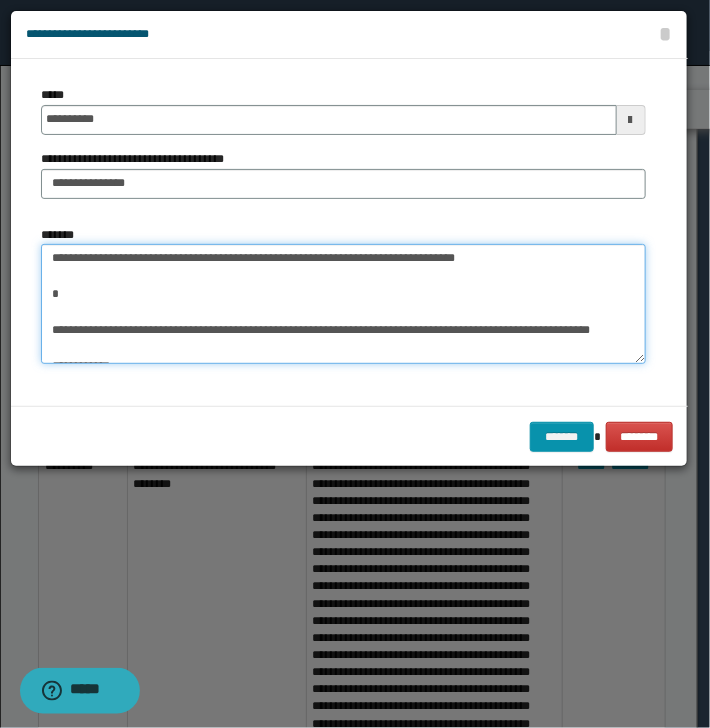 scroll, scrollTop: 125, scrollLeft: 0, axis: vertical 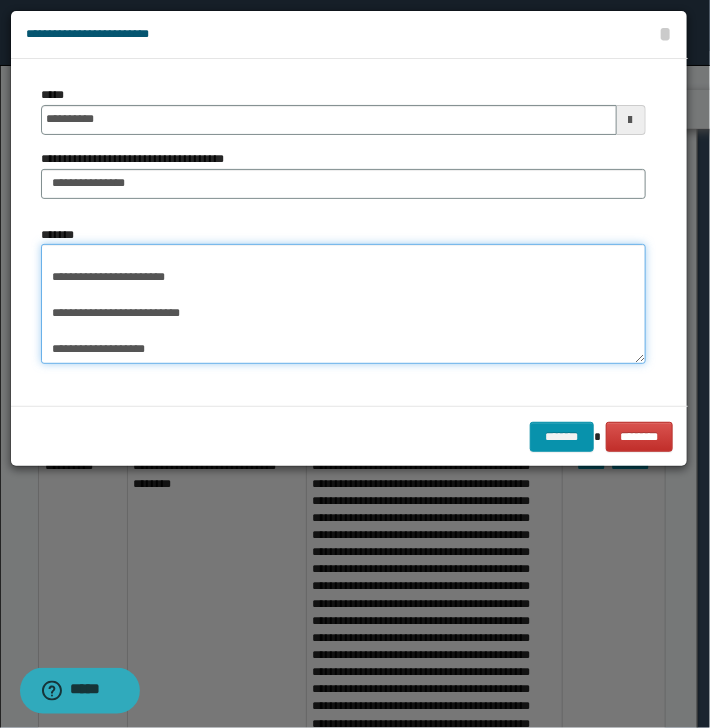 drag, startPoint x: 46, startPoint y: 333, endPoint x: 202, endPoint y: 269, distance: 168.6179 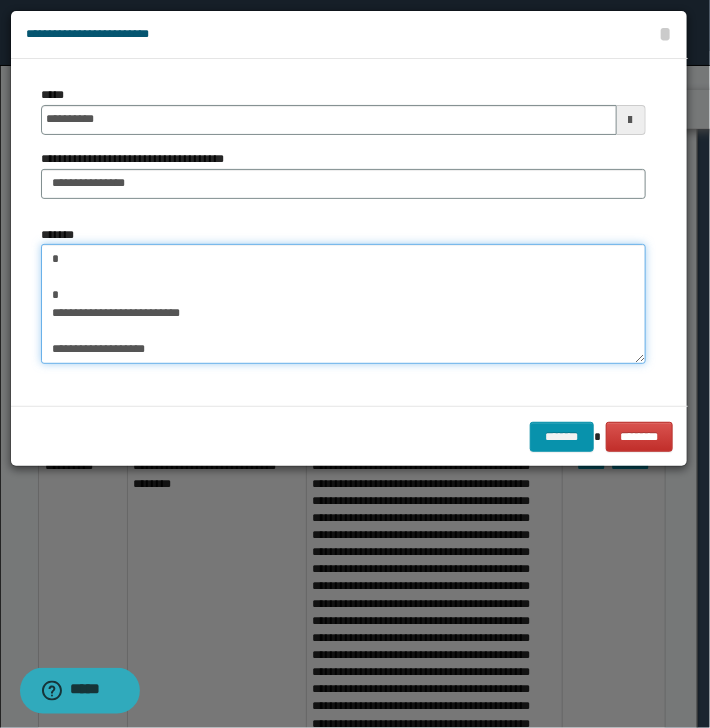 scroll, scrollTop: 180, scrollLeft: 0, axis: vertical 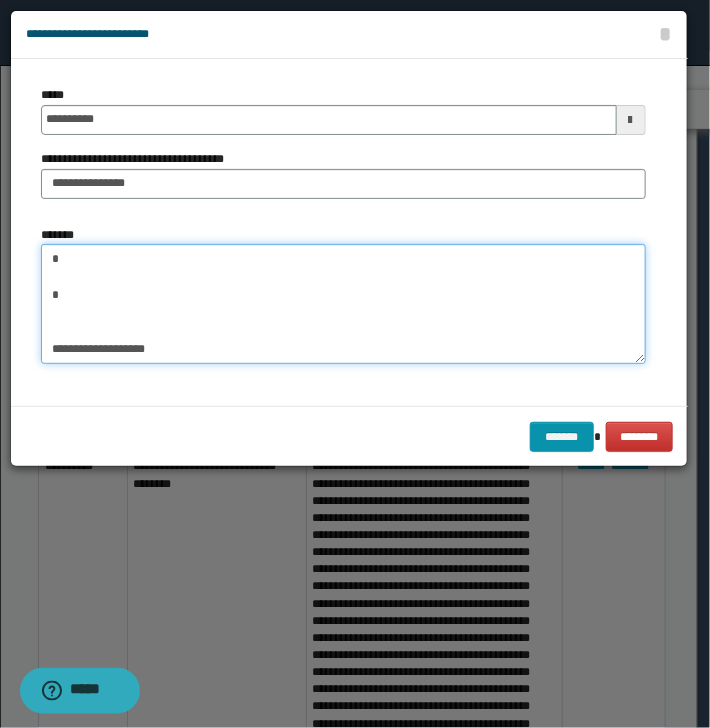 click on "**********" at bounding box center [343, 304] 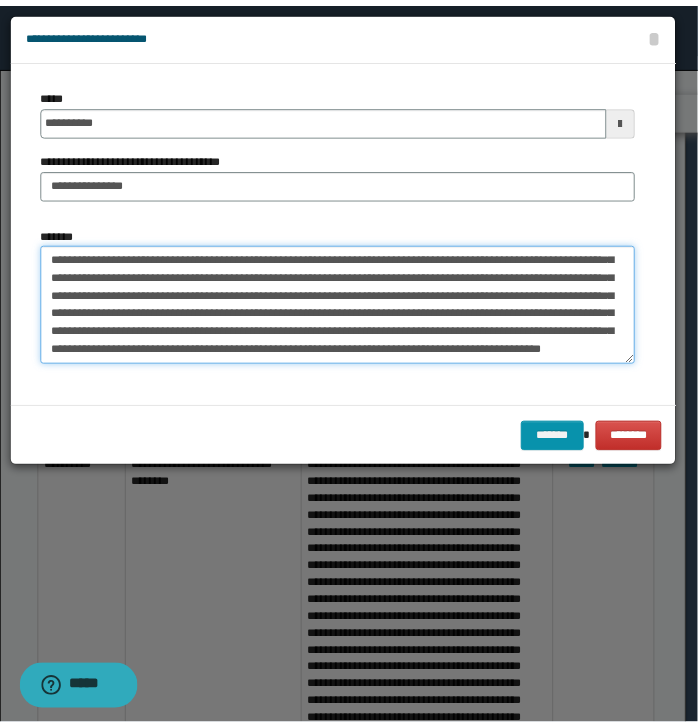 scroll, scrollTop: 53, scrollLeft: 0, axis: vertical 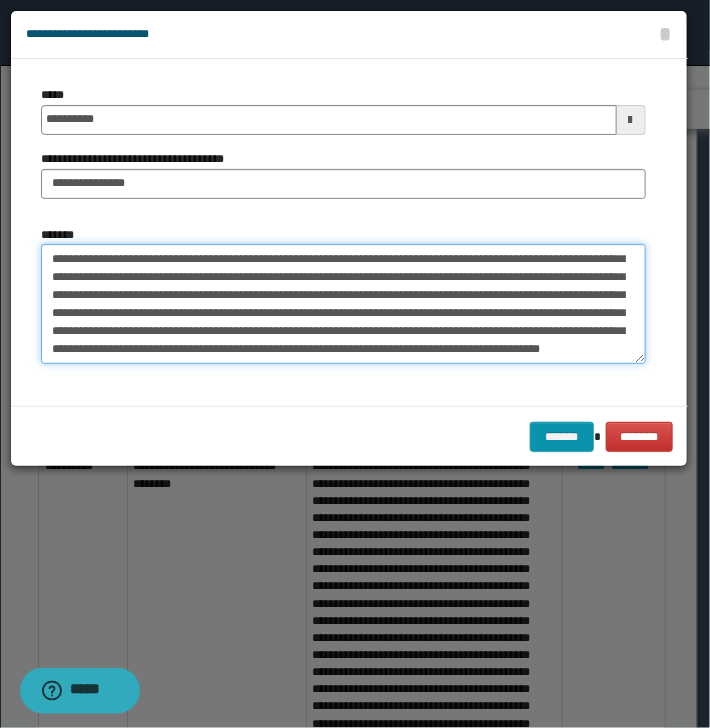 drag, startPoint x: 384, startPoint y: 332, endPoint x: 446, endPoint y: 332, distance: 62 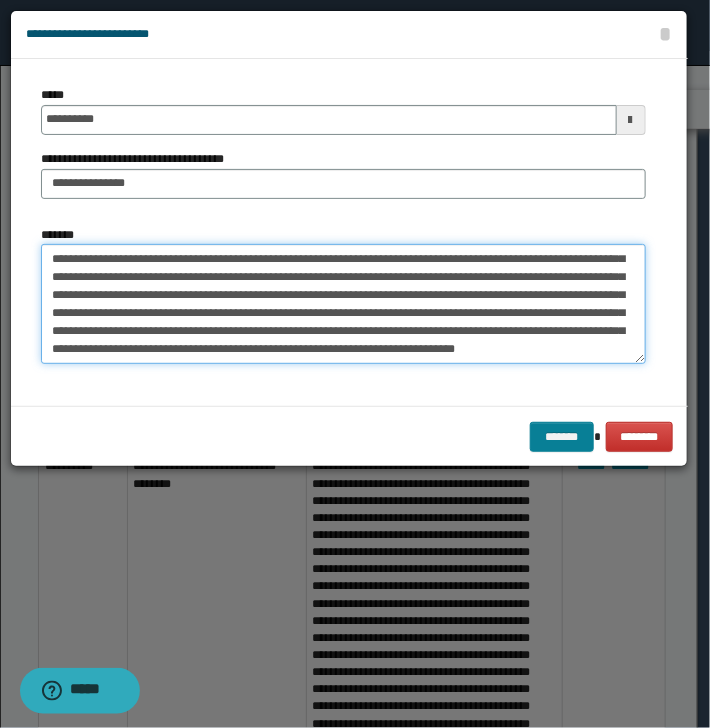 type on "**********" 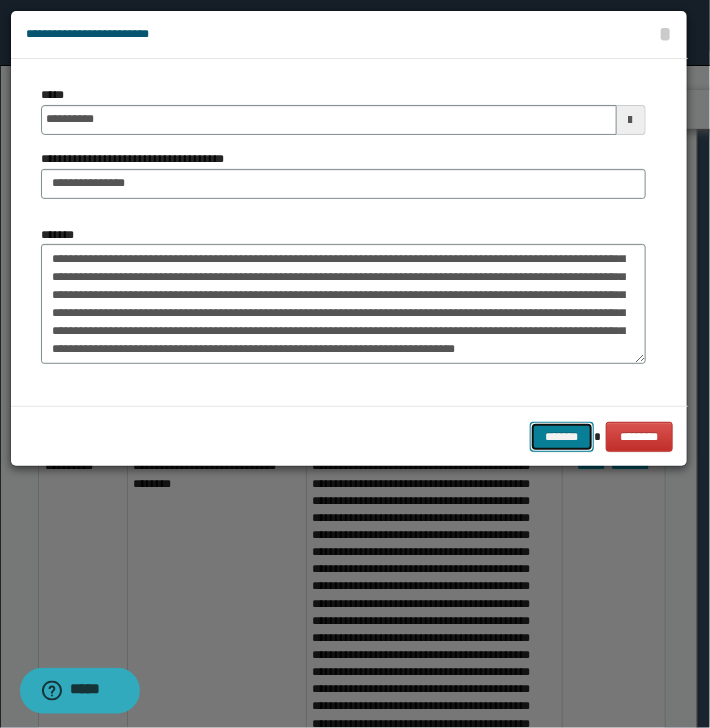 click on "*******" at bounding box center (562, 437) 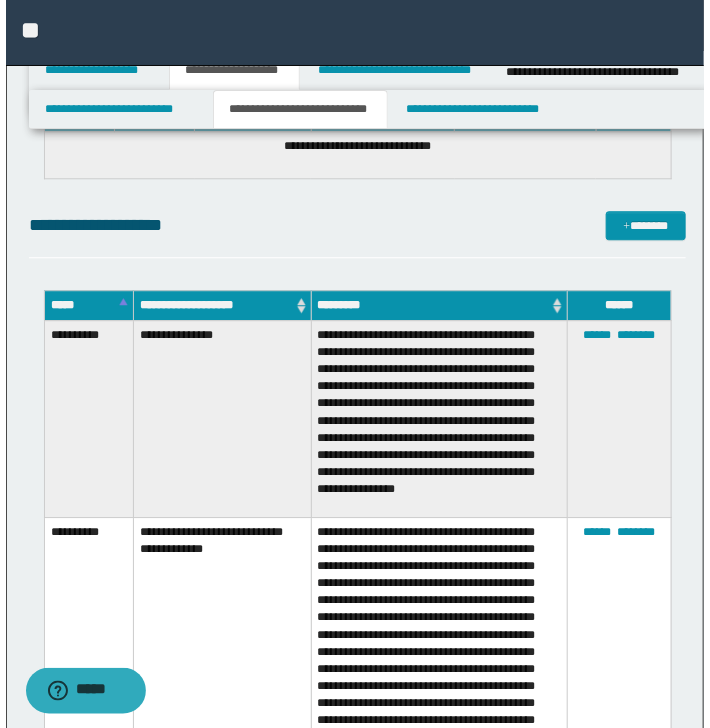 scroll, scrollTop: 2800, scrollLeft: 0, axis: vertical 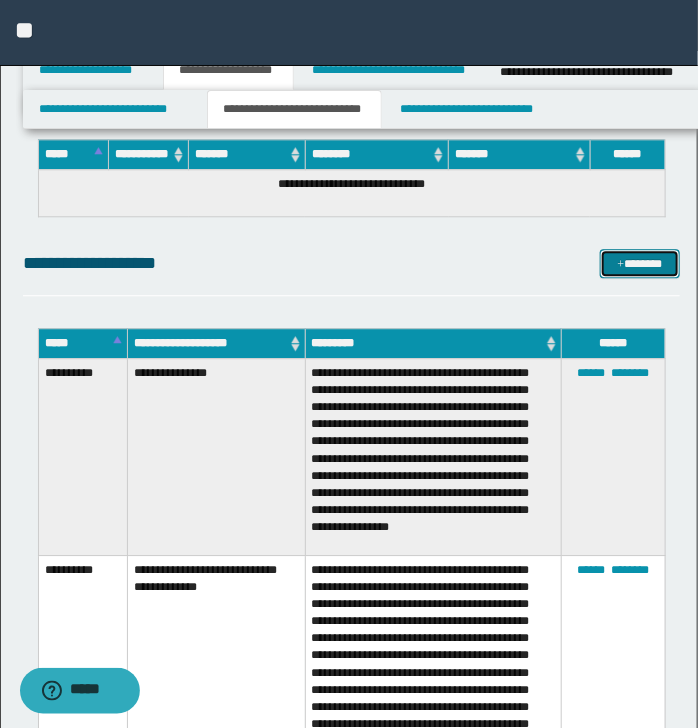 click on "*******" at bounding box center (639, 264) 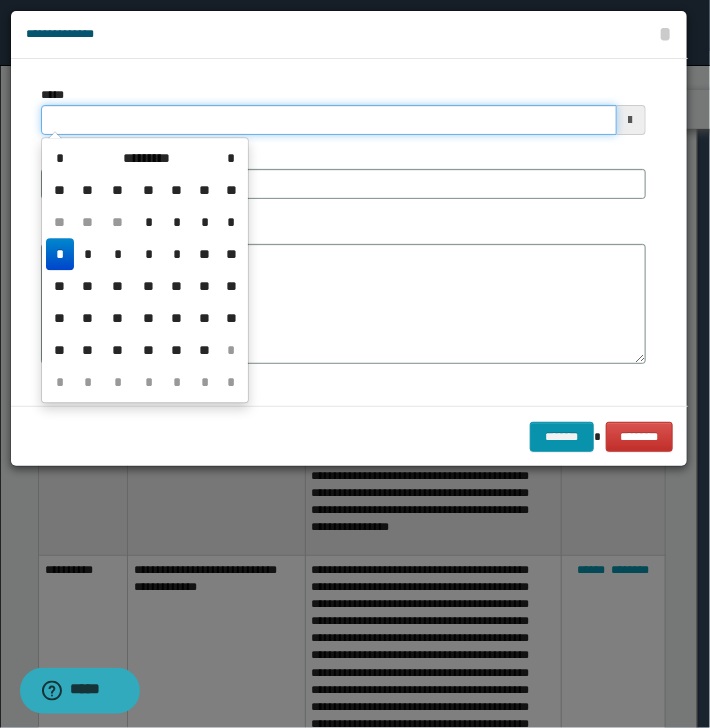 click on "*****" at bounding box center [329, 120] 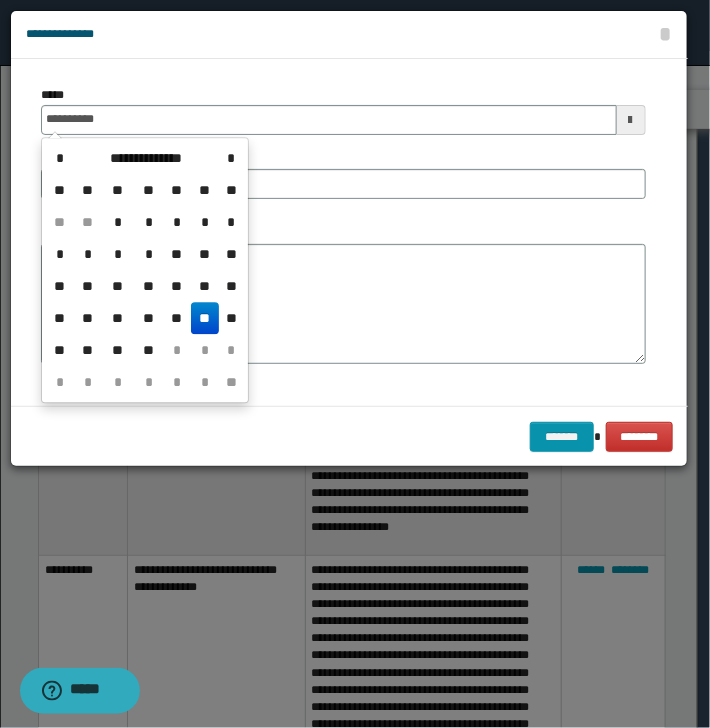 type on "**********" 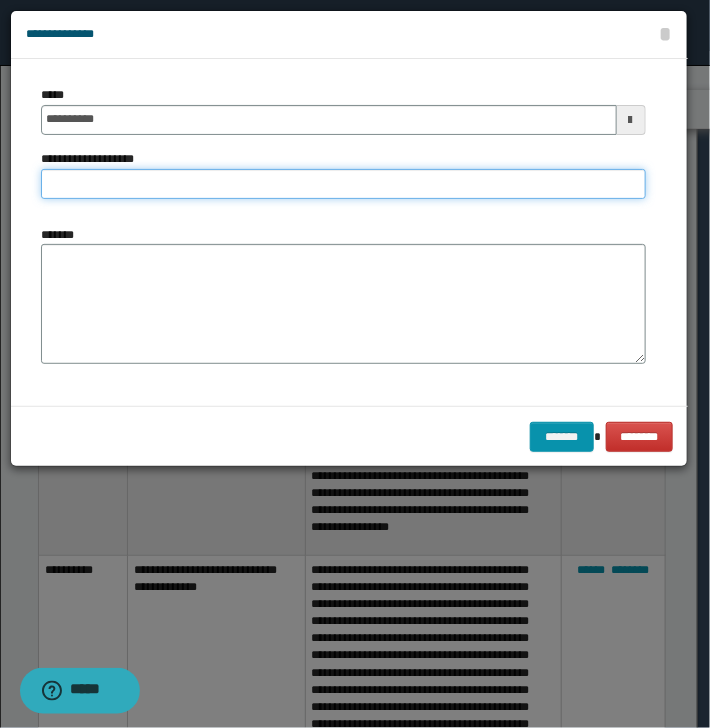 click on "**********" at bounding box center [343, 184] 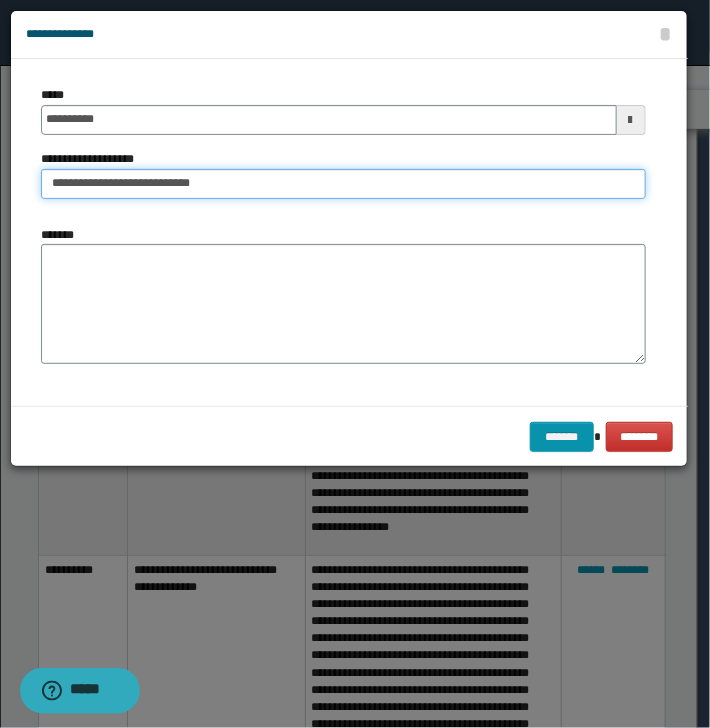 type on "**********" 